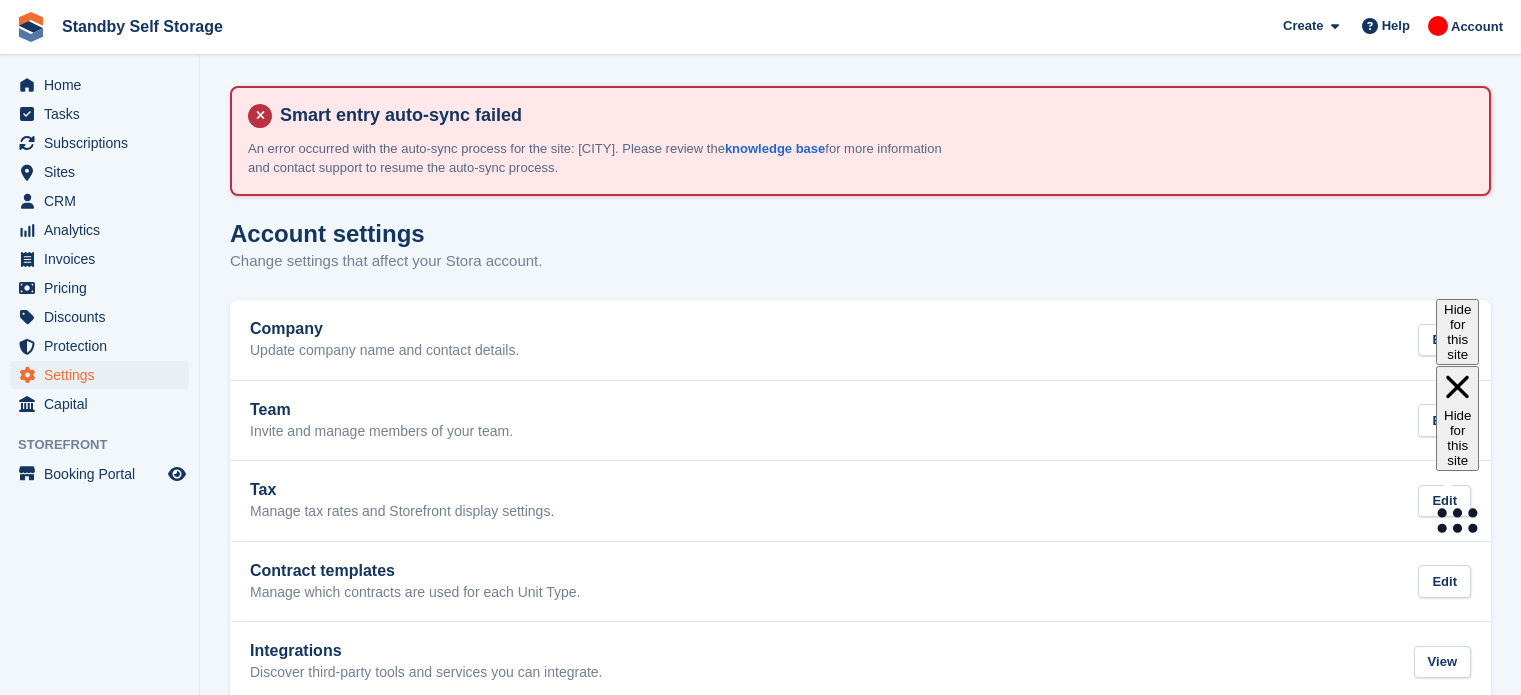 scroll, scrollTop: 116, scrollLeft: 0, axis: vertical 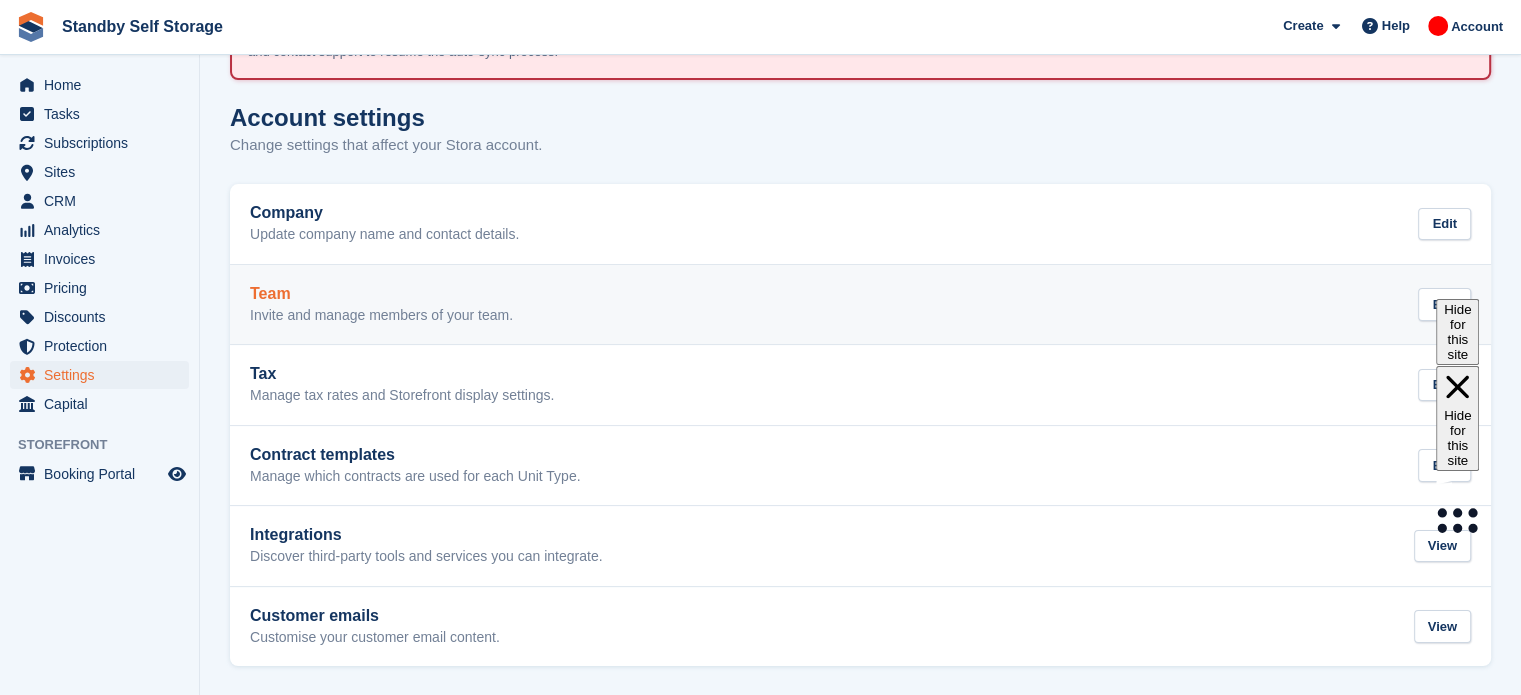 click on "Team
Invite and manage members of your team.
Edit" at bounding box center [860, 305] 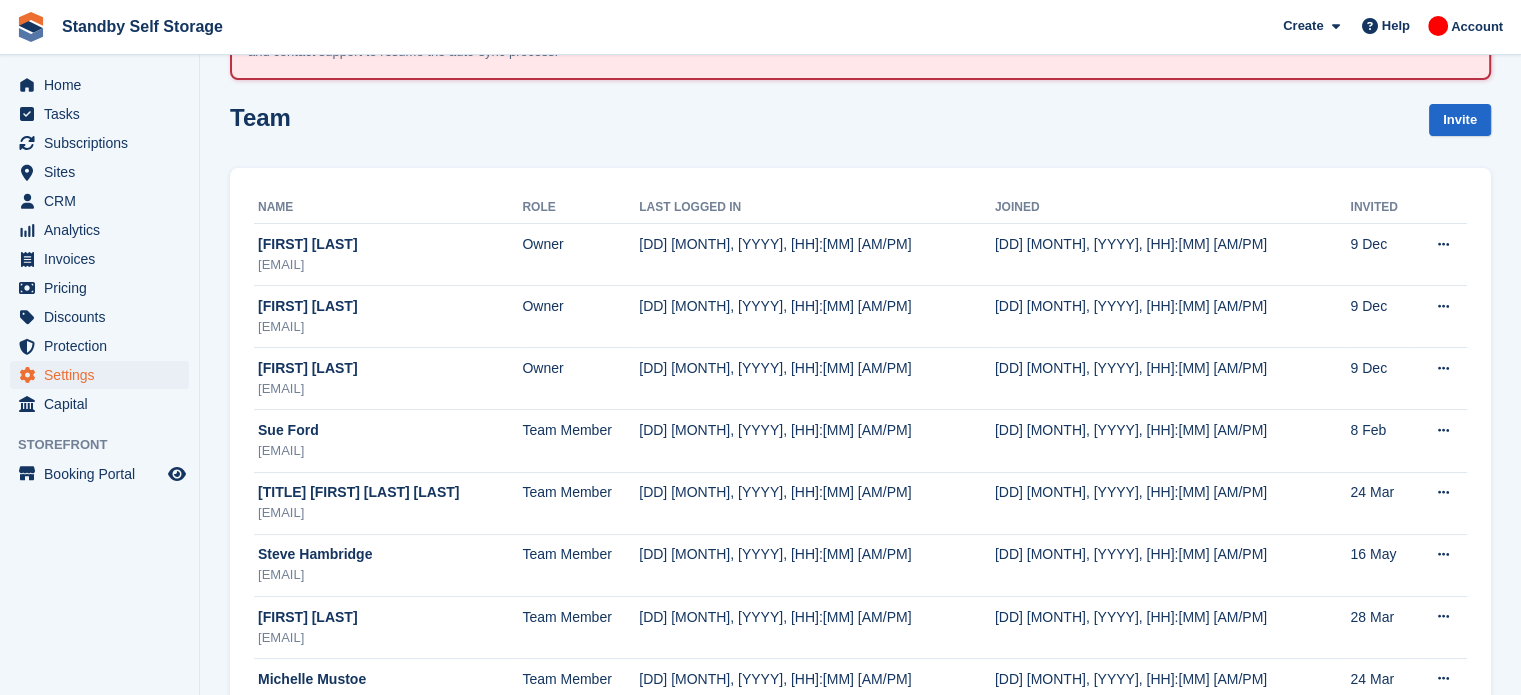 scroll, scrollTop: 0, scrollLeft: 0, axis: both 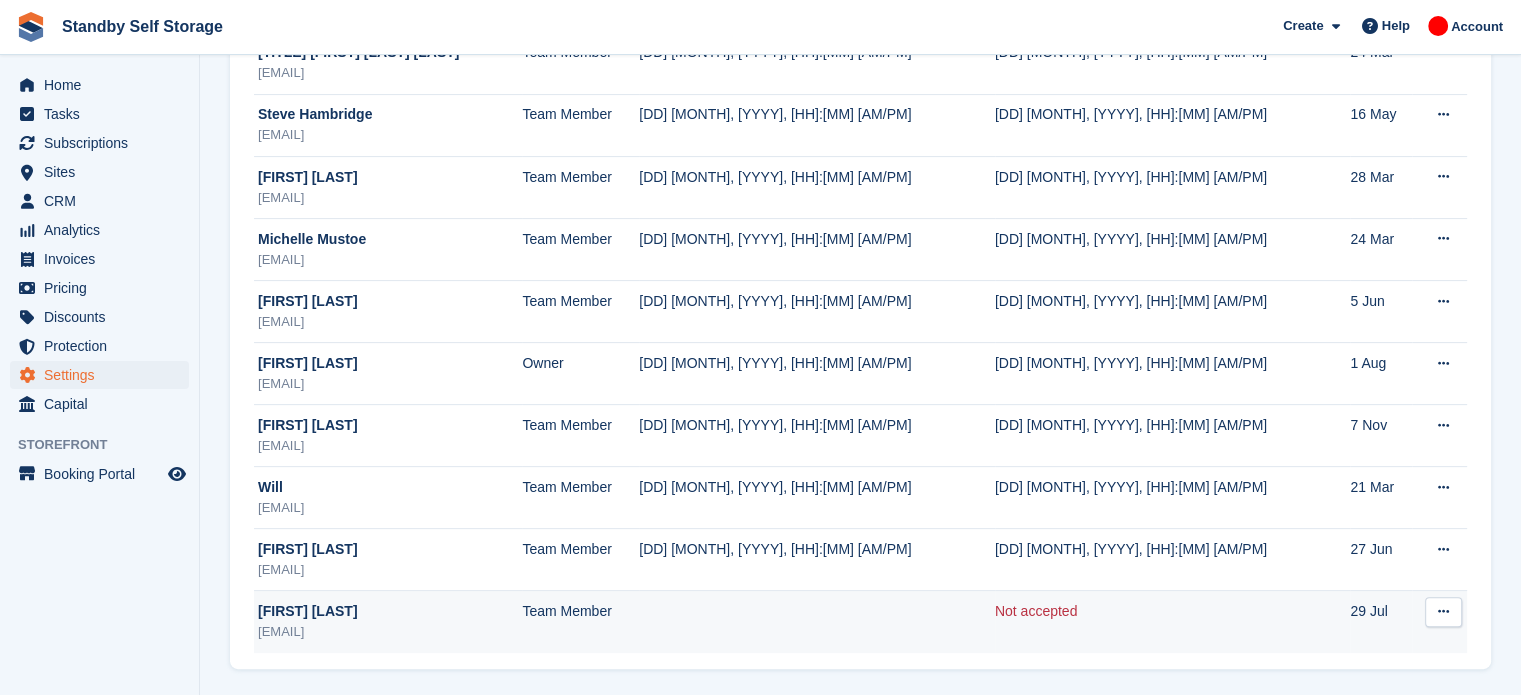 click at bounding box center (1443, 611) 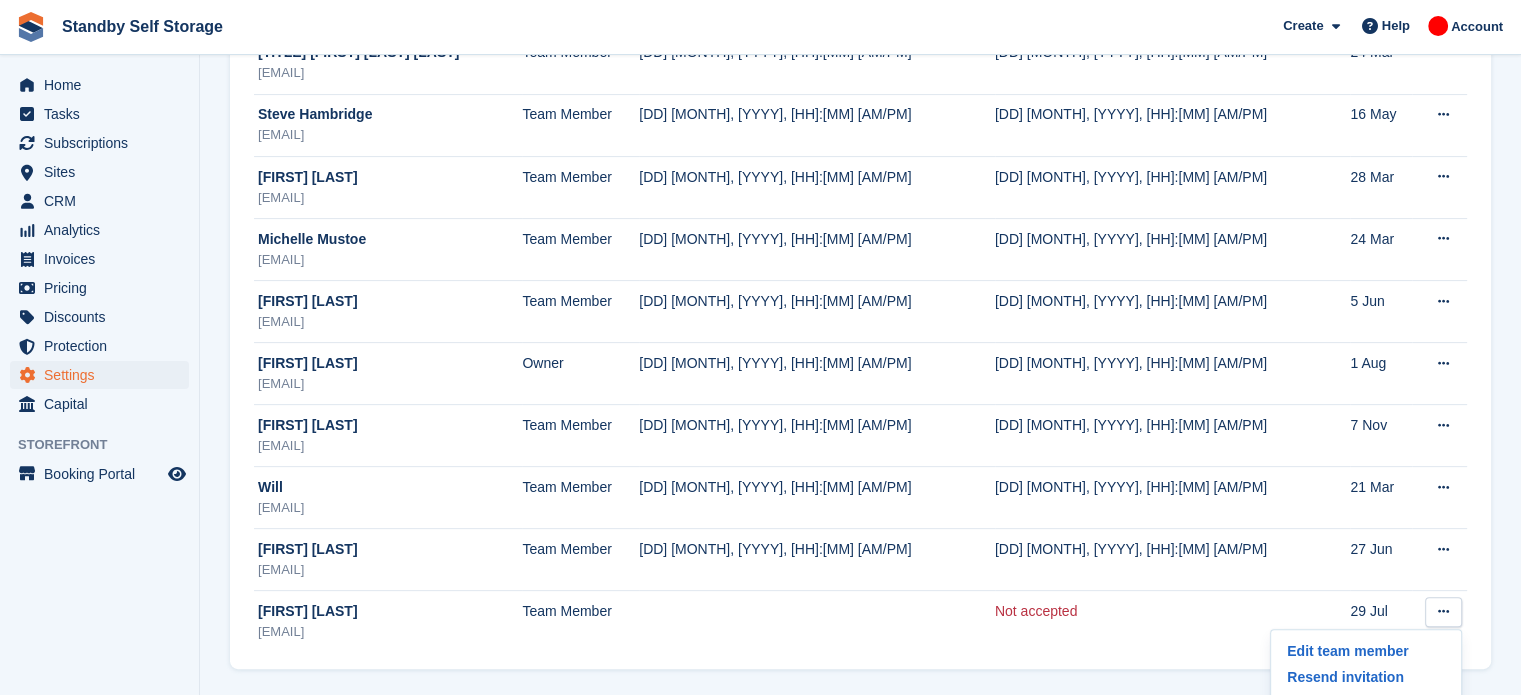 scroll, scrollTop: 598, scrollLeft: 0, axis: vertical 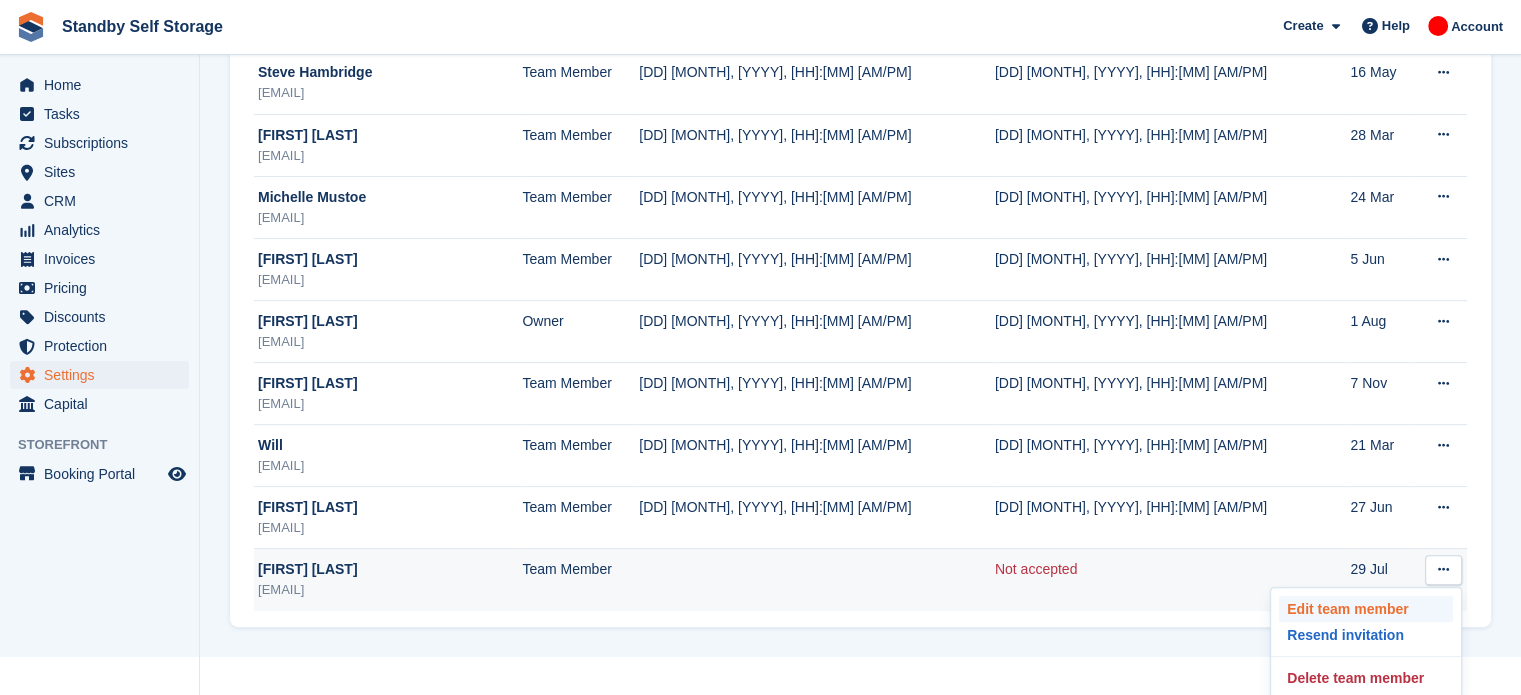 click on "Edit team member" at bounding box center (1366, 609) 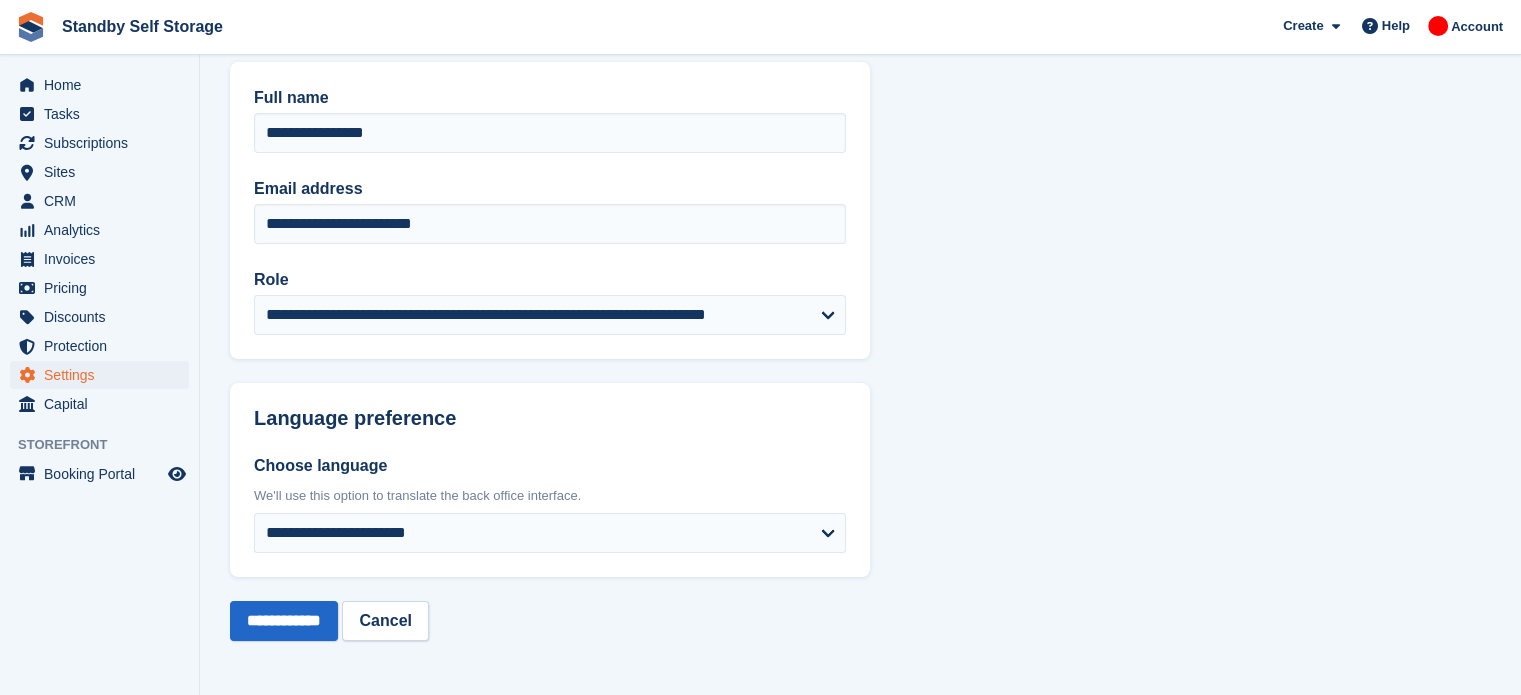 scroll, scrollTop: 0, scrollLeft: 0, axis: both 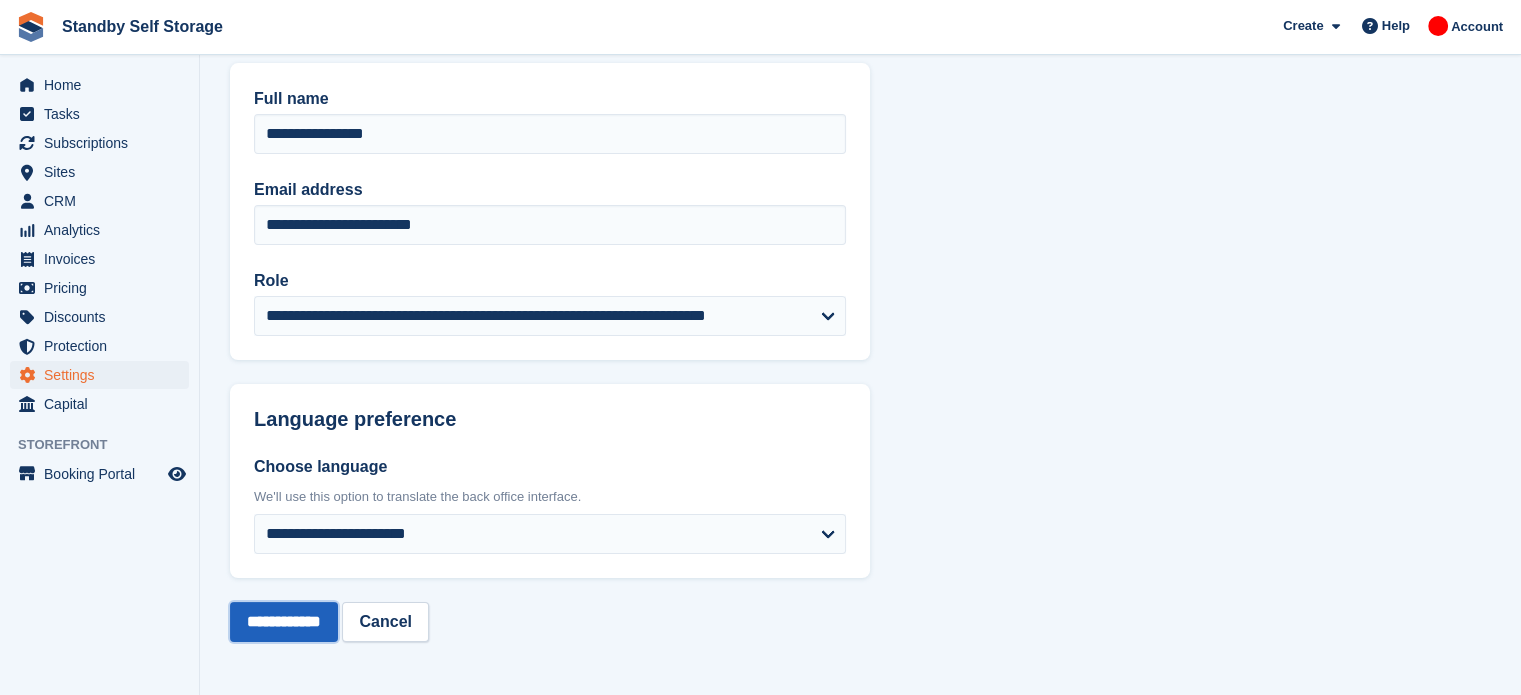 click on "**********" at bounding box center (284, 622) 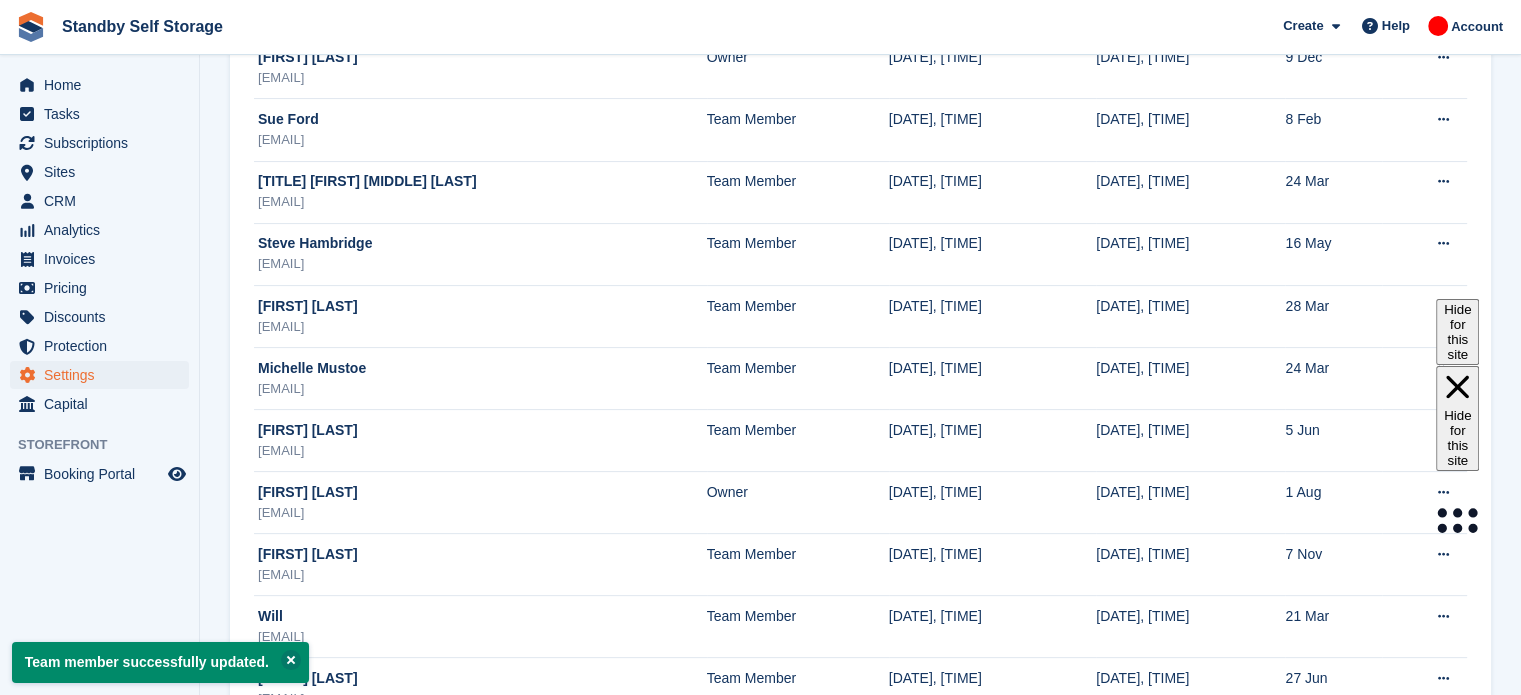 scroll, scrollTop: 556, scrollLeft: 0, axis: vertical 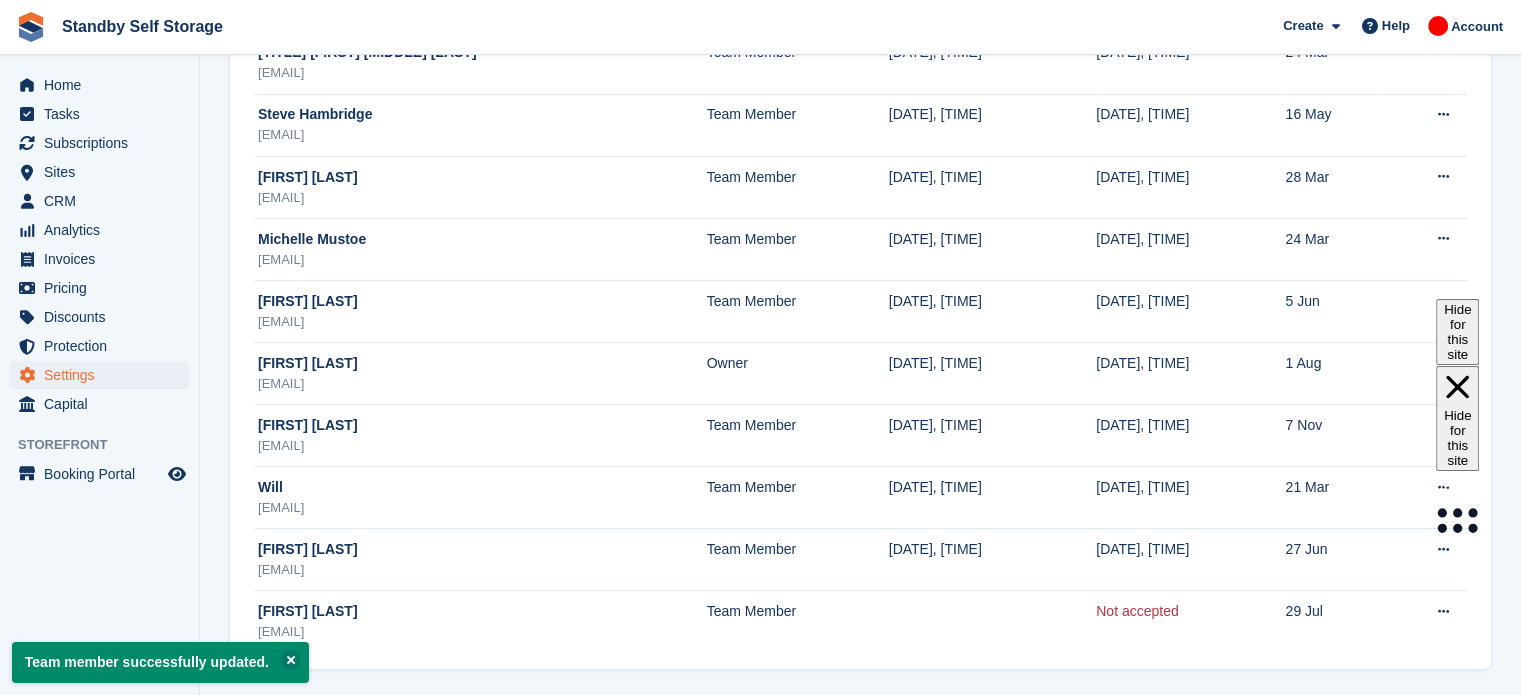 click on "Standby Self Storage
Create
Subscription
Invoice
Contact
Deal
Discount
Page
Help
Chat Support
Submit a support request
Help Center
Get answers to Stora questions
What's New" at bounding box center (760, -209) 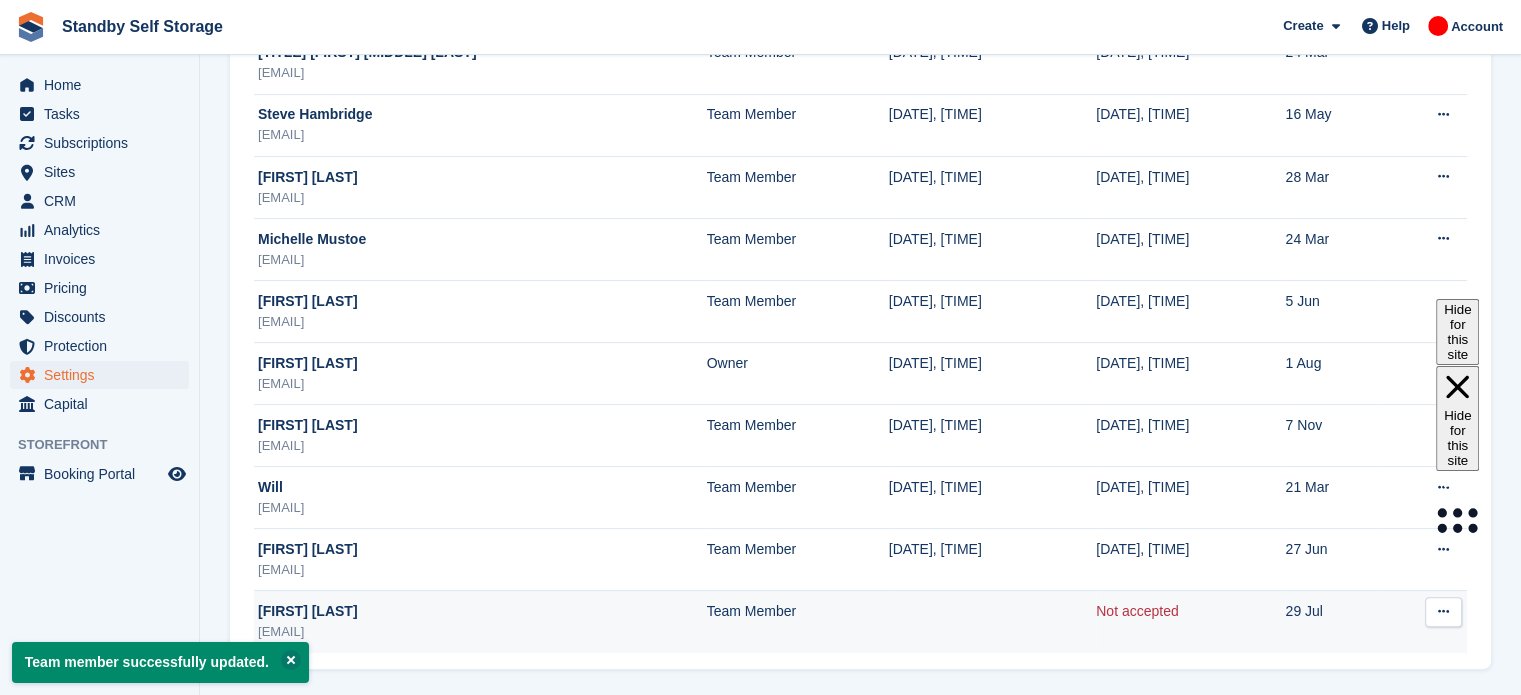click at bounding box center (1443, 611) 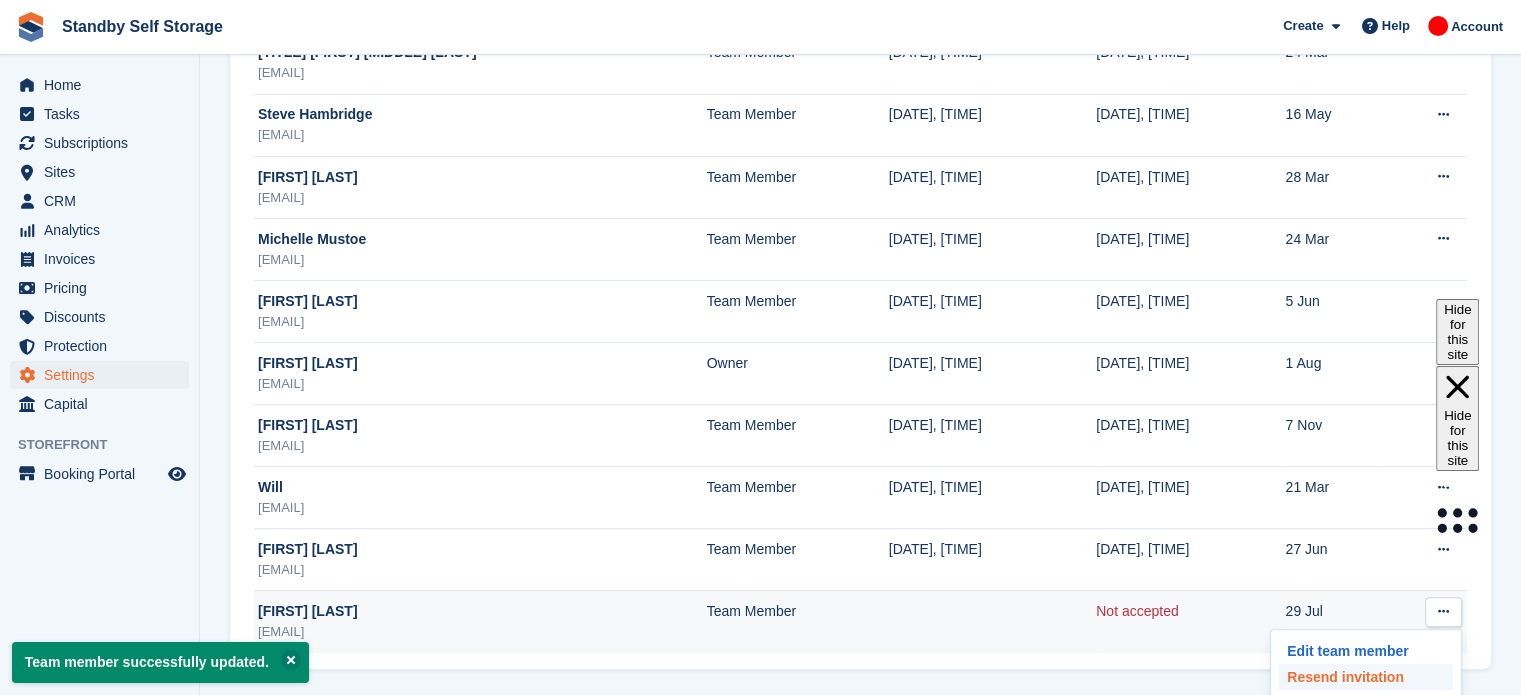 click on "Resend invitation" at bounding box center [1366, 677] 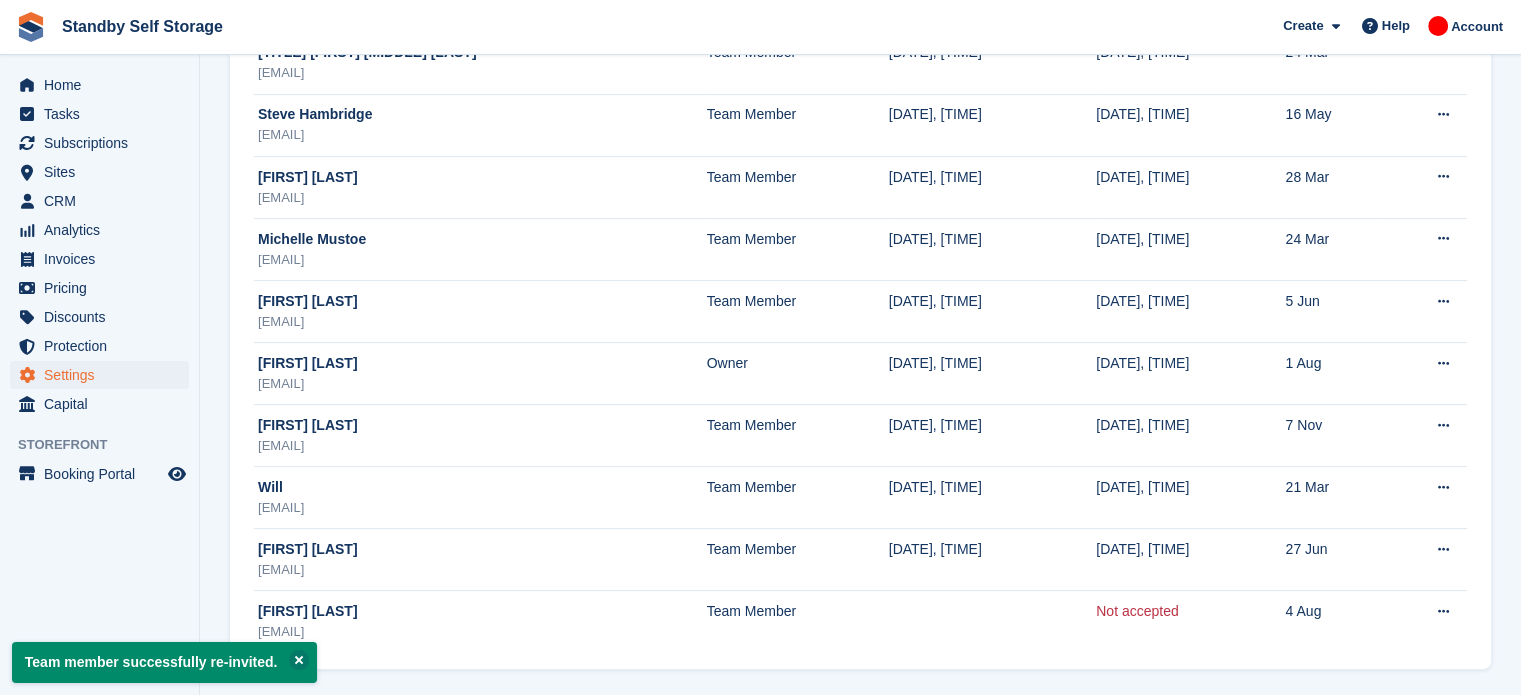 scroll, scrollTop: 0, scrollLeft: 0, axis: both 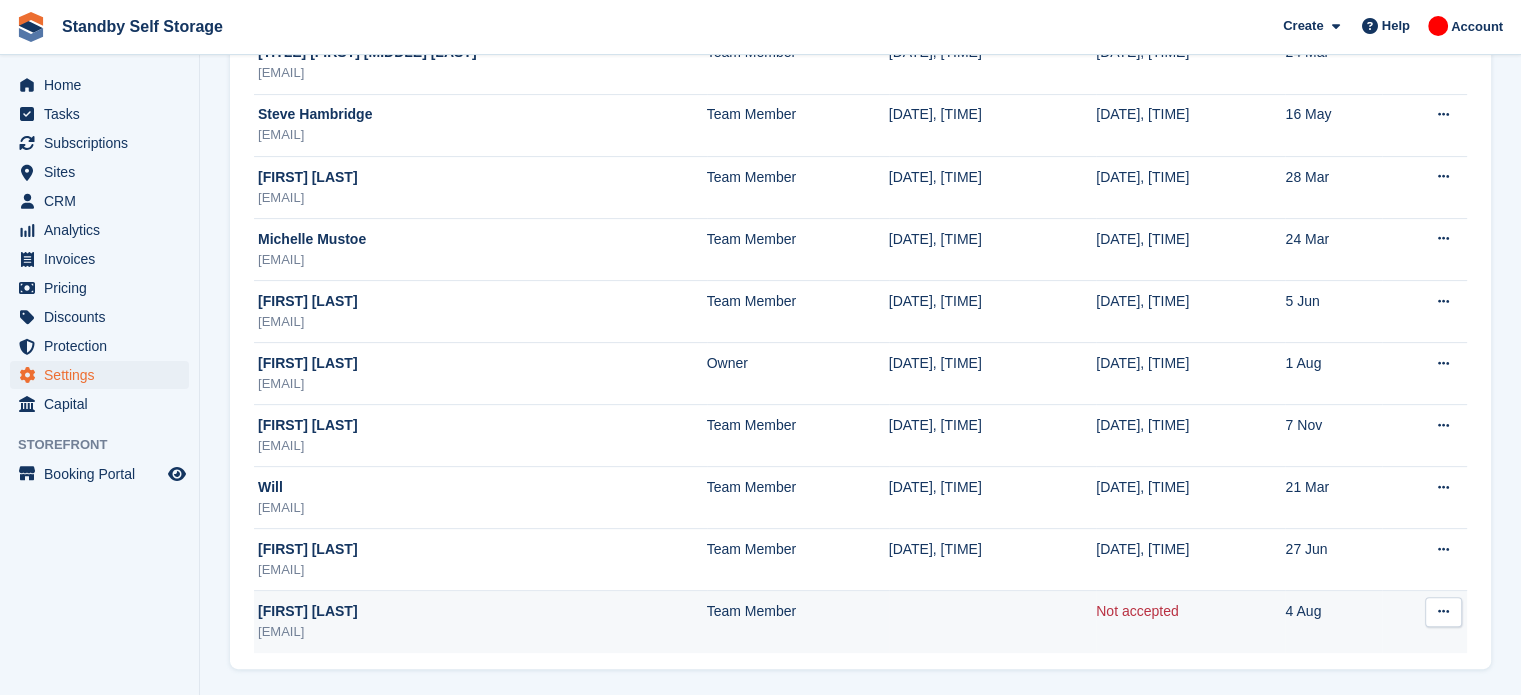 click at bounding box center [1443, 611] 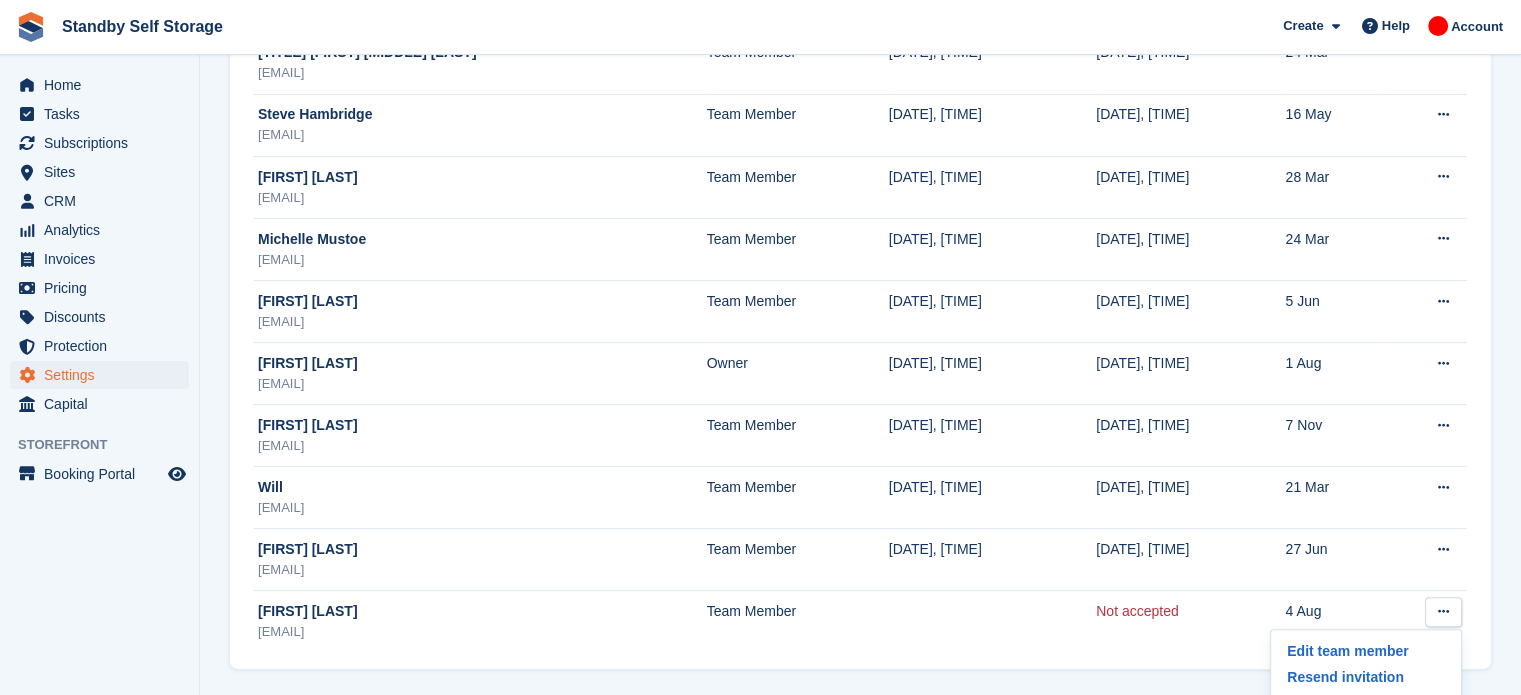 scroll, scrollTop: 598, scrollLeft: 0, axis: vertical 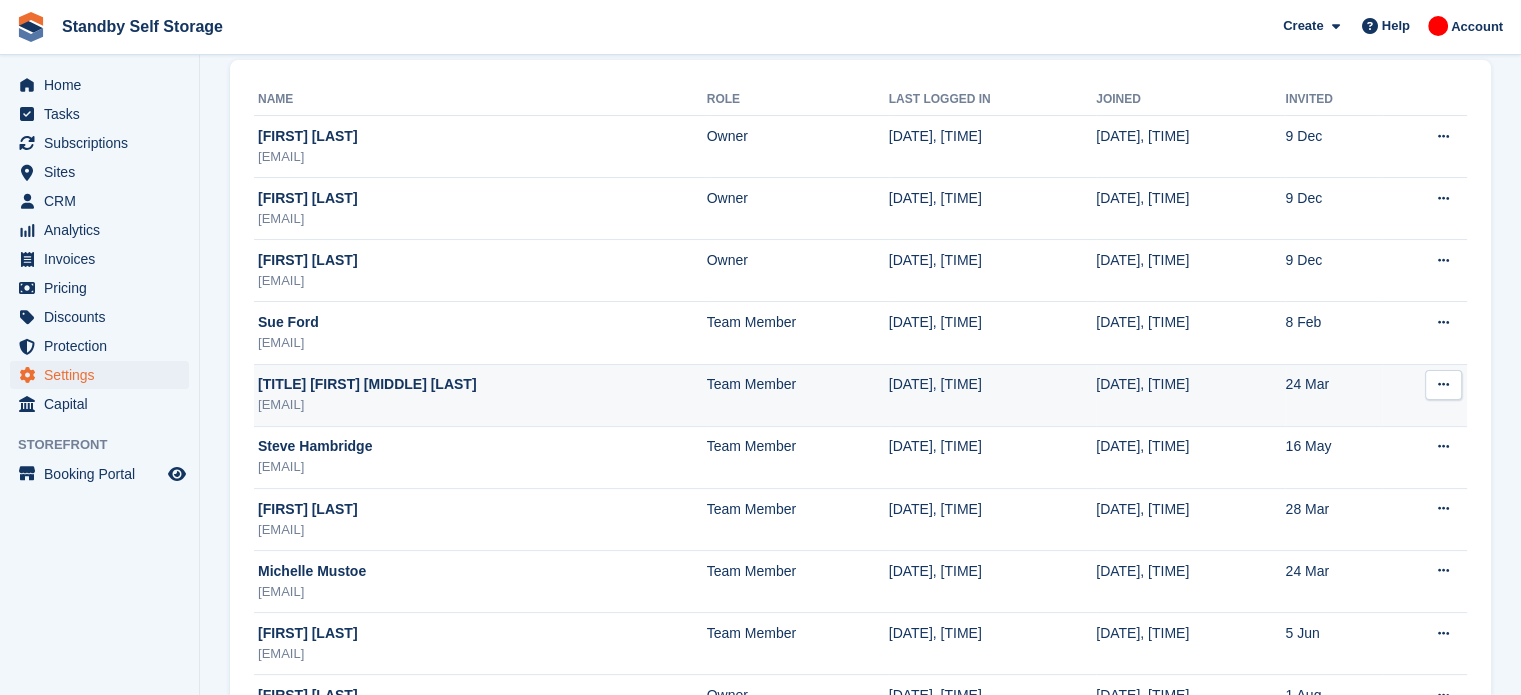 click at bounding box center (1443, 385) 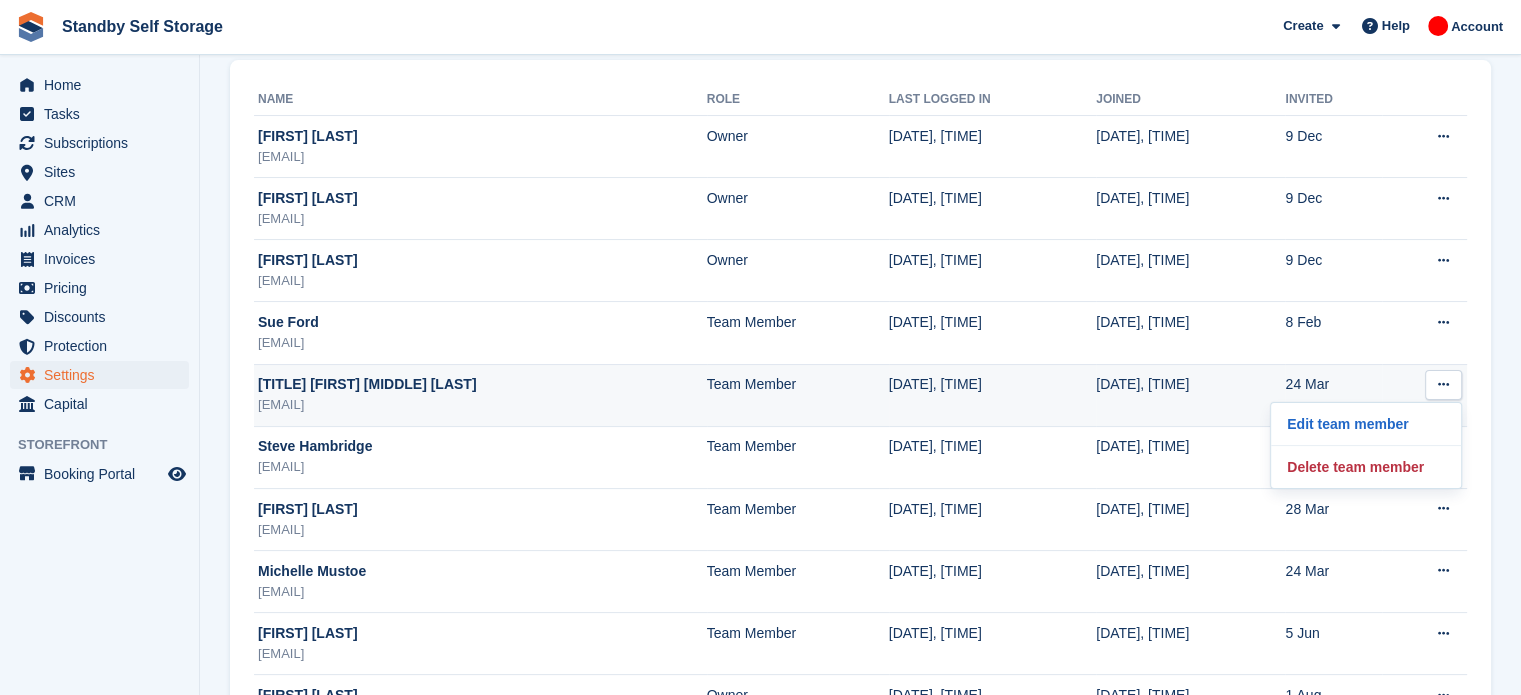 click at bounding box center (1443, 384) 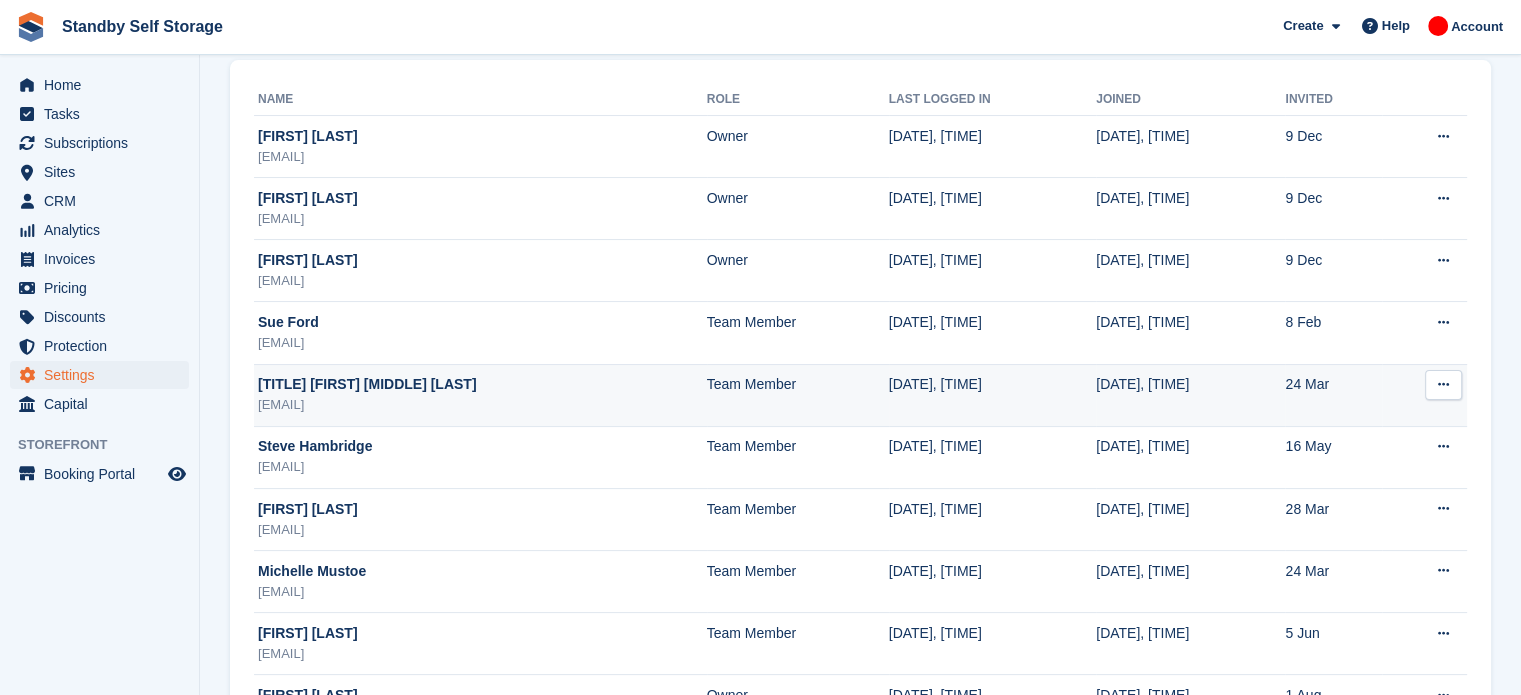 click at bounding box center [1443, 384] 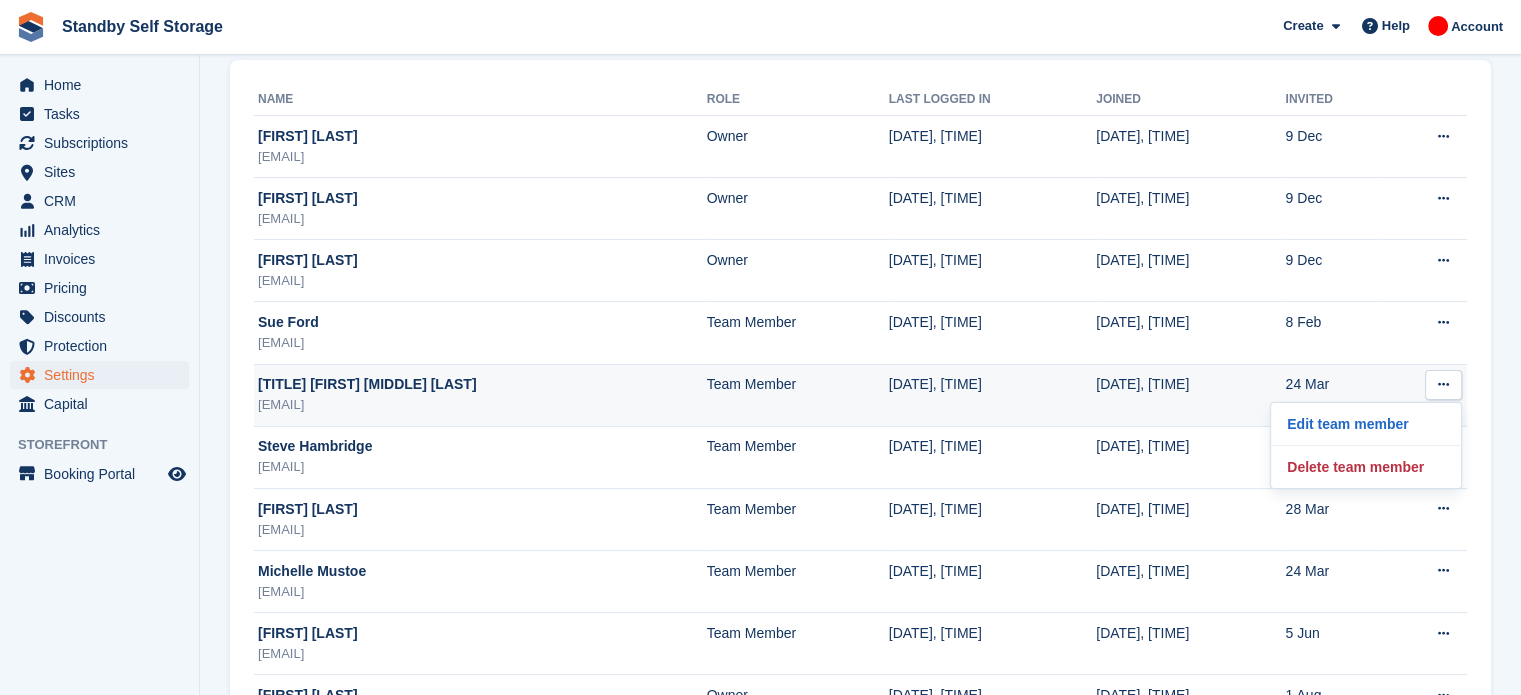 click on "Edit team member
Delete team member" at bounding box center [1366, 445] 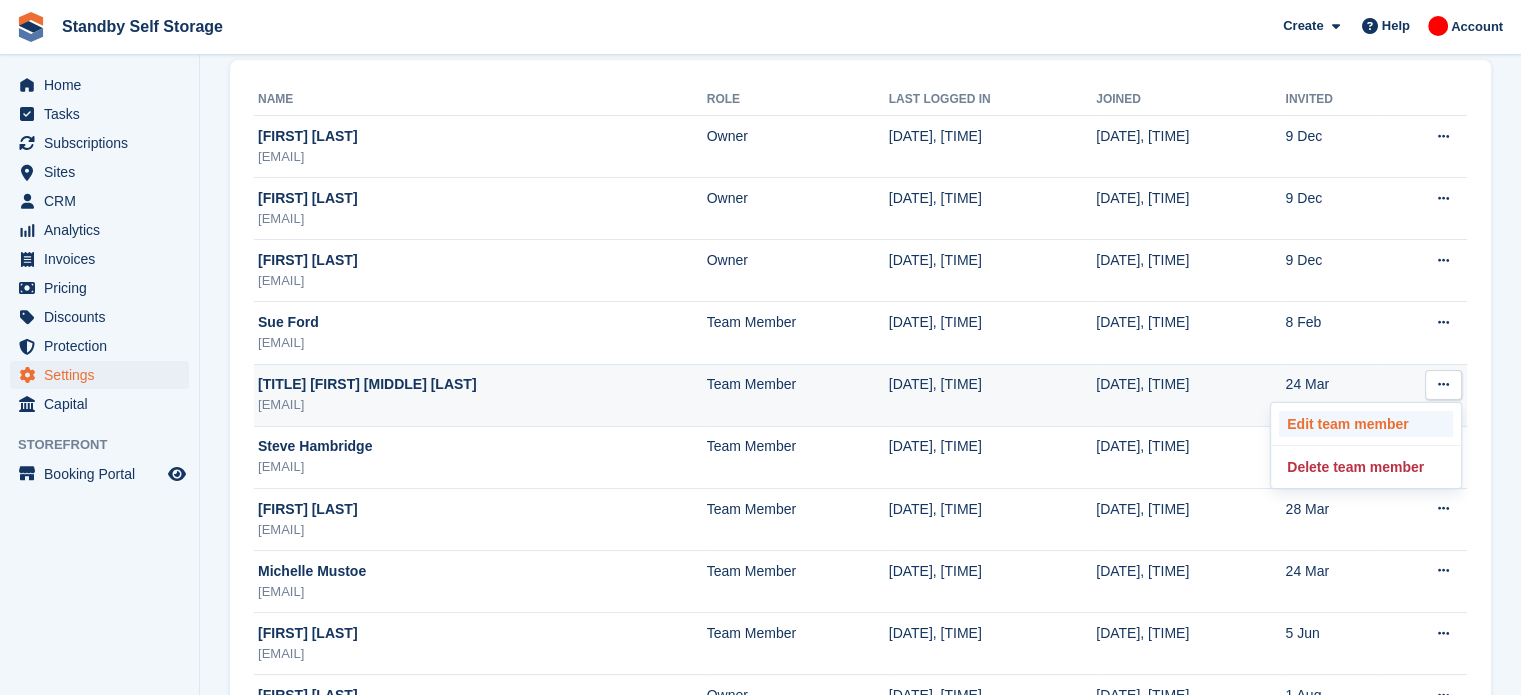 click on "Edit team member" at bounding box center (1366, 424) 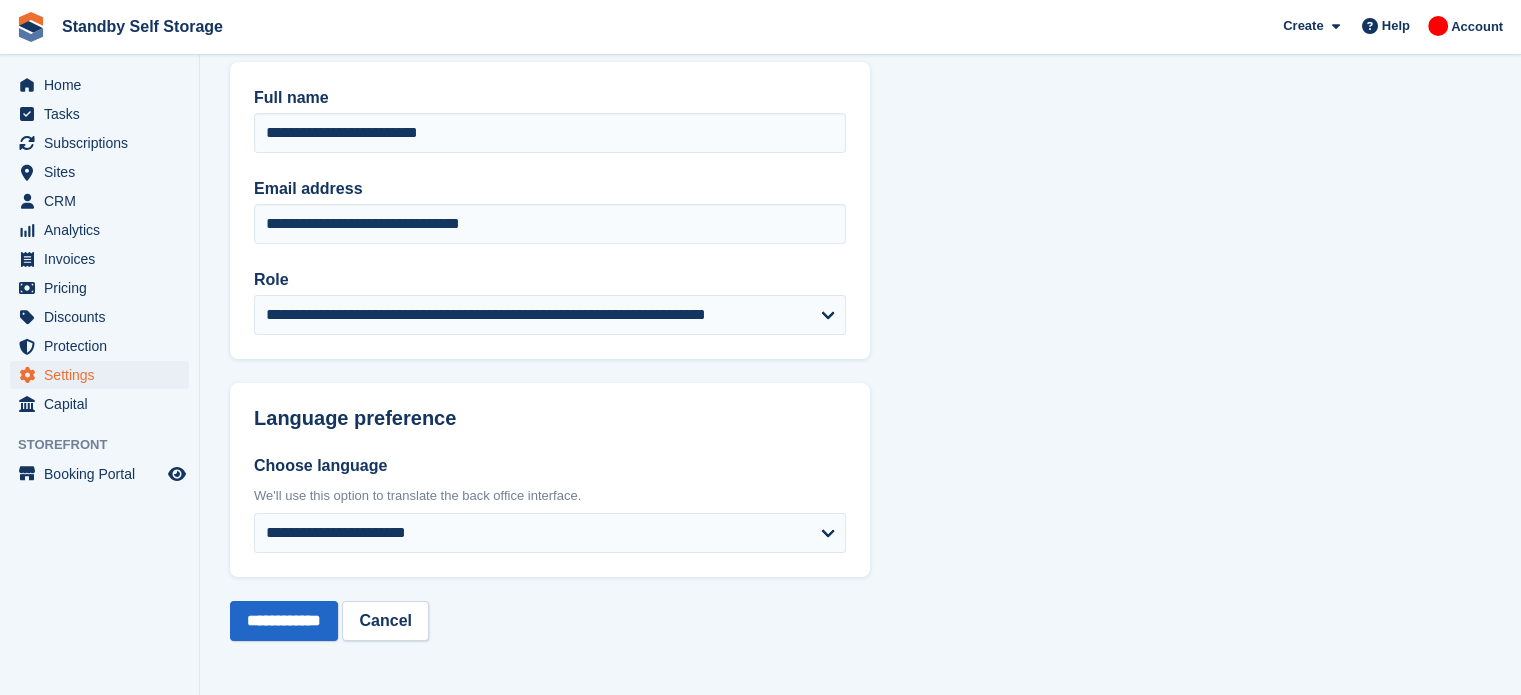 scroll, scrollTop: 0, scrollLeft: 0, axis: both 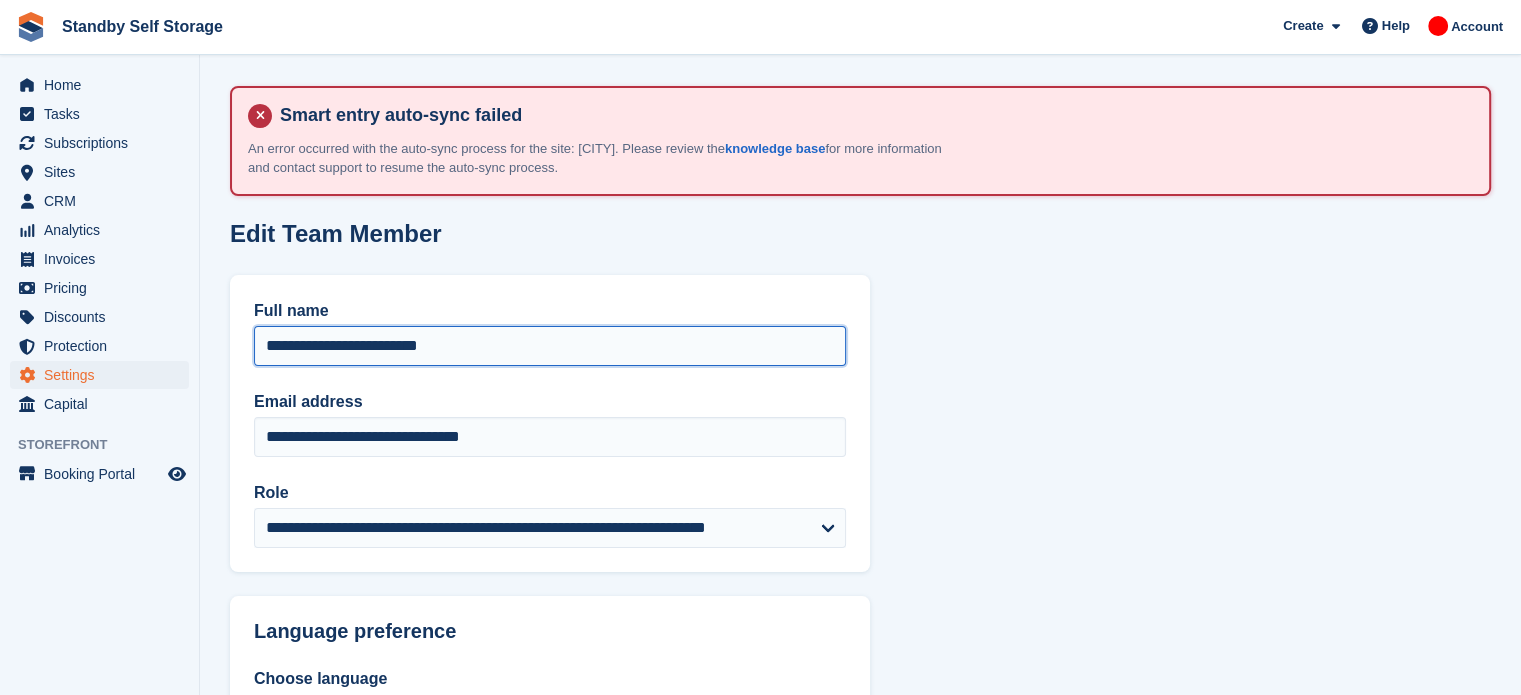 drag, startPoint x: 288, startPoint y: 337, endPoint x: 221, endPoint y: 342, distance: 67.18631 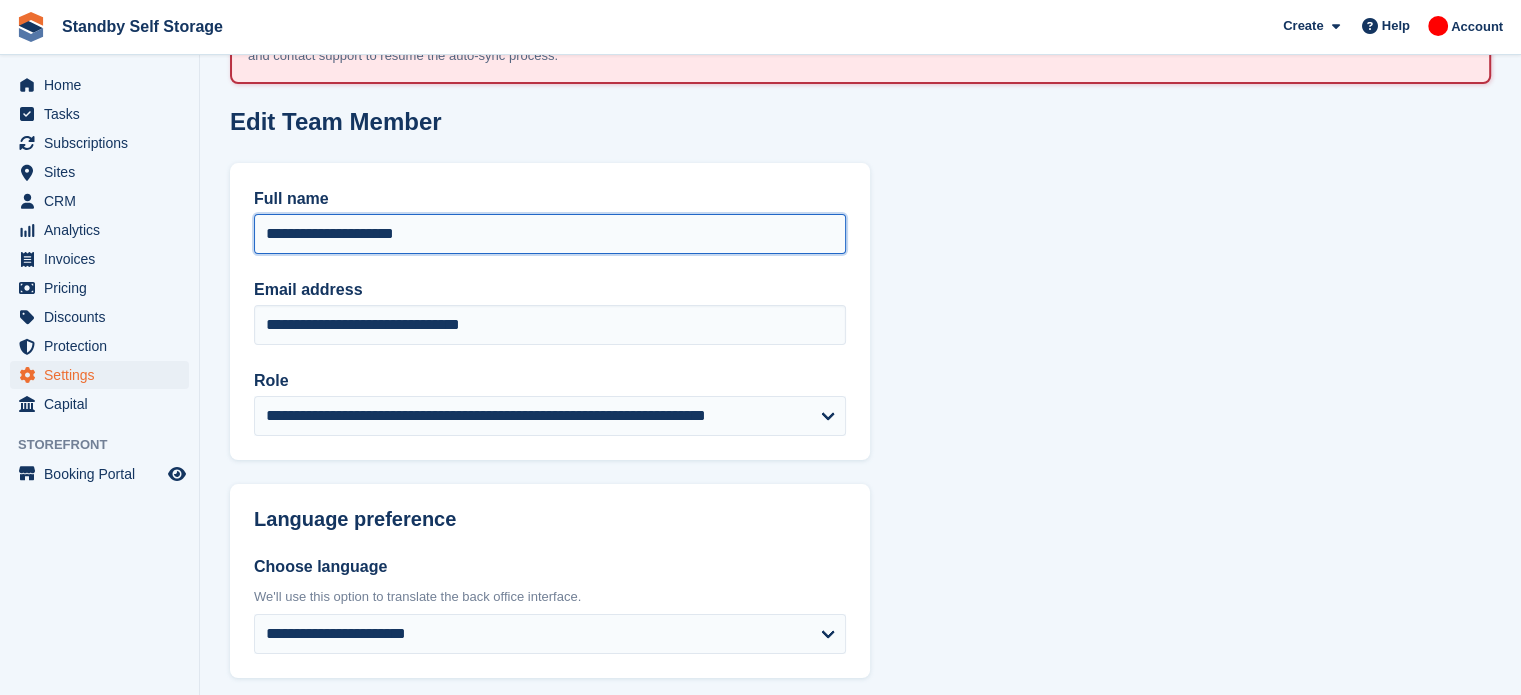scroll, scrollTop: 212, scrollLeft: 0, axis: vertical 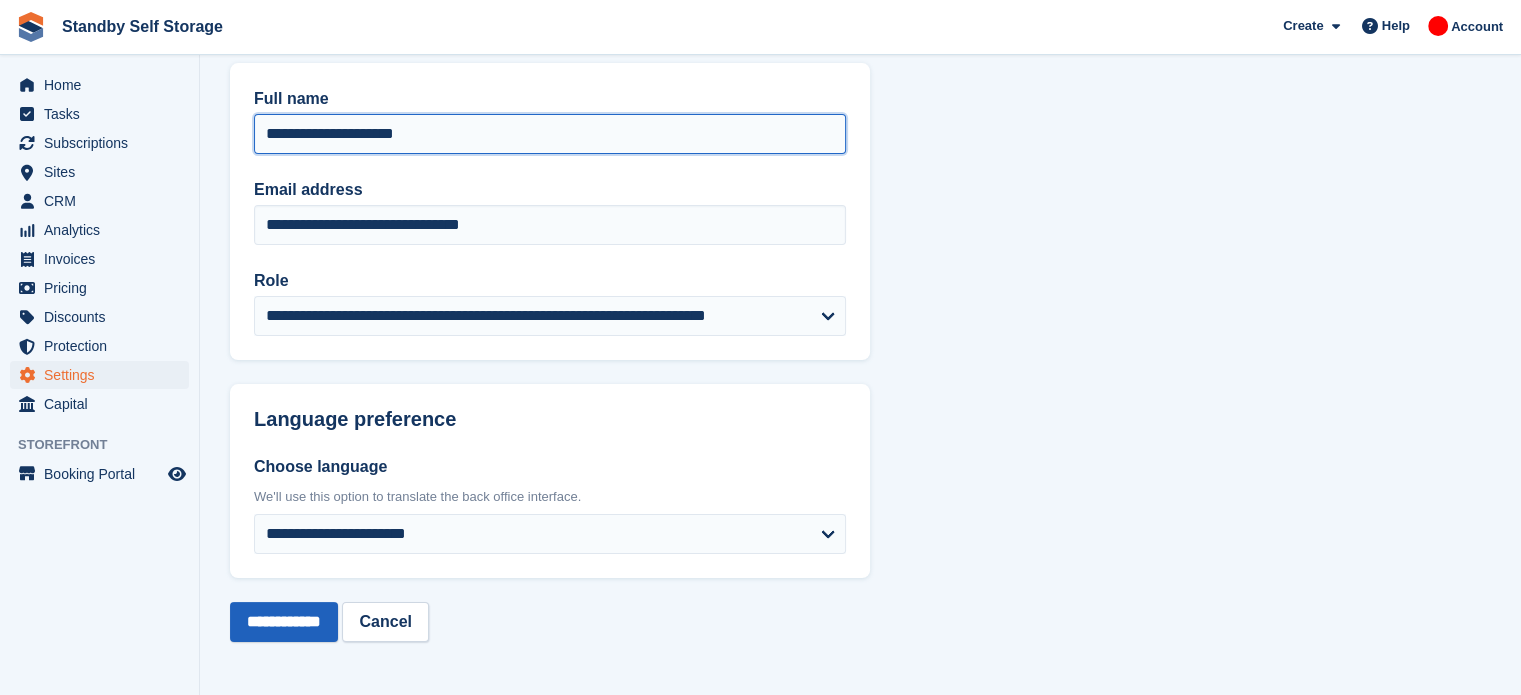 type on "**********" 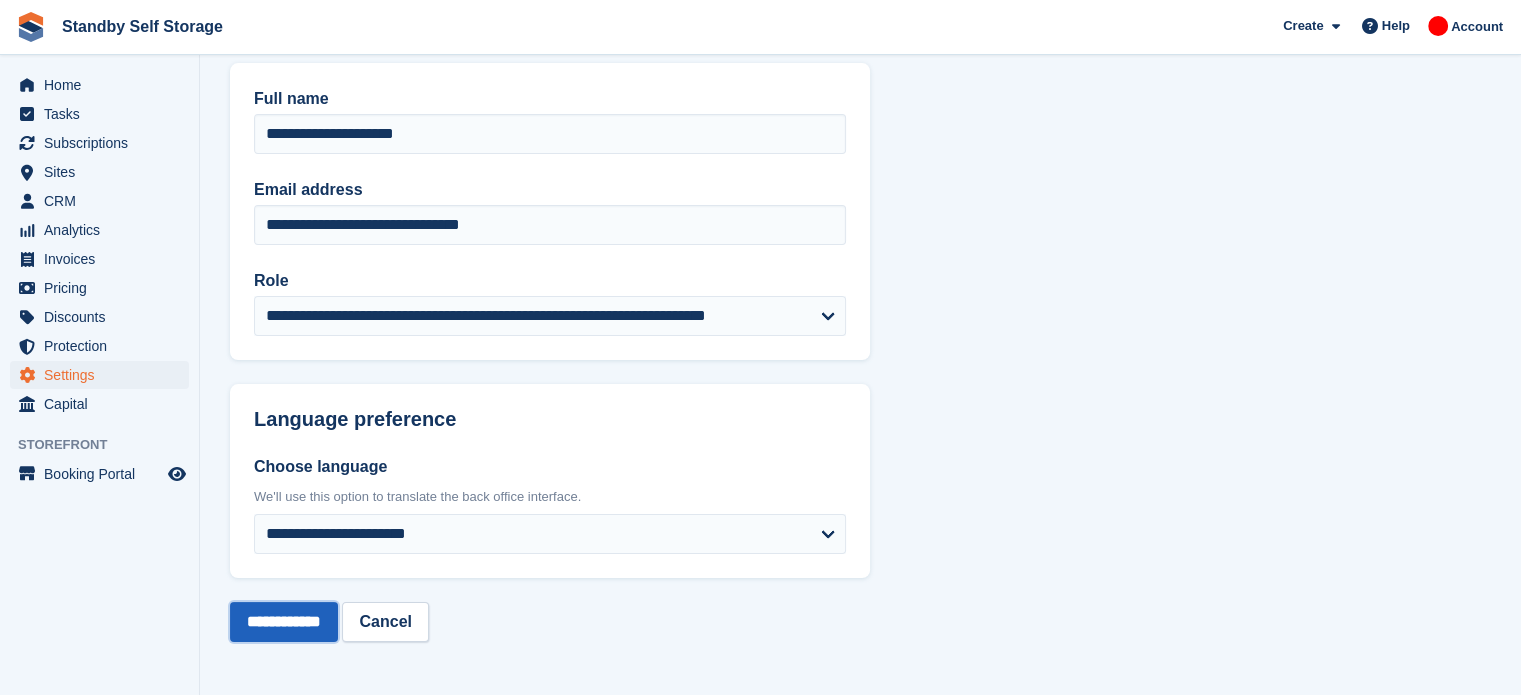 click on "**********" at bounding box center (284, 622) 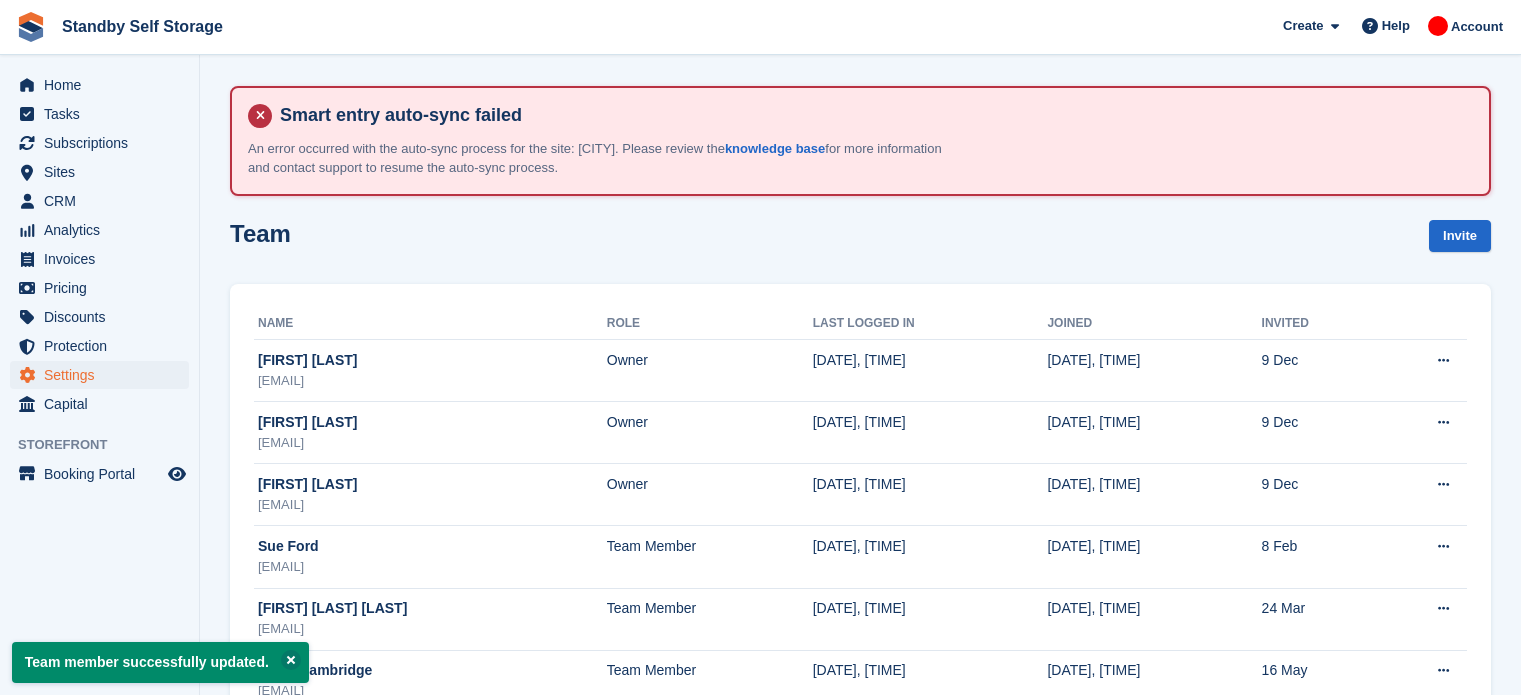 scroll, scrollTop: 0, scrollLeft: 0, axis: both 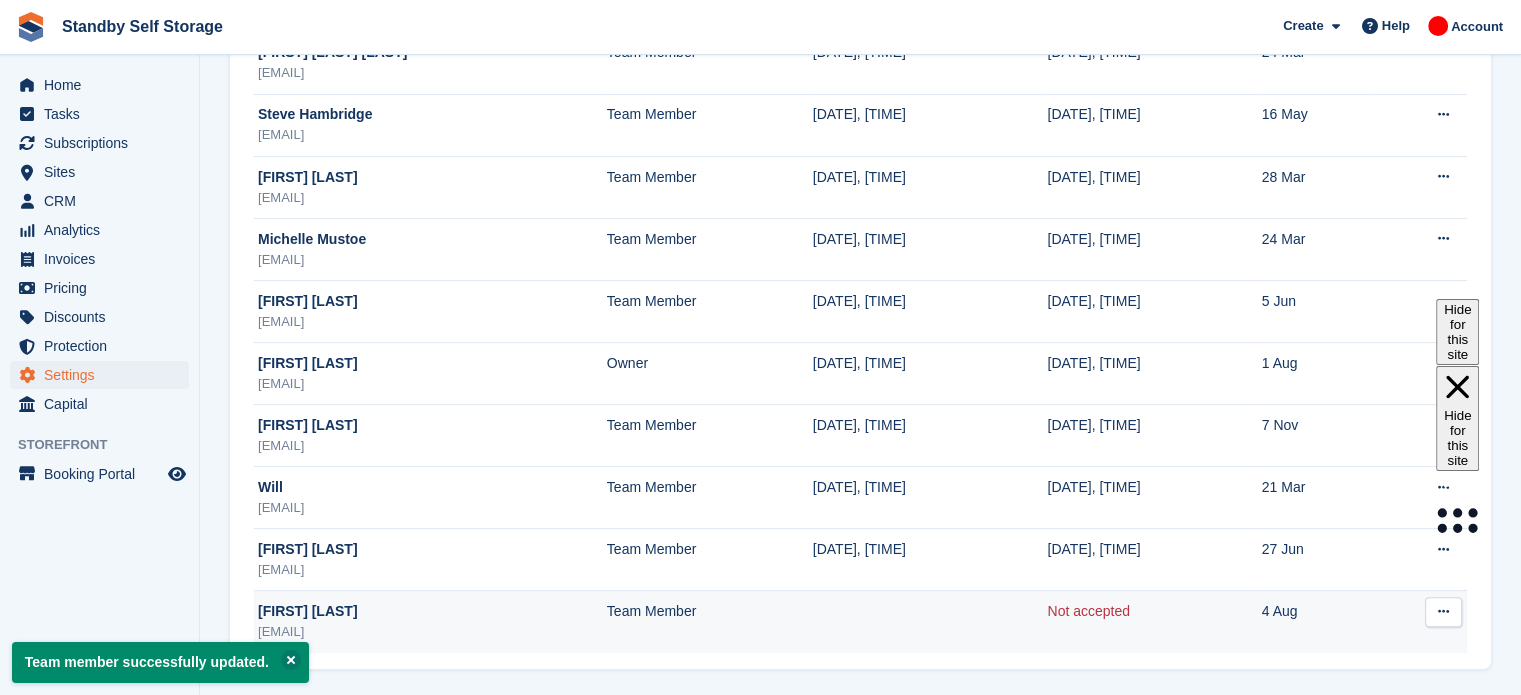 click at bounding box center [1443, 612] 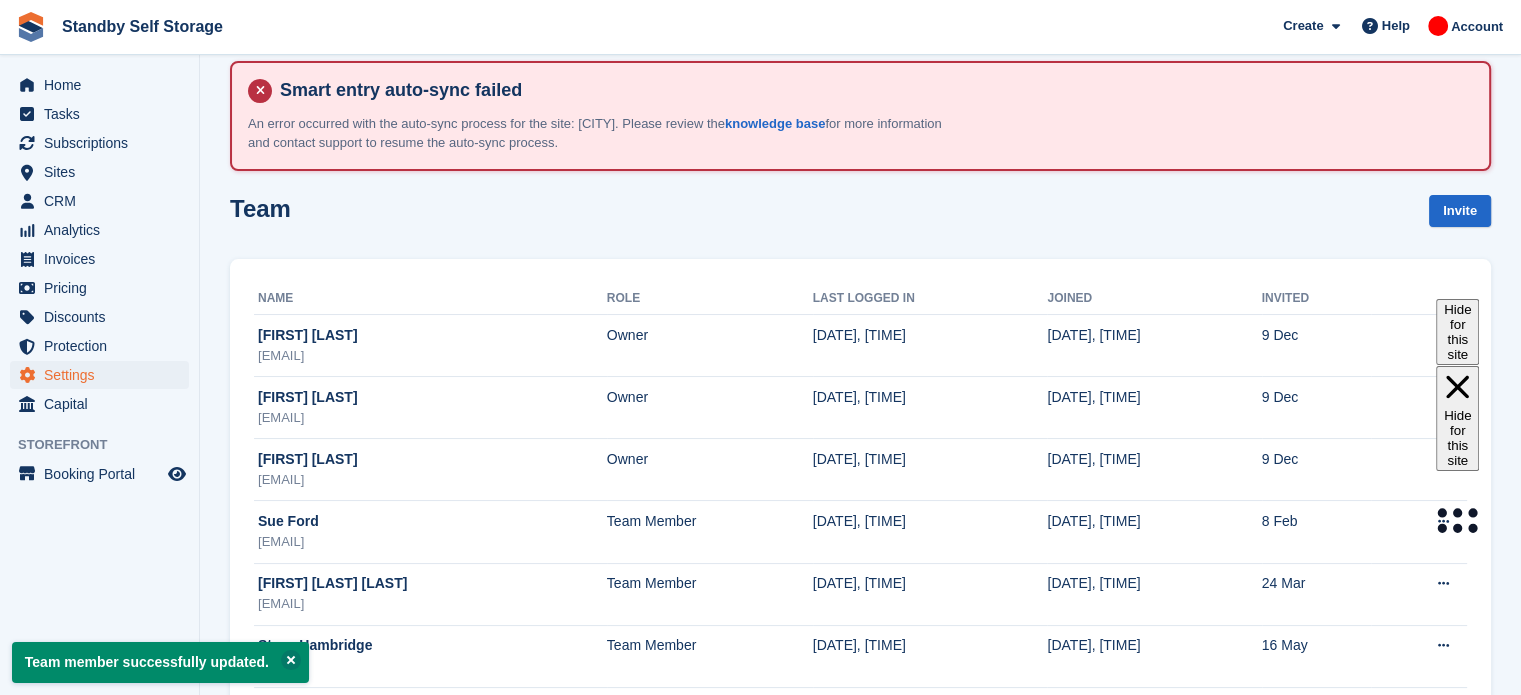 scroll, scrollTop: 598, scrollLeft: 0, axis: vertical 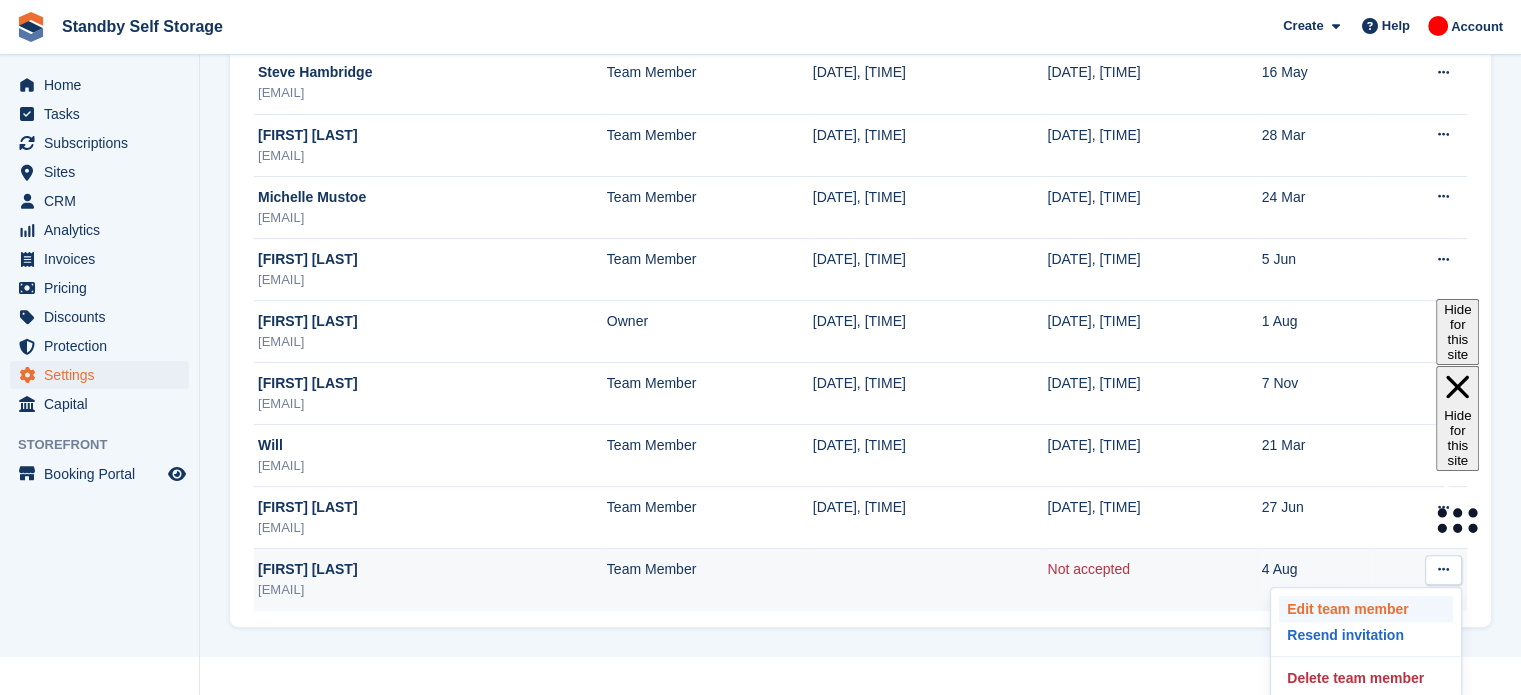 click on "Edit team member" at bounding box center (1366, 609) 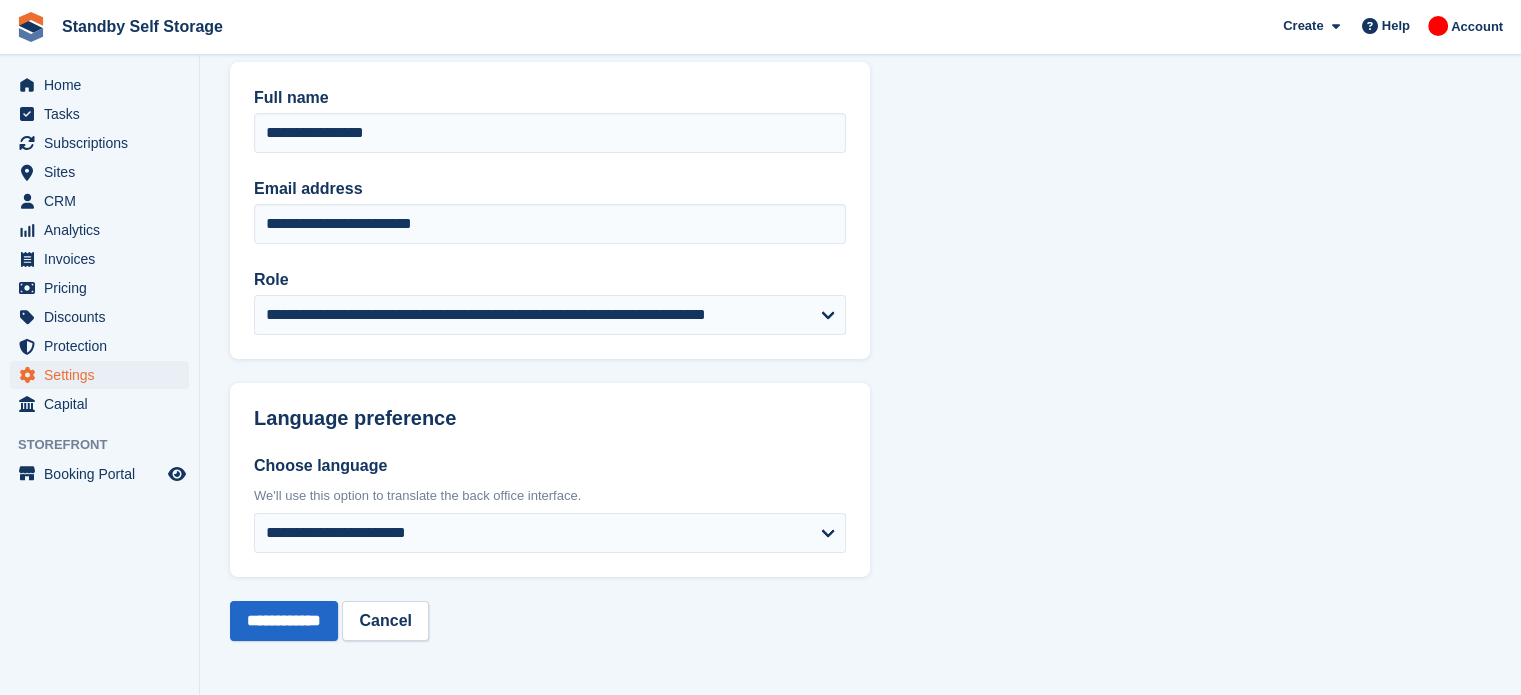 scroll, scrollTop: 0, scrollLeft: 0, axis: both 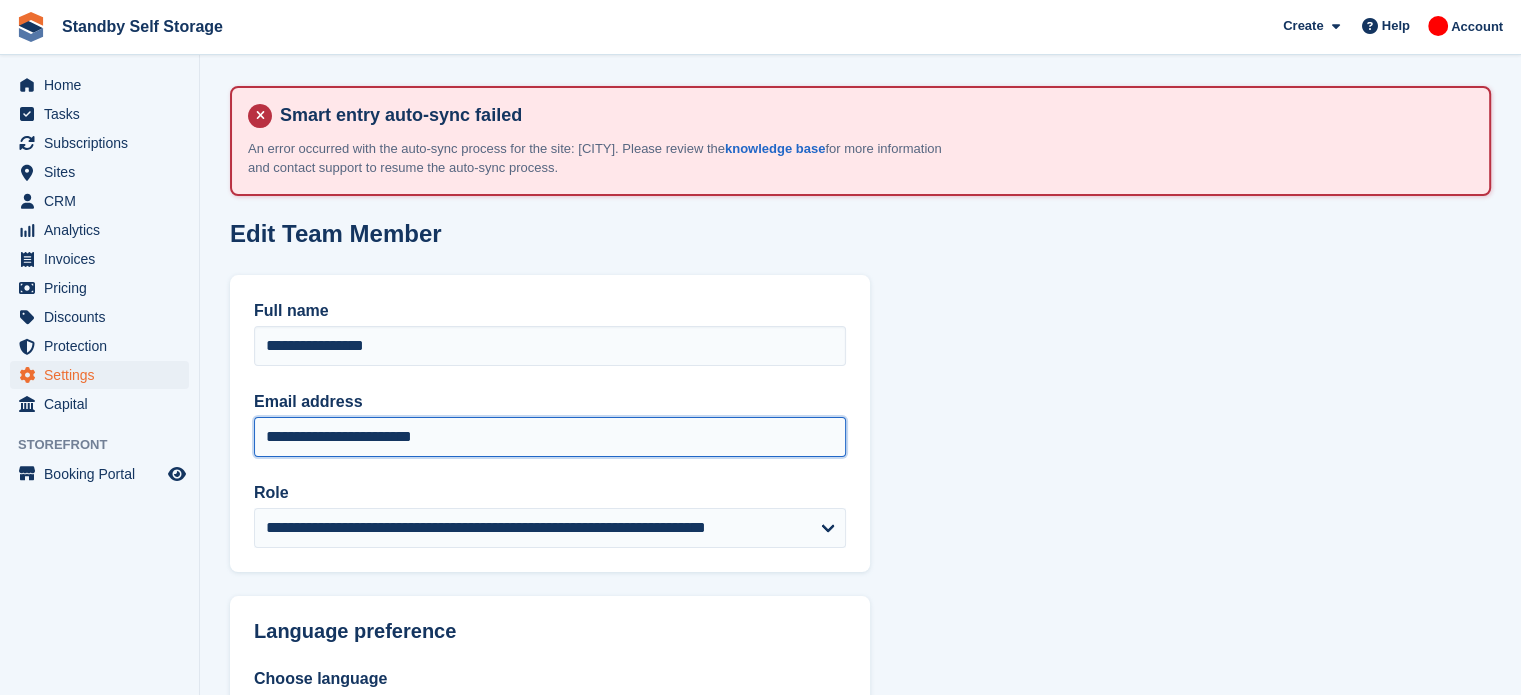 drag, startPoint x: 320, startPoint y: 439, endPoint x: 228, endPoint y: 450, distance: 92.65527 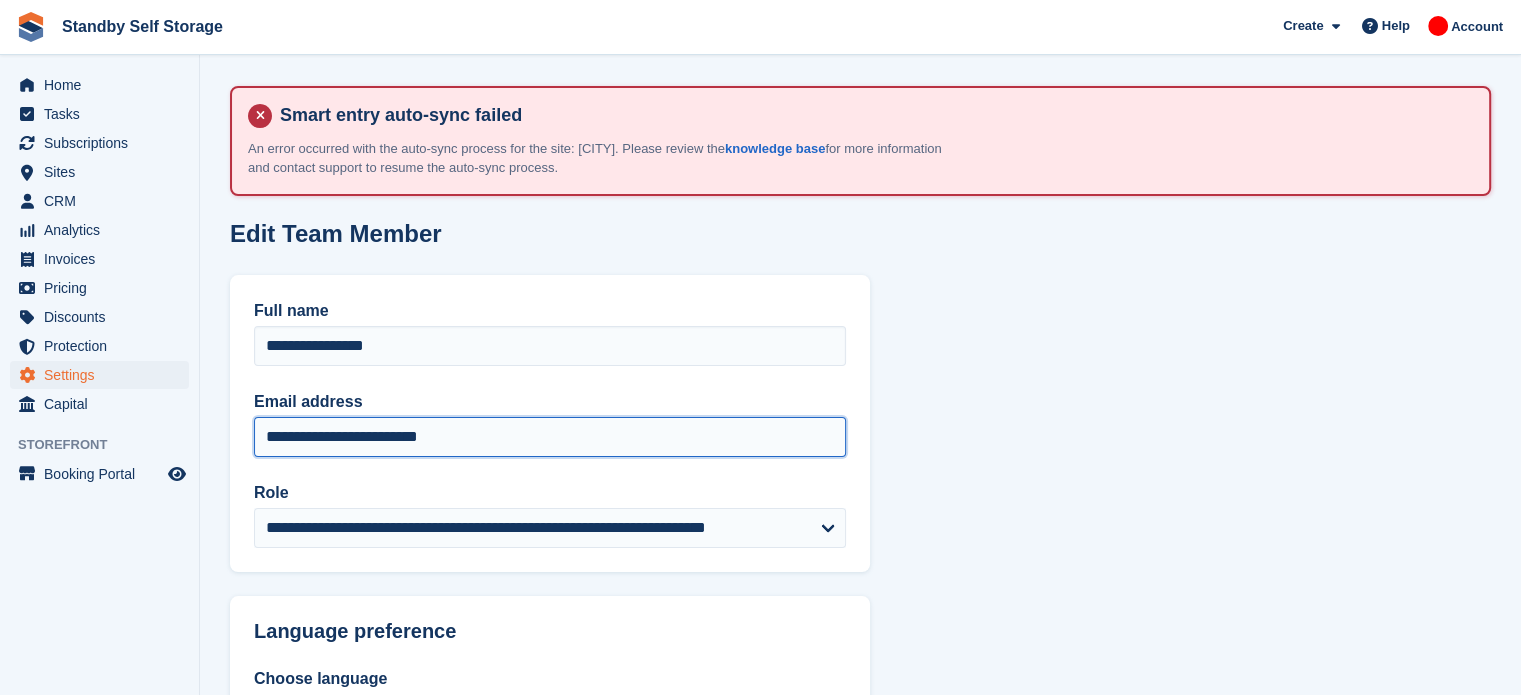 type on "**********" 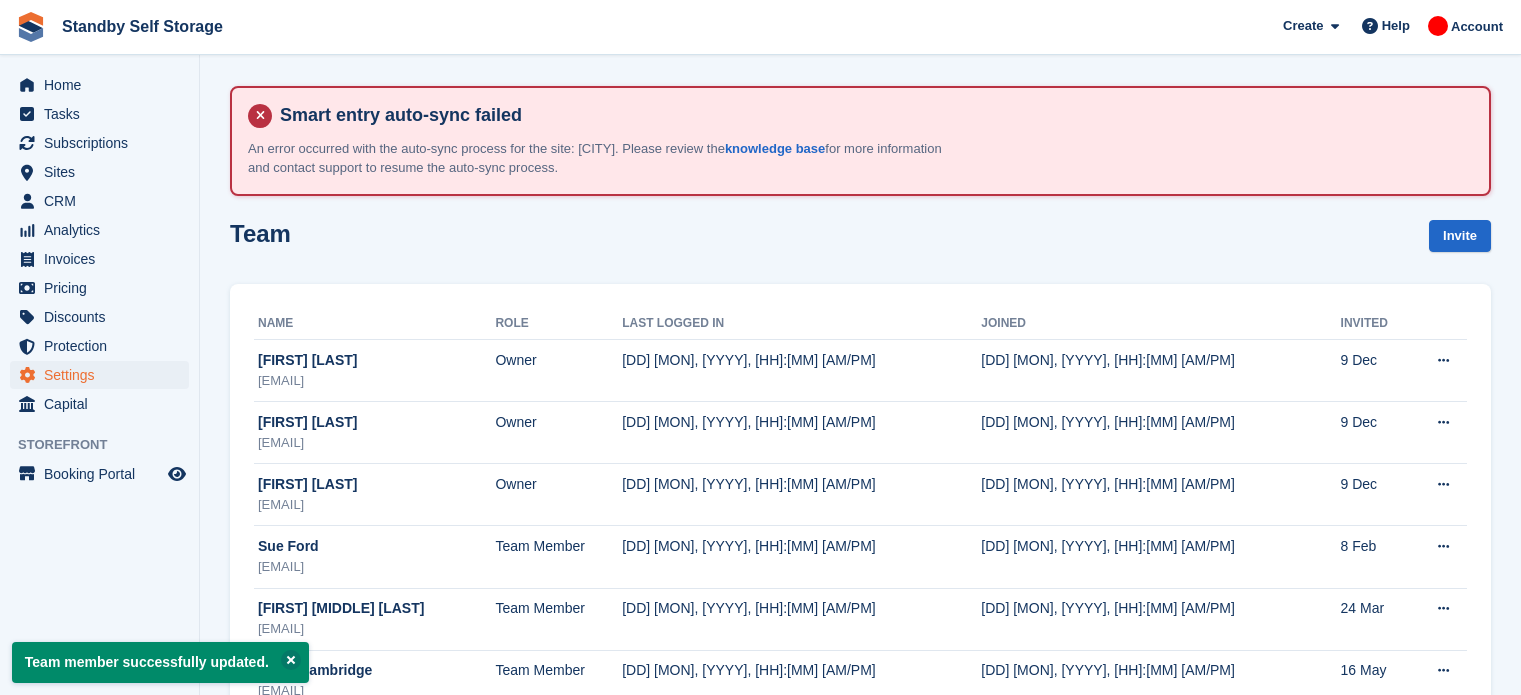 scroll, scrollTop: 0, scrollLeft: 0, axis: both 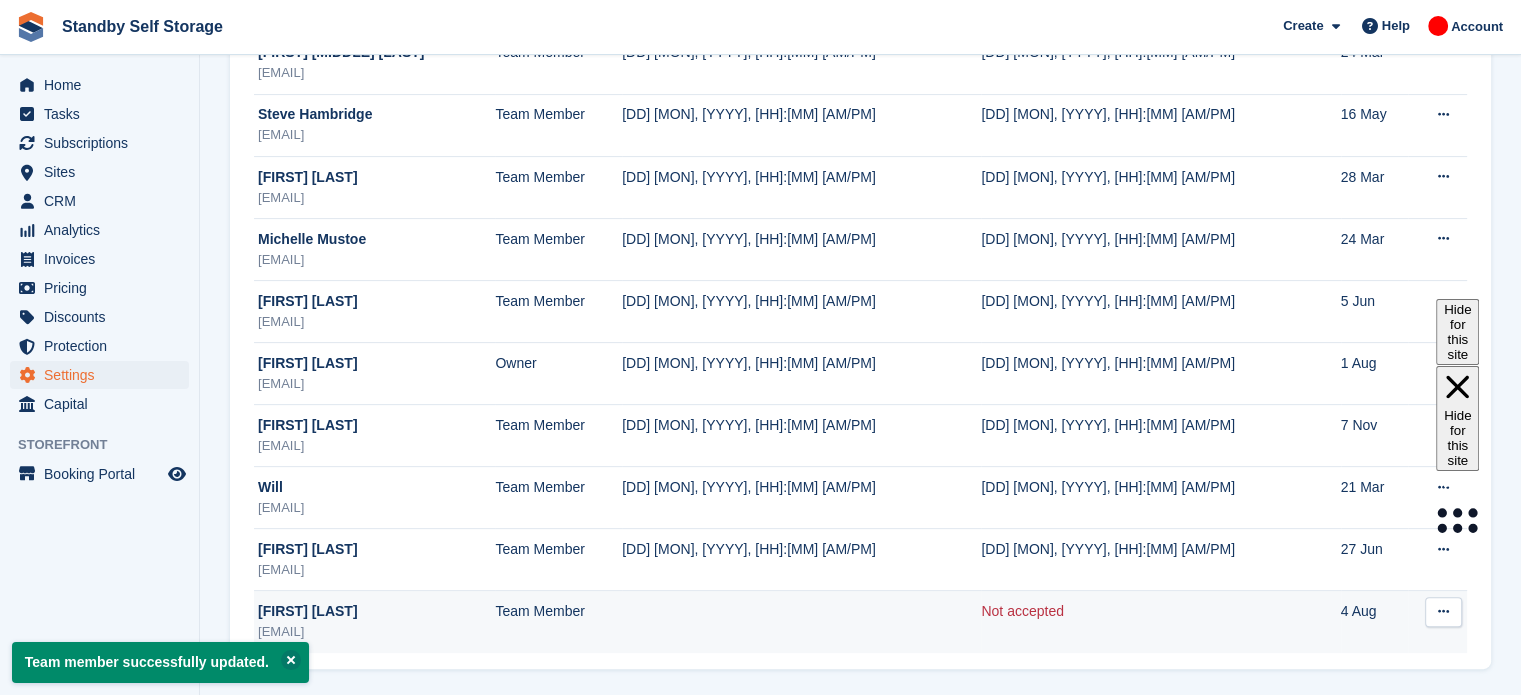 click at bounding box center [1443, 611] 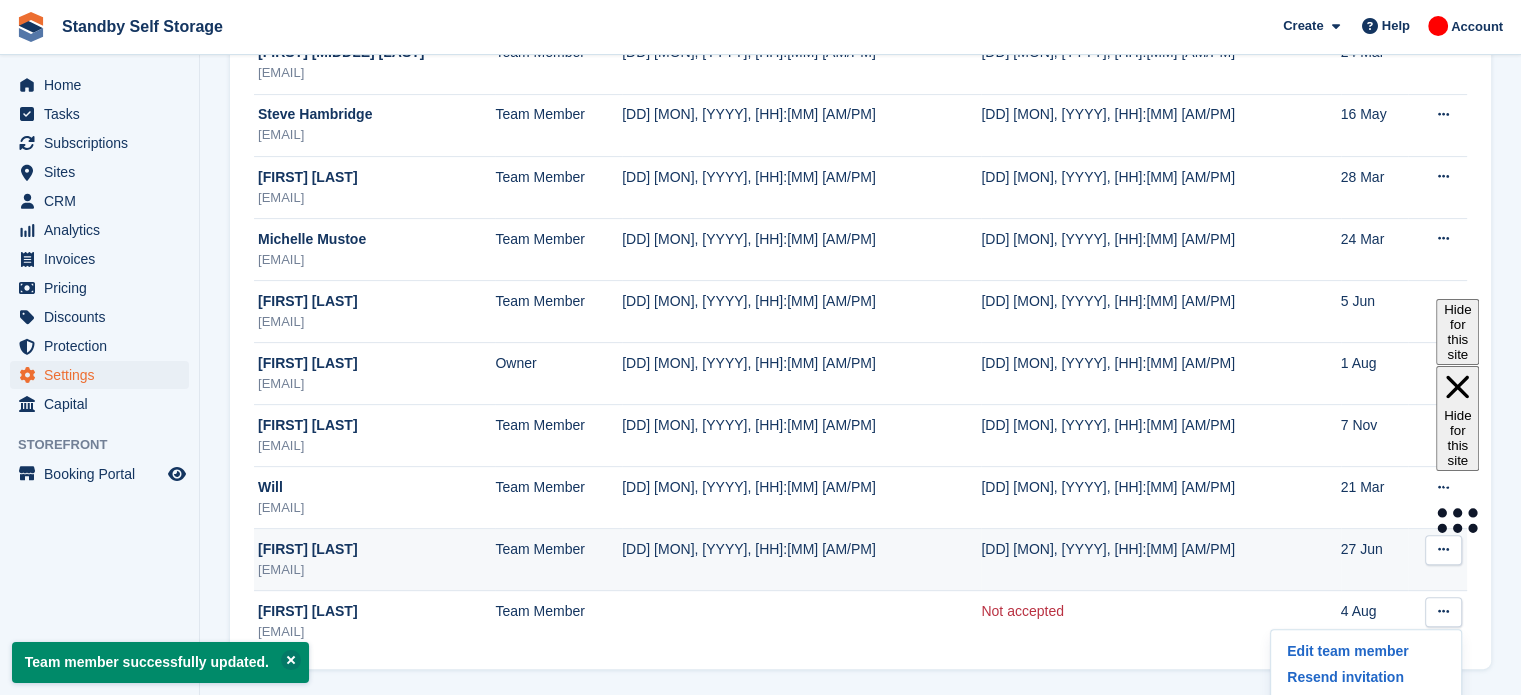 type 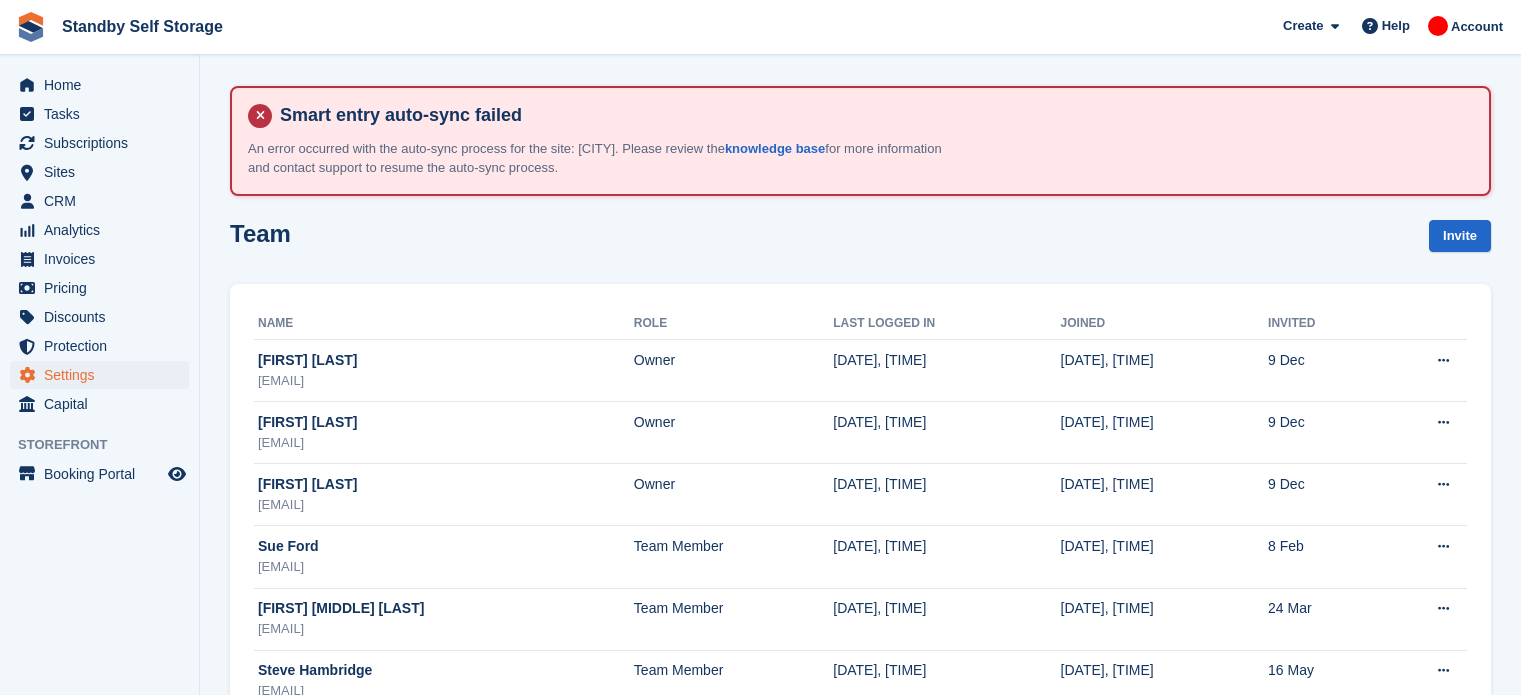 scroll, scrollTop: 555, scrollLeft: 0, axis: vertical 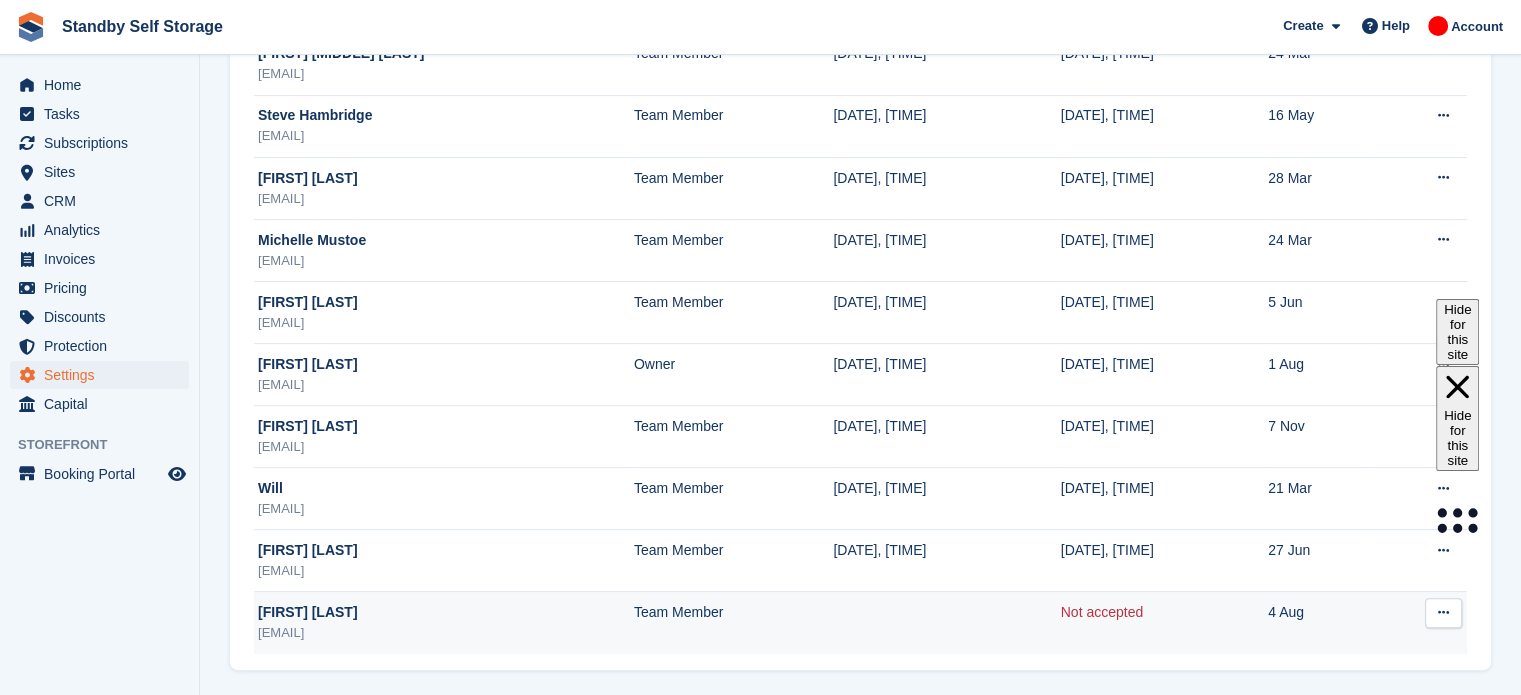 click at bounding box center (1443, 612) 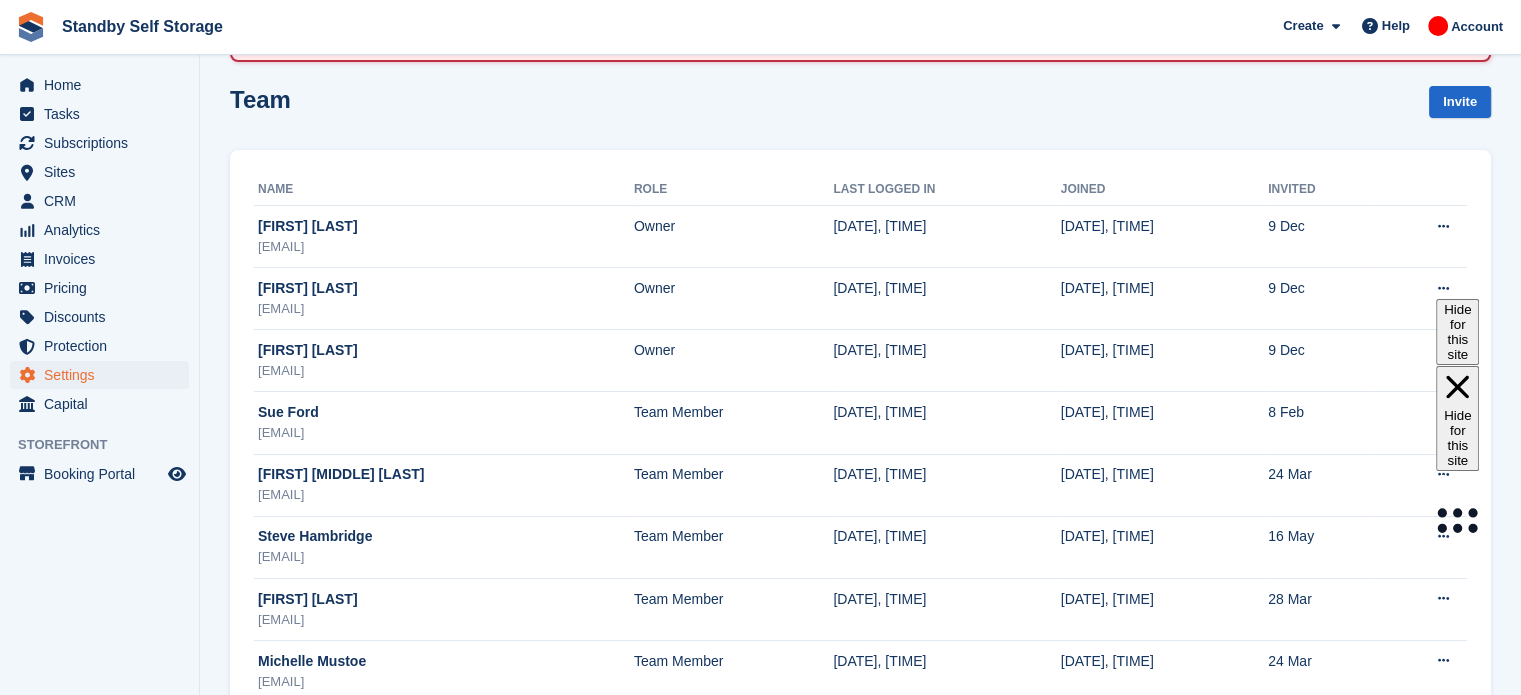 scroll, scrollTop: 0, scrollLeft: 0, axis: both 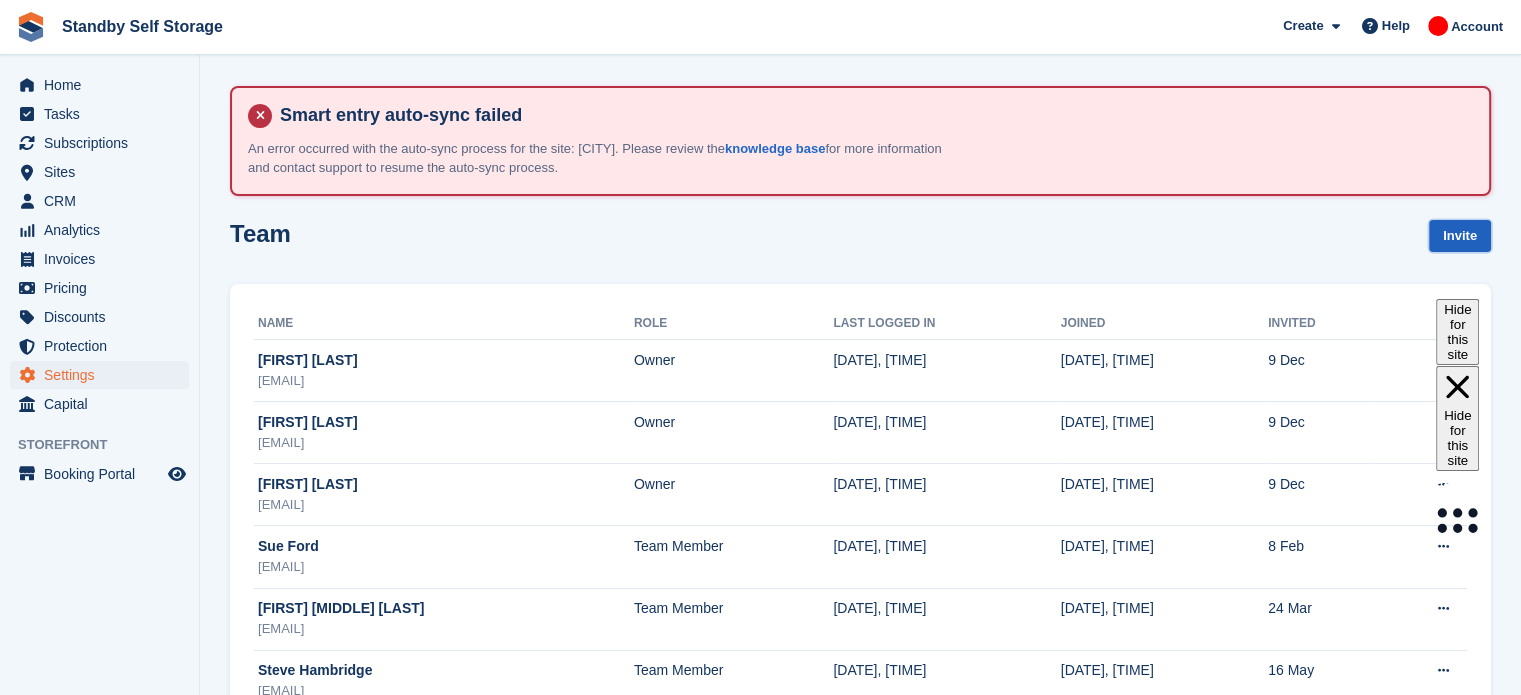 click on "Invite" at bounding box center [1460, 236] 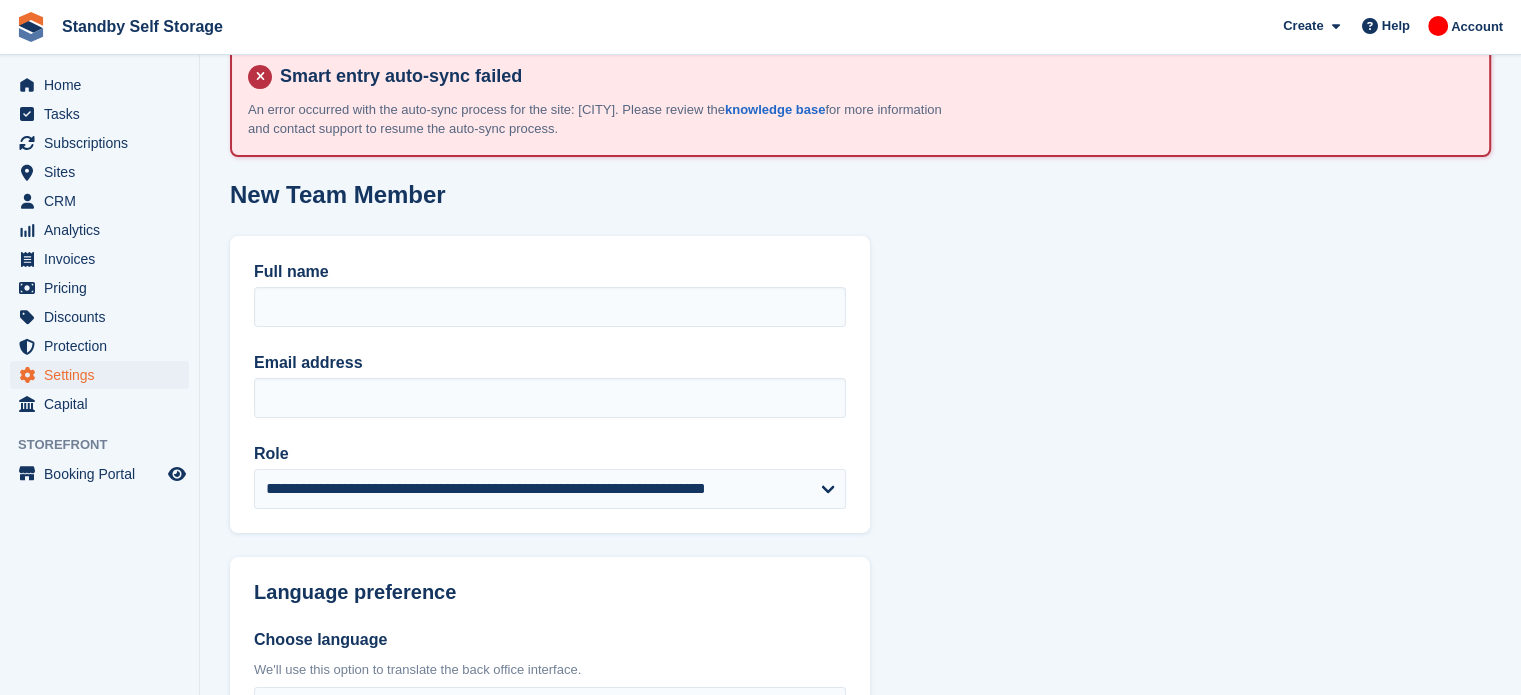 scroll, scrollTop: 43, scrollLeft: 0, axis: vertical 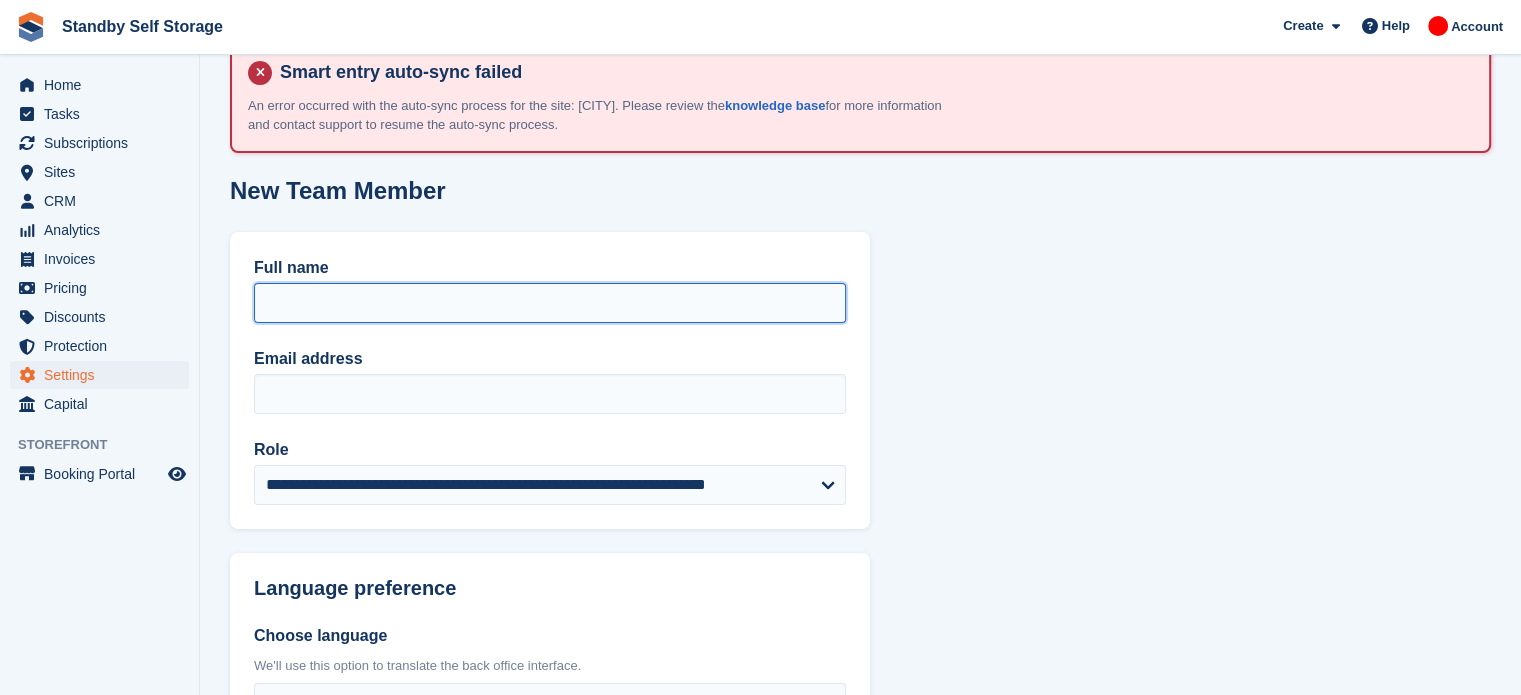click on "Full name" at bounding box center [550, 303] 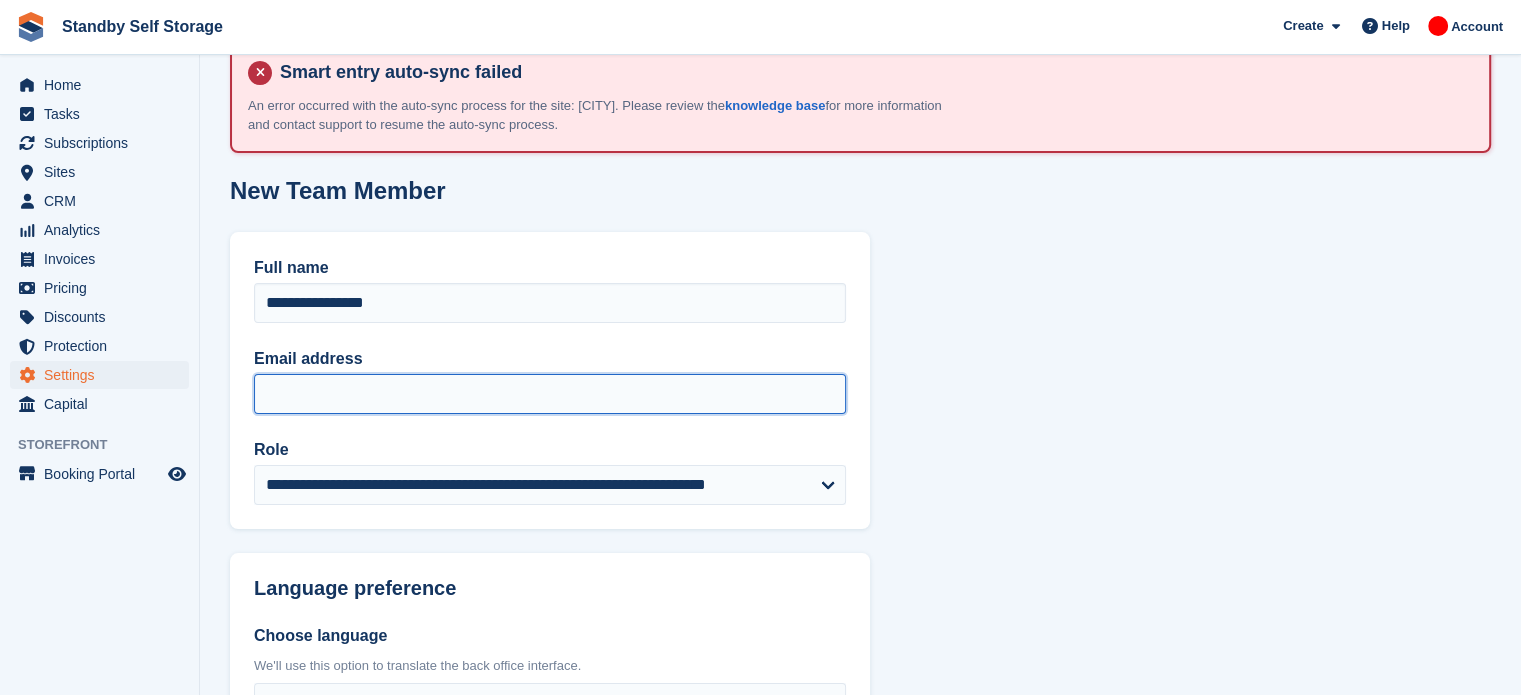 click on "Email address" at bounding box center (550, 394) 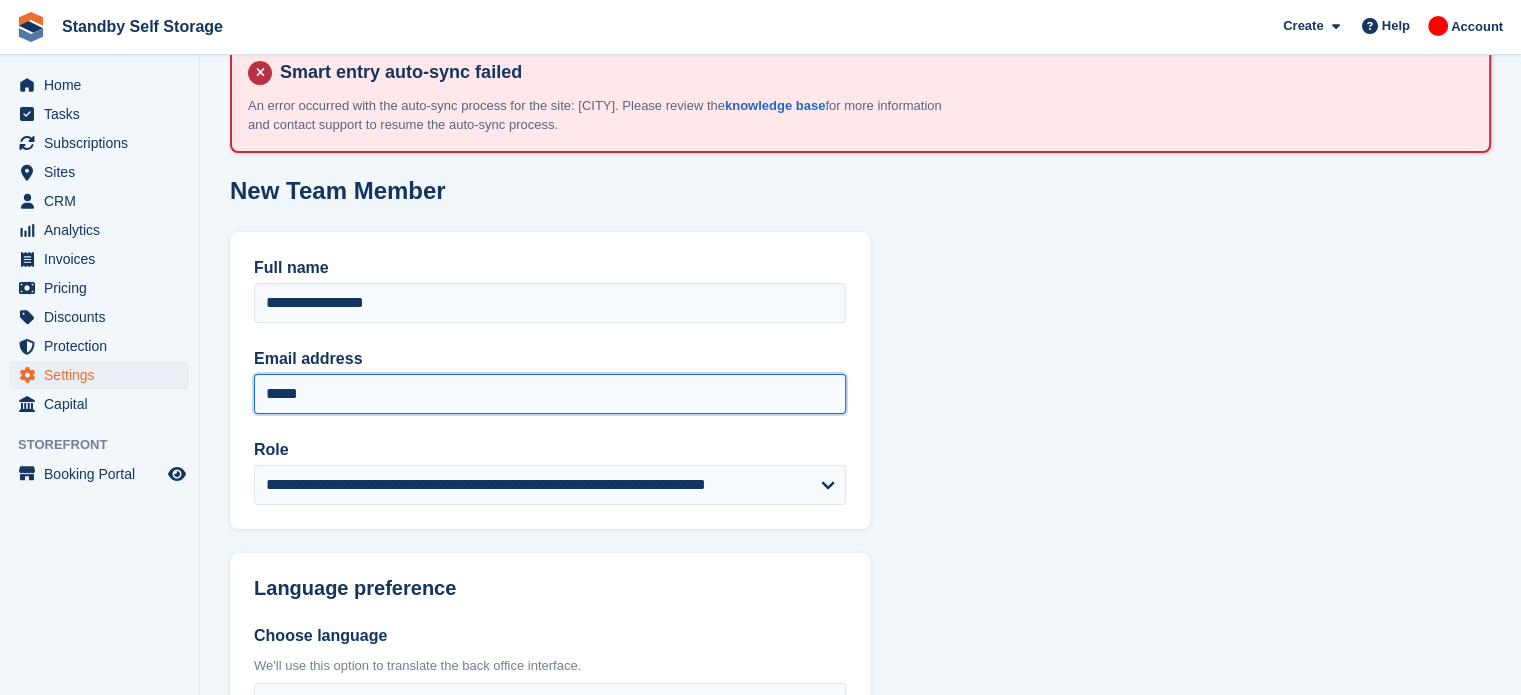 type on "**********" 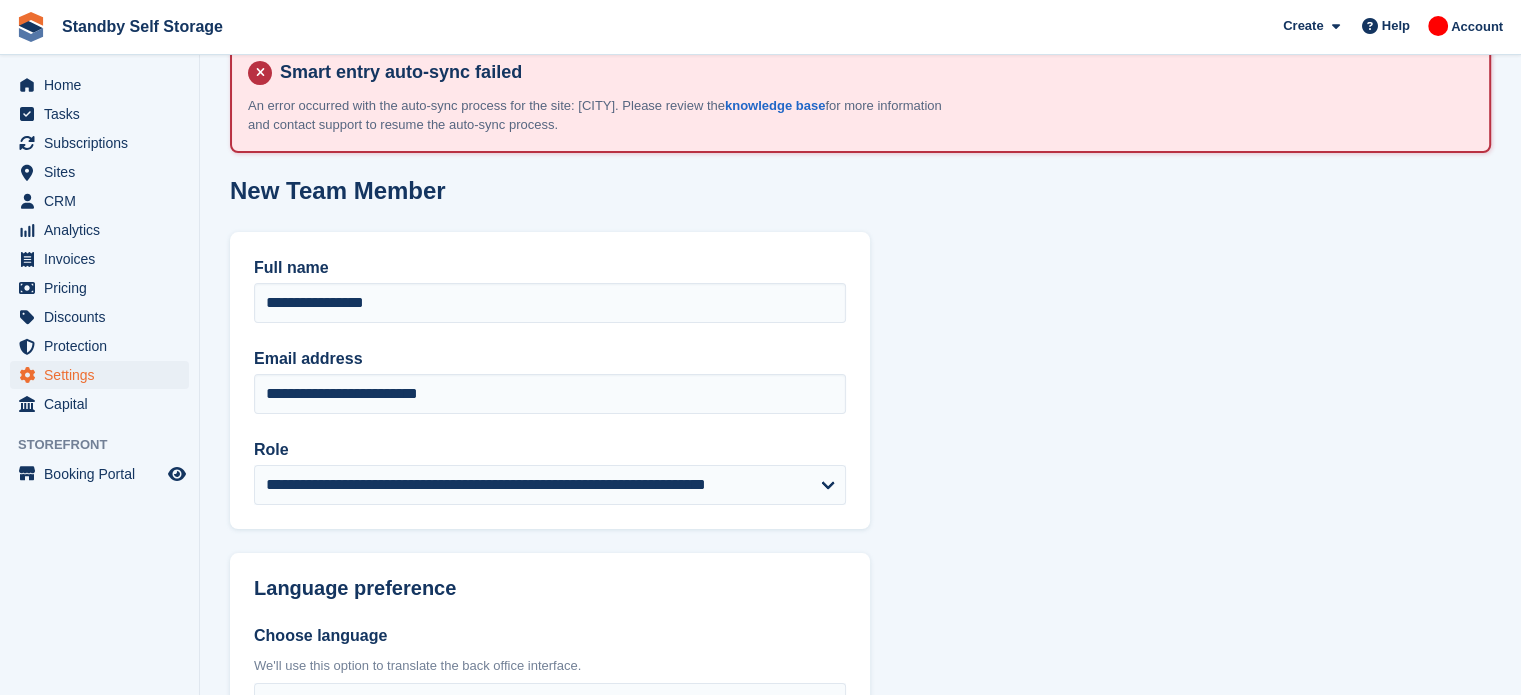 click on "**********" at bounding box center (860, 411) 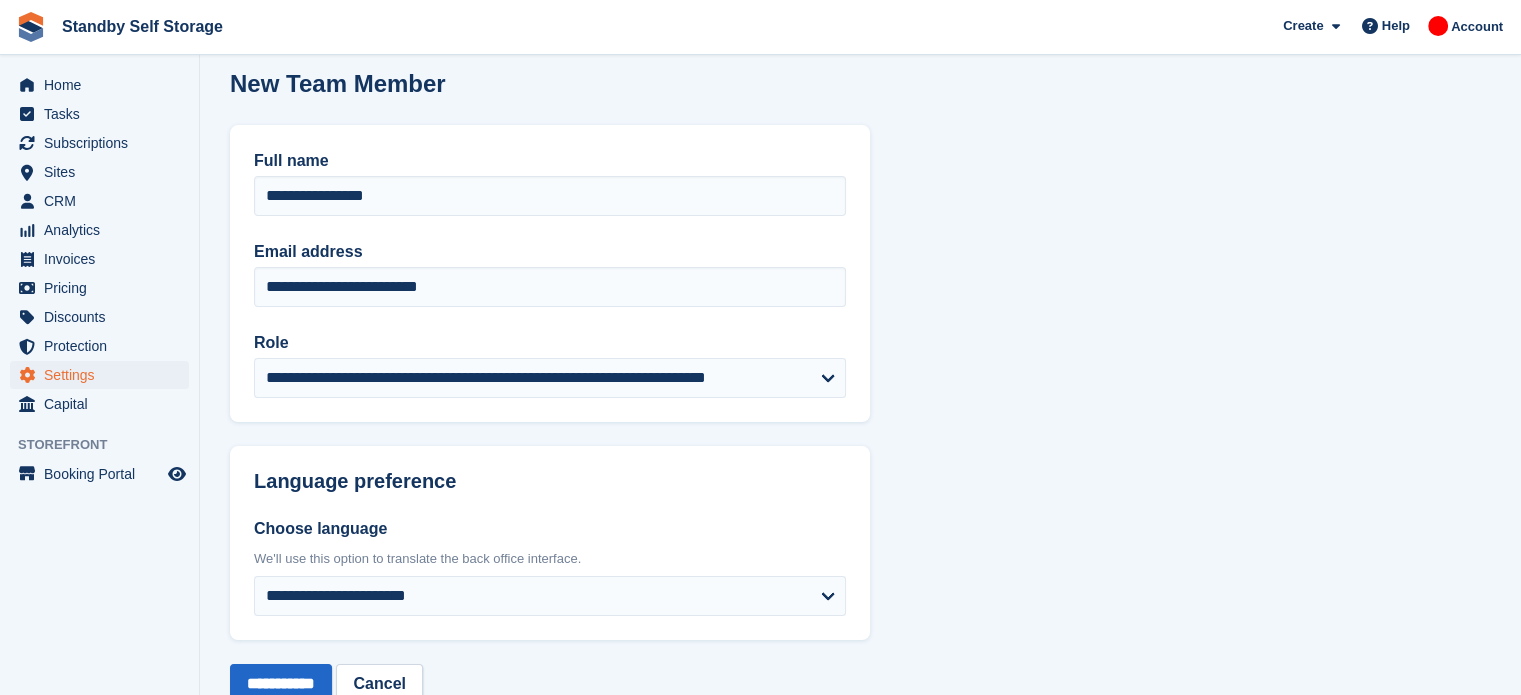 scroll, scrollTop: 212, scrollLeft: 0, axis: vertical 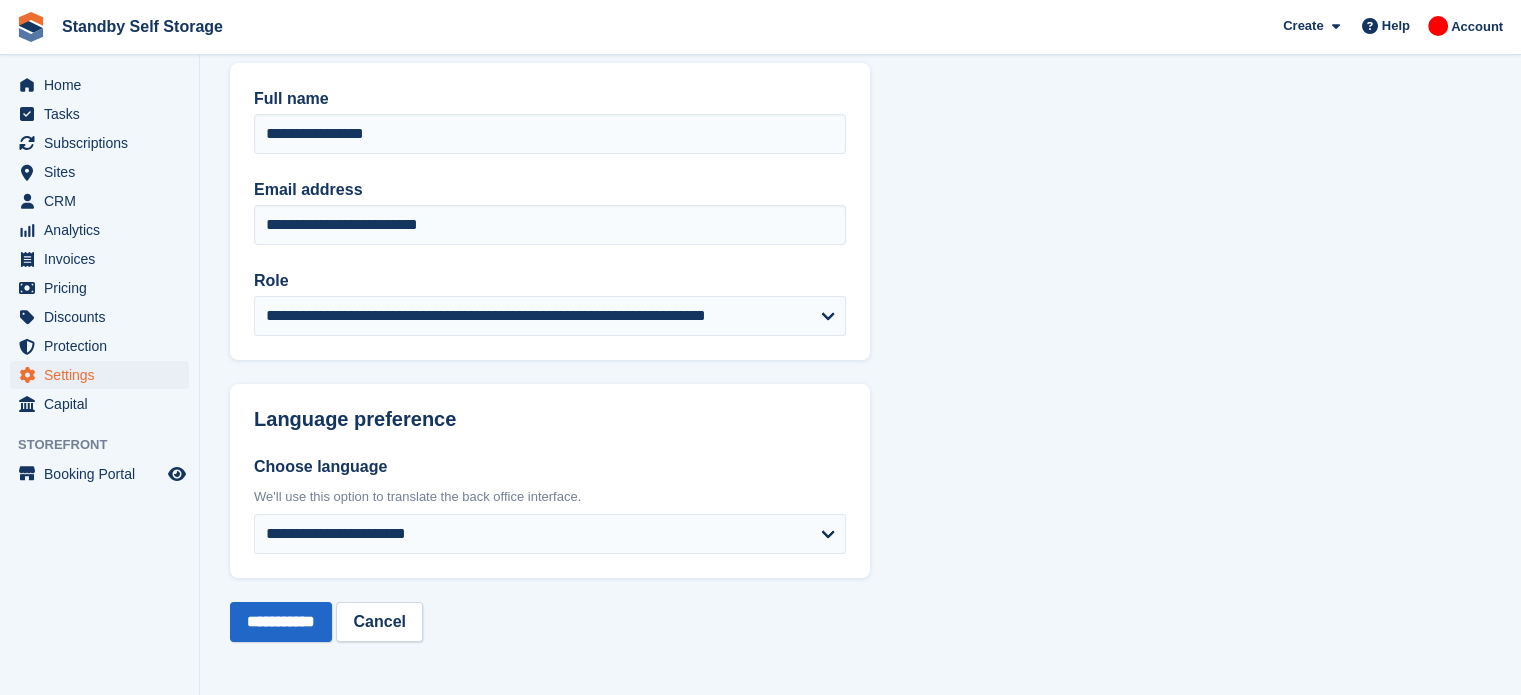 click on "**********" at bounding box center [860, 242] 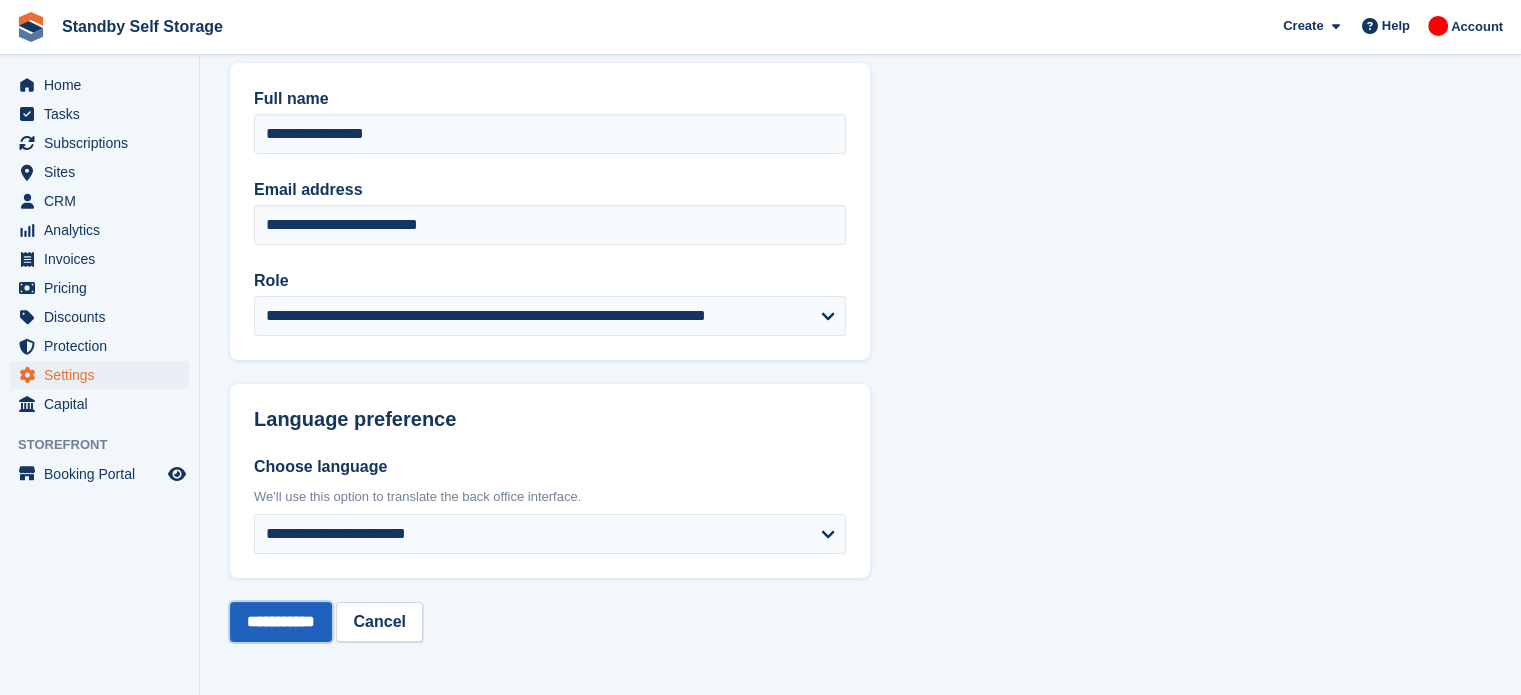 click on "**********" at bounding box center [281, 622] 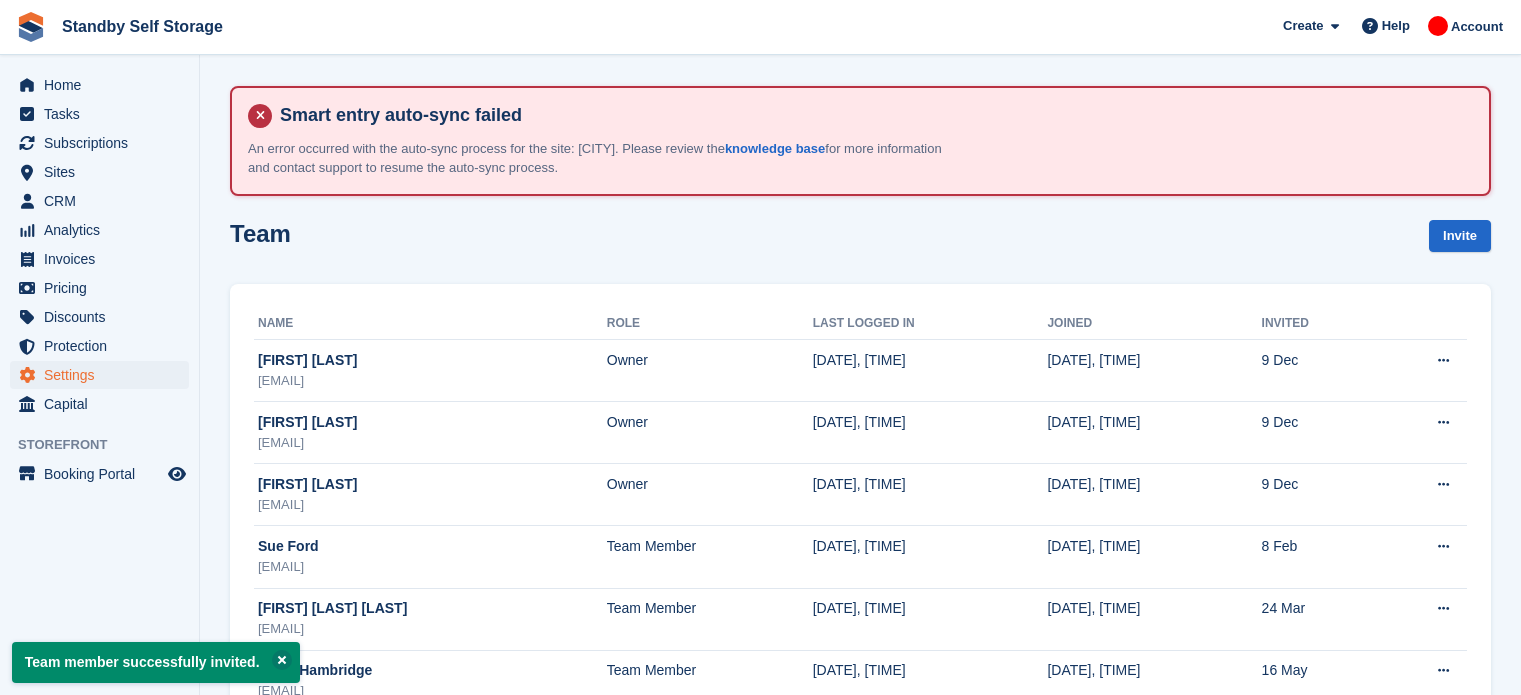 scroll, scrollTop: 0, scrollLeft: 0, axis: both 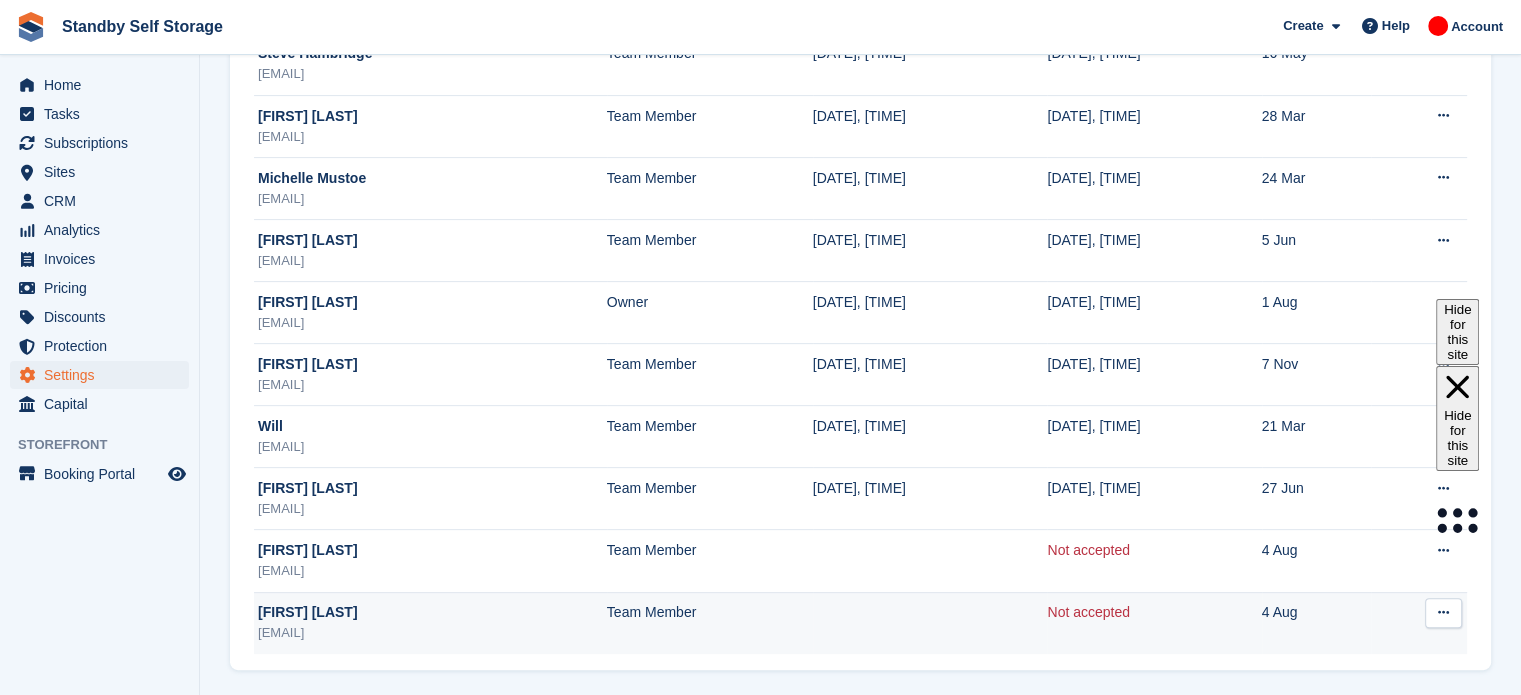 click at bounding box center [1443, 613] 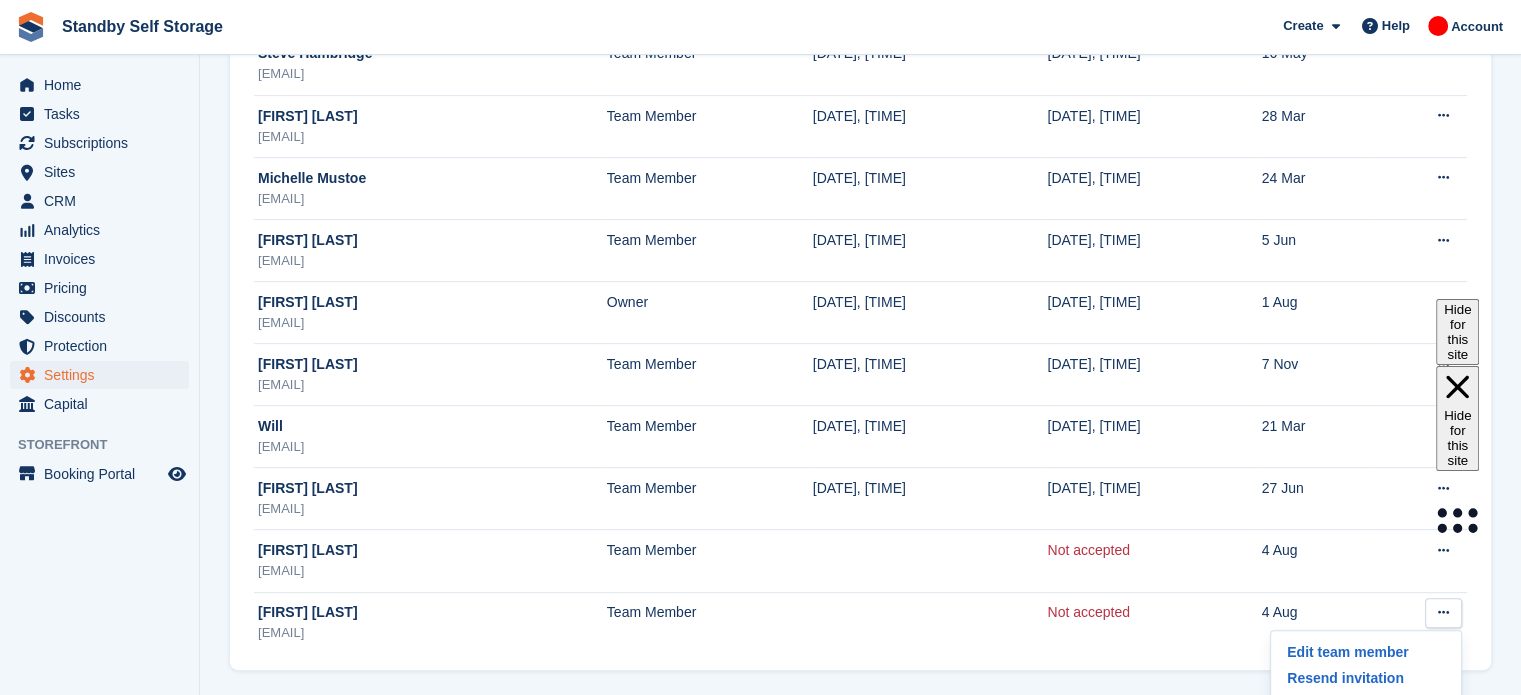 scroll, scrollTop: 660, scrollLeft: 0, axis: vertical 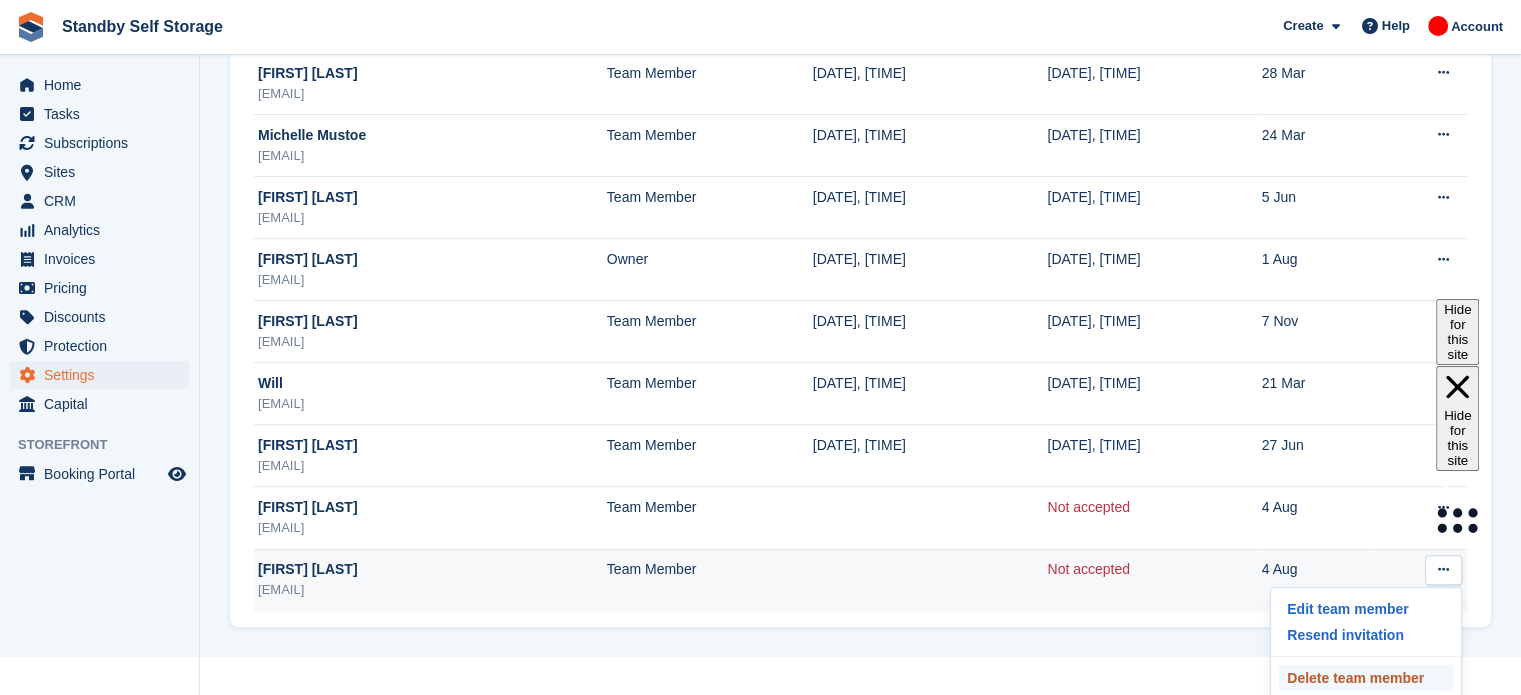 click on "Delete team member" at bounding box center (1366, 678) 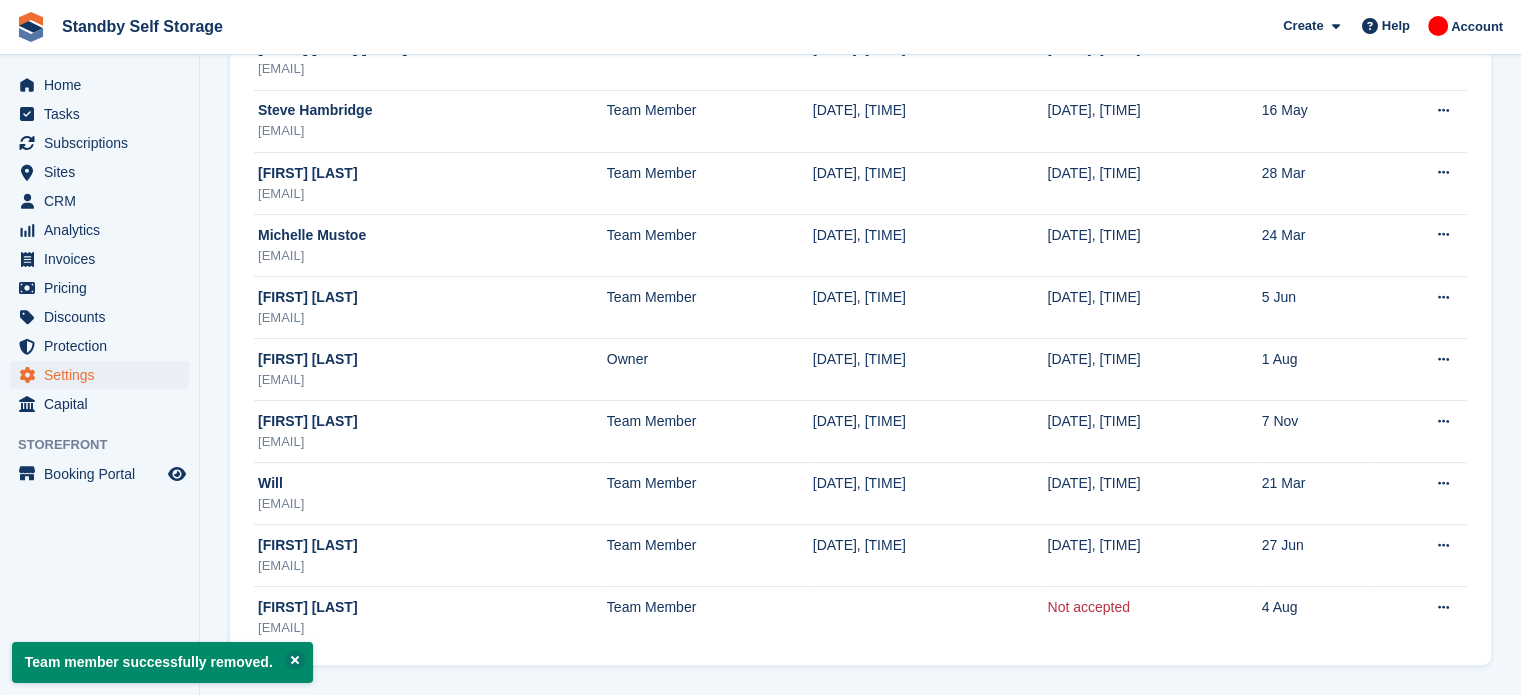 scroll, scrollTop: 0, scrollLeft: 0, axis: both 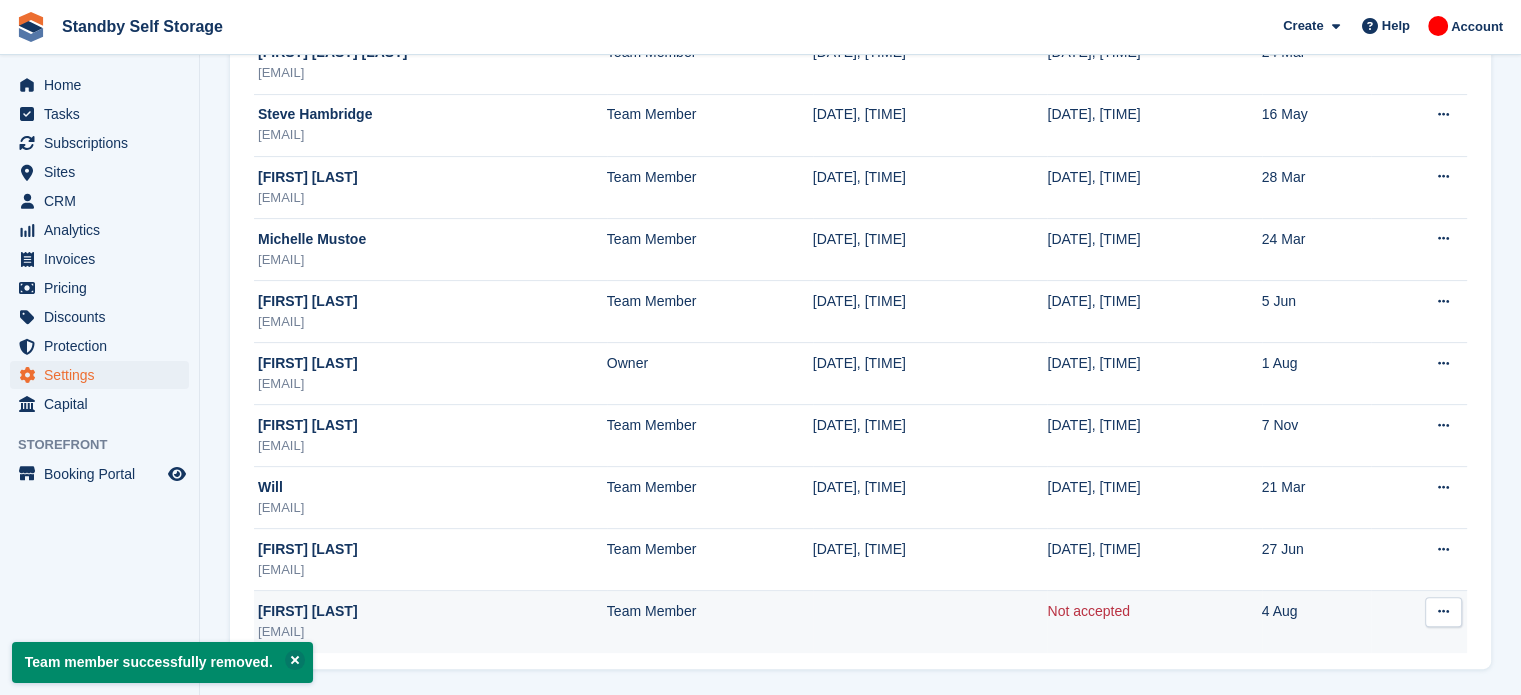 click at bounding box center (1443, 611) 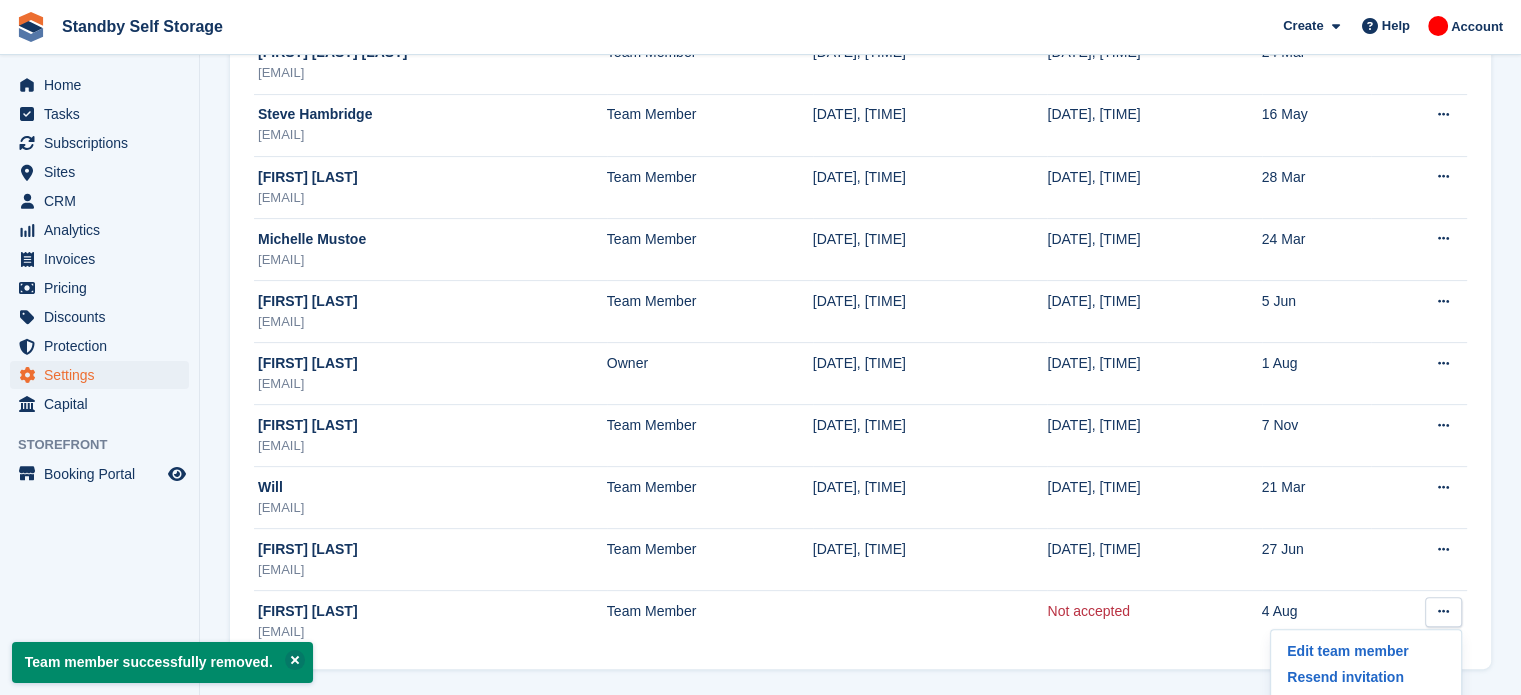 scroll, scrollTop: 598, scrollLeft: 0, axis: vertical 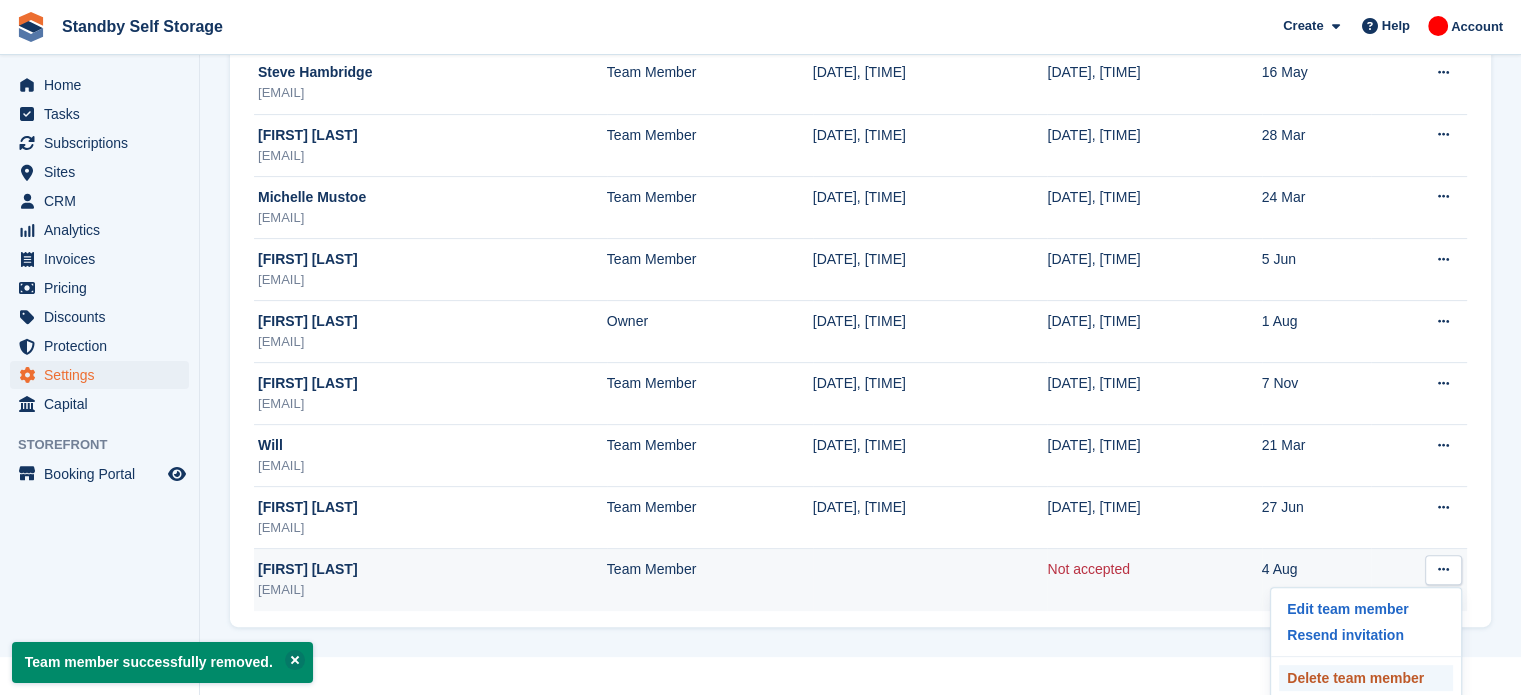 click on "Delete team member" at bounding box center (1366, 678) 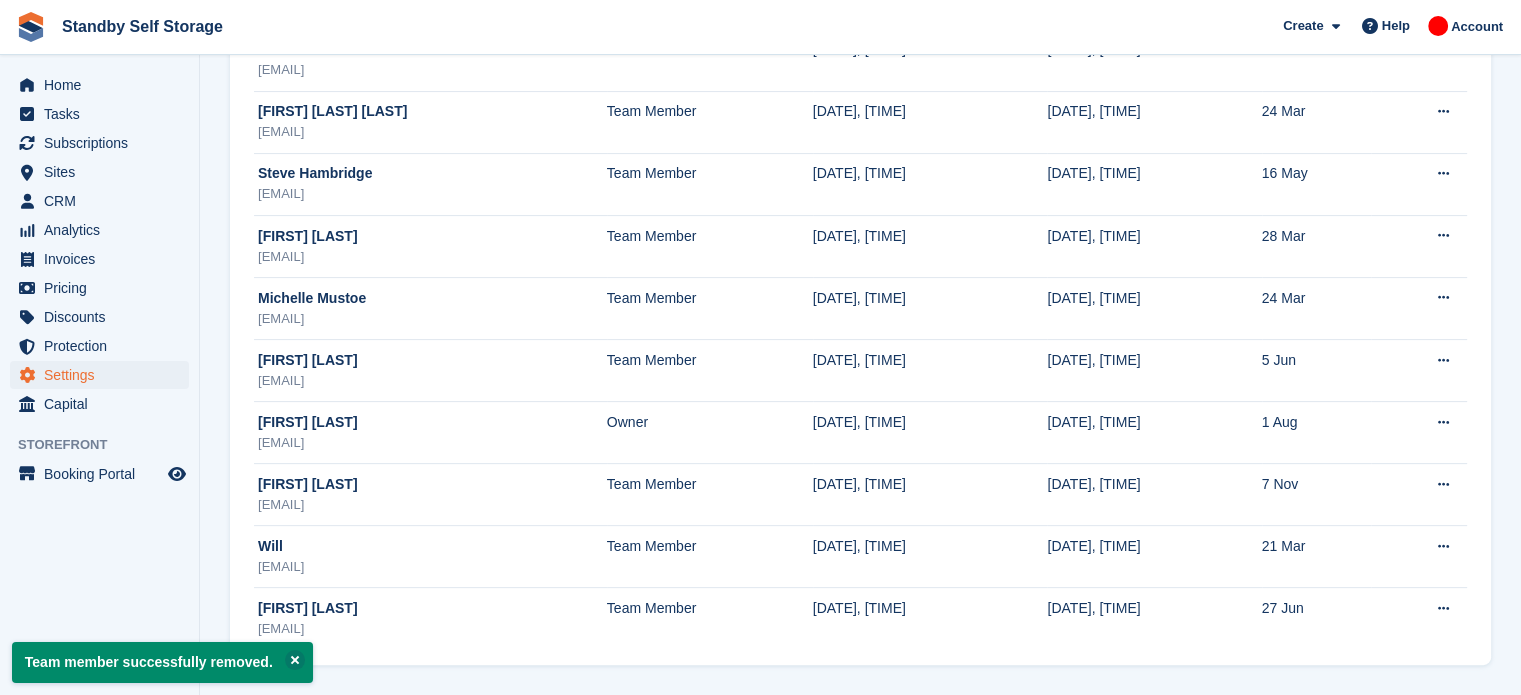 scroll, scrollTop: 0, scrollLeft: 0, axis: both 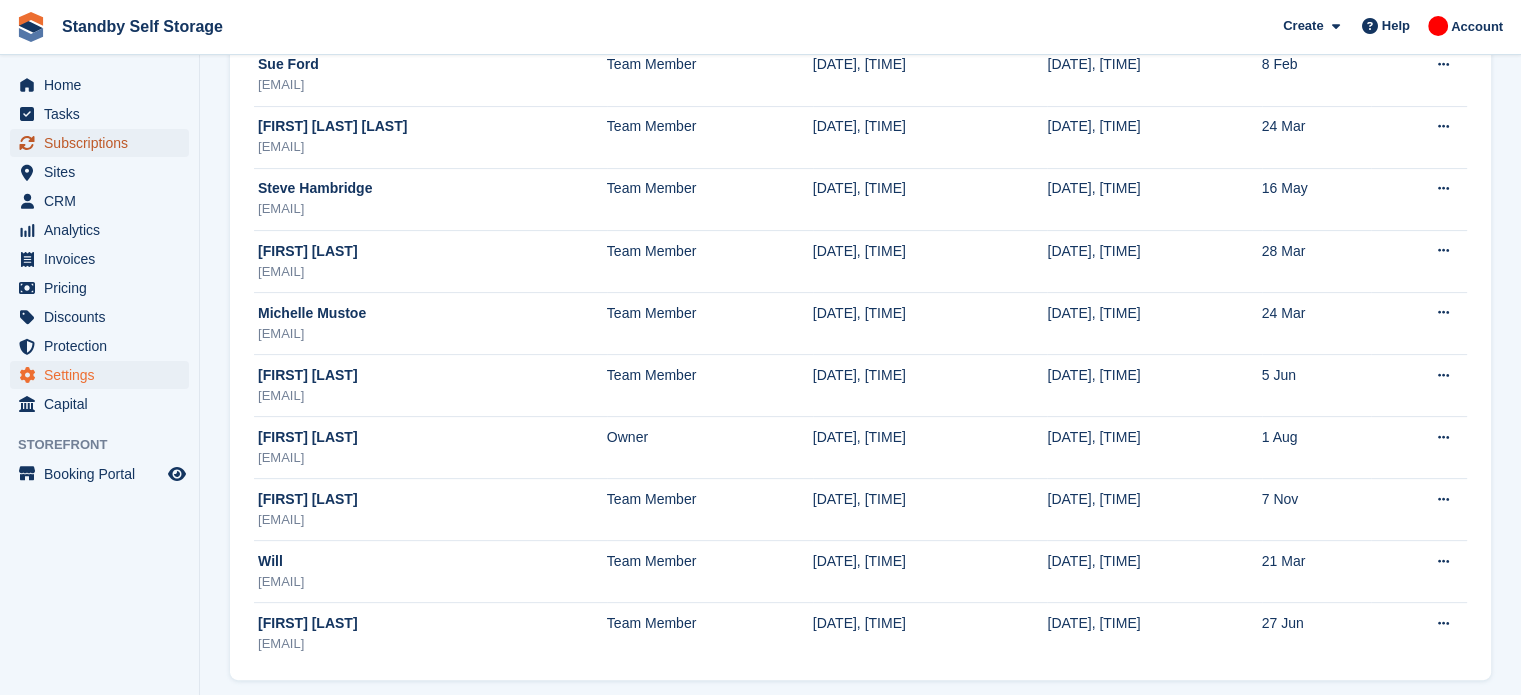 click on "Subscriptions" at bounding box center [104, 143] 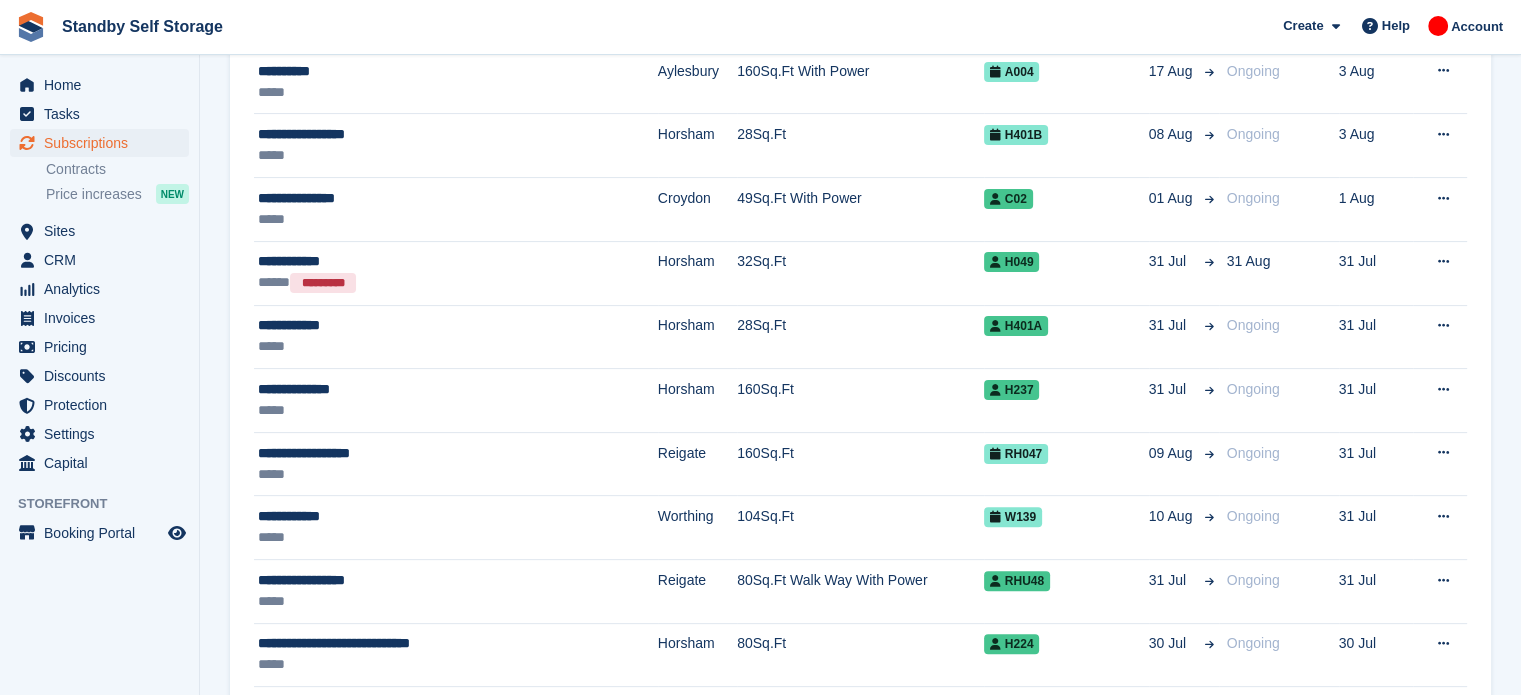 scroll, scrollTop: 0, scrollLeft: 0, axis: both 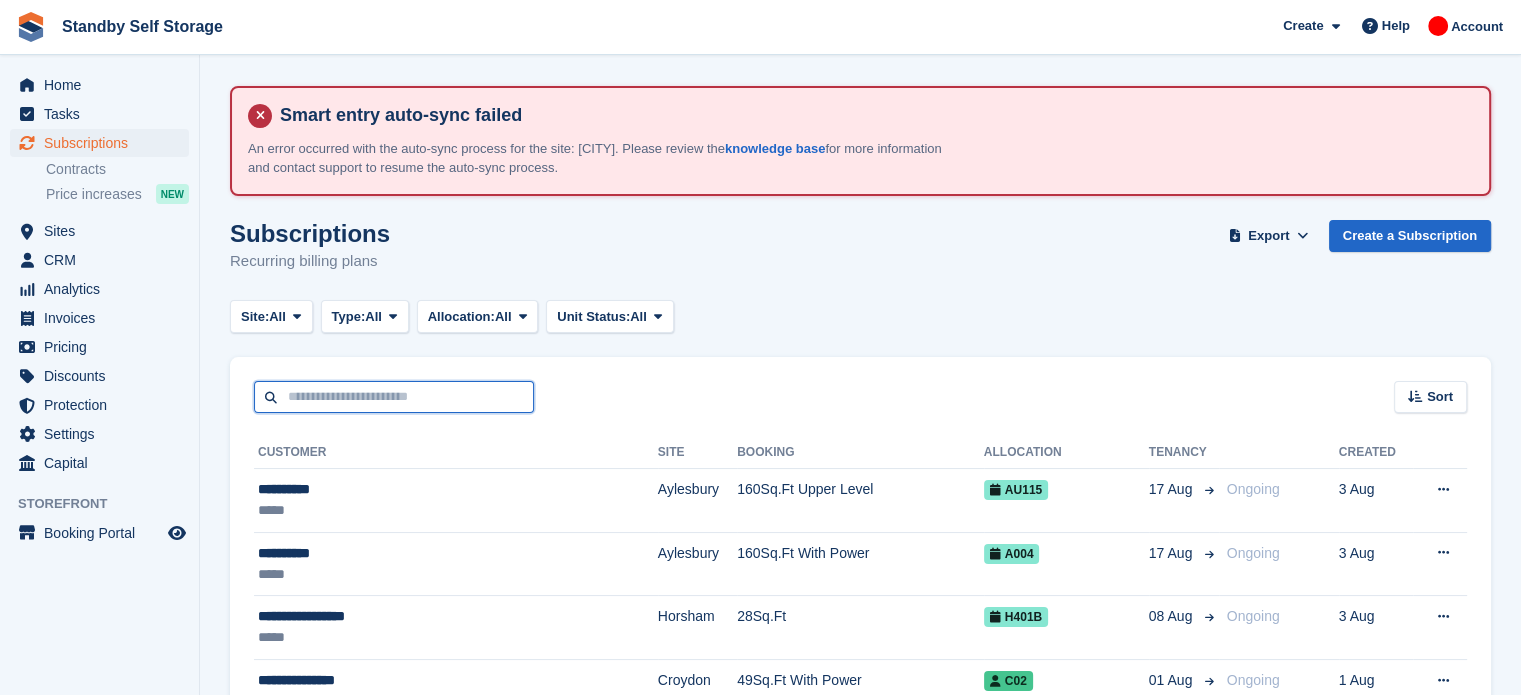 click at bounding box center (394, 397) 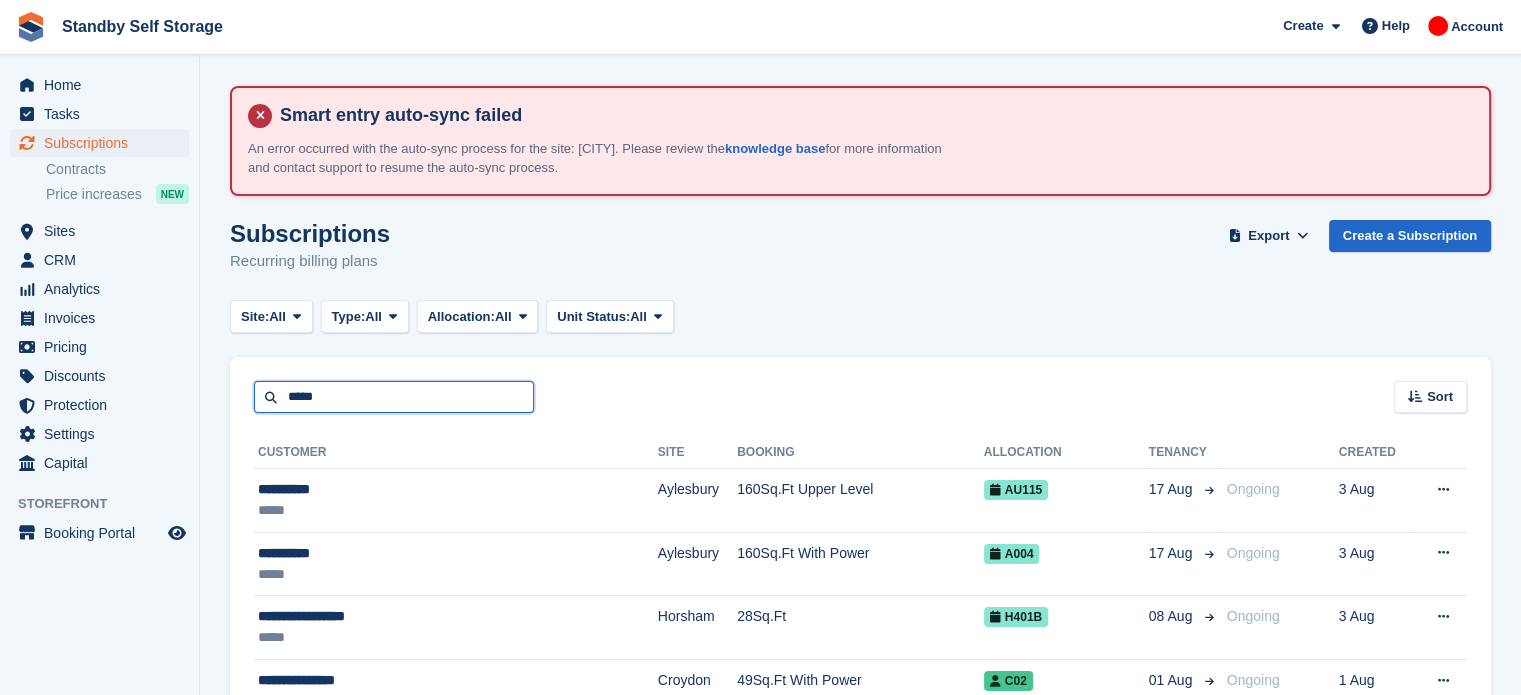 type on "*****" 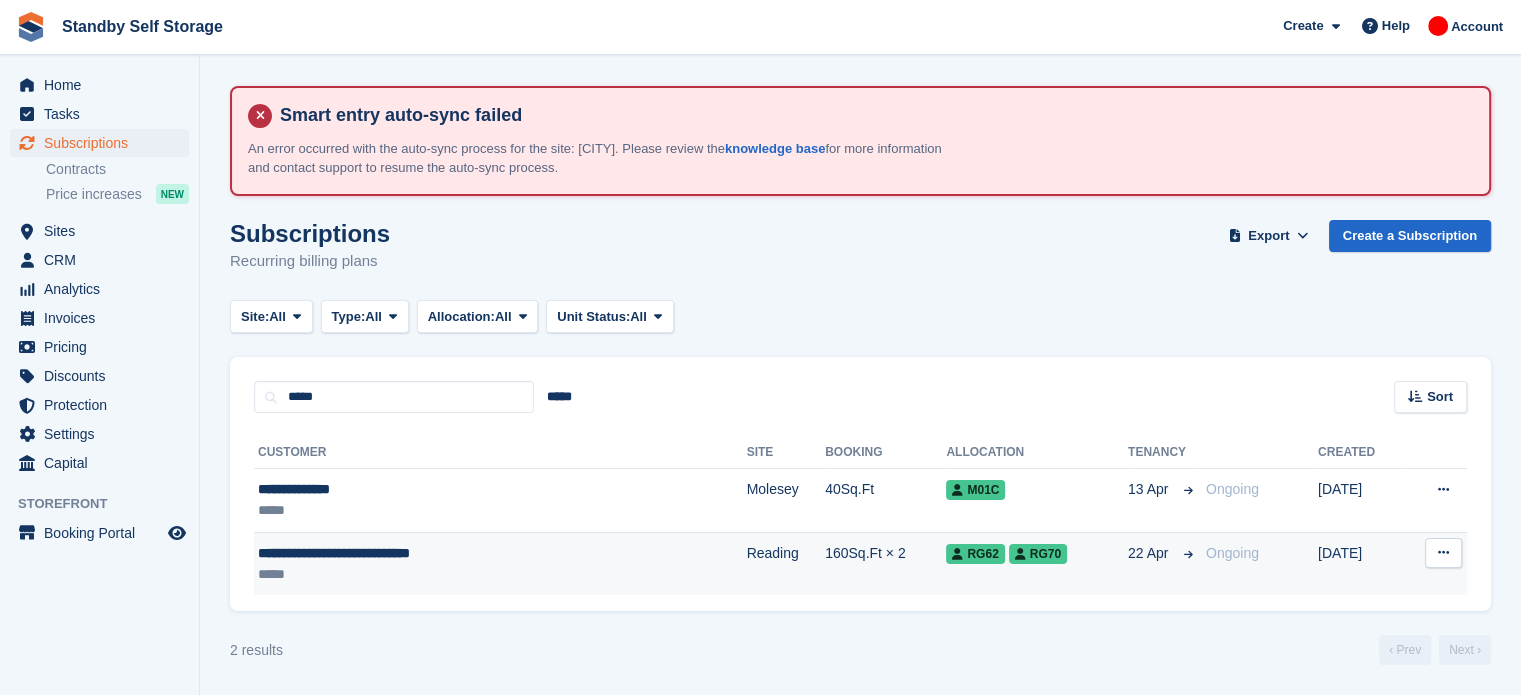 click on "Reading" at bounding box center [786, 563] 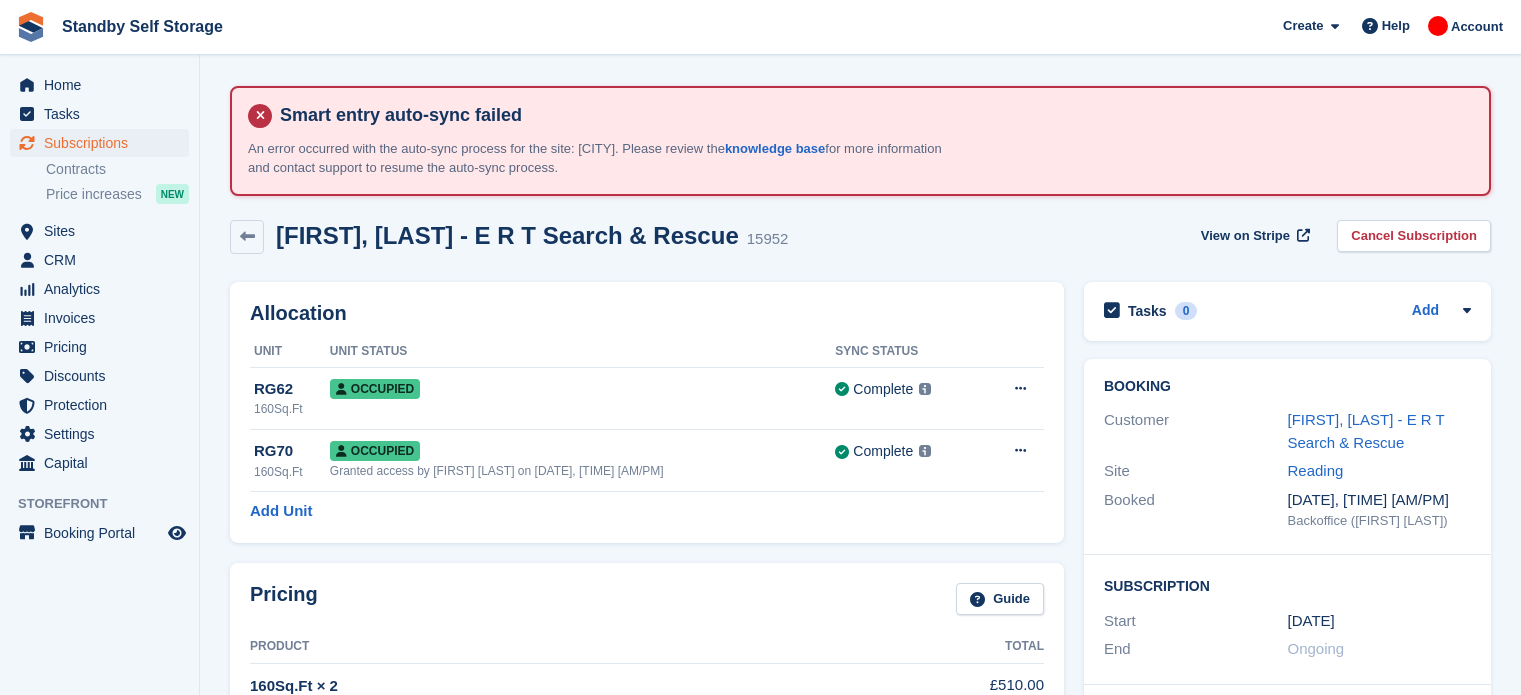 scroll, scrollTop: 0, scrollLeft: 0, axis: both 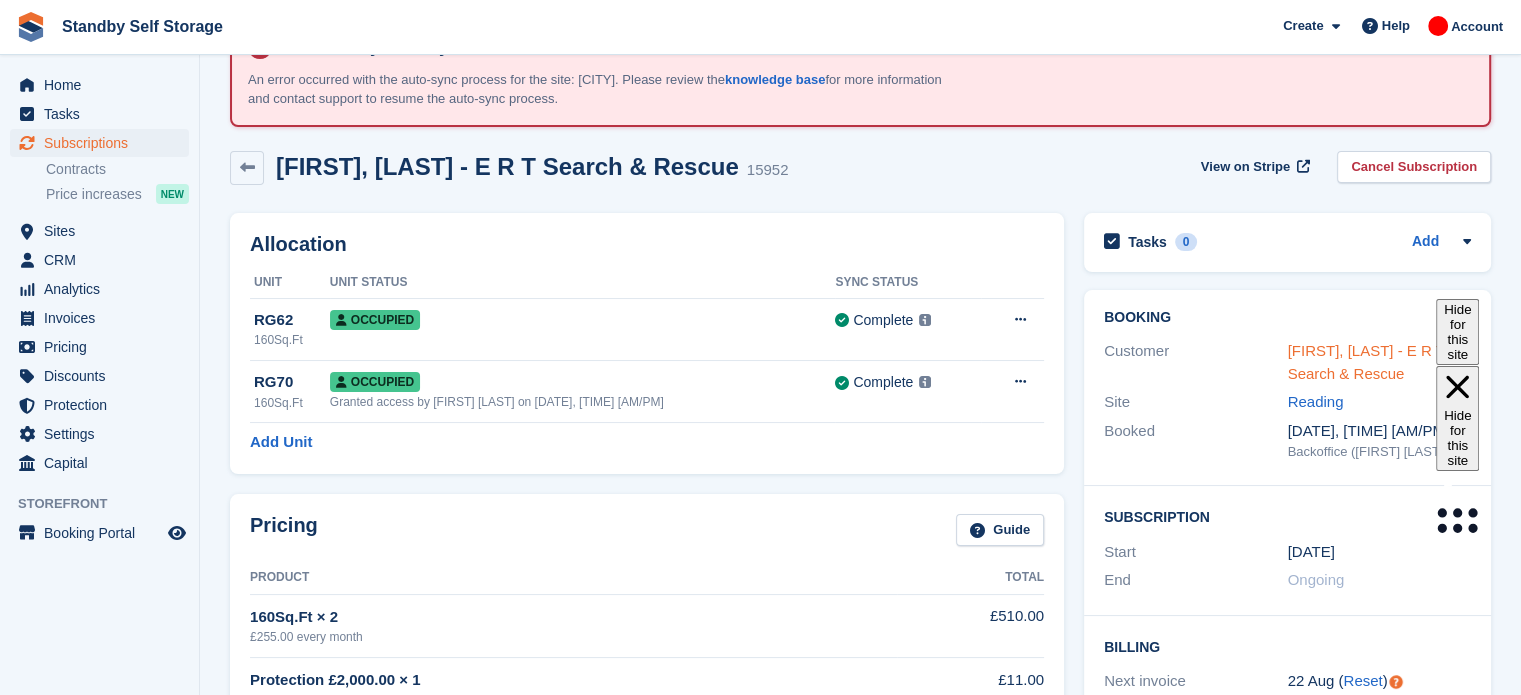 click on "Paul, Giles - E R T Search & Rescue" at bounding box center (1366, 362) 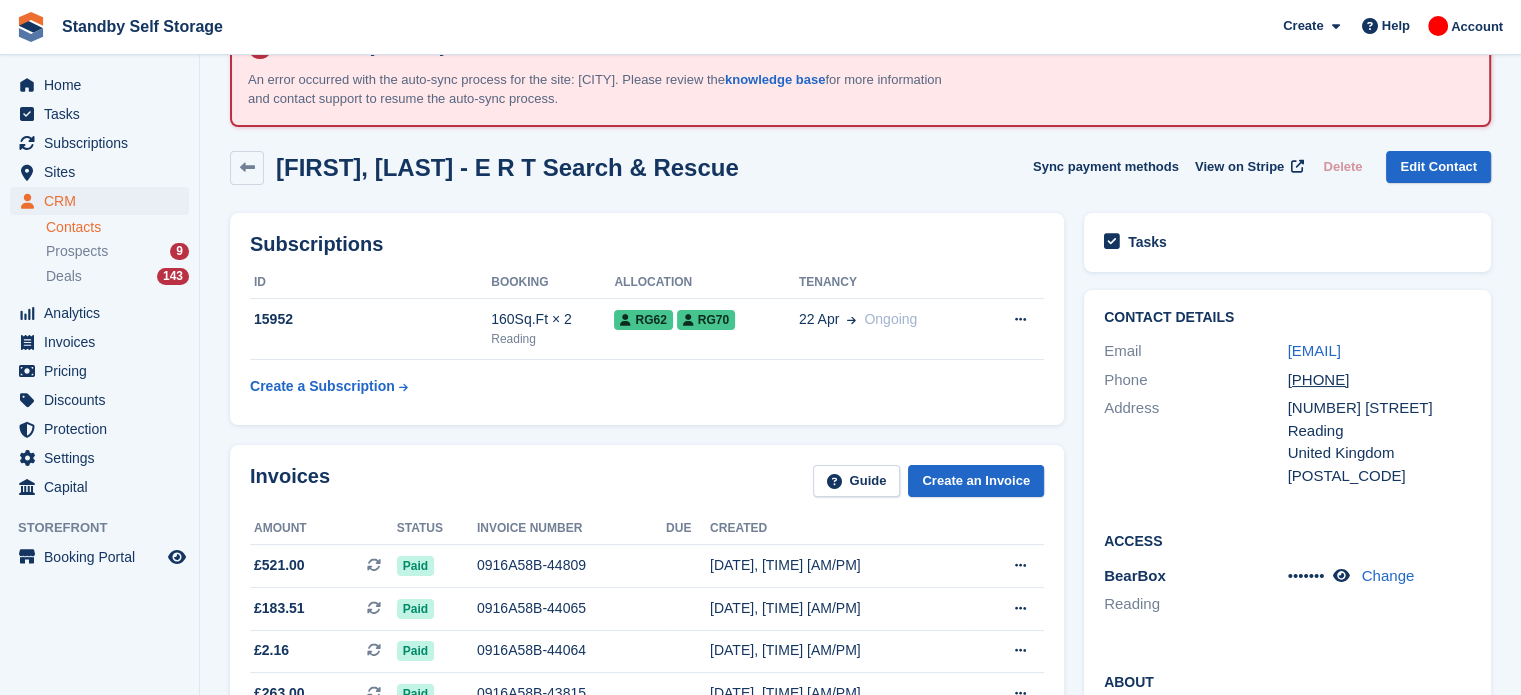 scroll, scrollTop: 0, scrollLeft: 0, axis: both 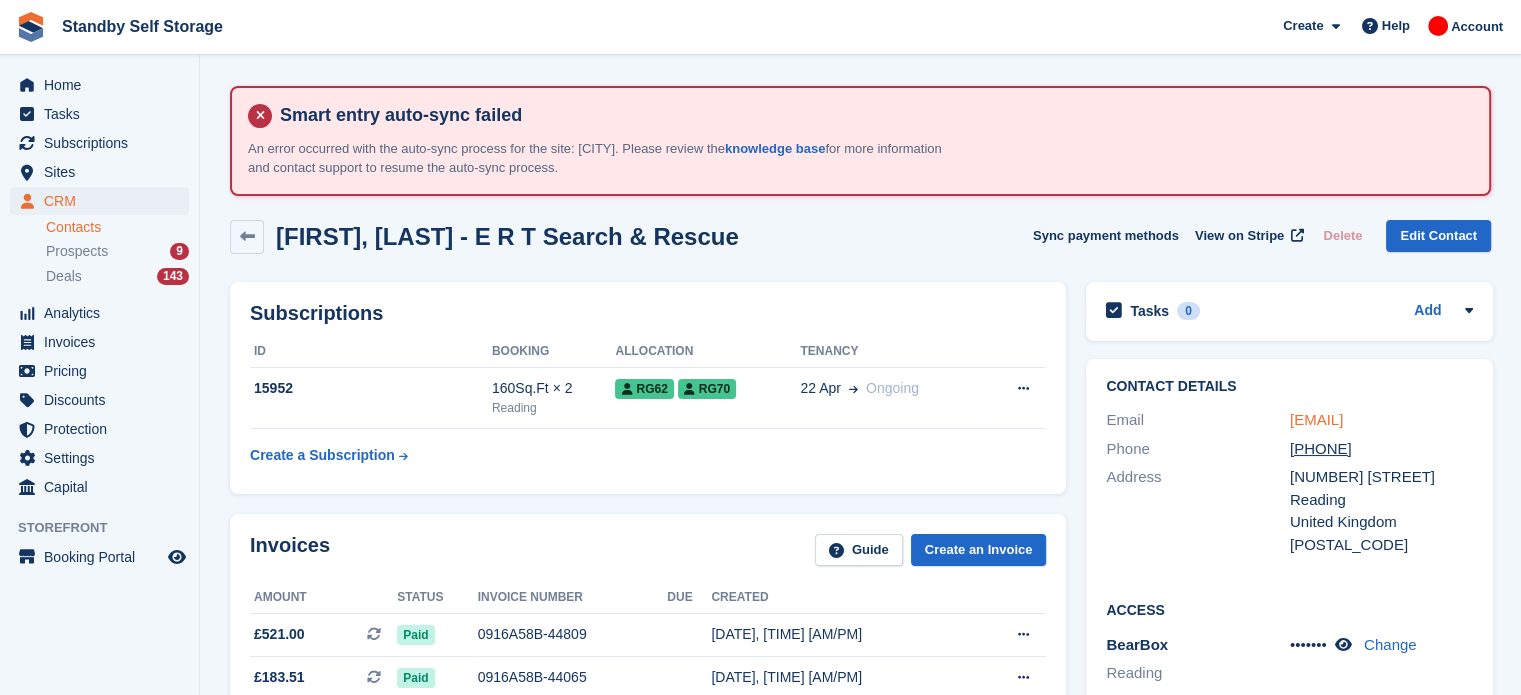 click on "gilespd@hotmail.com" at bounding box center [1316, 419] 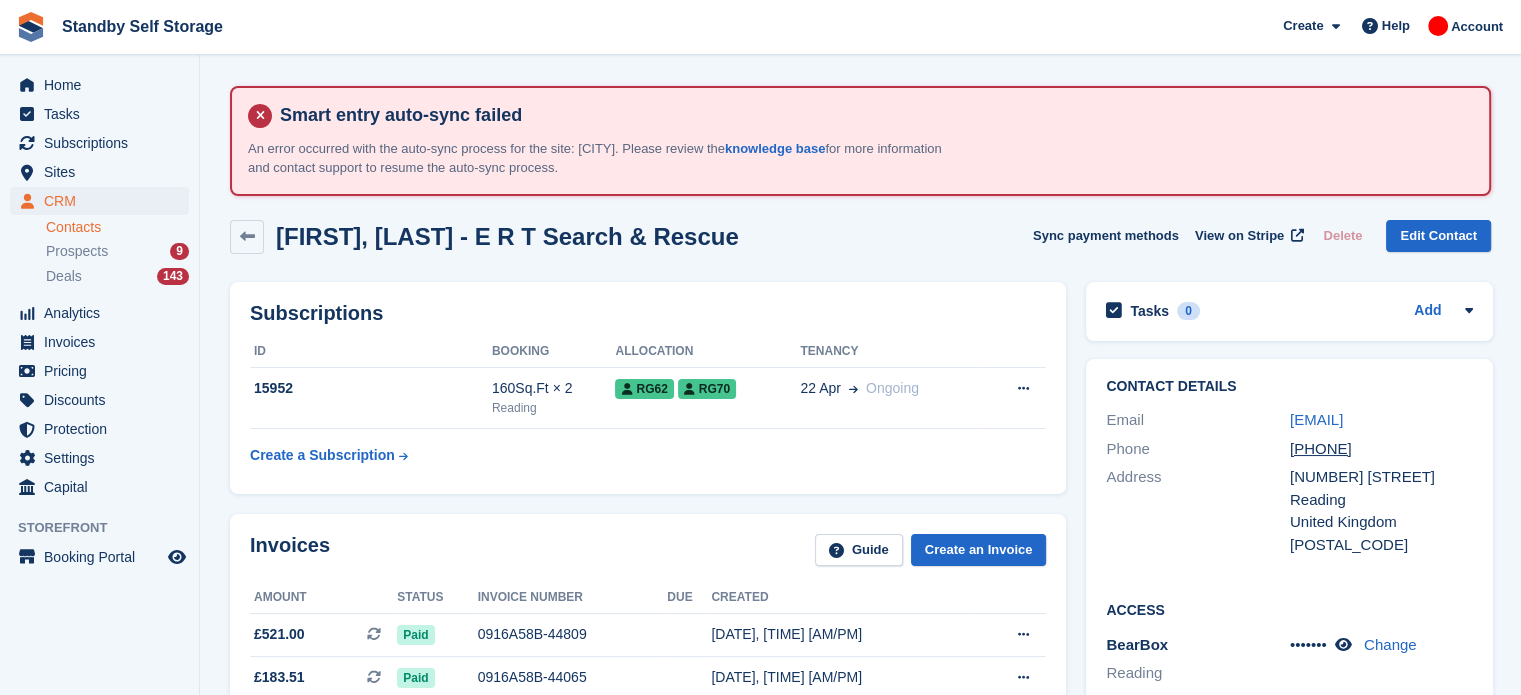 drag, startPoint x: 1438, startPoint y: 420, endPoint x: 1277, endPoint y: 412, distance: 161.19864 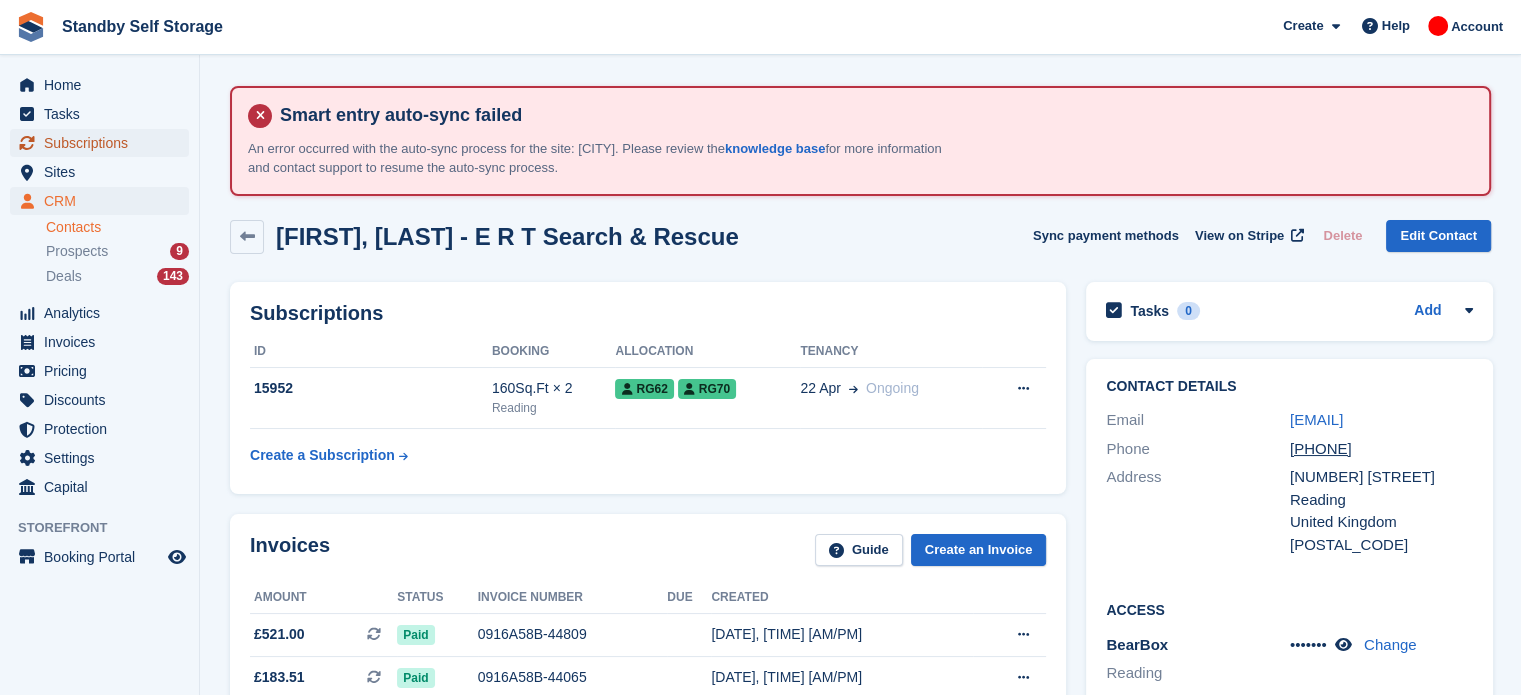 click on "Subscriptions" at bounding box center (104, 143) 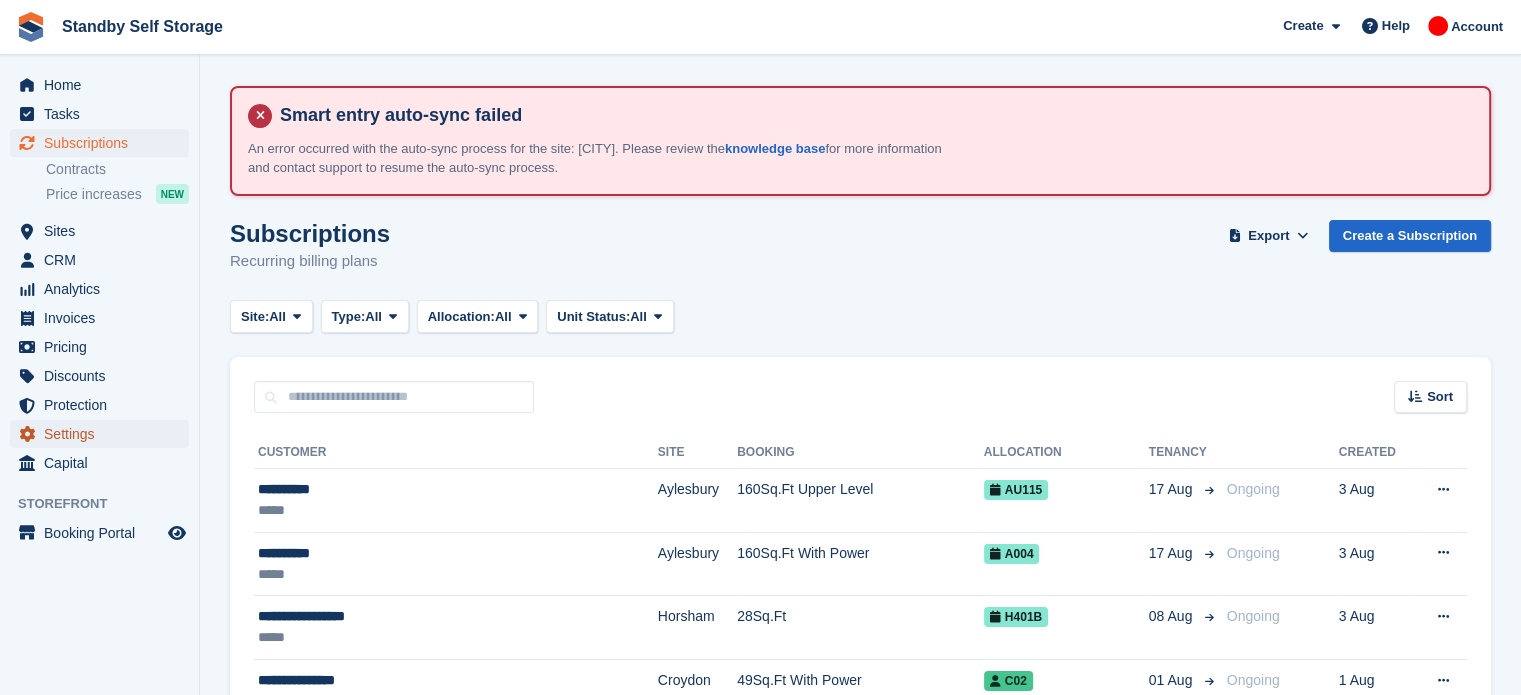 click on "Settings" at bounding box center (104, 434) 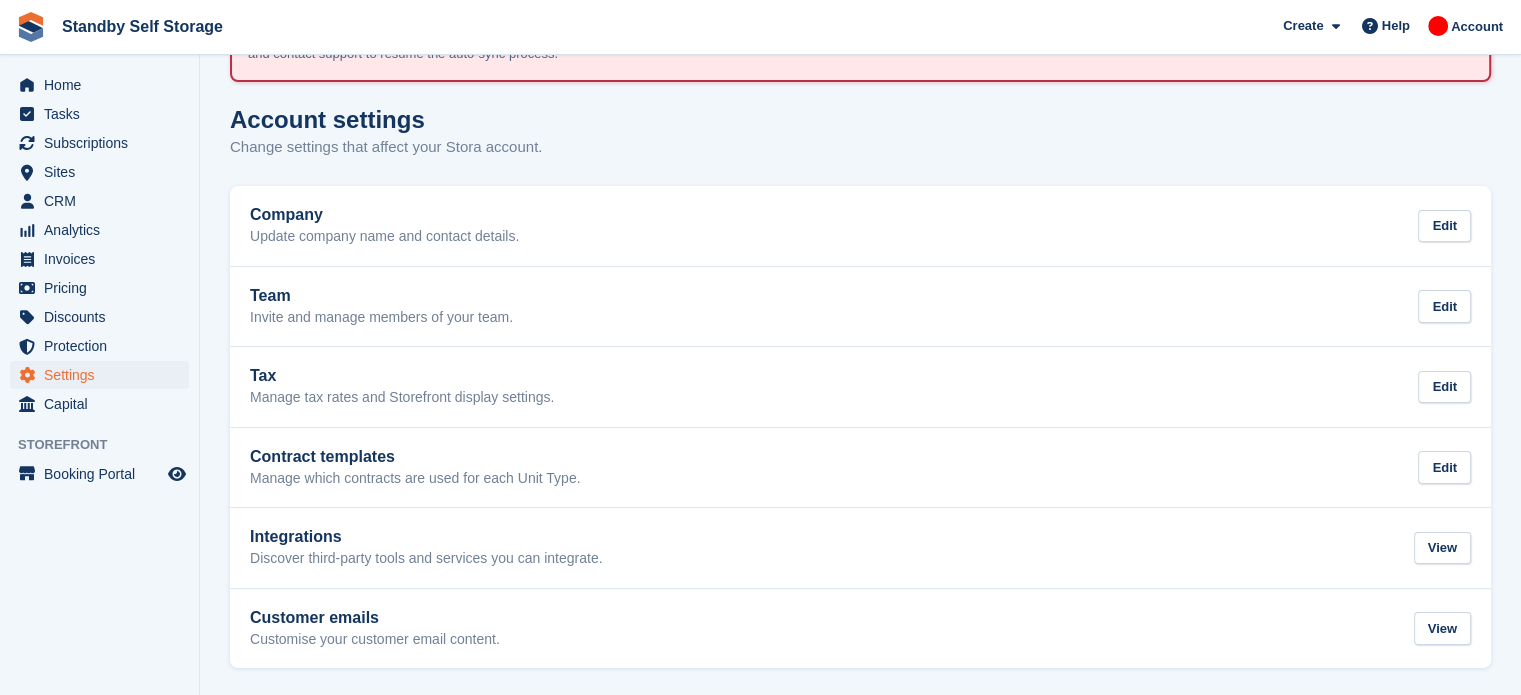 scroll, scrollTop: 116, scrollLeft: 0, axis: vertical 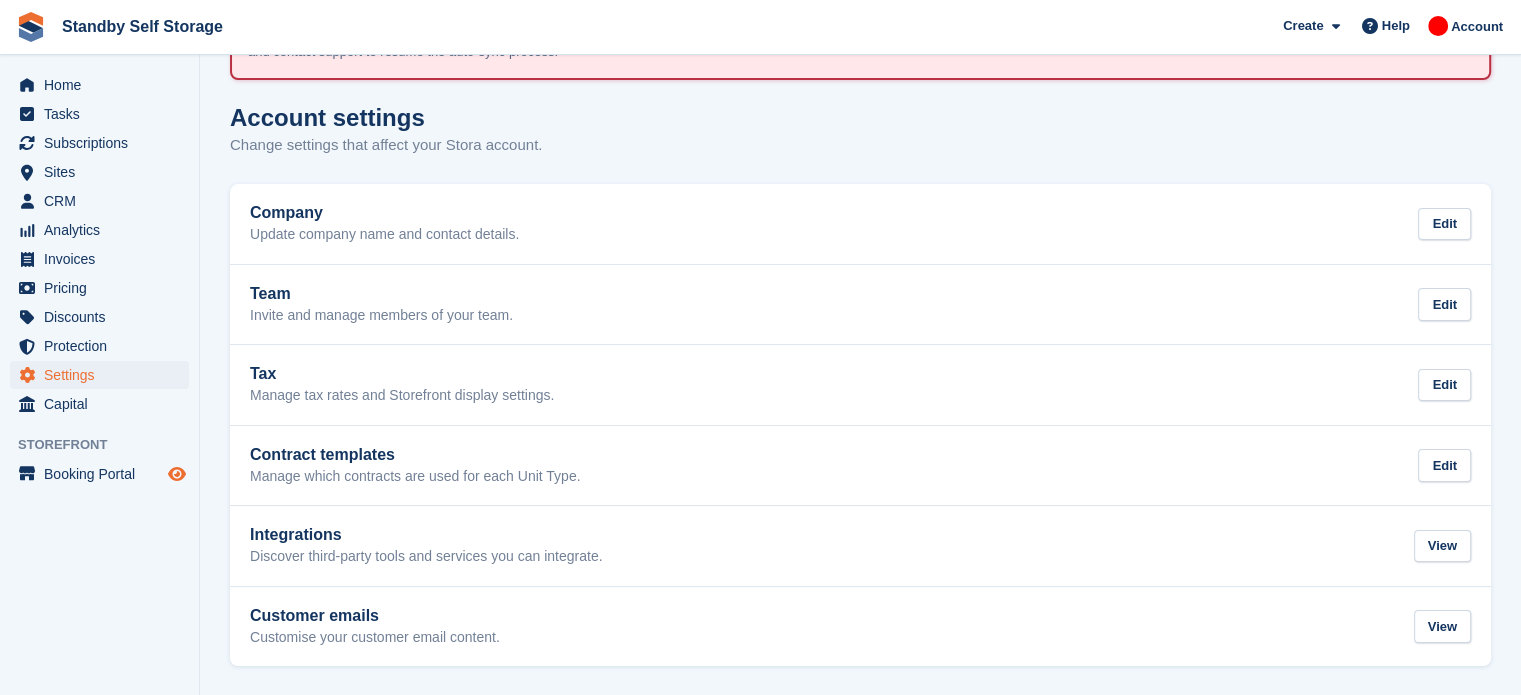 click at bounding box center (177, 474) 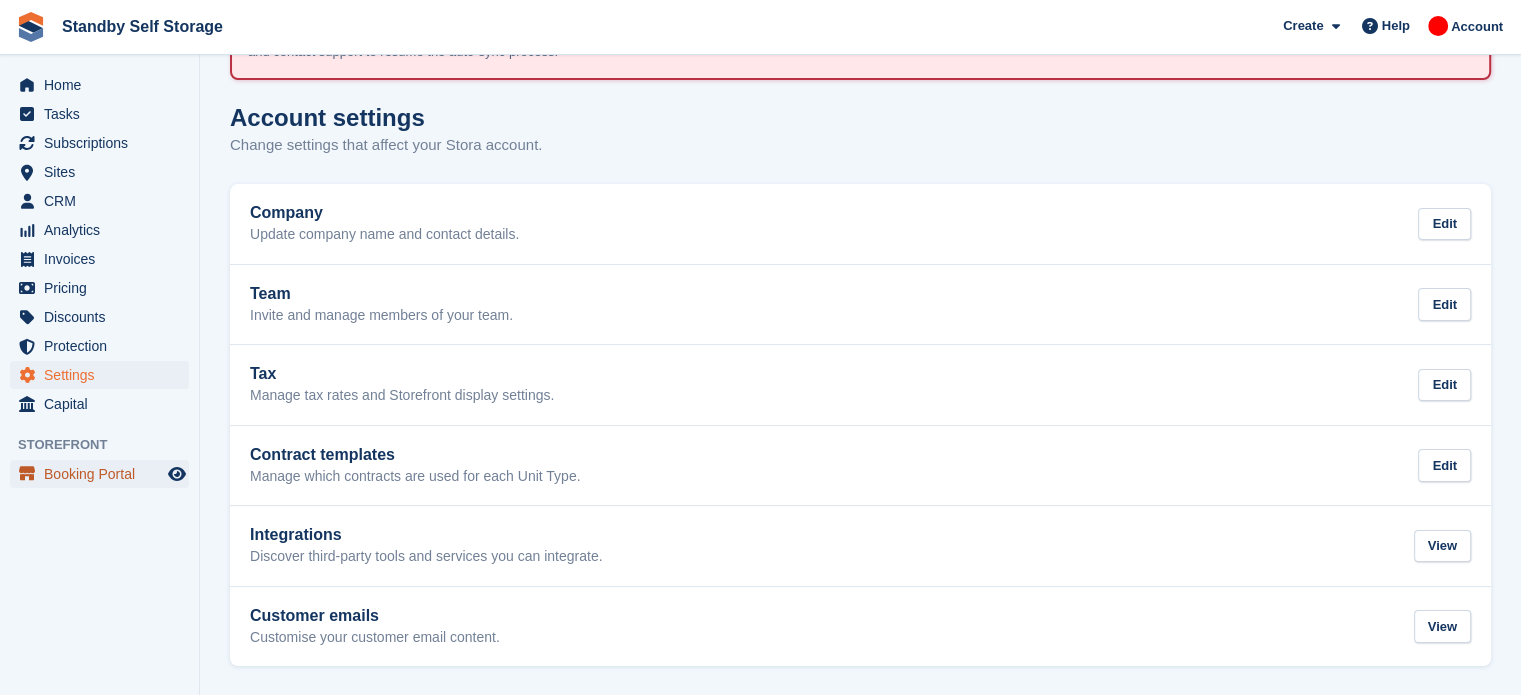 click on "Booking Portal" at bounding box center (104, 474) 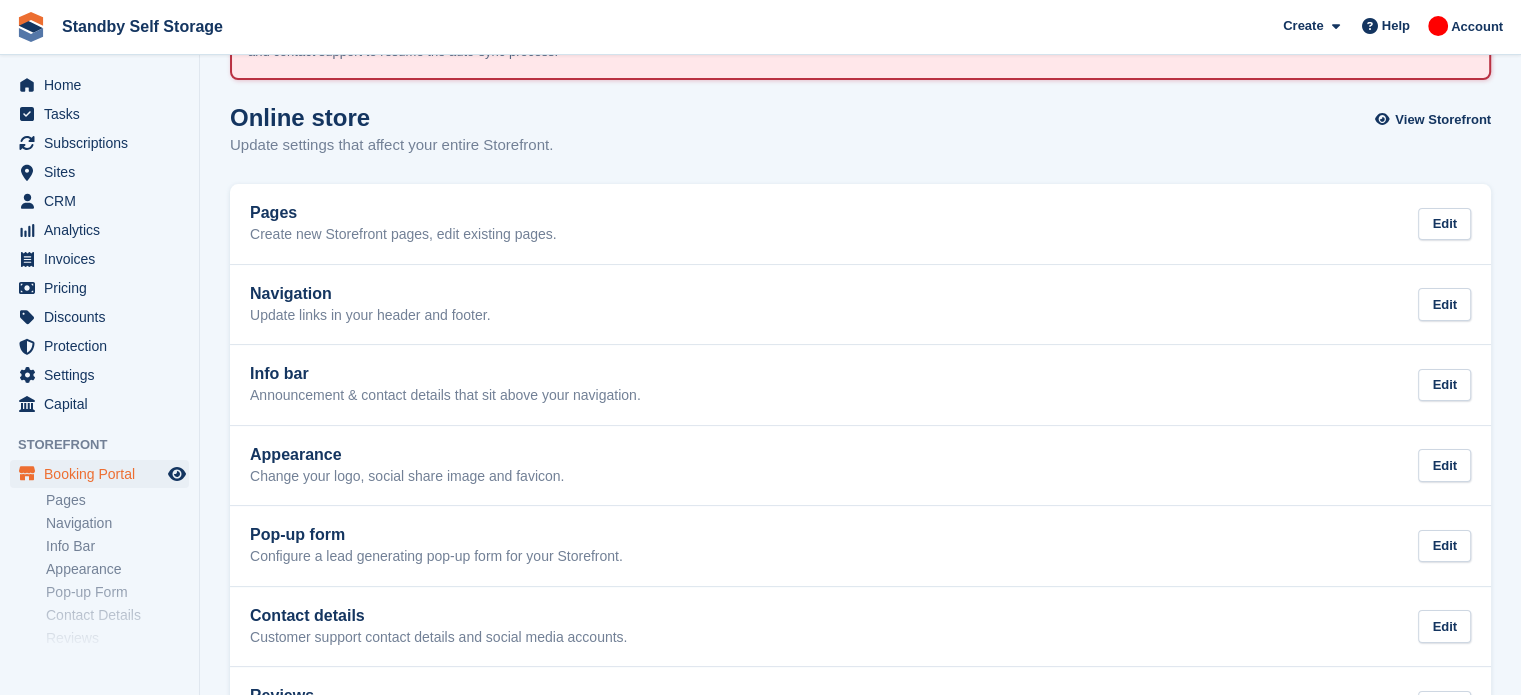 scroll, scrollTop: 0, scrollLeft: 0, axis: both 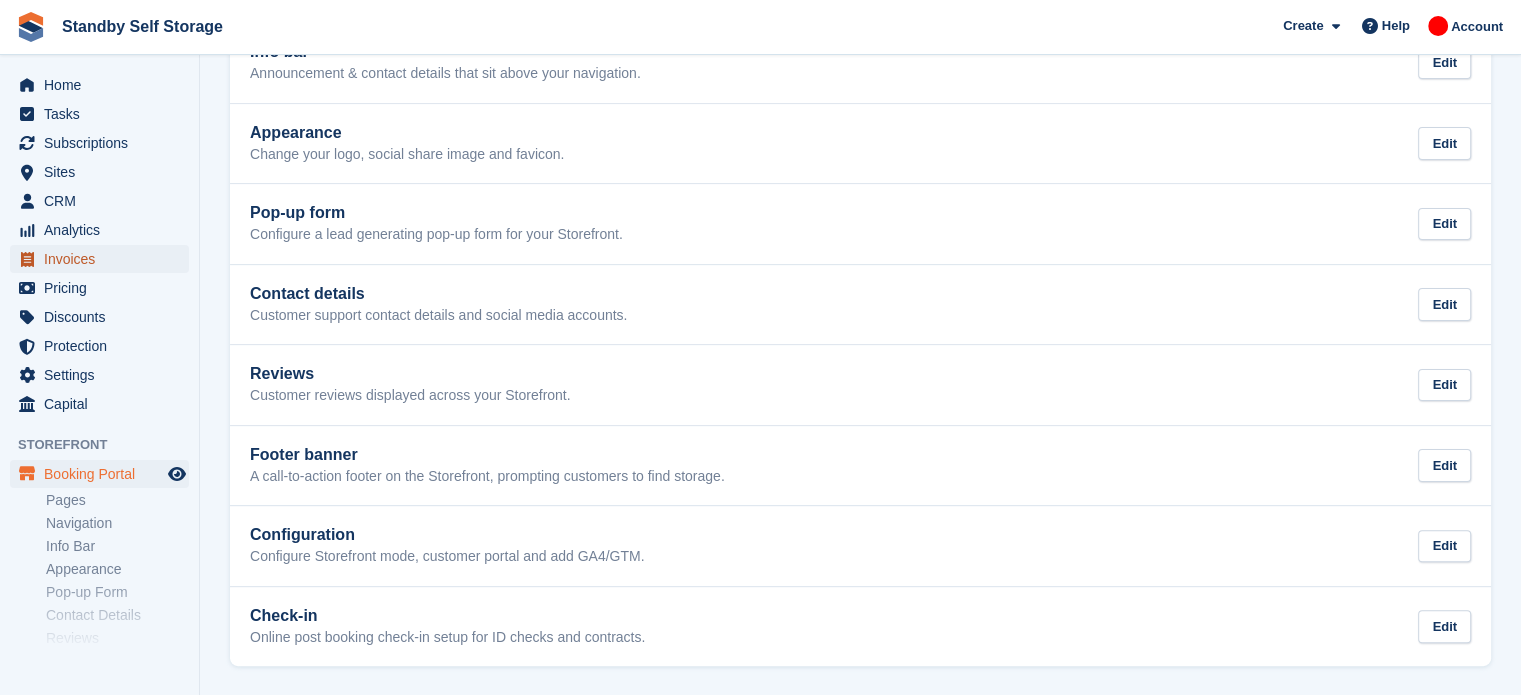 click on "Invoices" at bounding box center [104, 259] 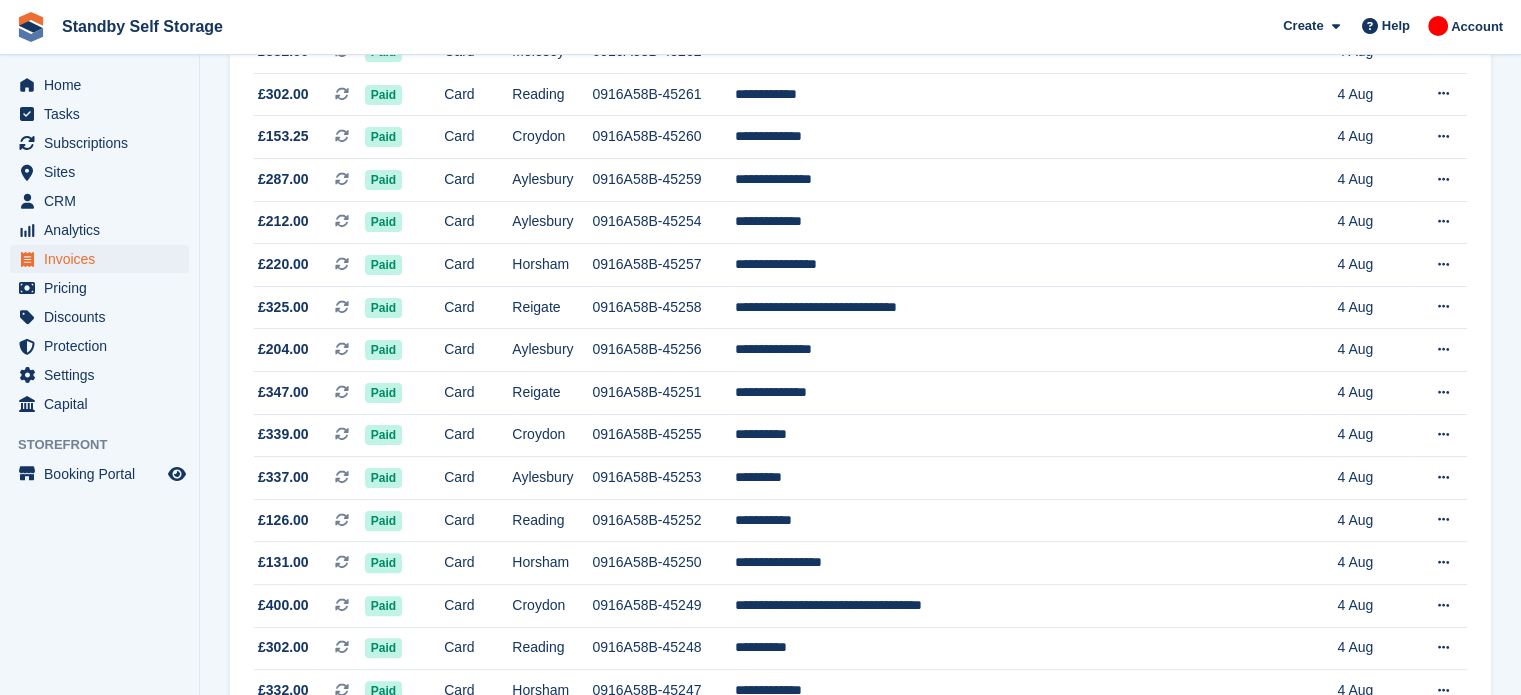 scroll, scrollTop: 0, scrollLeft: 0, axis: both 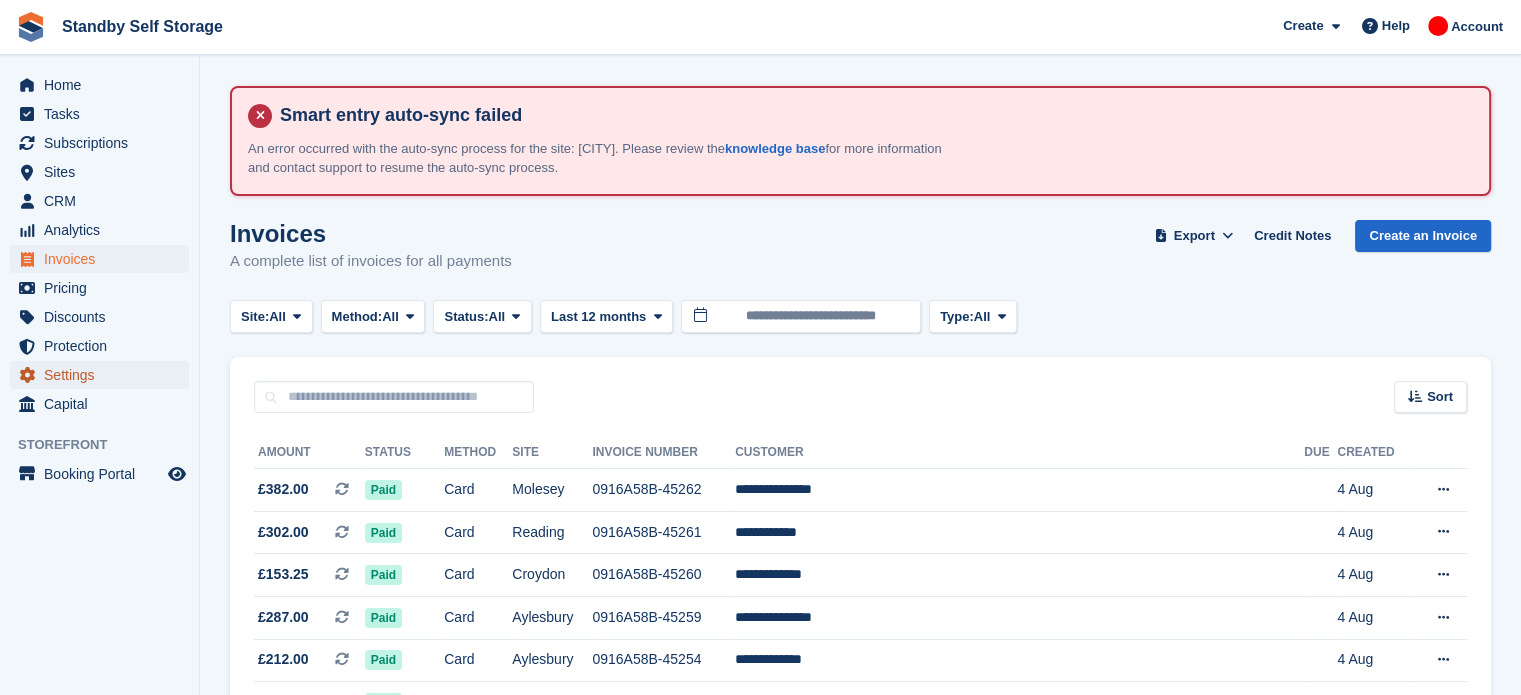 click on "Settings" at bounding box center (104, 375) 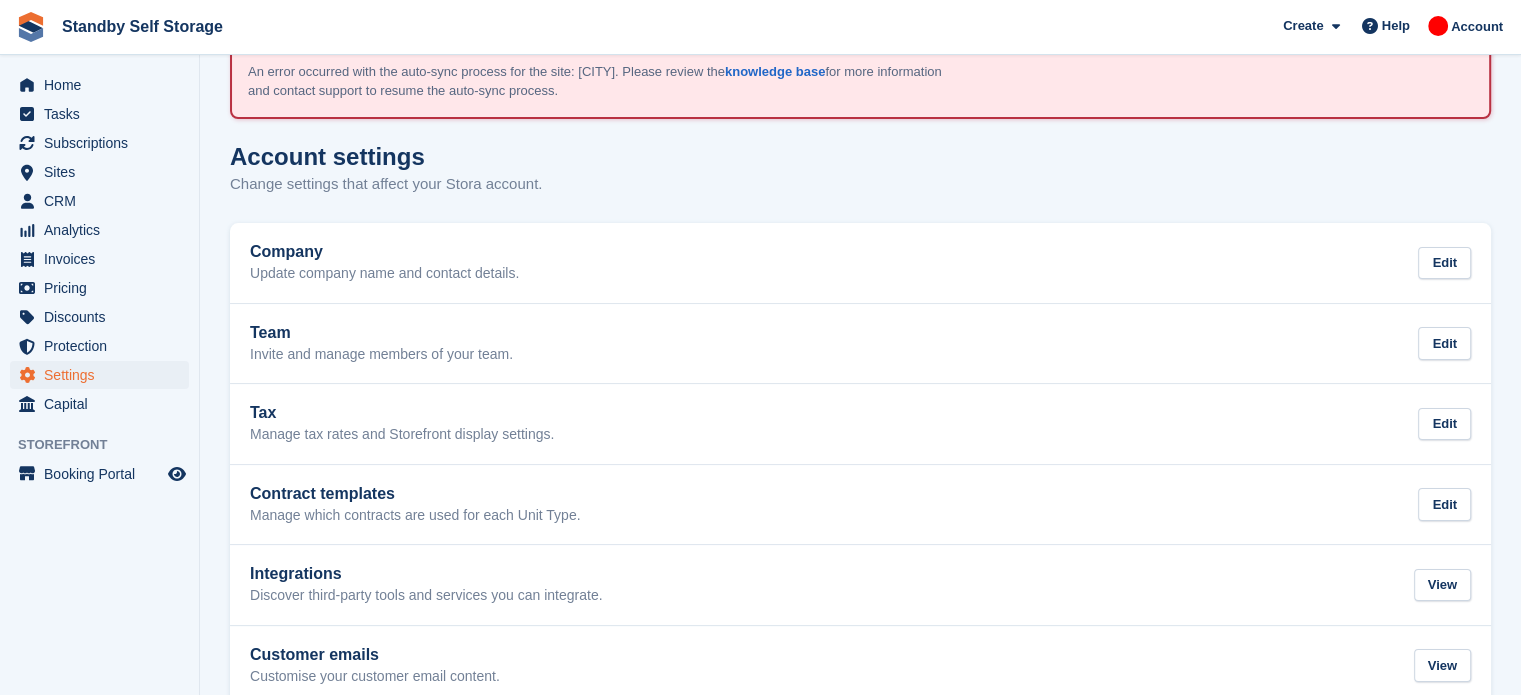 scroll, scrollTop: 116, scrollLeft: 0, axis: vertical 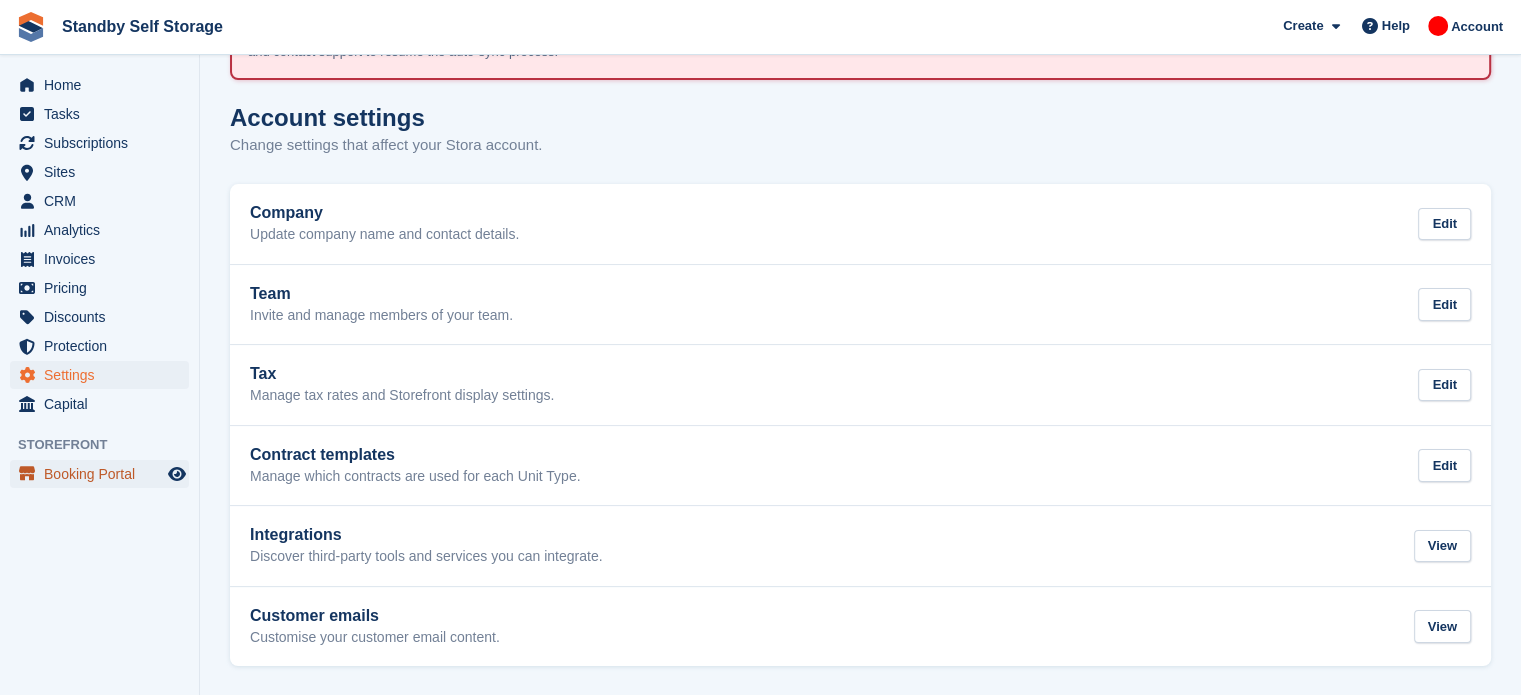 click on "Booking Portal" at bounding box center [104, 474] 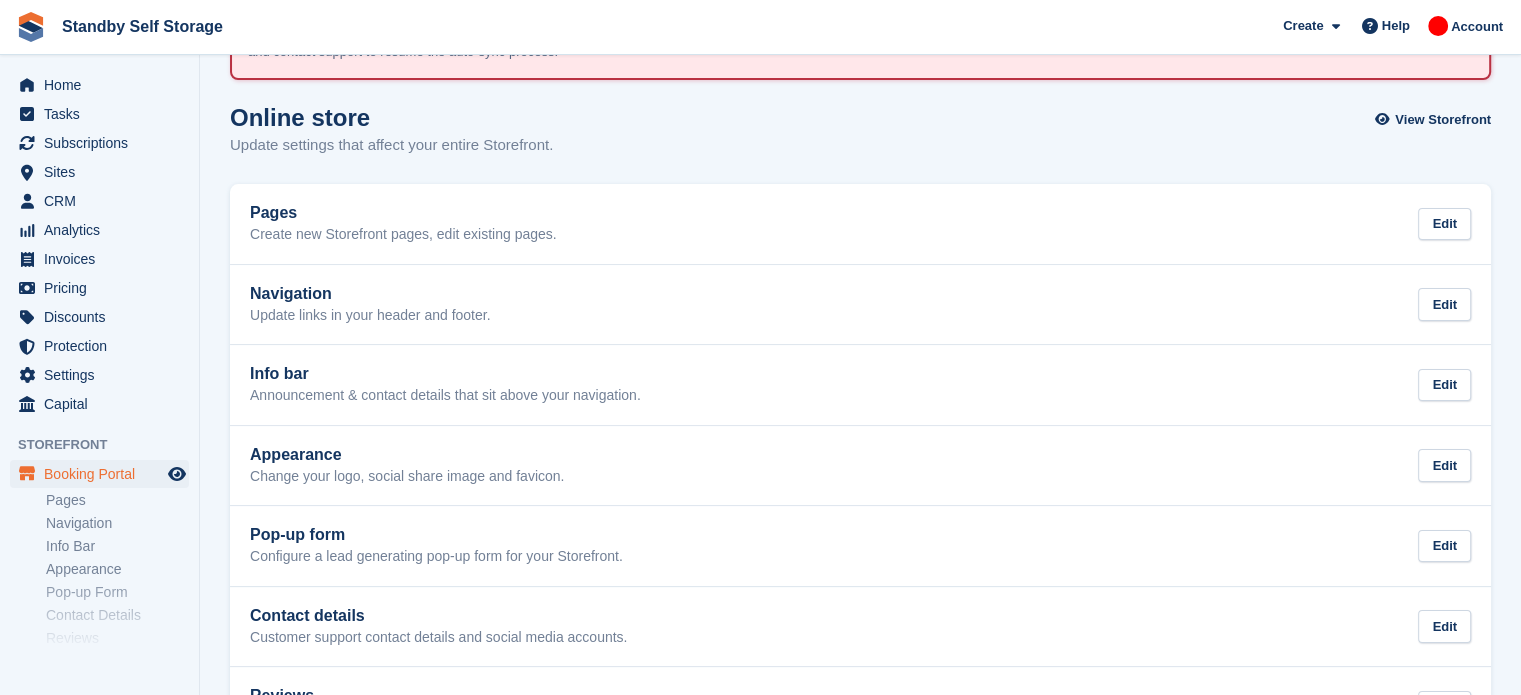 scroll, scrollTop: 0, scrollLeft: 0, axis: both 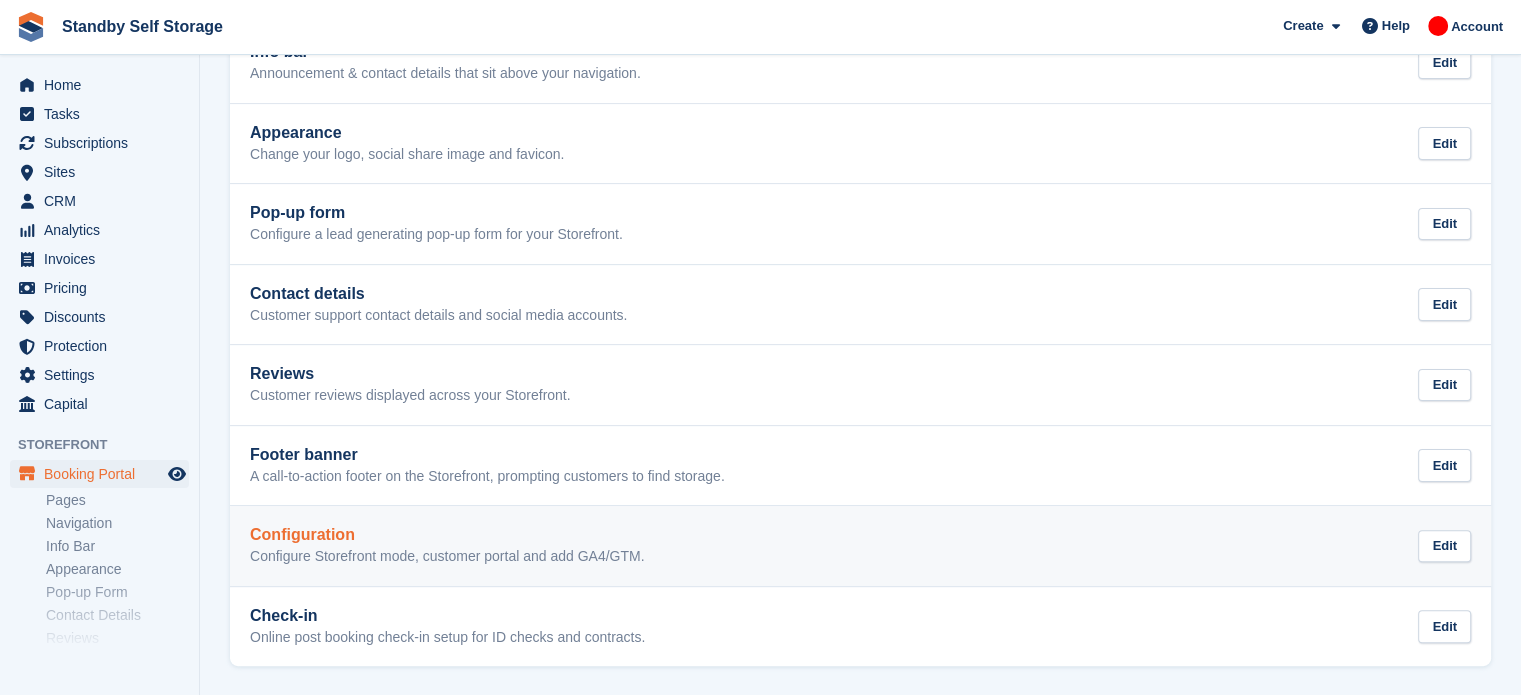 click on "Configuration
Configure Storefront mode, customer portal and add GA4/GTM.
Edit" at bounding box center [860, 546] 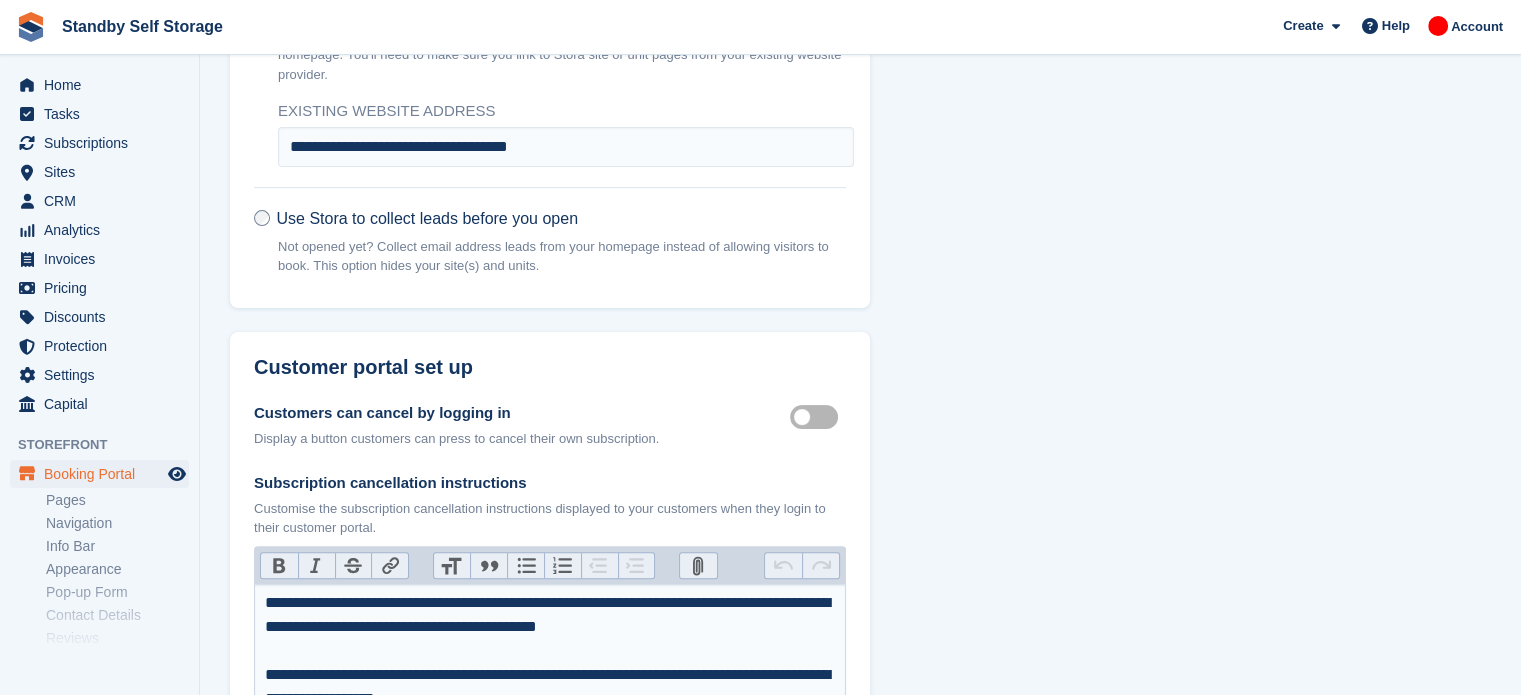 scroll, scrollTop: 0, scrollLeft: 0, axis: both 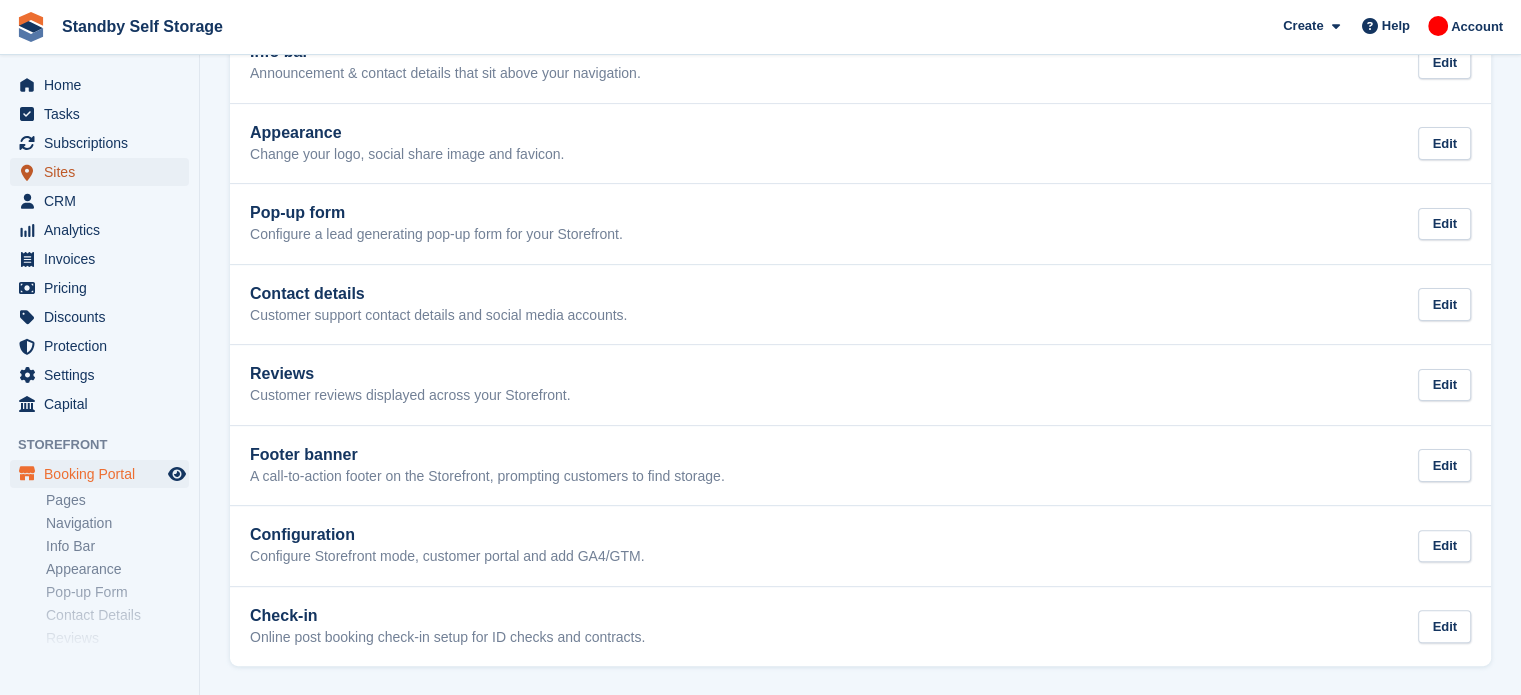 click on "Sites" at bounding box center (104, 172) 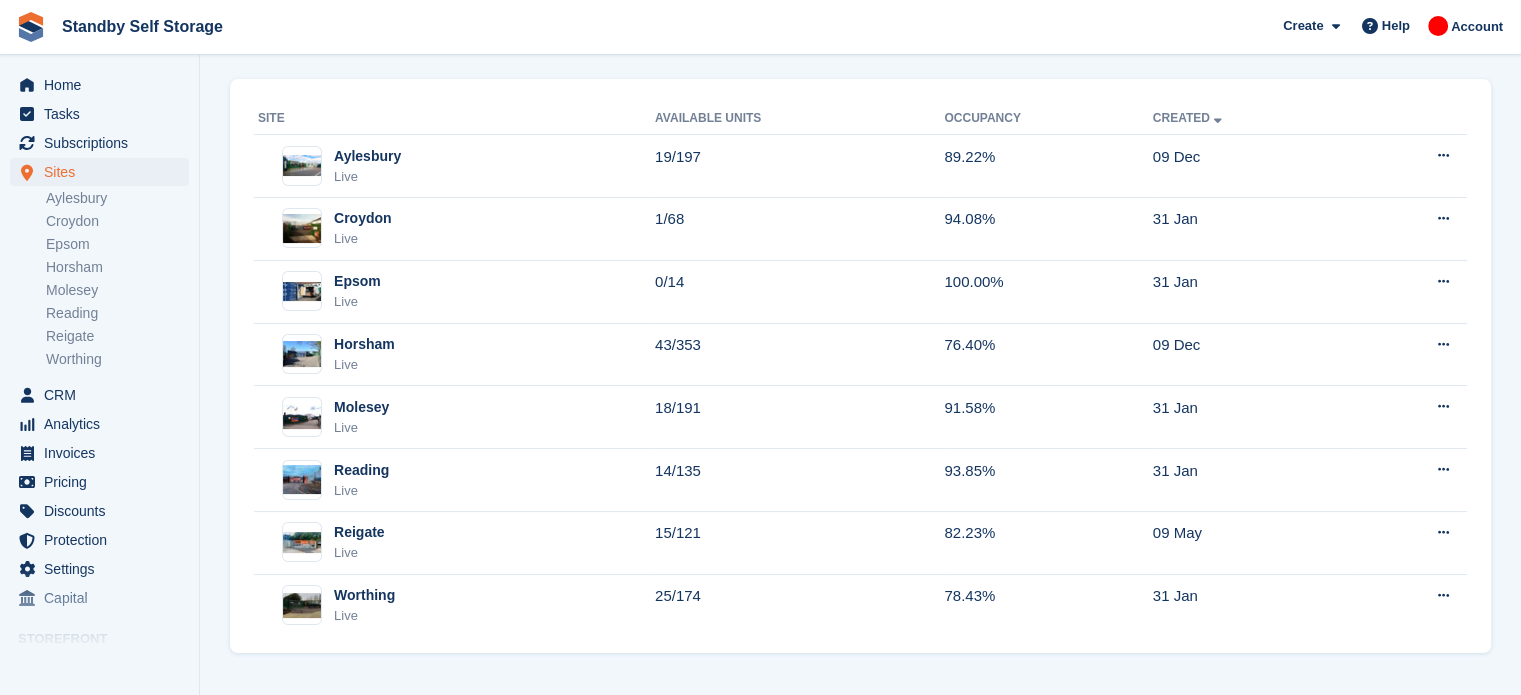 scroll, scrollTop: 0, scrollLeft: 0, axis: both 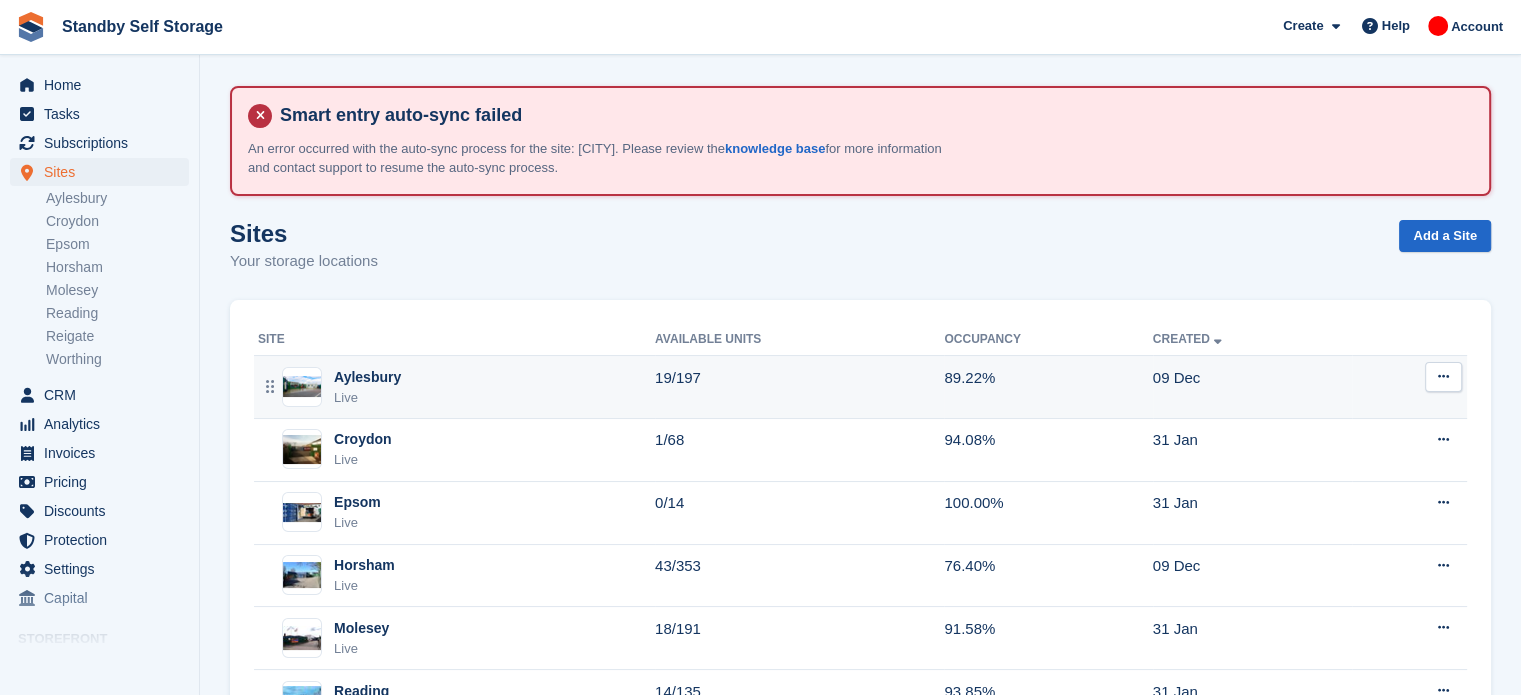 click on "Aylesbury
Live" at bounding box center (456, 387) 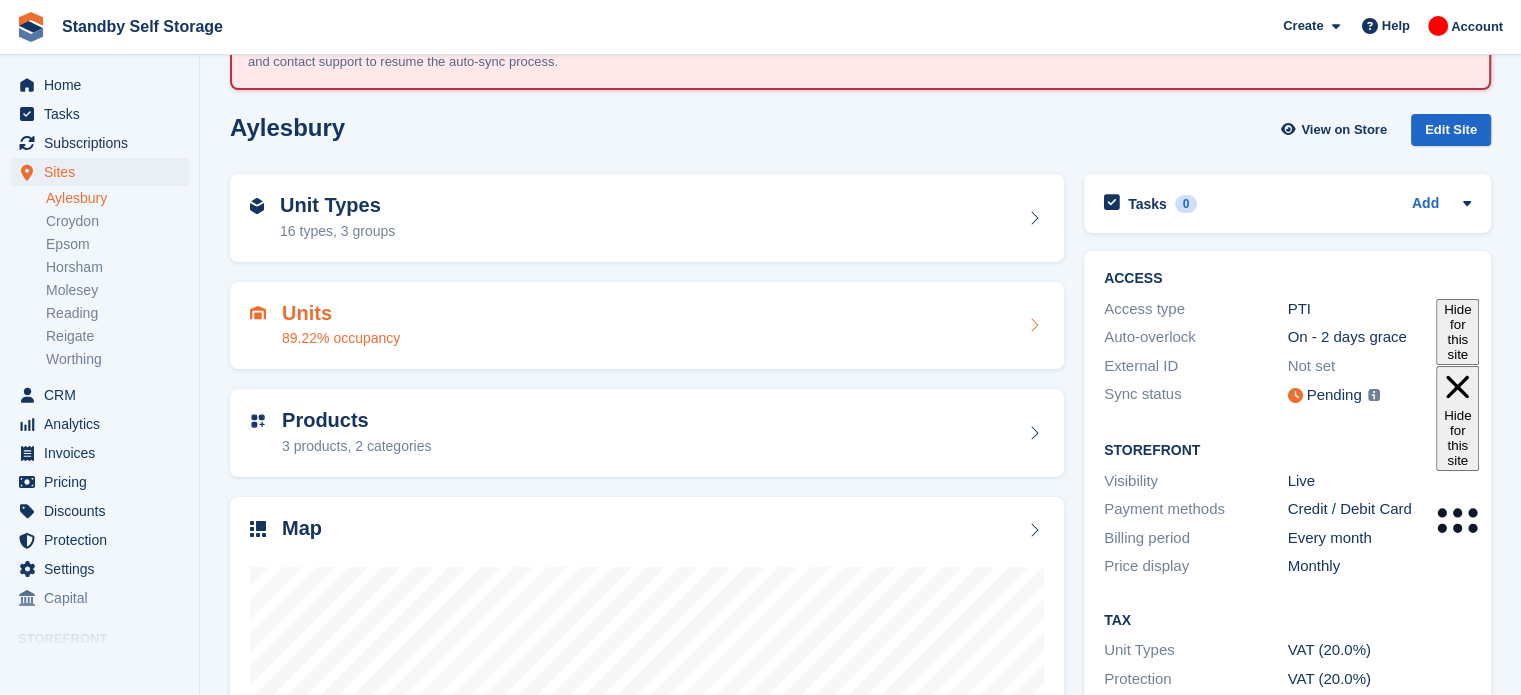 scroll, scrollTop: 106, scrollLeft: 0, axis: vertical 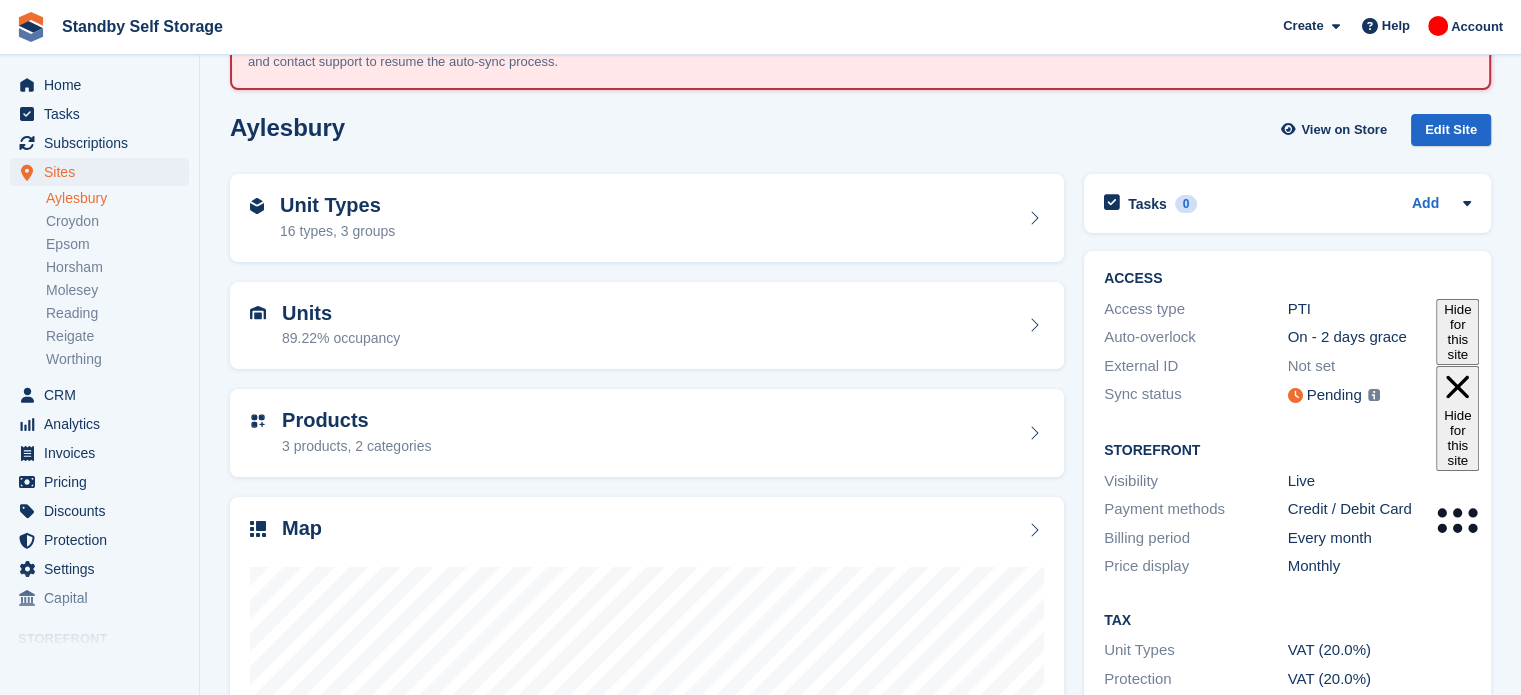 click on "[CITY]
View on Store
Edit Site" at bounding box center [860, 134] 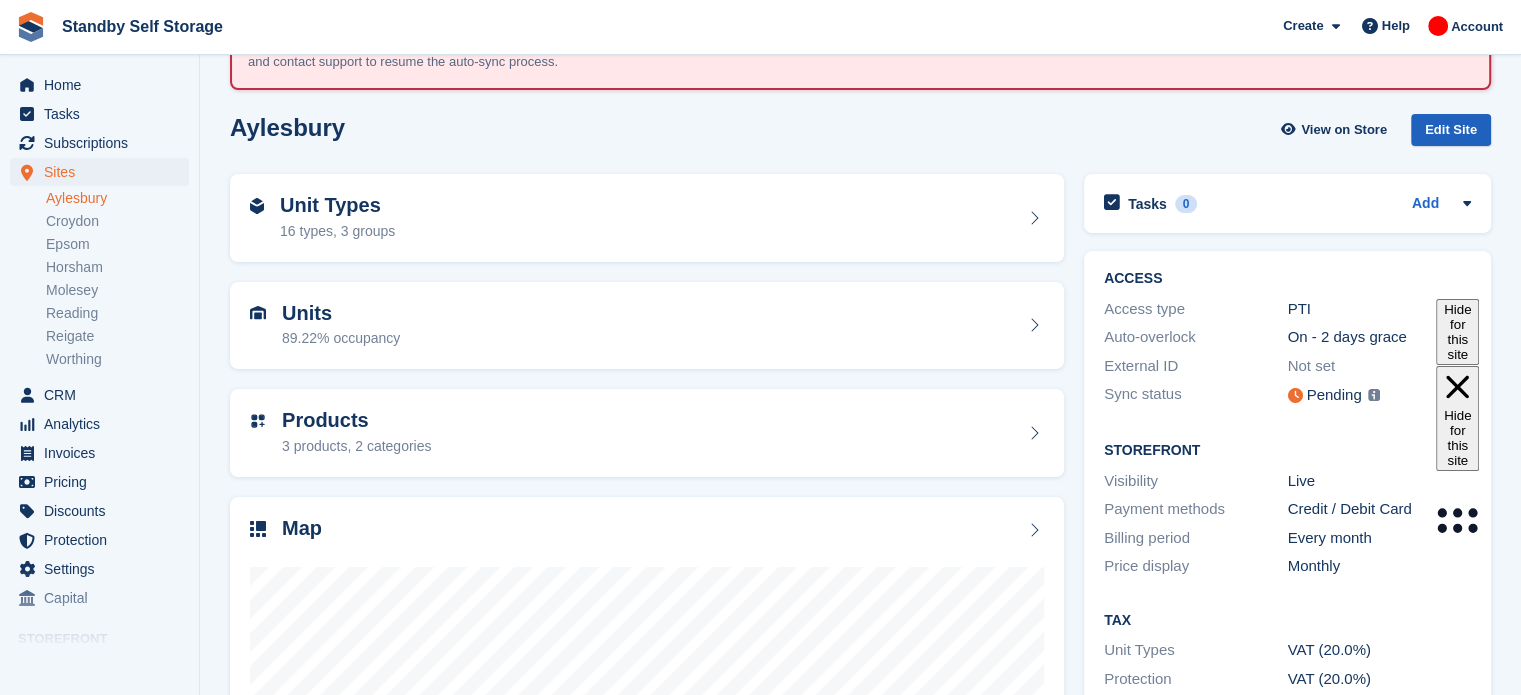 click on "Edit Site" at bounding box center [1451, 130] 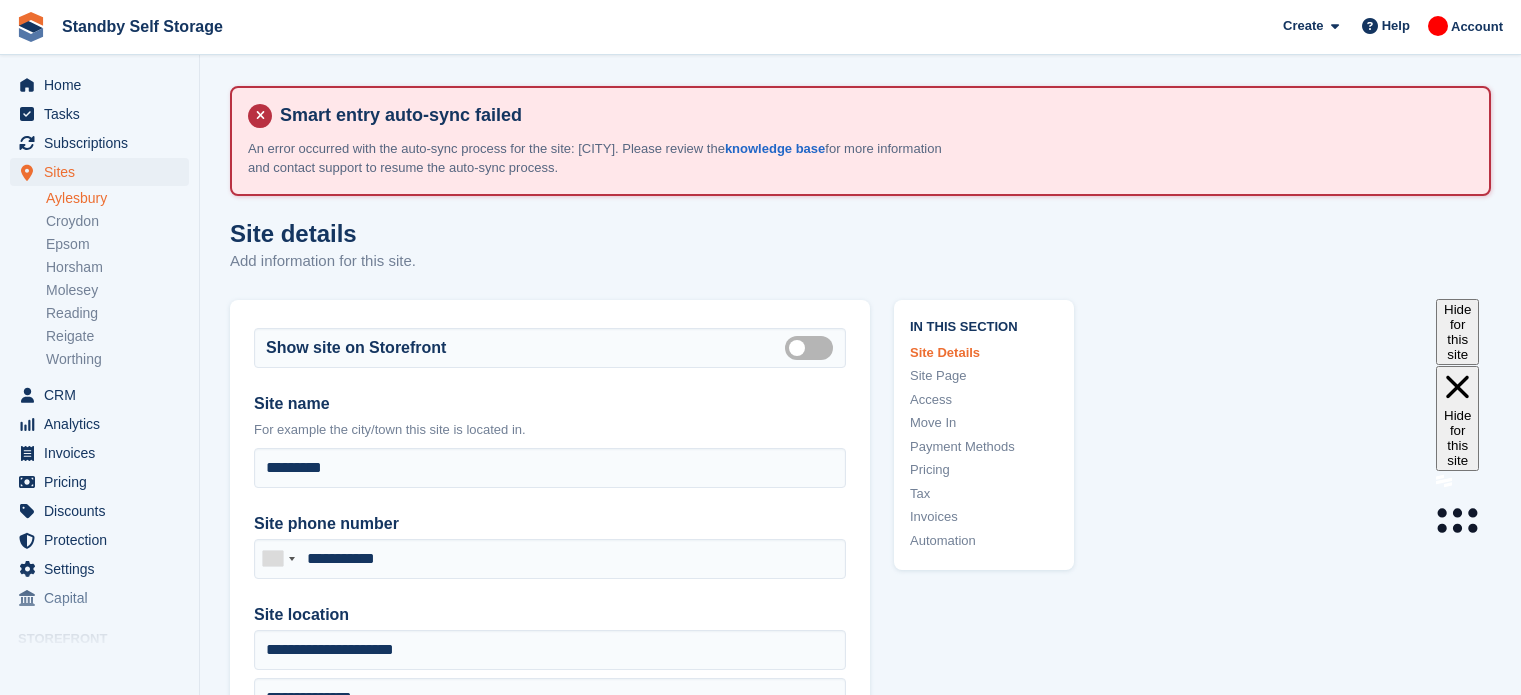 scroll, scrollTop: 0, scrollLeft: 0, axis: both 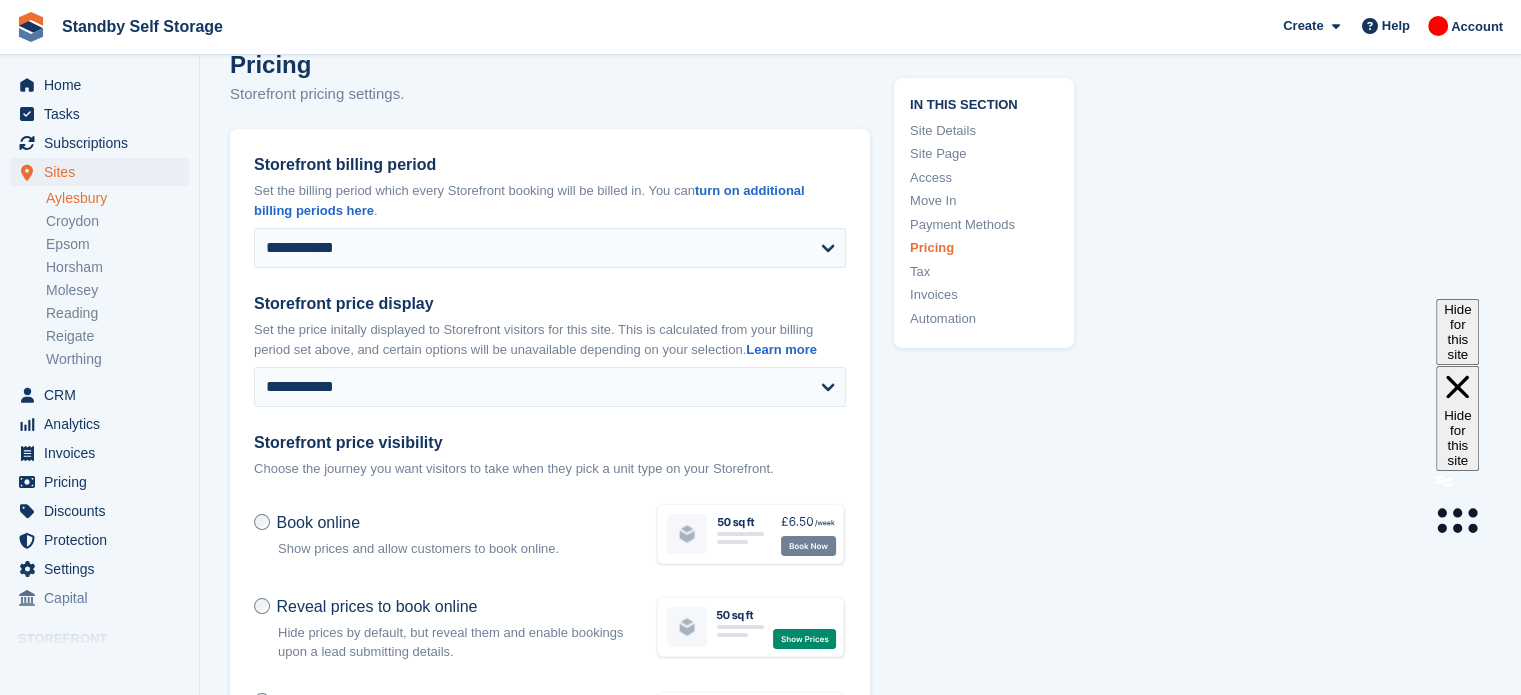 drag, startPoint x: 1527, startPoint y: 45, endPoint x: 1535, endPoint y: 527, distance: 482.06638 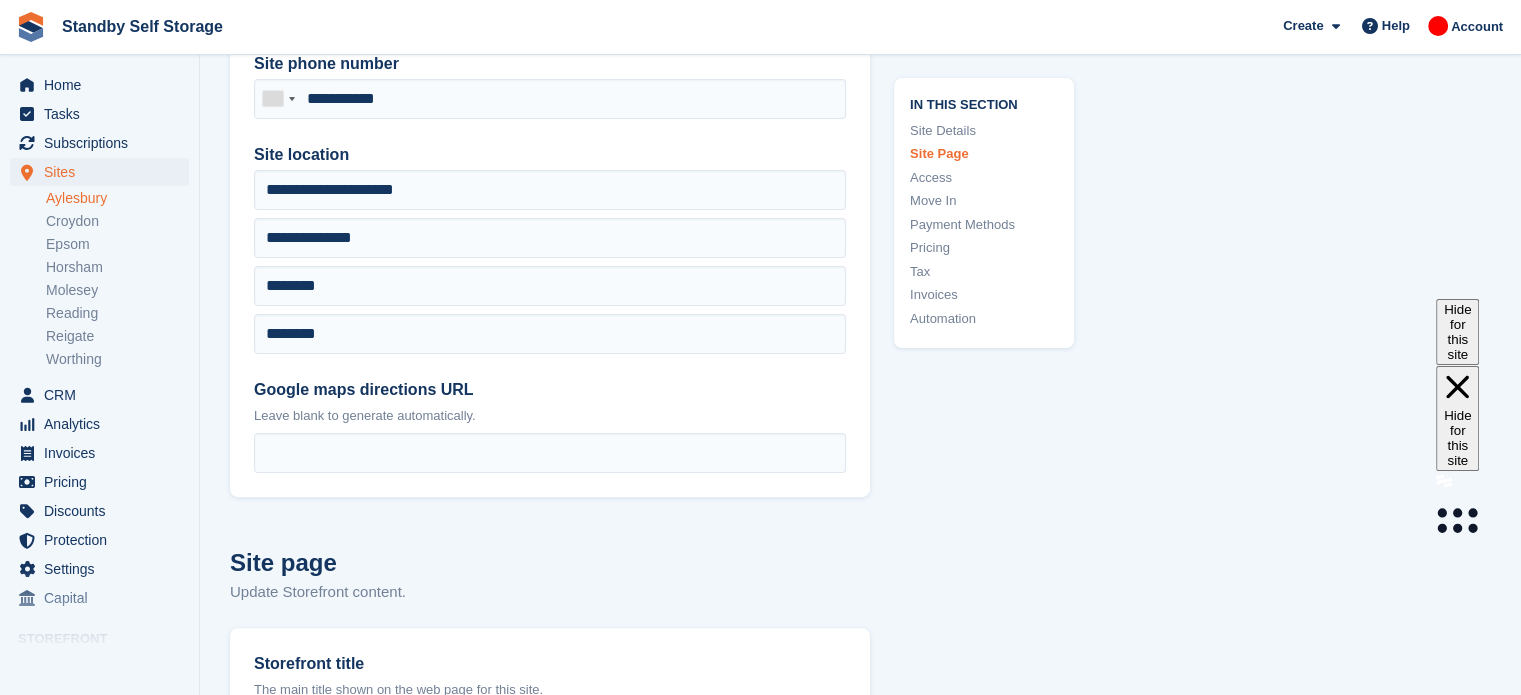 scroll, scrollTop: 0, scrollLeft: 0, axis: both 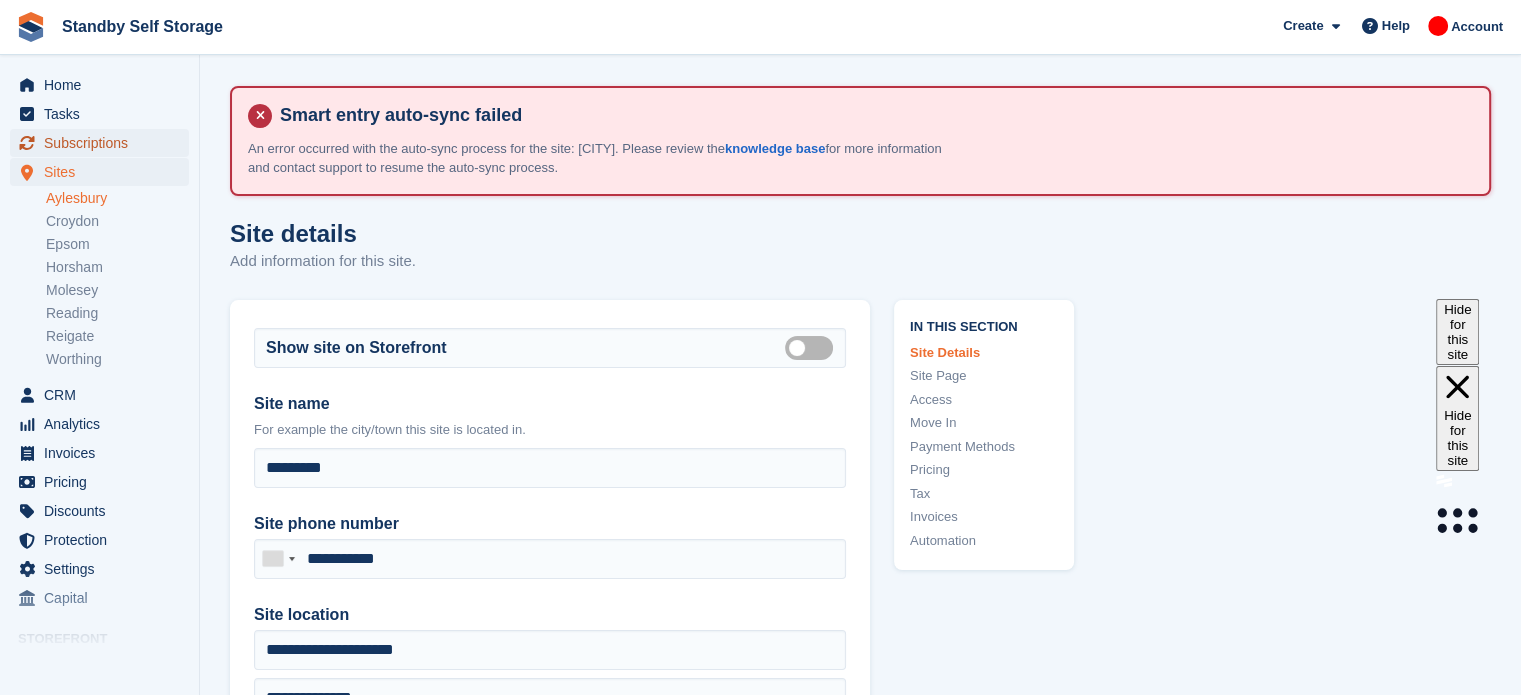 click on "Subscriptions" at bounding box center (104, 143) 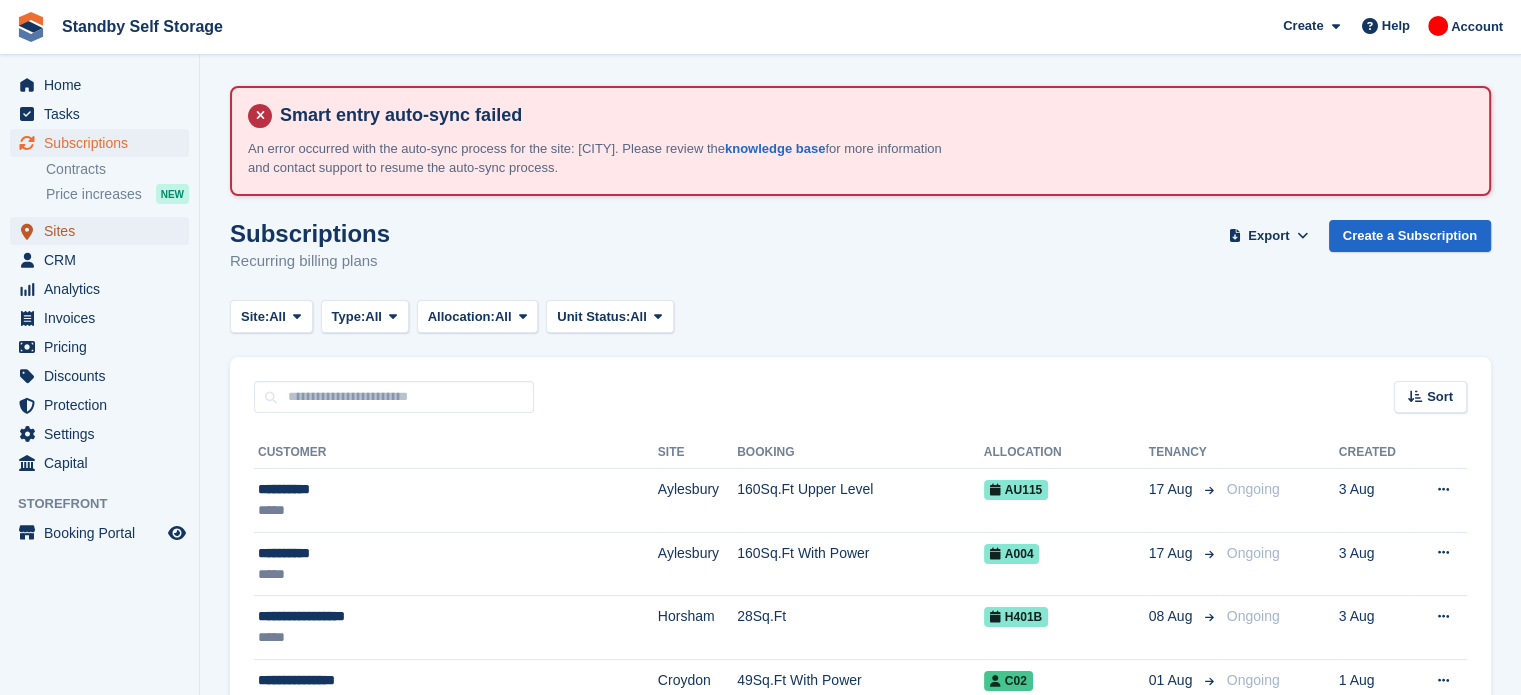click on "Sites" at bounding box center (104, 231) 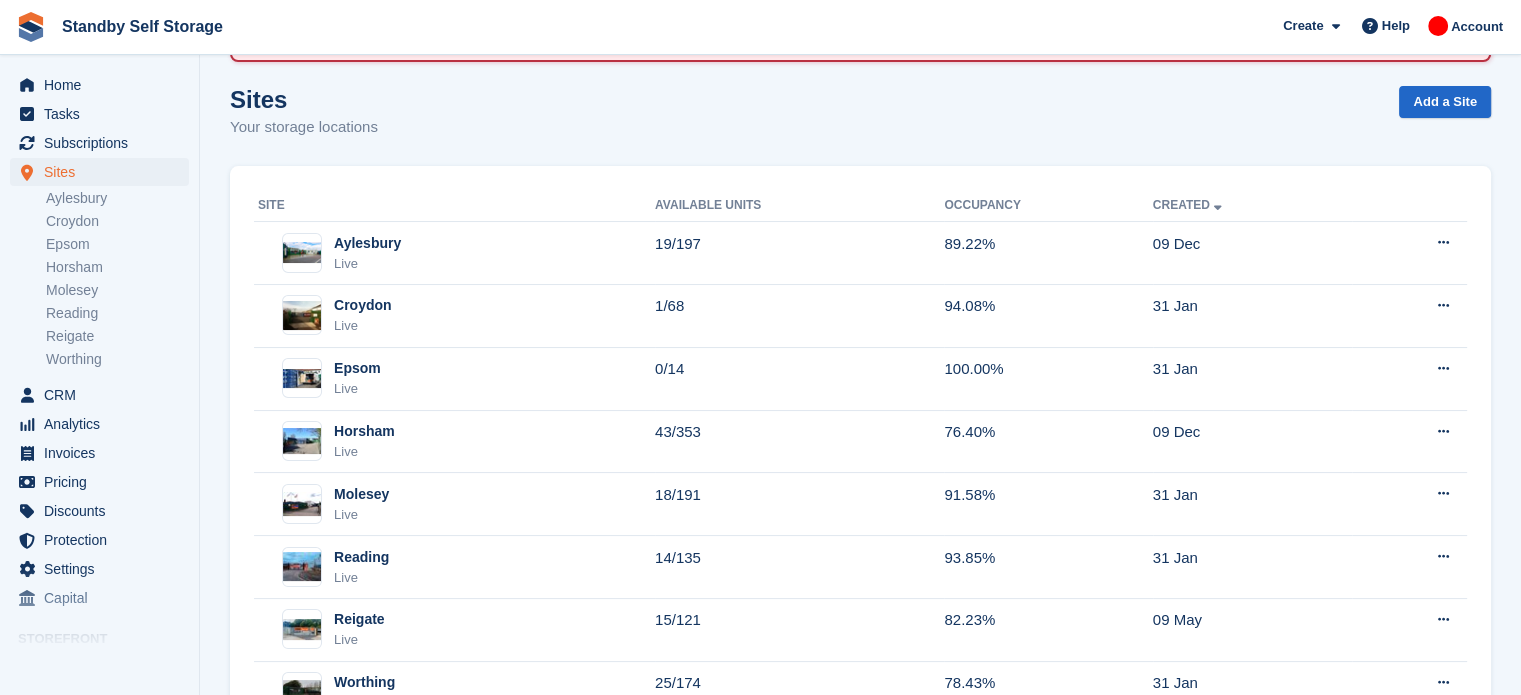 scroll, scrollTop: 178, scrollLeft: 0, axis: vertical 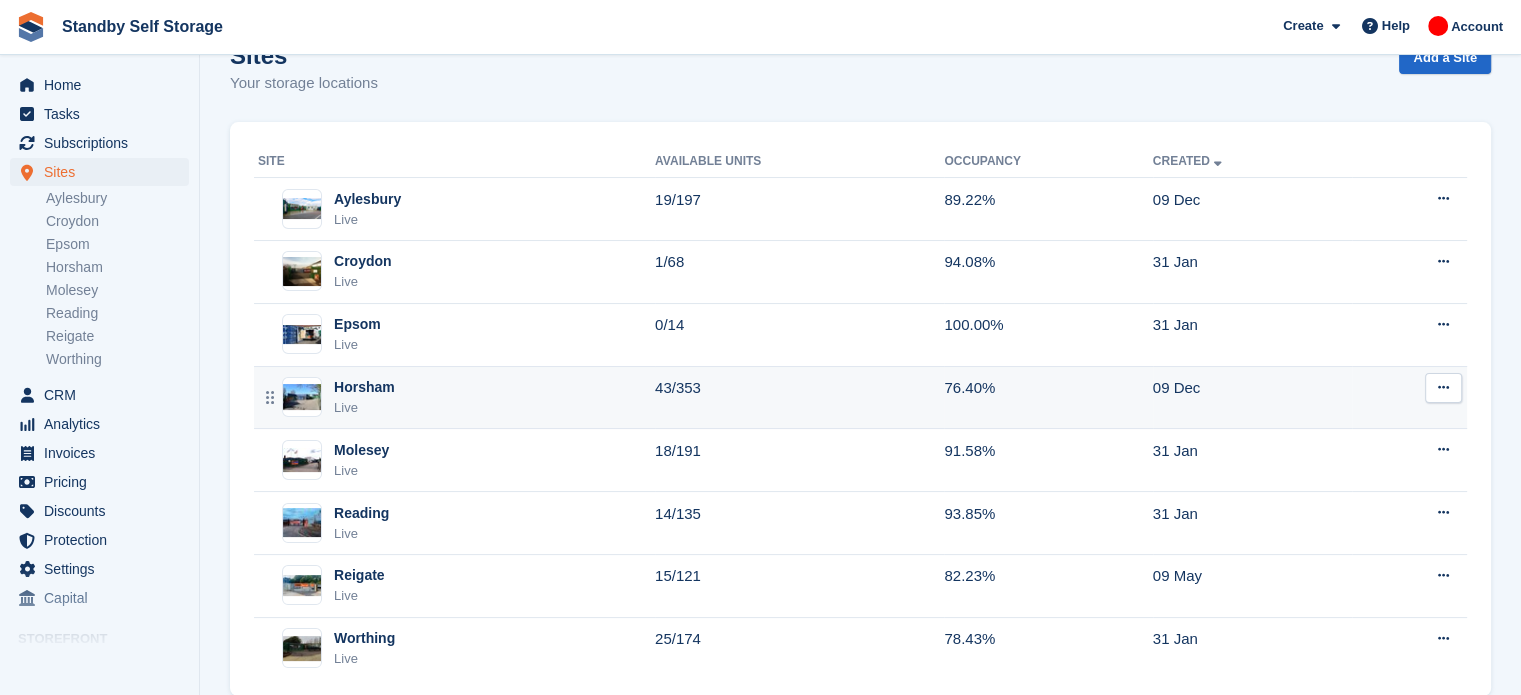click on "Horsham
Live" at bounding box center (456, 397) 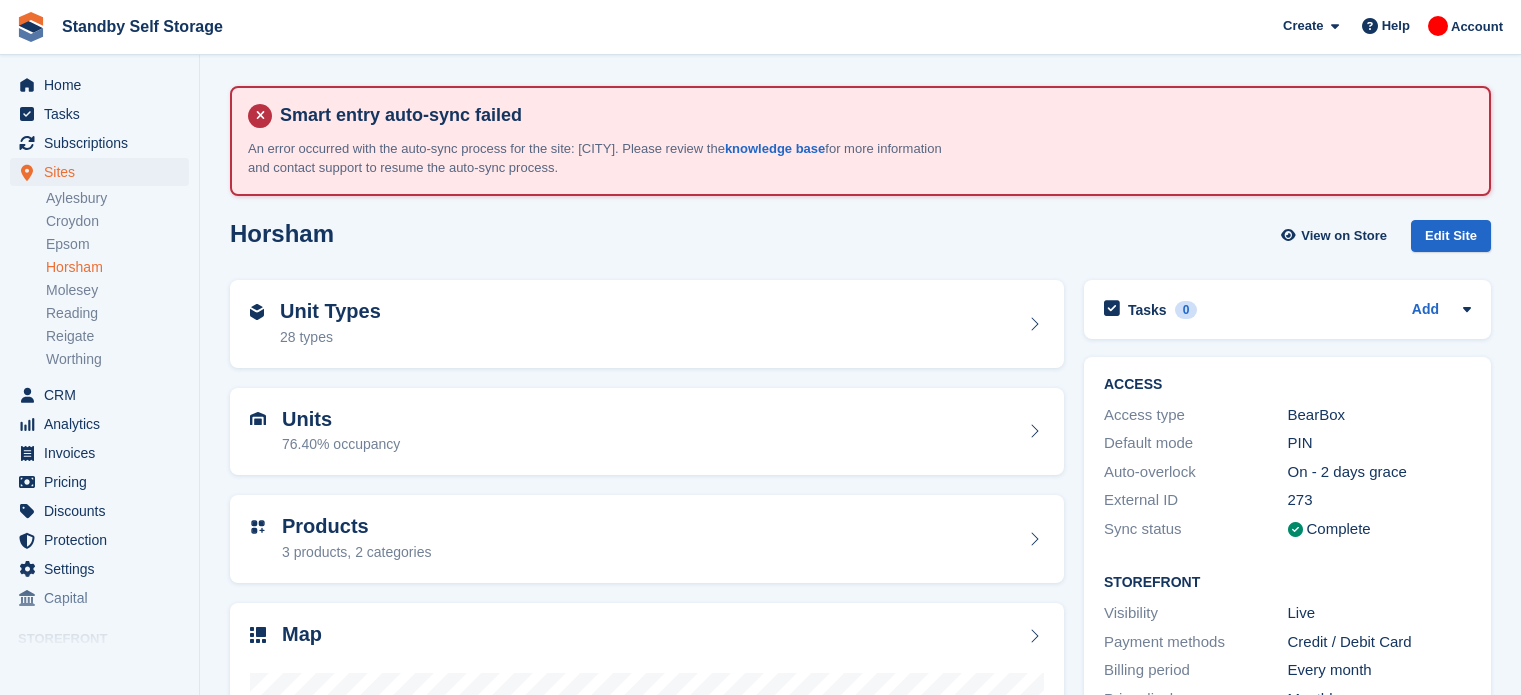 scroll, scrollTop: 0, scrollLeft: 0, axis: both 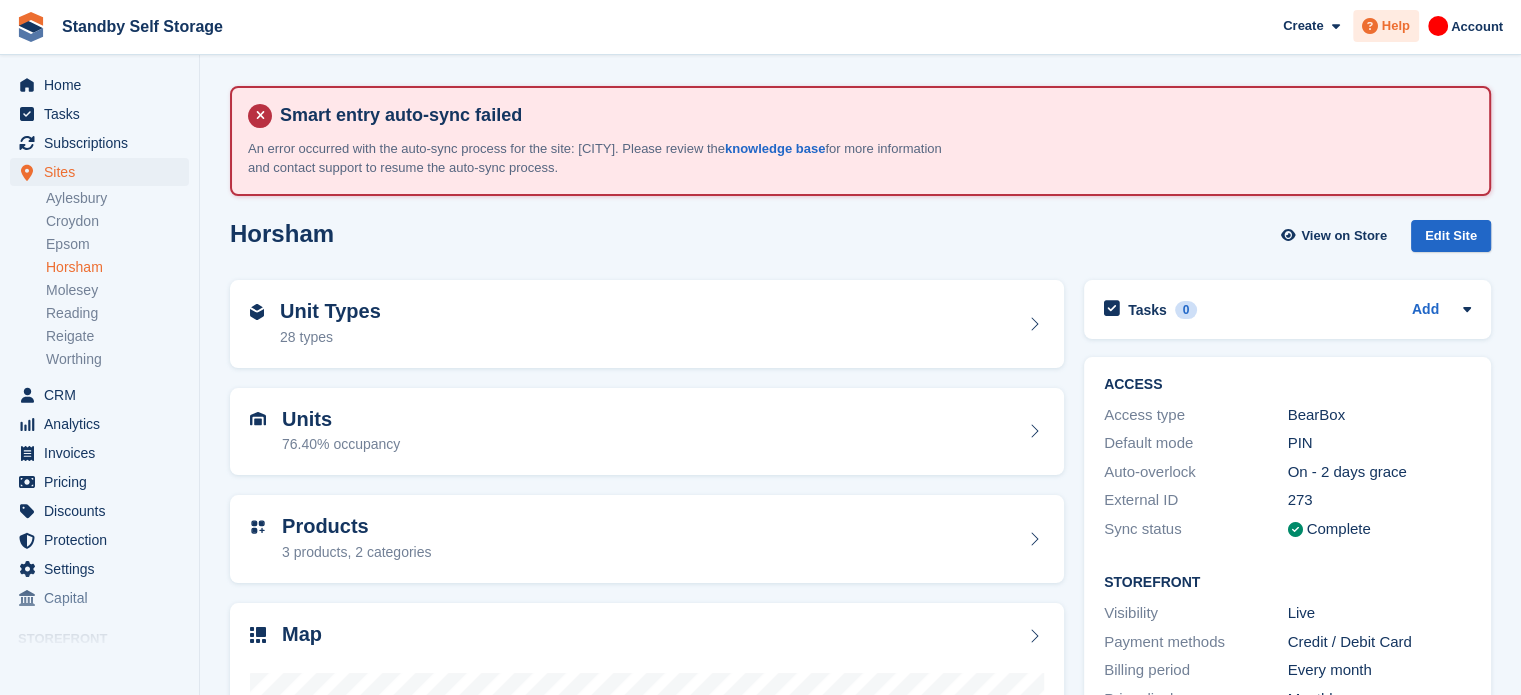 click on "Help" at bounding box center [1396, 26] 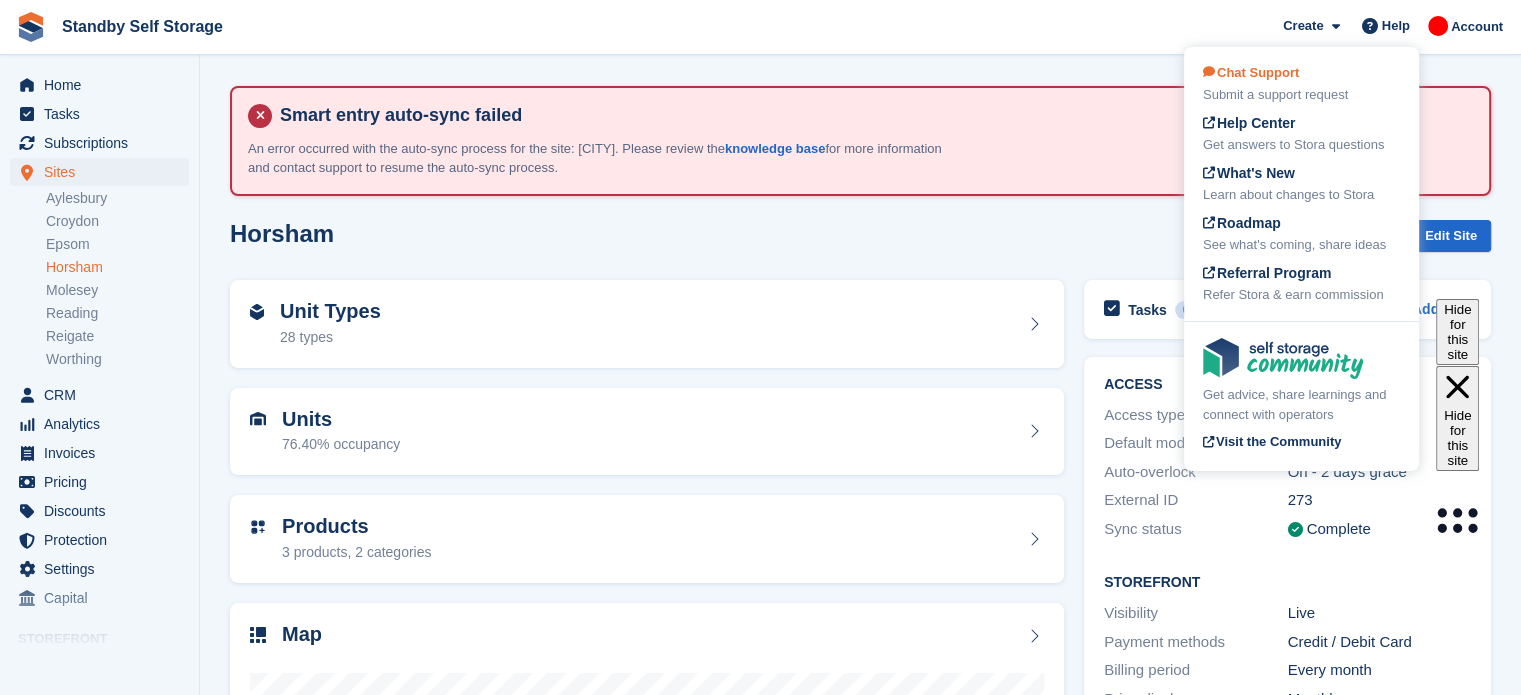 click on "Submit a support request" at bounding box center [1301, 95] 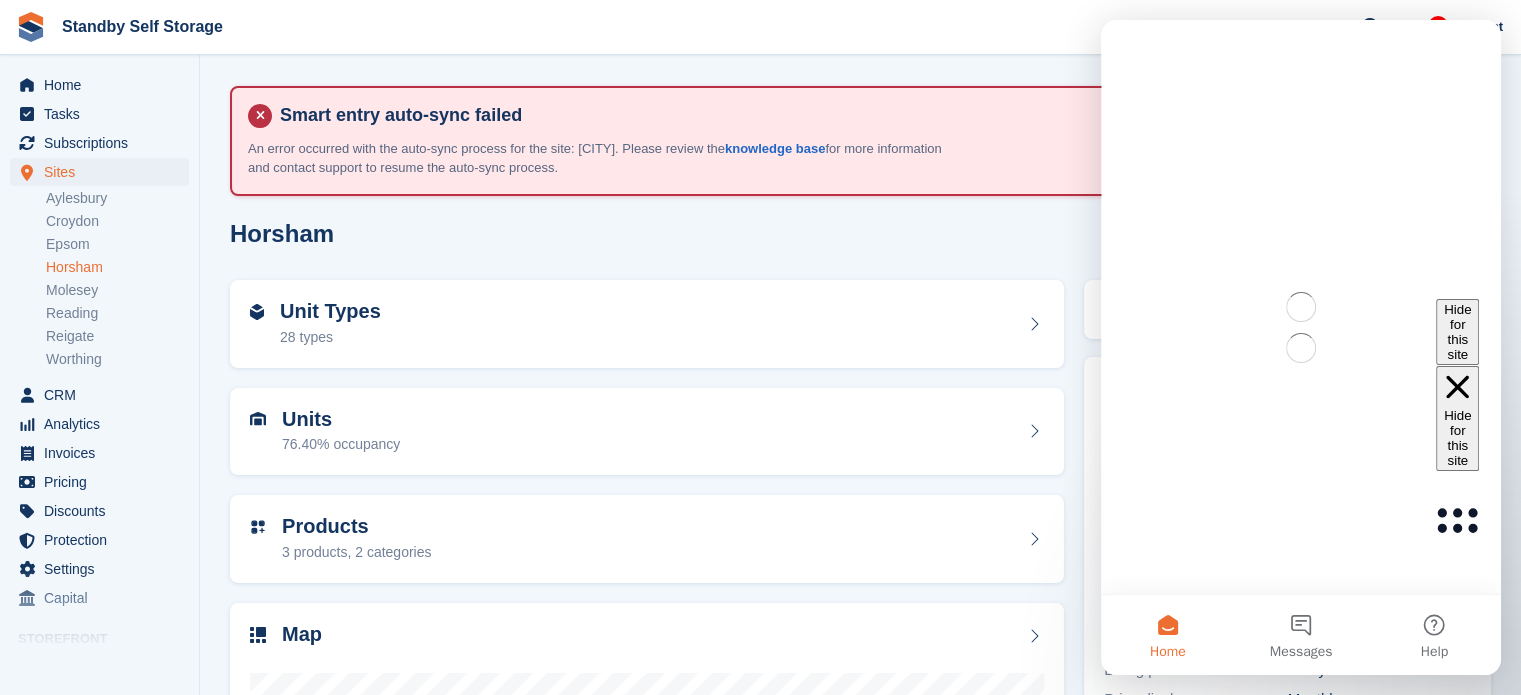 scroll, scrollTop: 0, scrollLeft: 0, axis: both 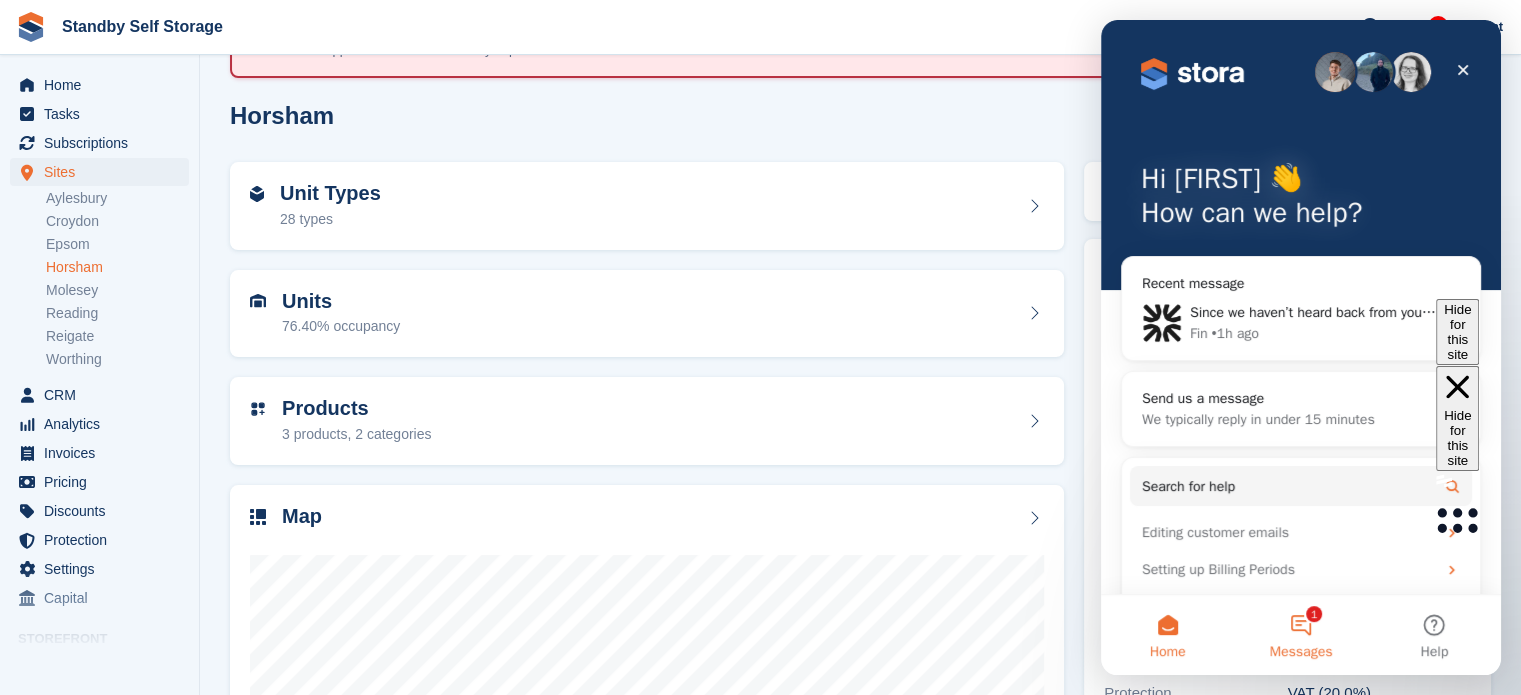 click on "1 Messages" at bounding box center [1300, 635] 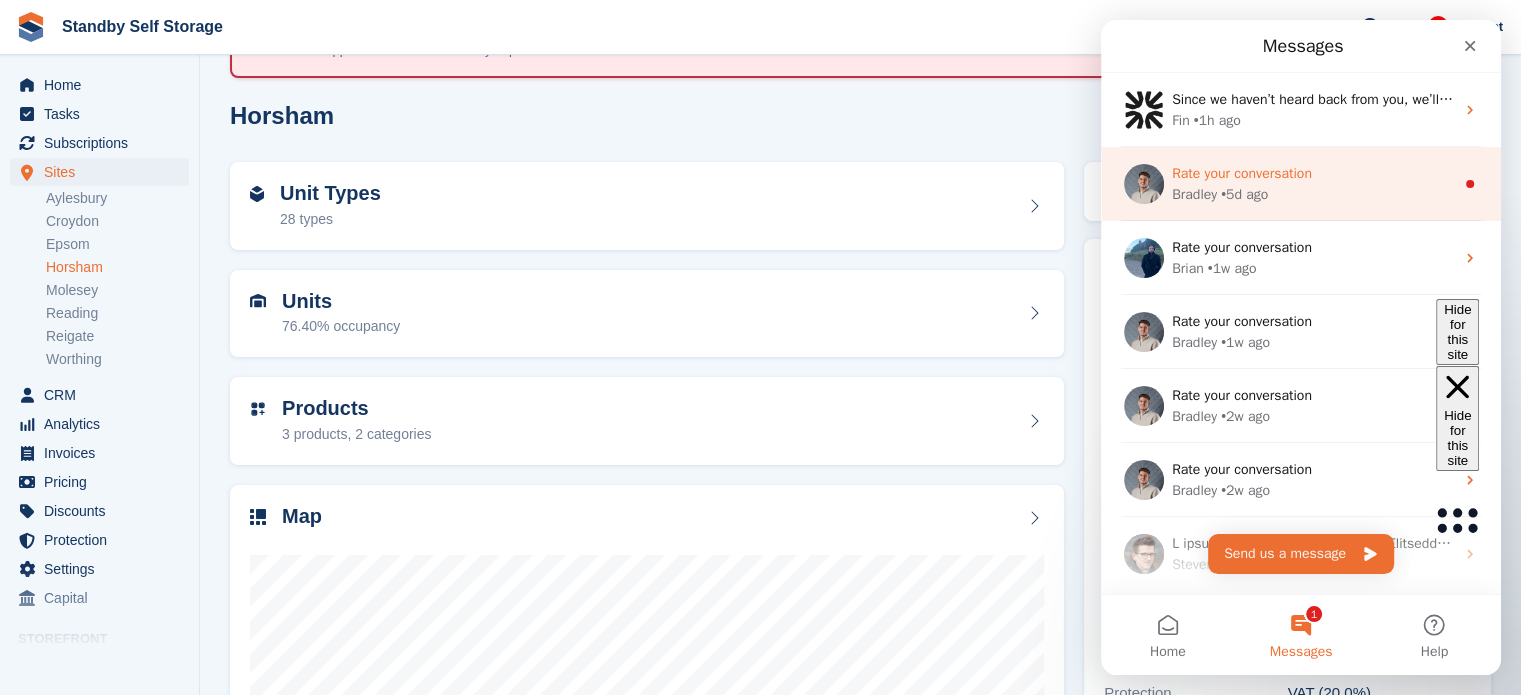 click on "Bradley •  5d ago" at bounding box center [1313, 194] 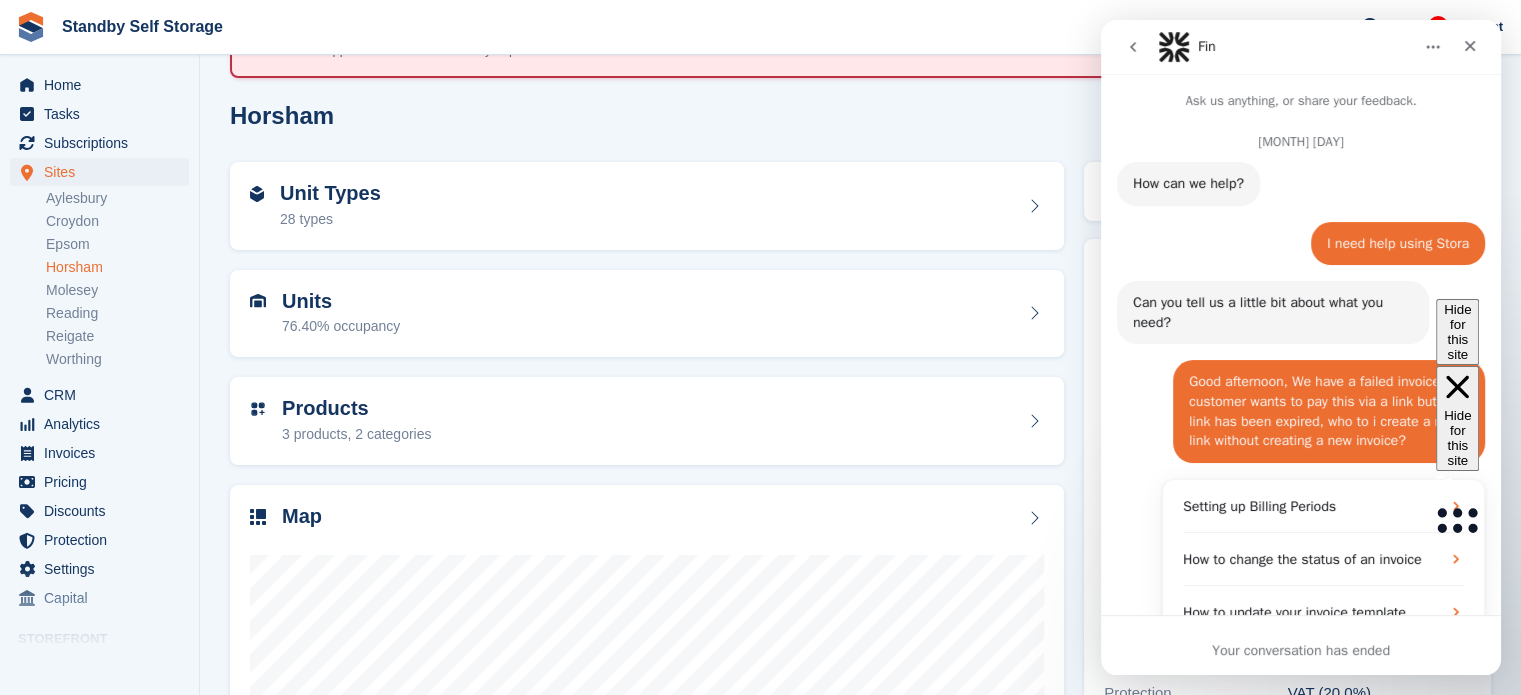 scroll, scrollTop: 3, scrollLeft: 0, axis: vertical 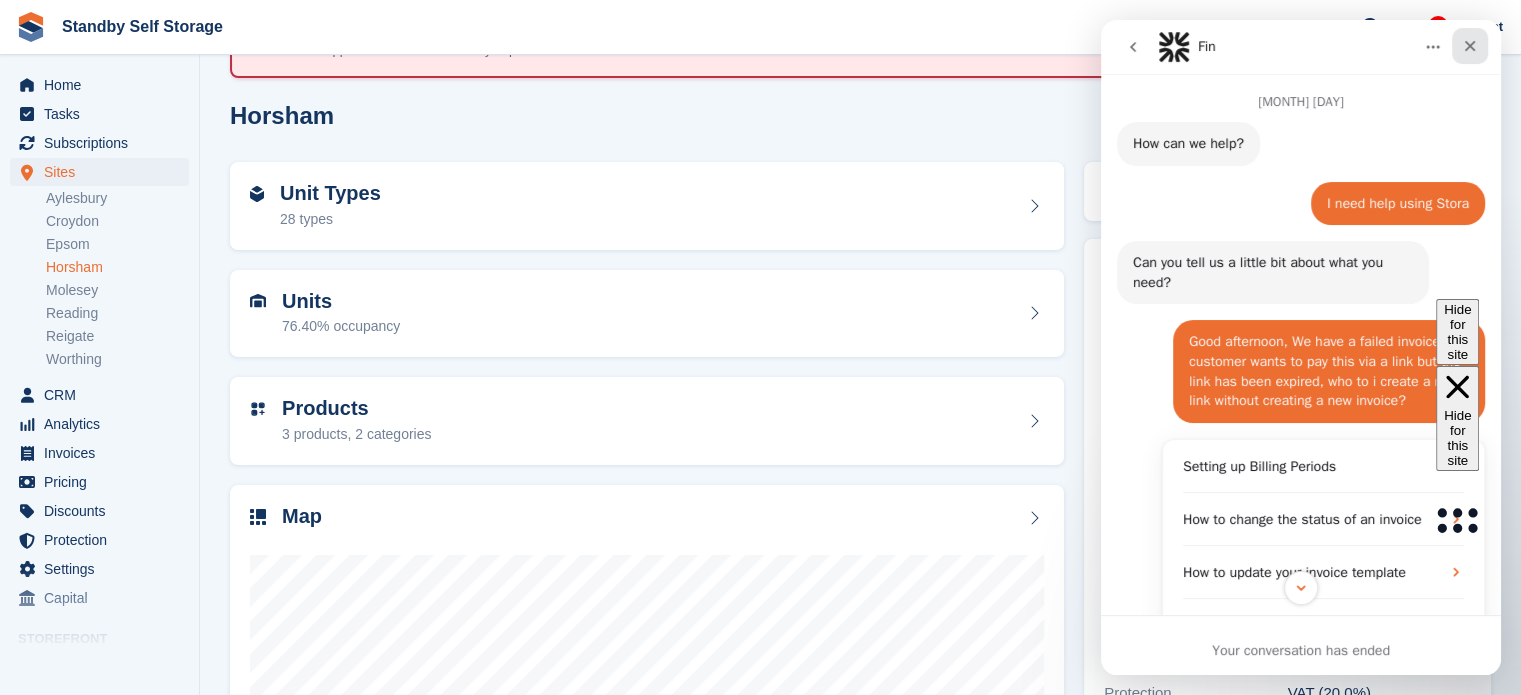 click 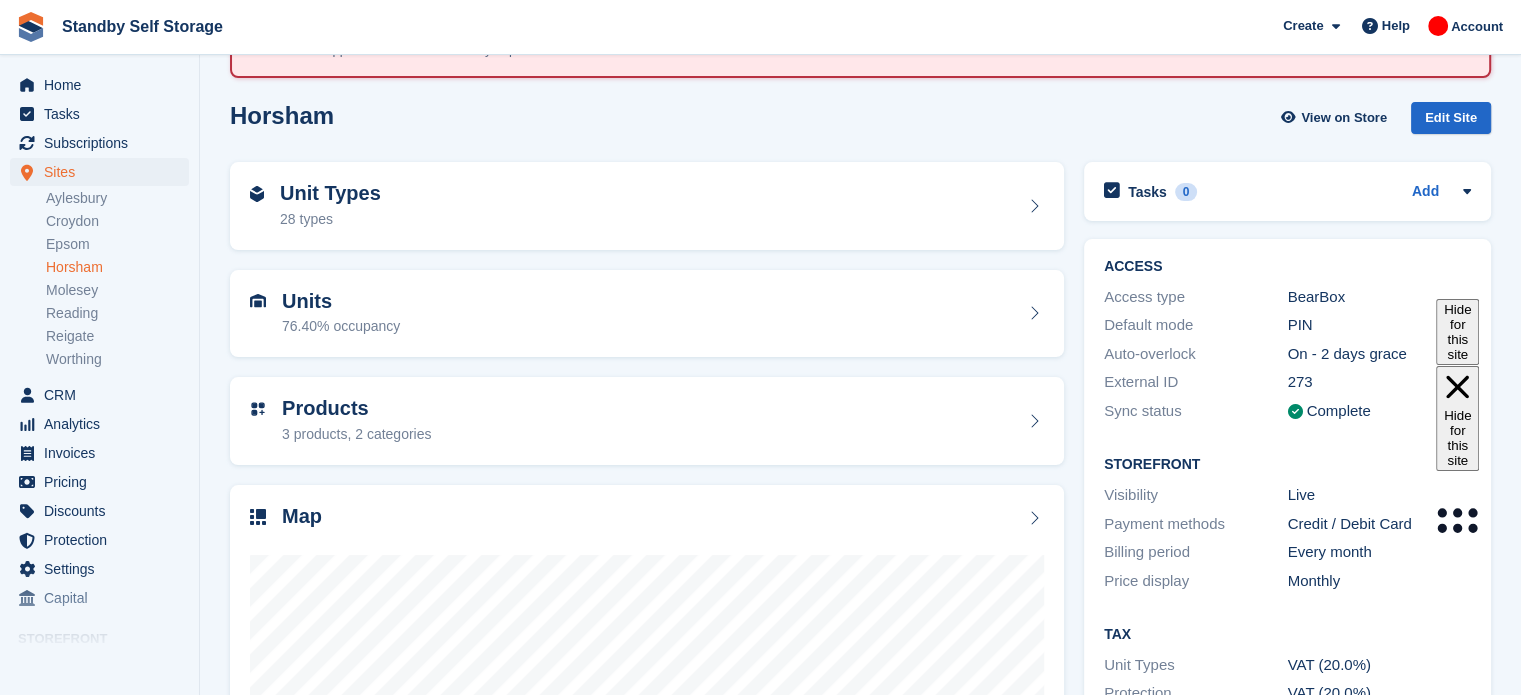 scroll, scrollTop: 0, scrollLeft: 0, axis: both 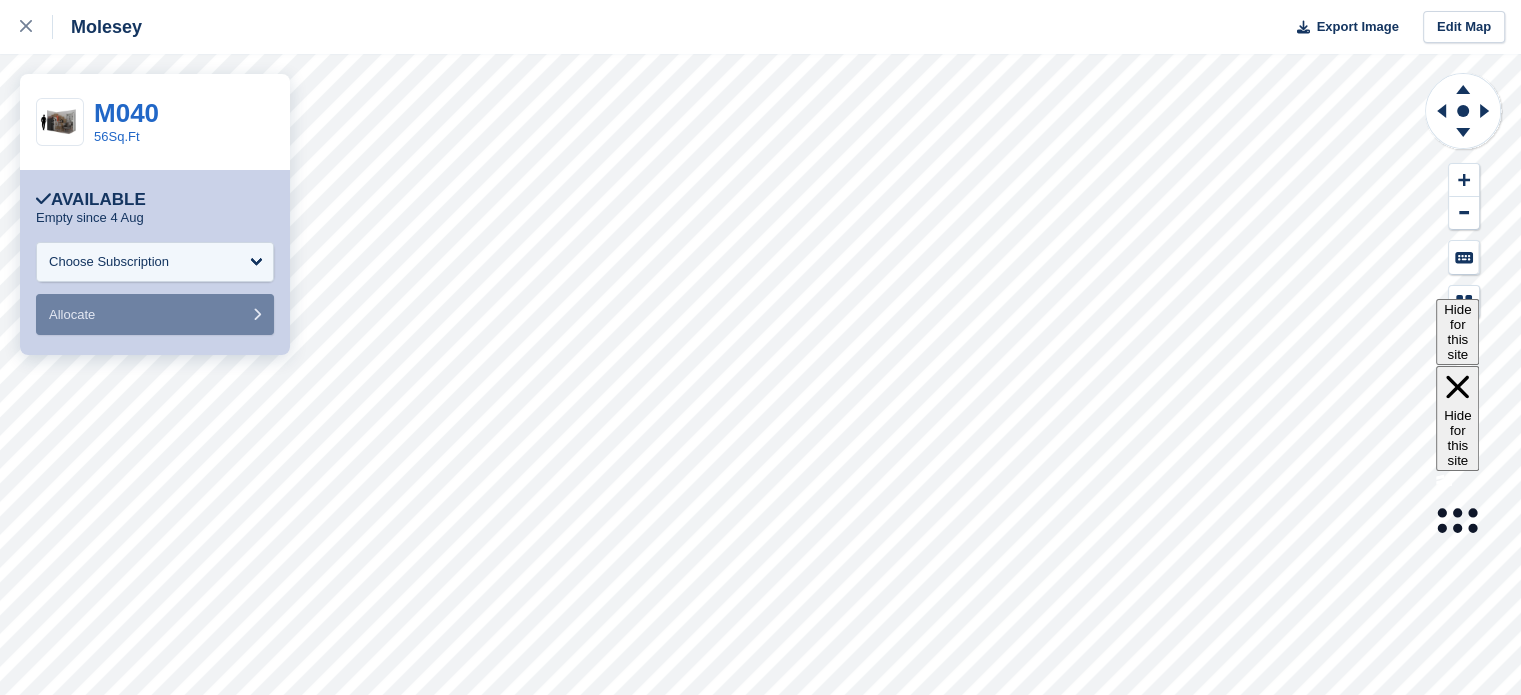 click 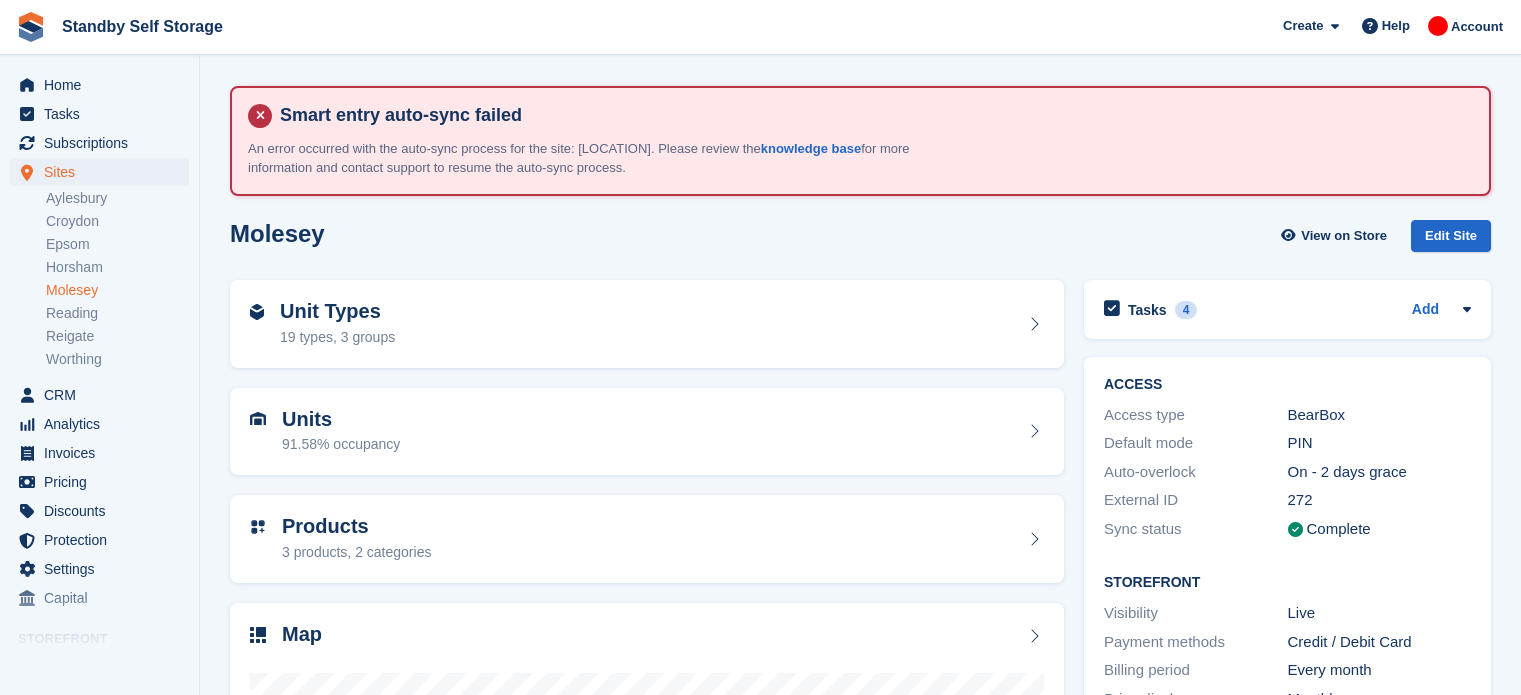 scroll, scrollTop: 0, scrollLeft: 0, axis: both 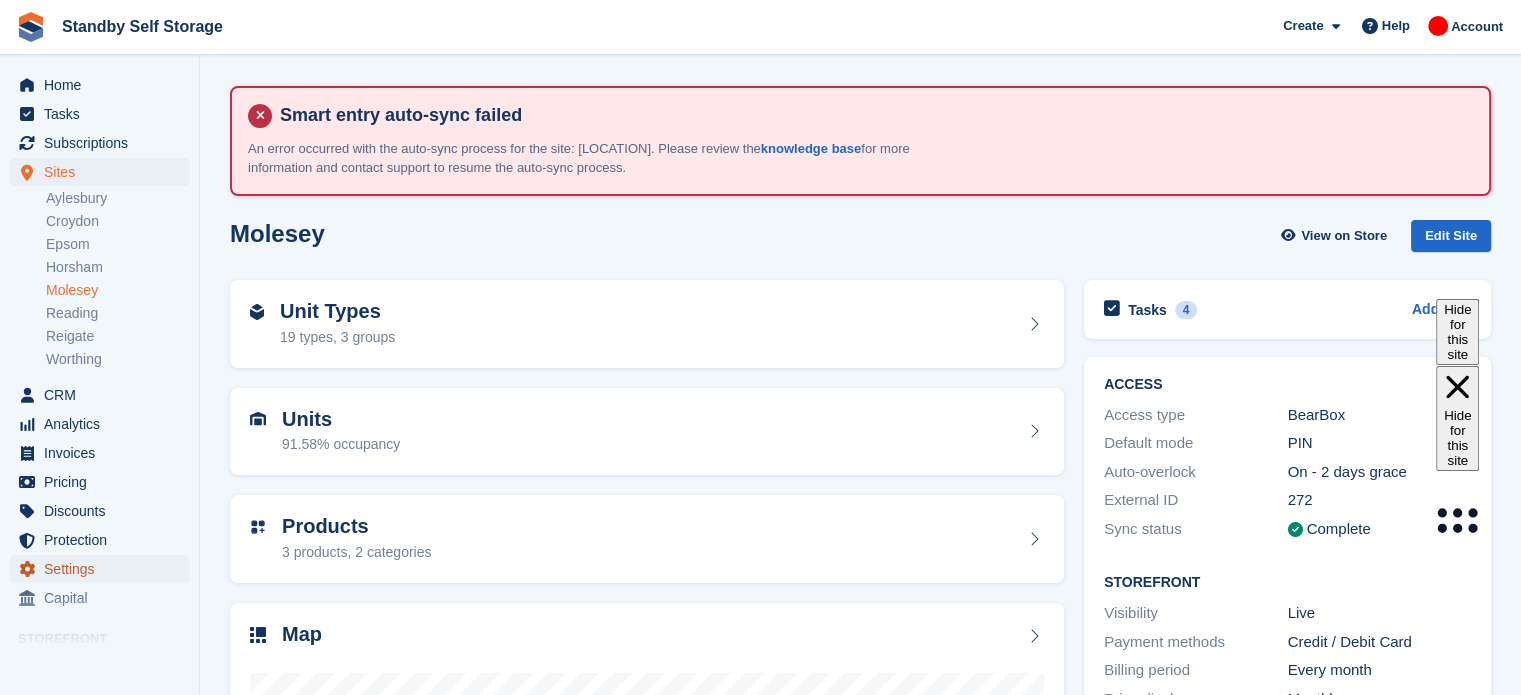 click on "Settings" at bounding box center [104, 569] 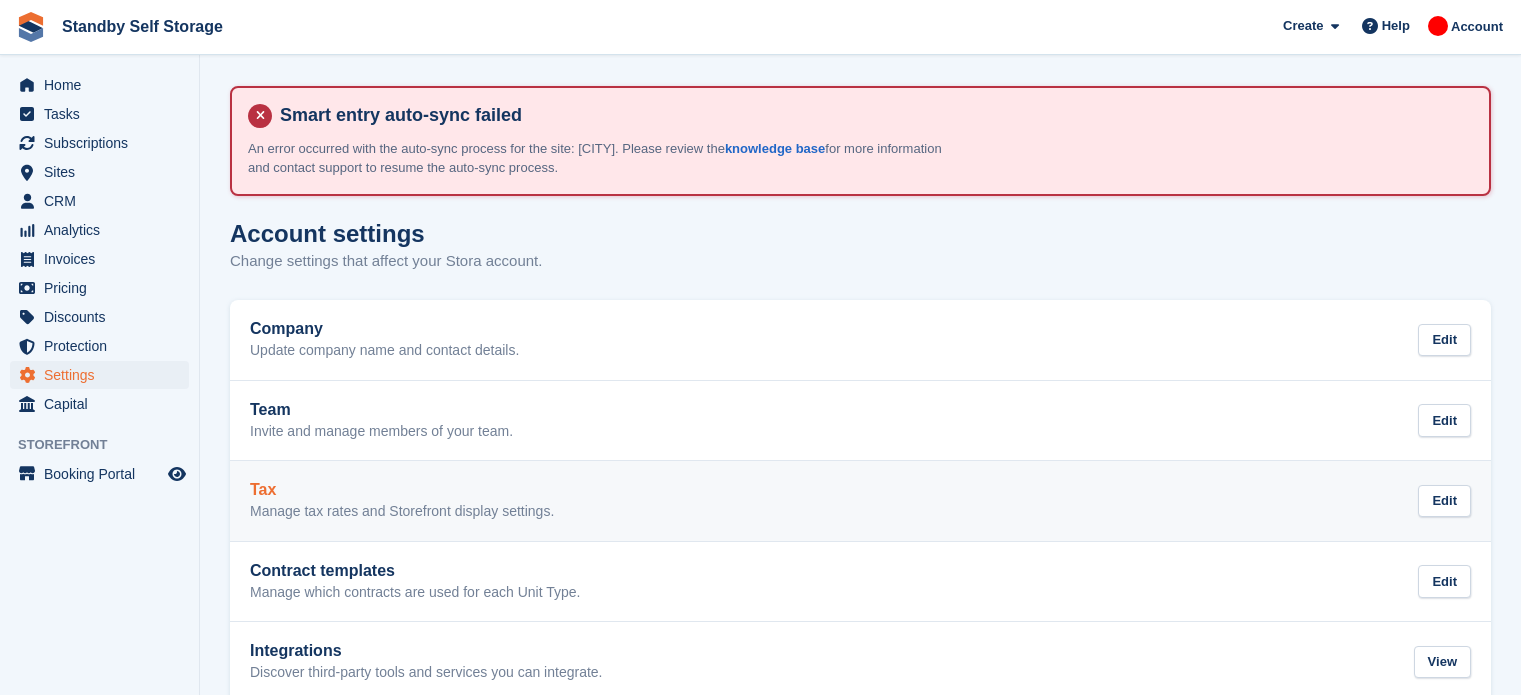 scroll, scrollTop: 0, scrollLeft: 0, axis: both 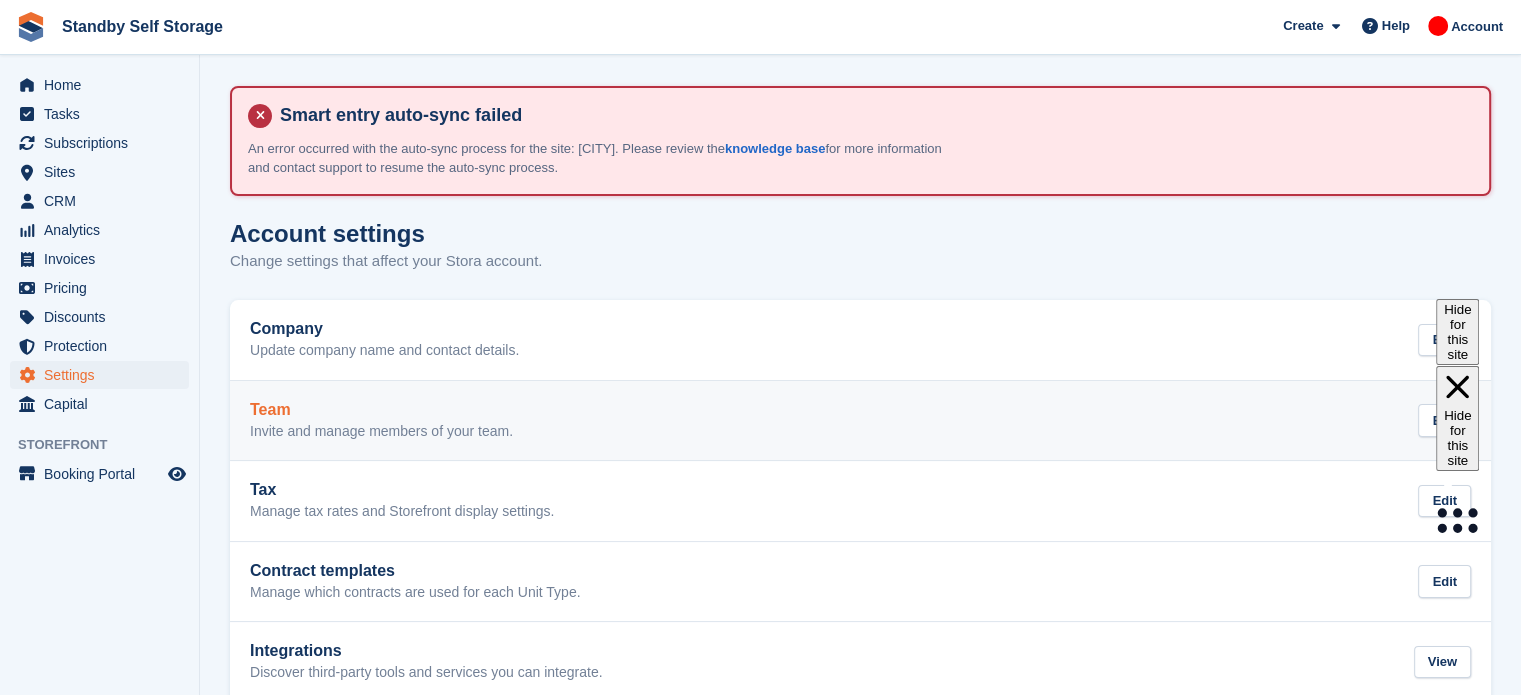 click on "Team
Invite and manage members of your team.
Edit" at bounding box center (860, 421) 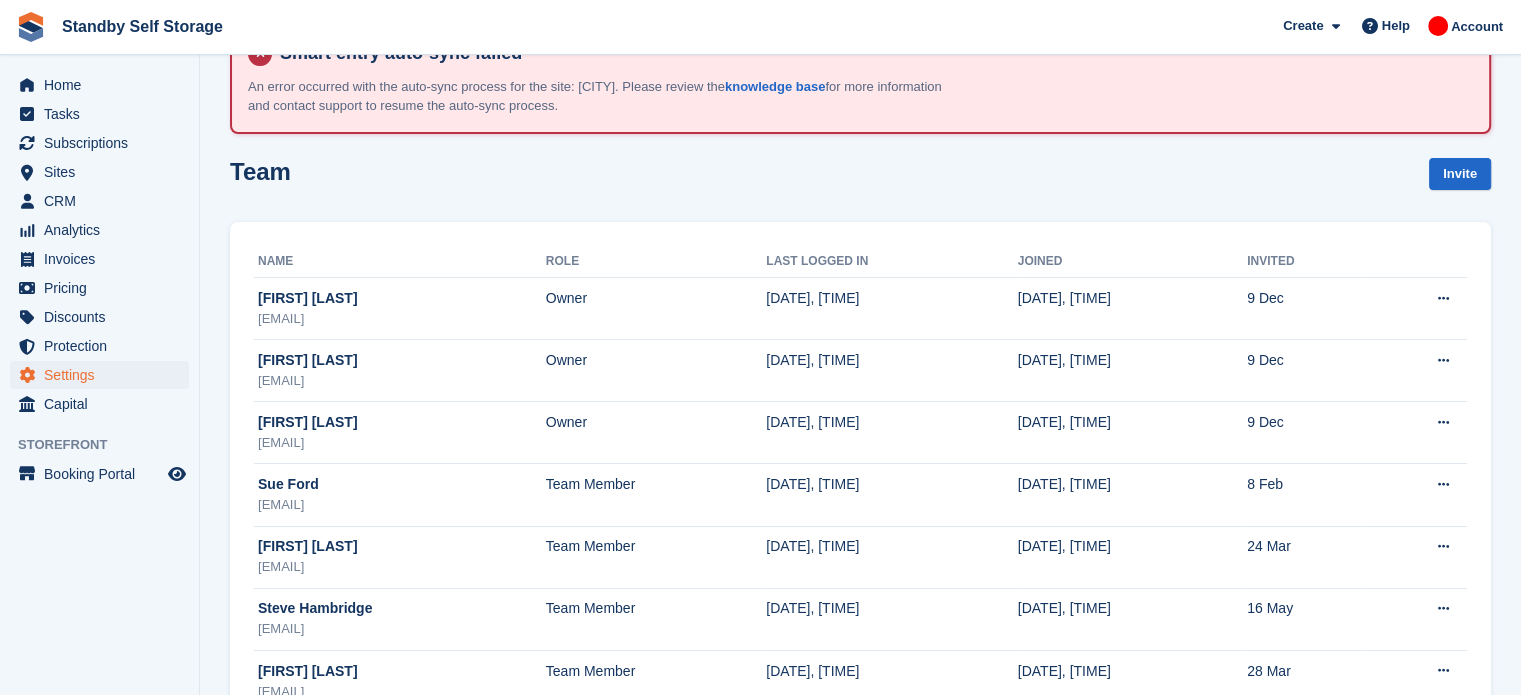 scroll, scrollTop: 65, scrollLeft: 0, axis: vertical 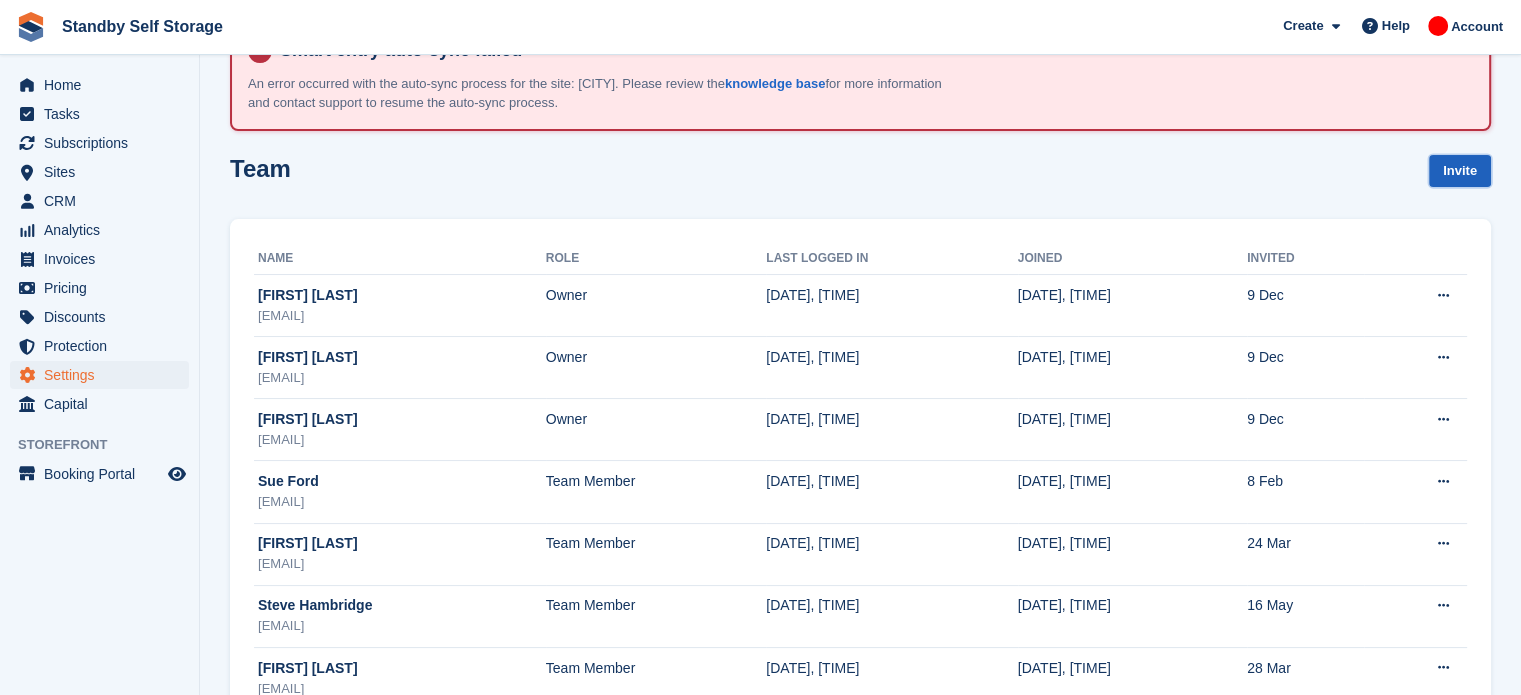 click on "Invite" at bounding box center (1460, 171) 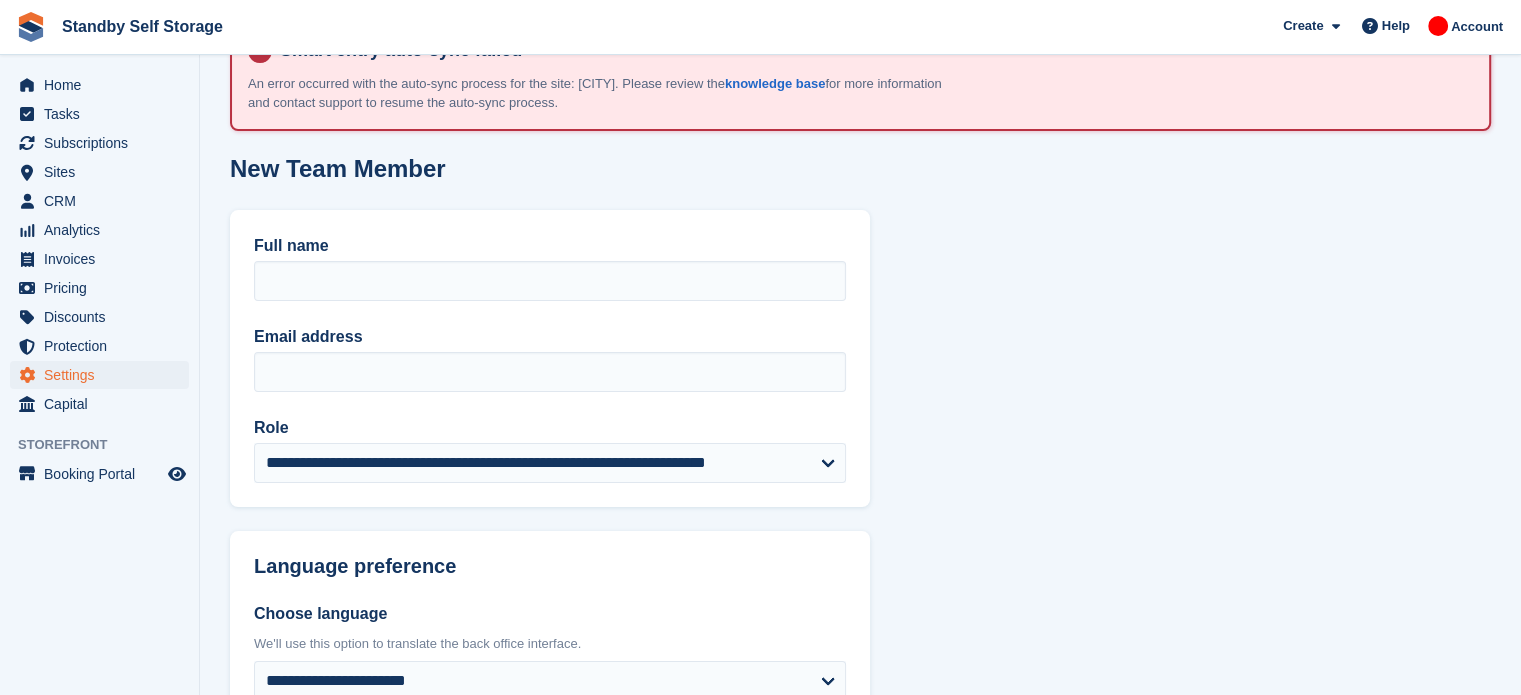 scroll, scrollTop: 0, scrollLeft: 0, axis: both 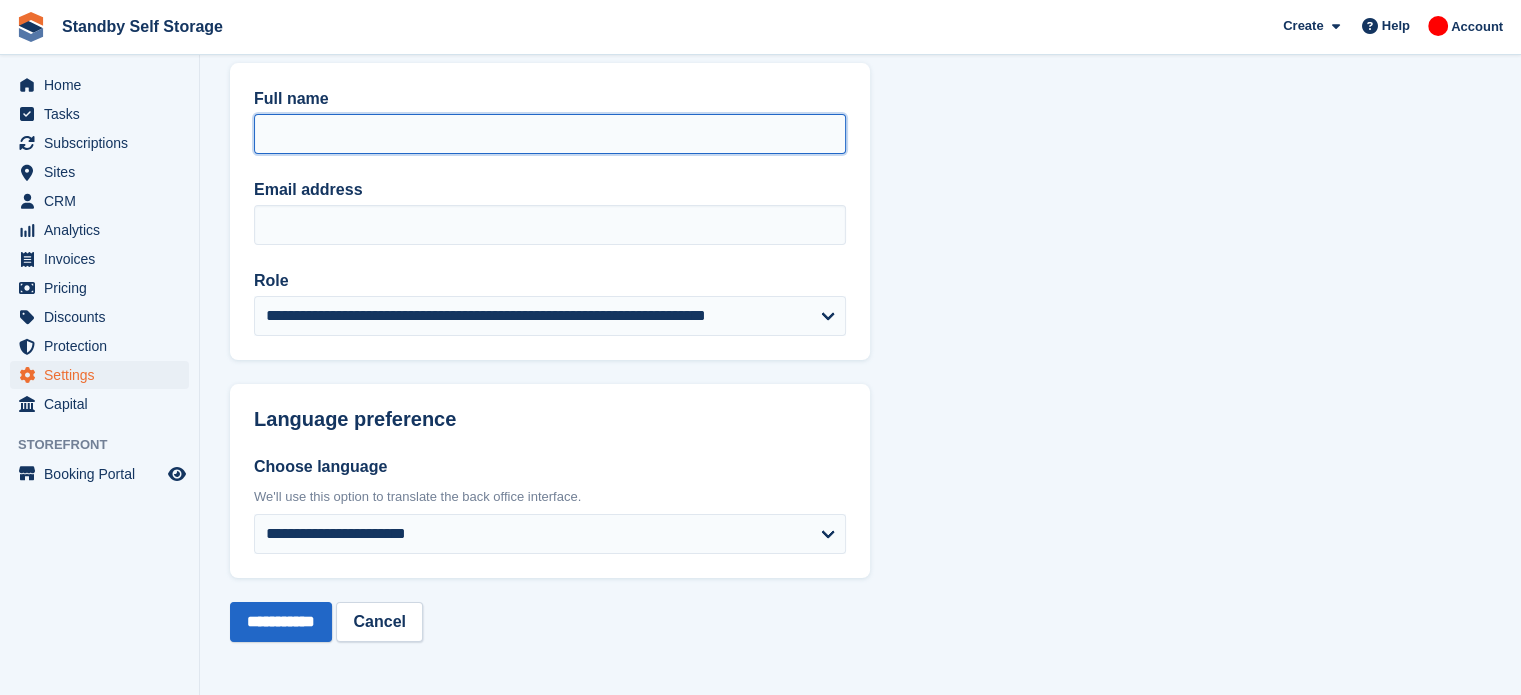 click on "Full name" at bounding box center [550, 134] 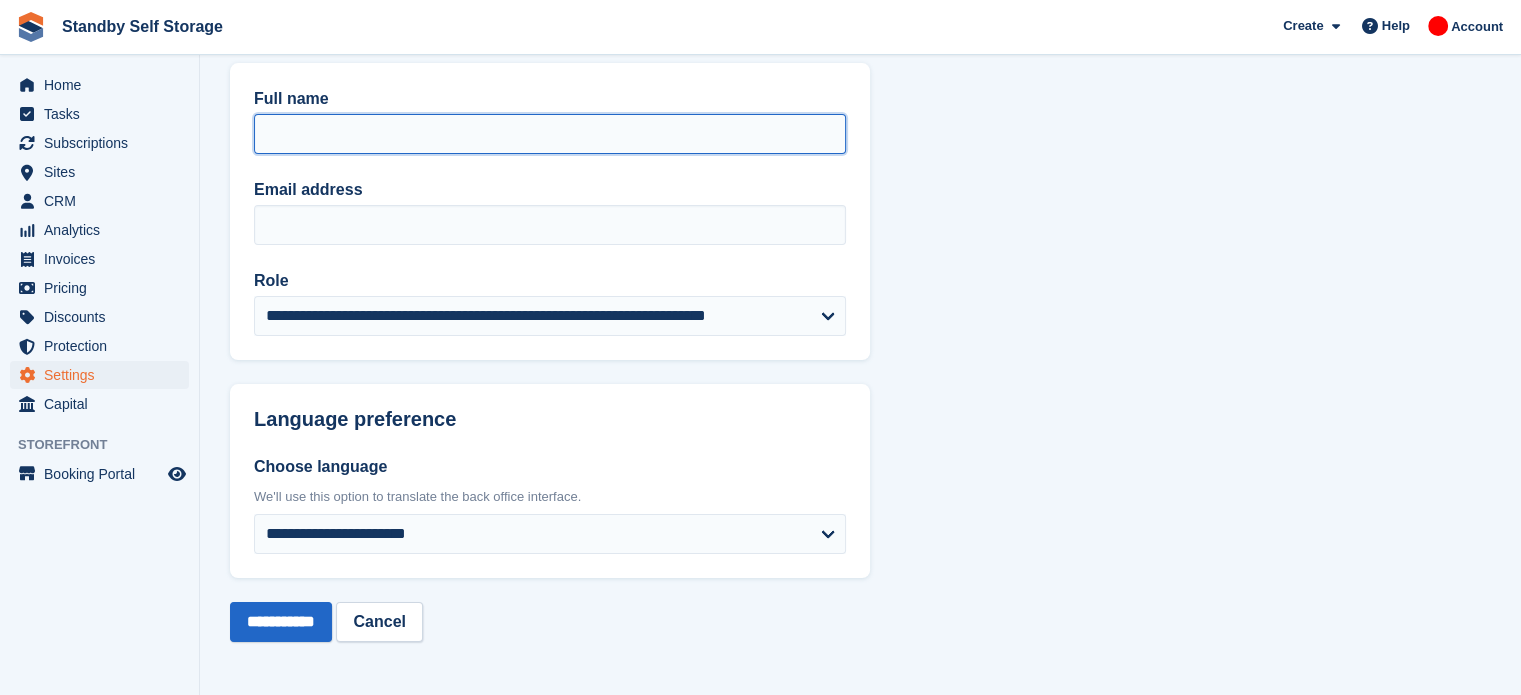 type on "**********" 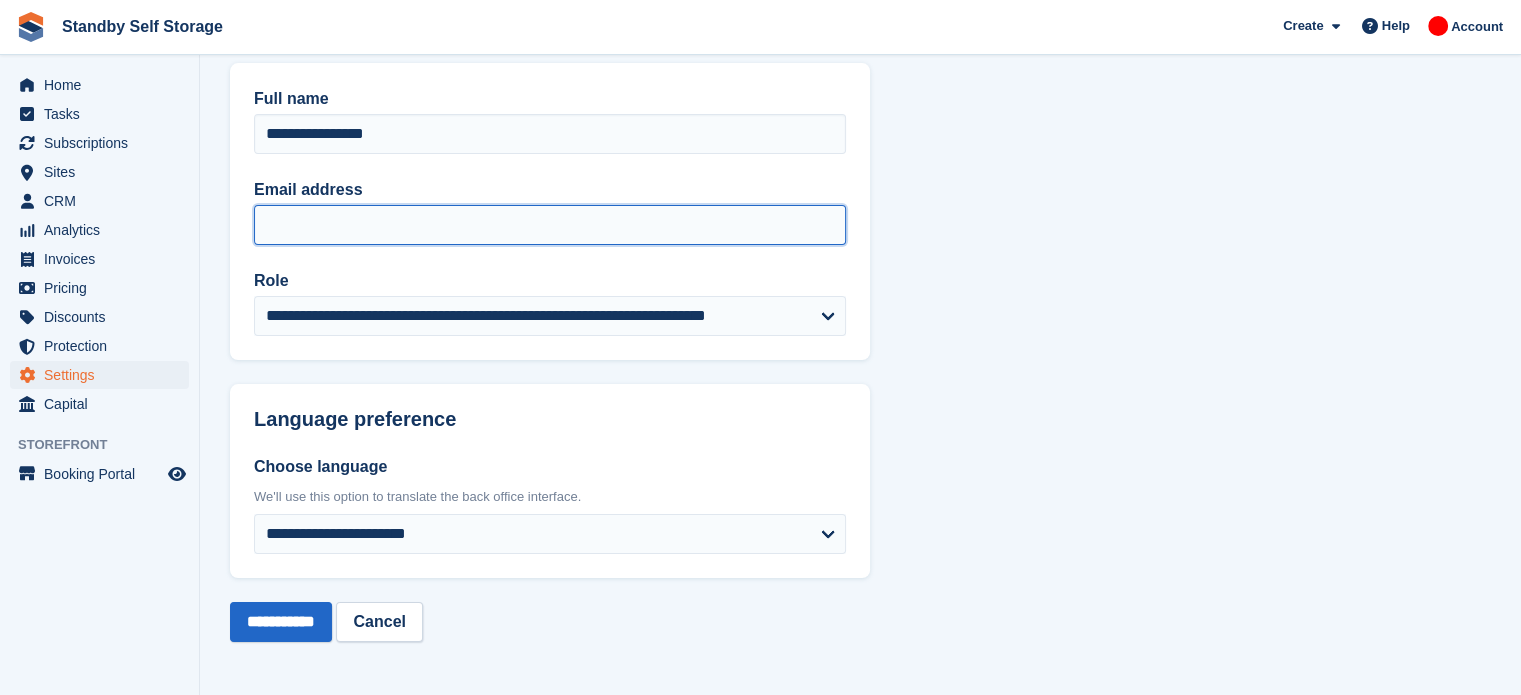 click on "Email address" at bounding box center (550, 225) 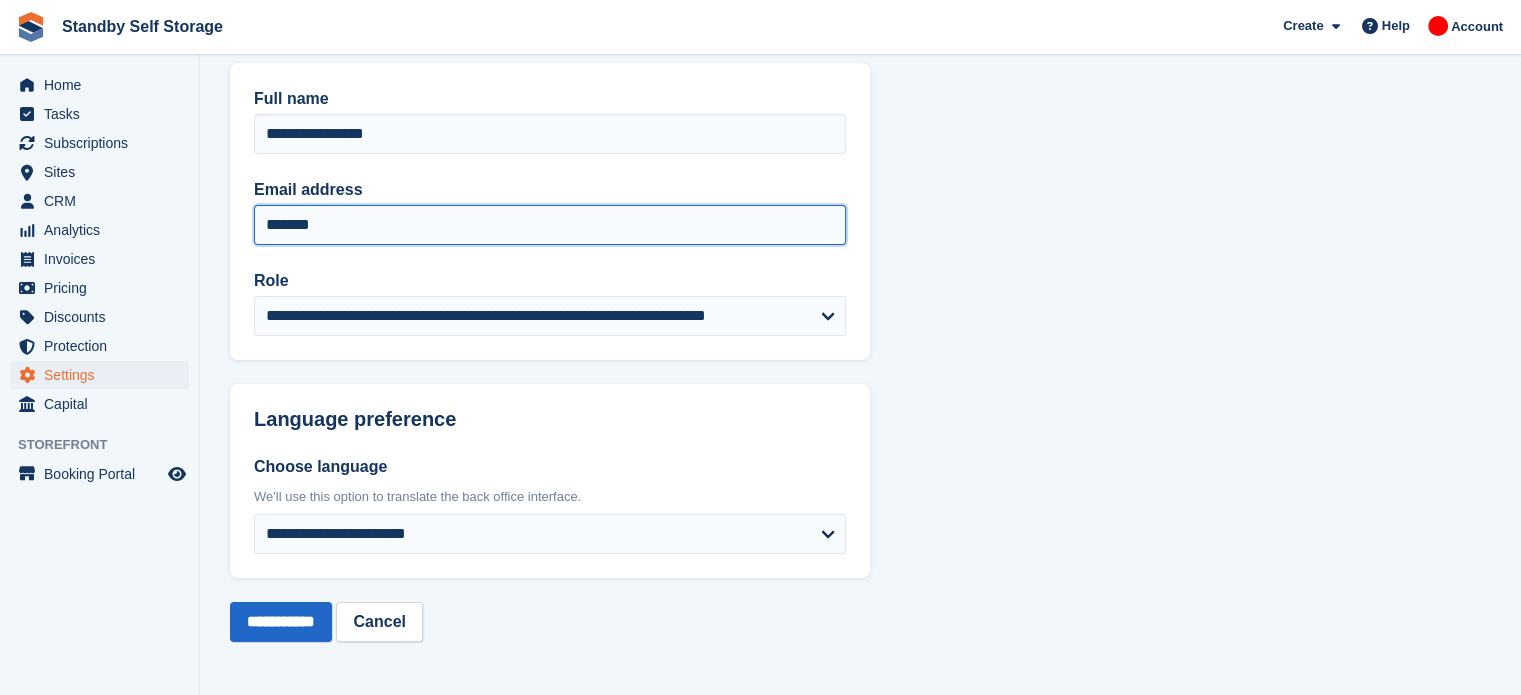 type on "**********" 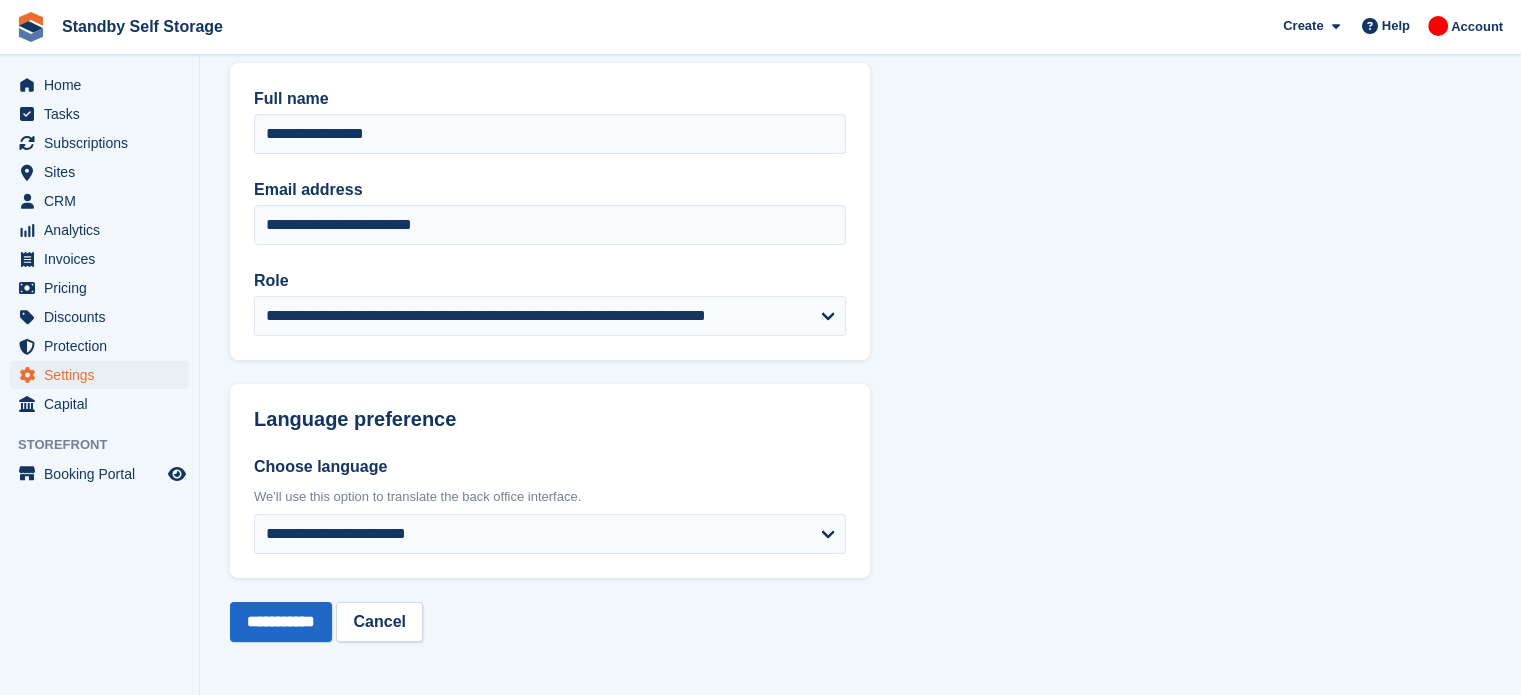 click on "Smart entry auto-sync failed
An error occurred with the auto-sync process for the site: [CITY]. Please review the  knowledge base  for more information and contact support to resume the auto-sync process.
New Team Member
Full name
[FIRST] [LAST]
Email address
[EMAIL]
Role
[ROLE]
[ROLE]
Language preference
Choose language
We'll use this option to translate the back office interface.
[LANGUAGE]
[LANGUAGE]
[LANGUAGE]
[LANGUAGE]
[LANGUAGE]
[LANGUAGE]
[LANGUAGE]
[LANGUAGE]" at bounding box center (860, 242) 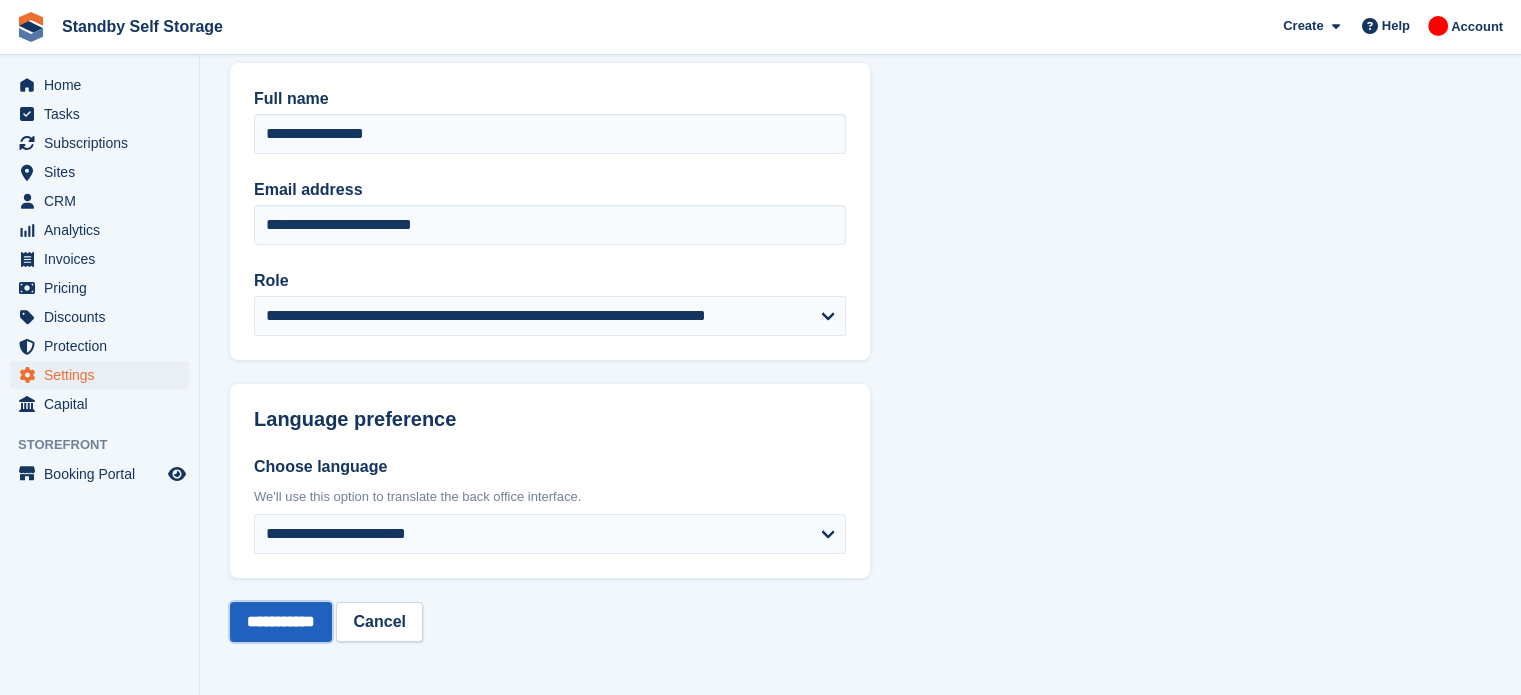 click on "**********" at bounding box center (281, 622) 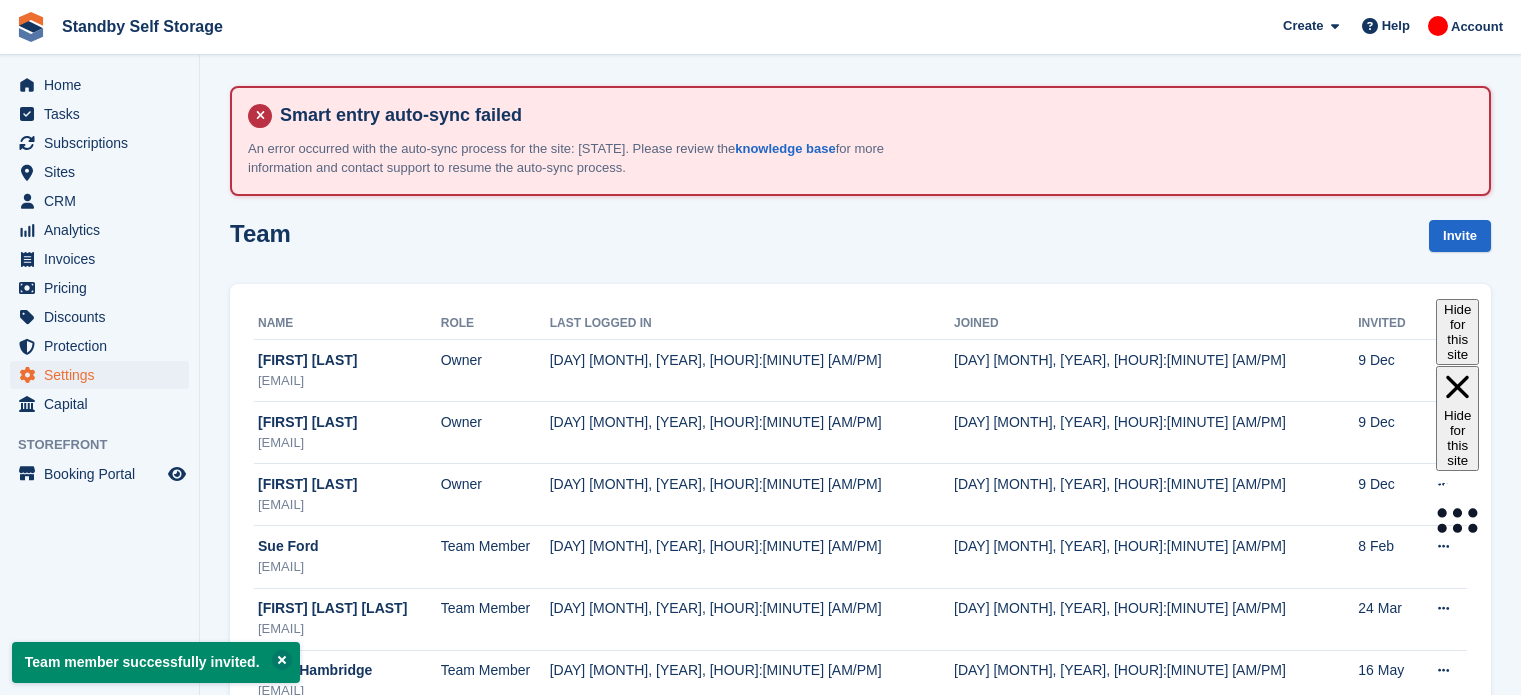scroll, scrollTop: 0, scrollLeft: 0, axis: both 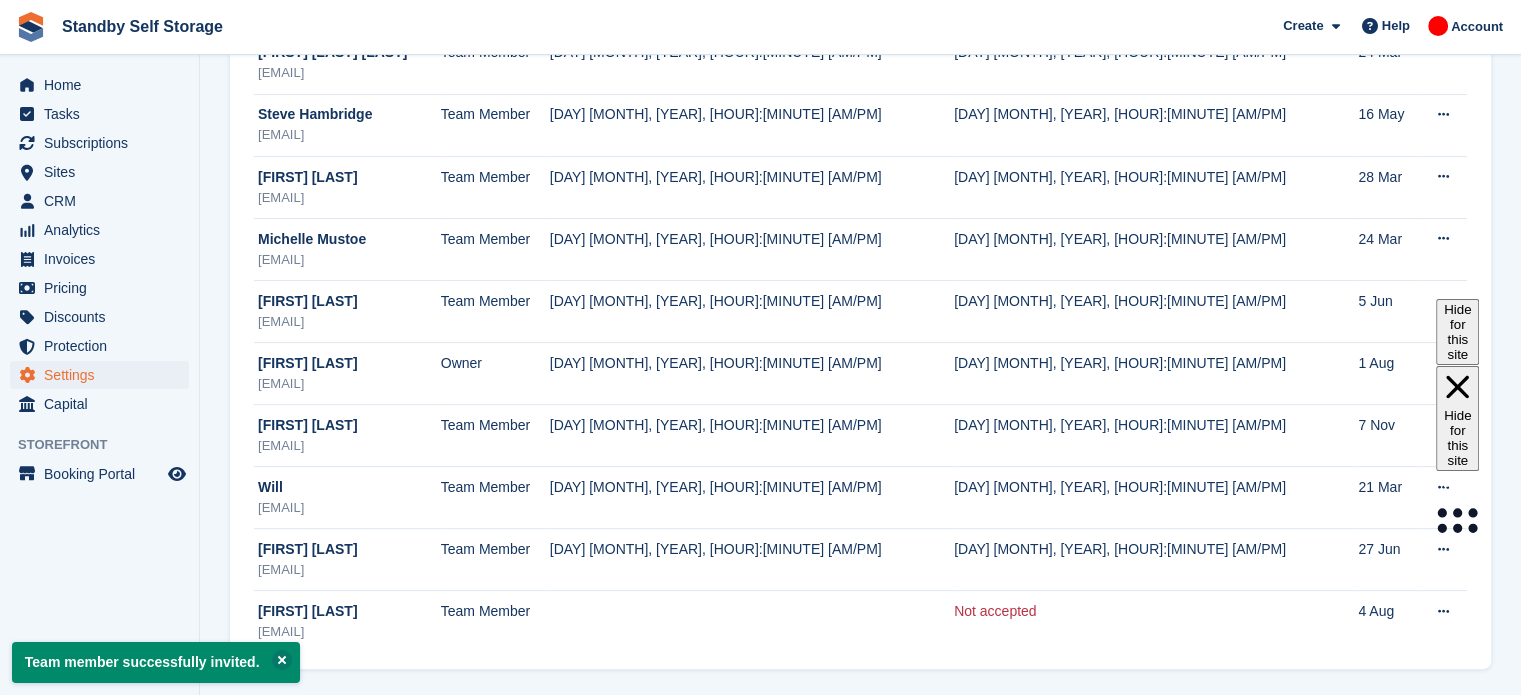 drag, startPoint x: 1535, startPoint y: 132, endPoint x: 1534, endPoint y: 516, distance: 384.0013 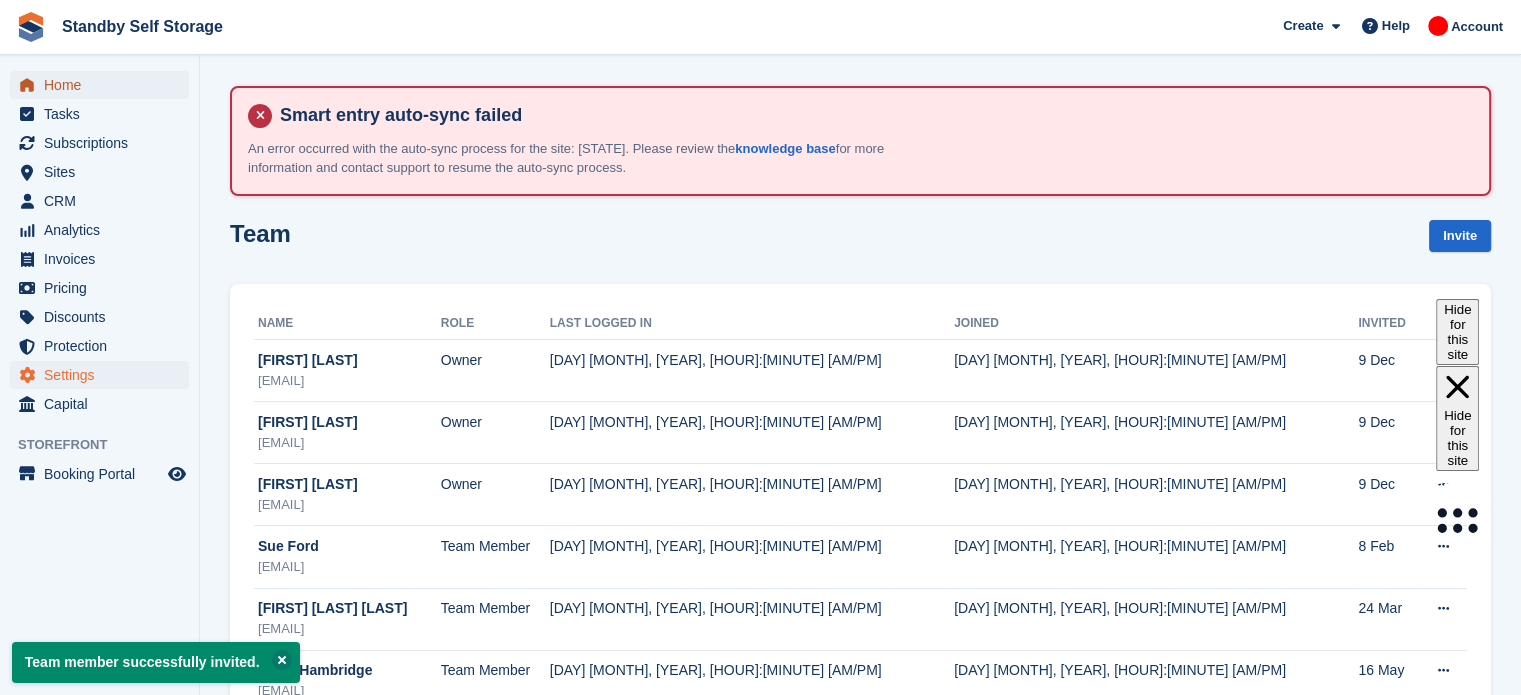 click on "Home" at bounding box center (104, 85) 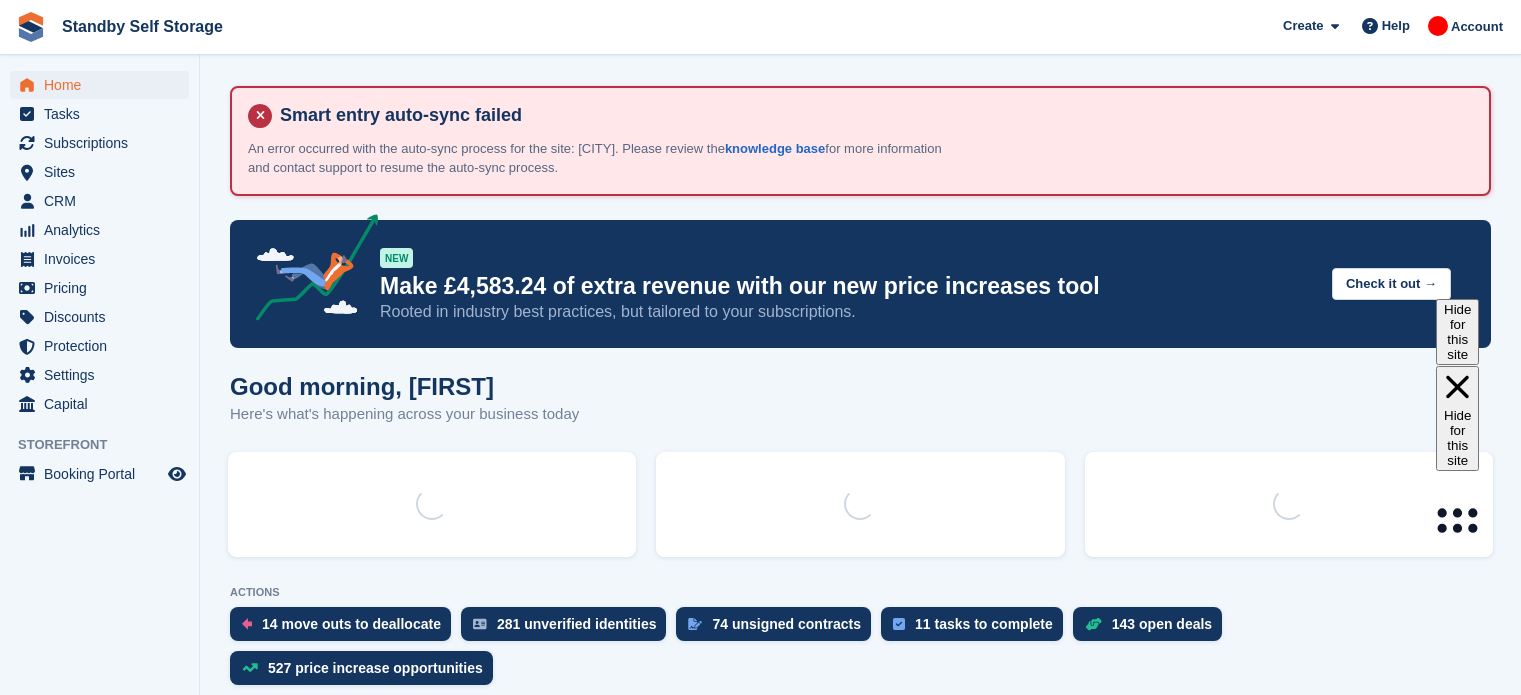 scroll, scrollTop: 0, scrollLeft: 0, axis: both 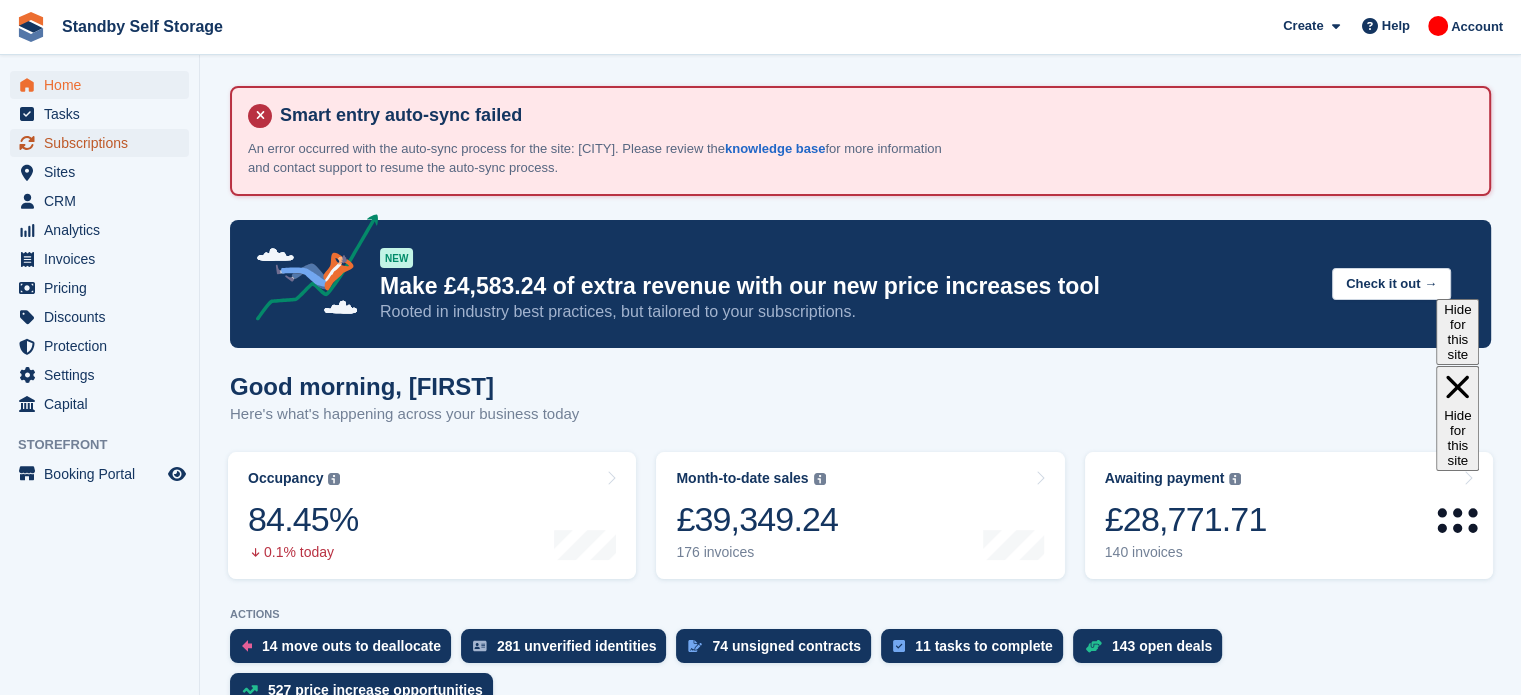 click on "Subscriptions" at bounding box center (104, 143) 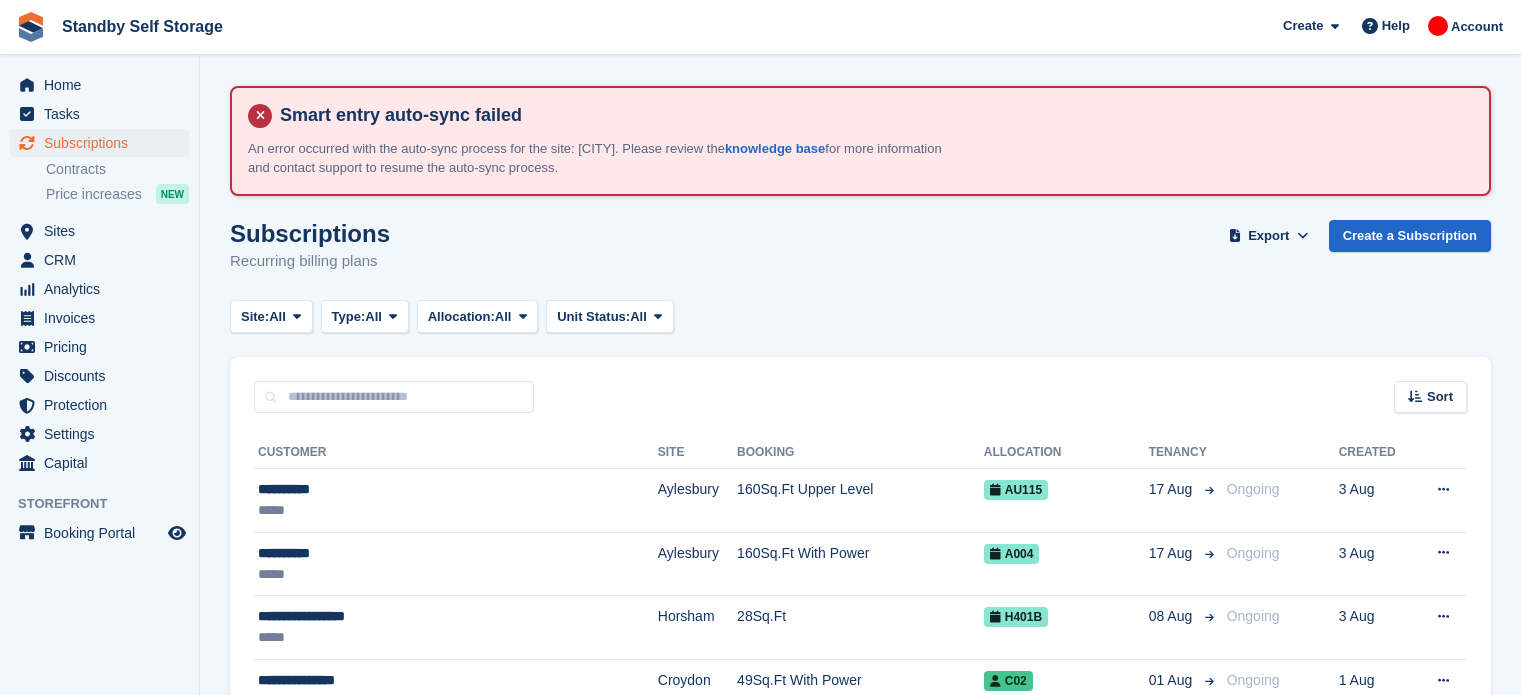 scroll, scrollTop: 0, scrollLeft: 0, axis: both 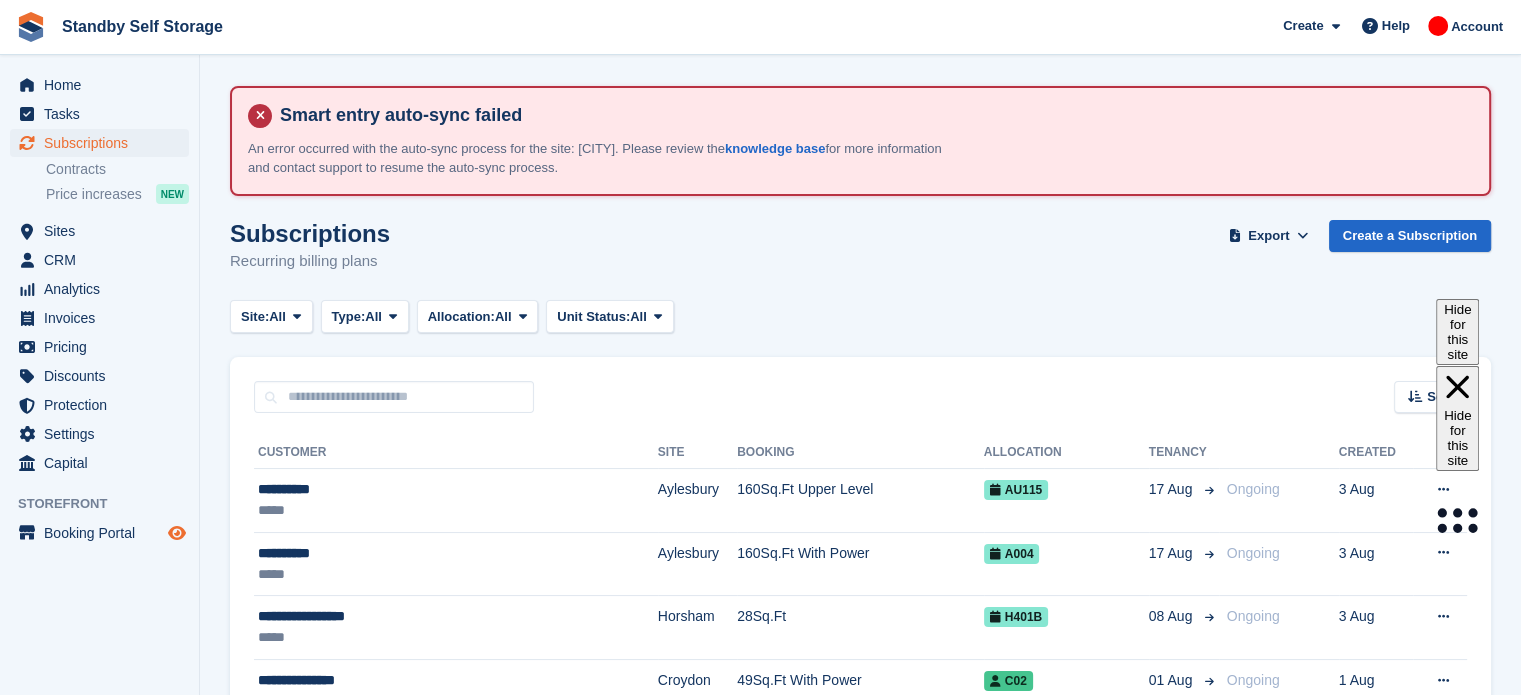 click at bounding box center [177, 533] 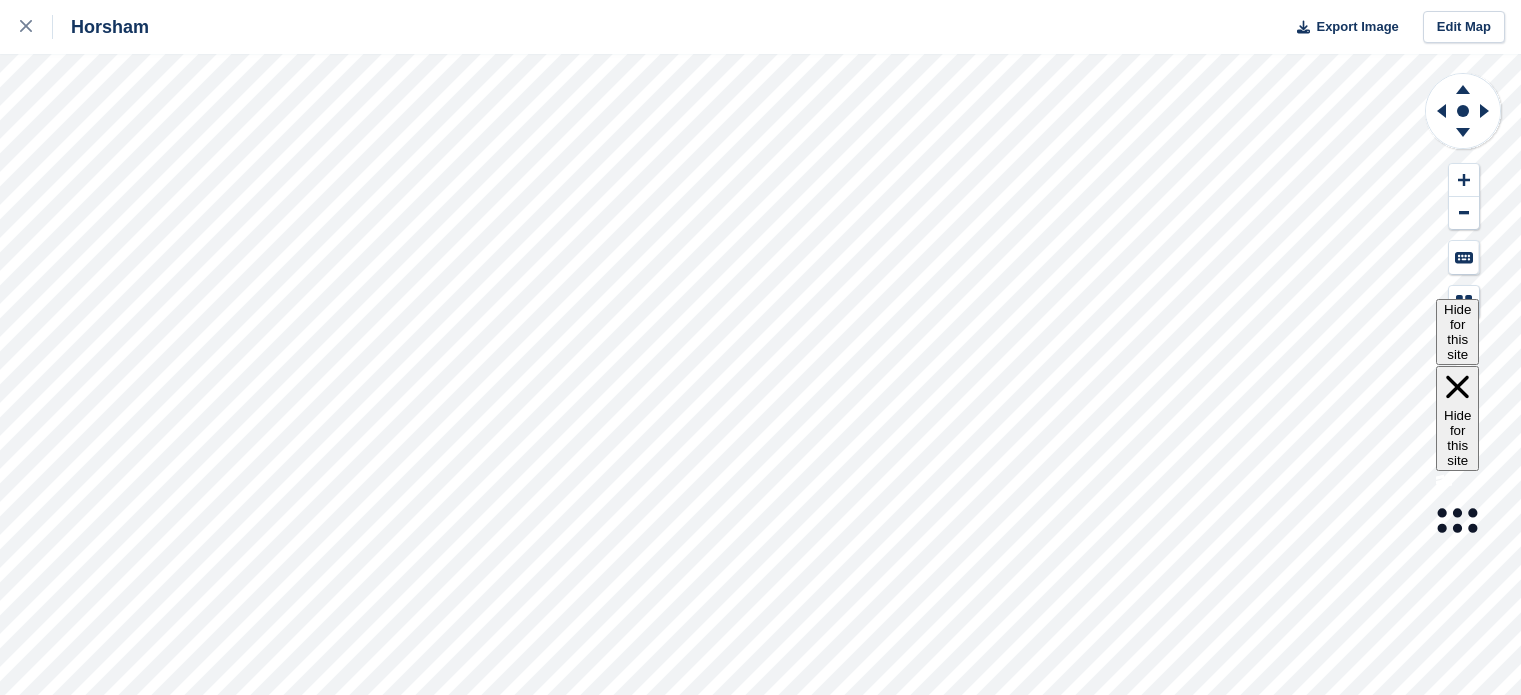 scroll, scrollTop: 0, scrollLeft: 0, axis: both 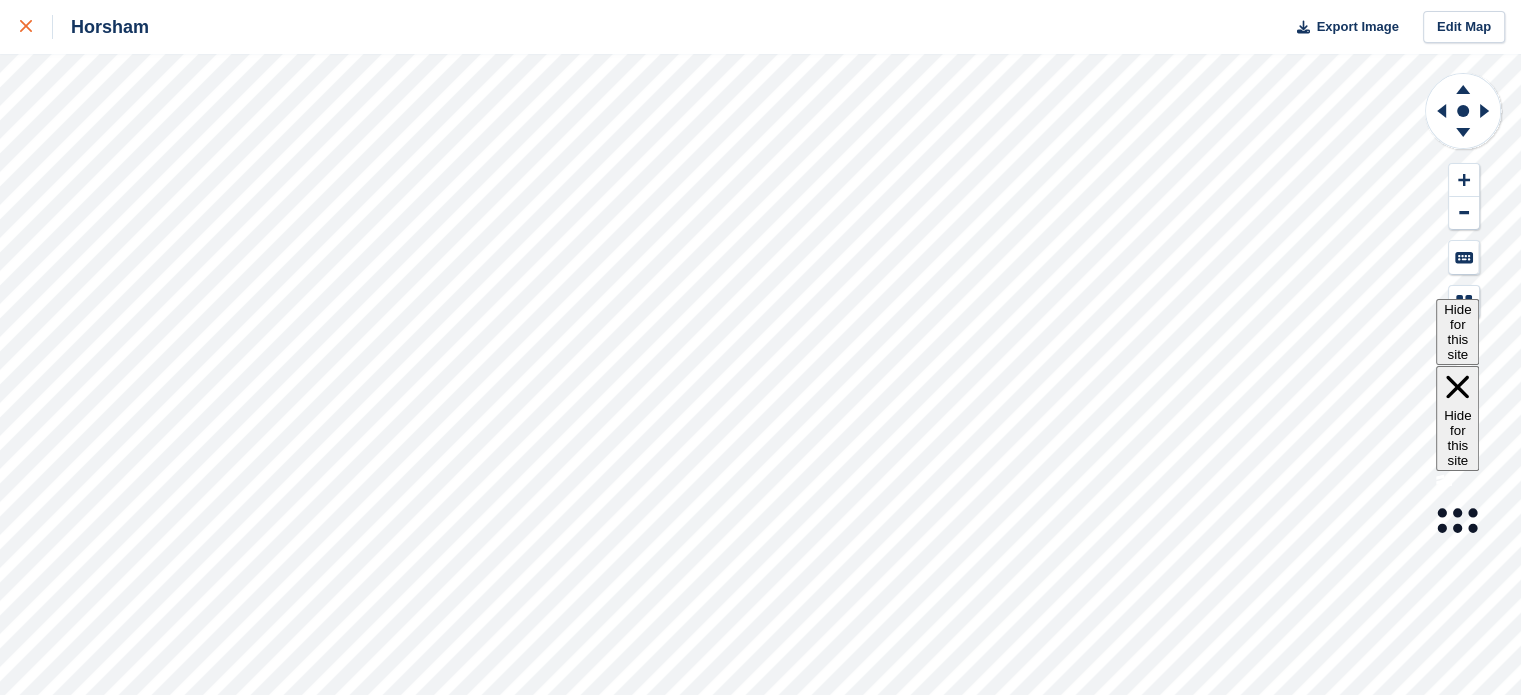 click at bounding box center (26, 27) 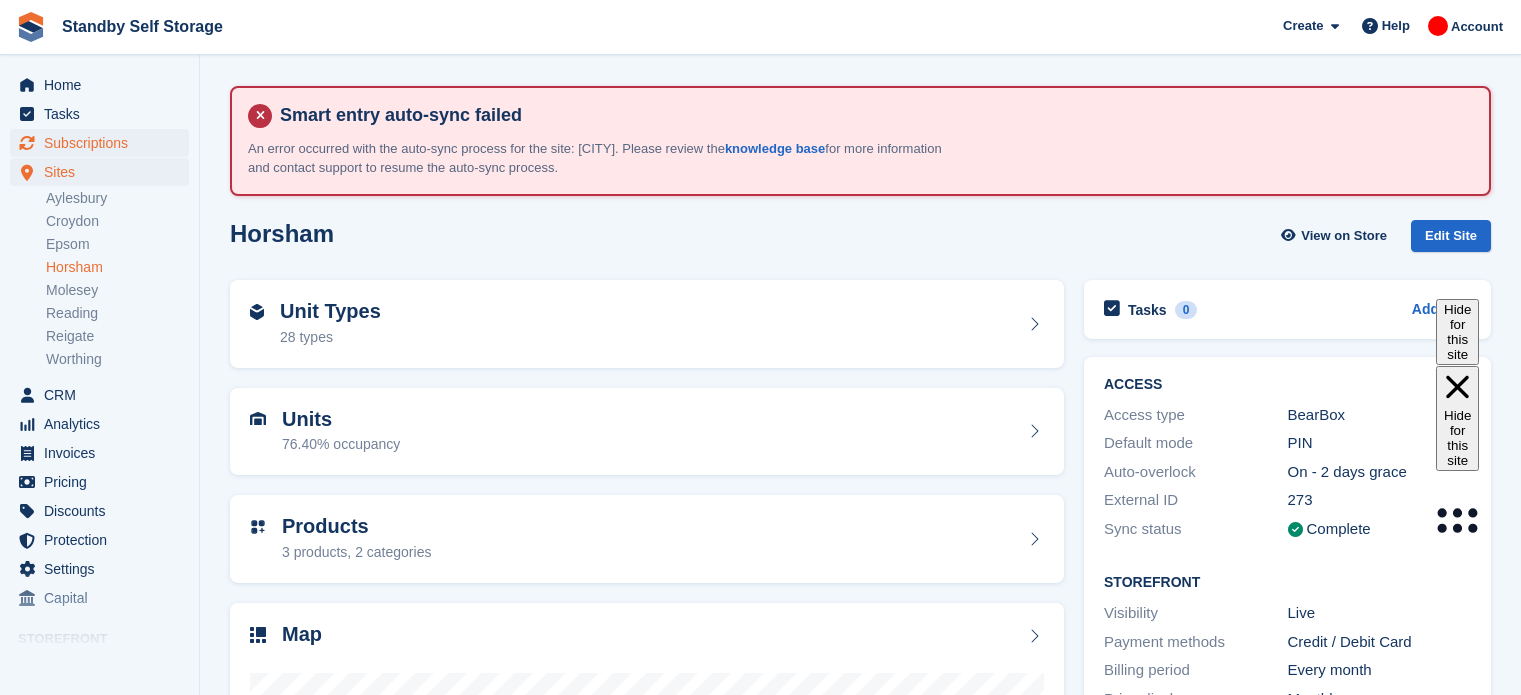 scroll, scrollTop: 0, scrollLeft: 0, axis: both 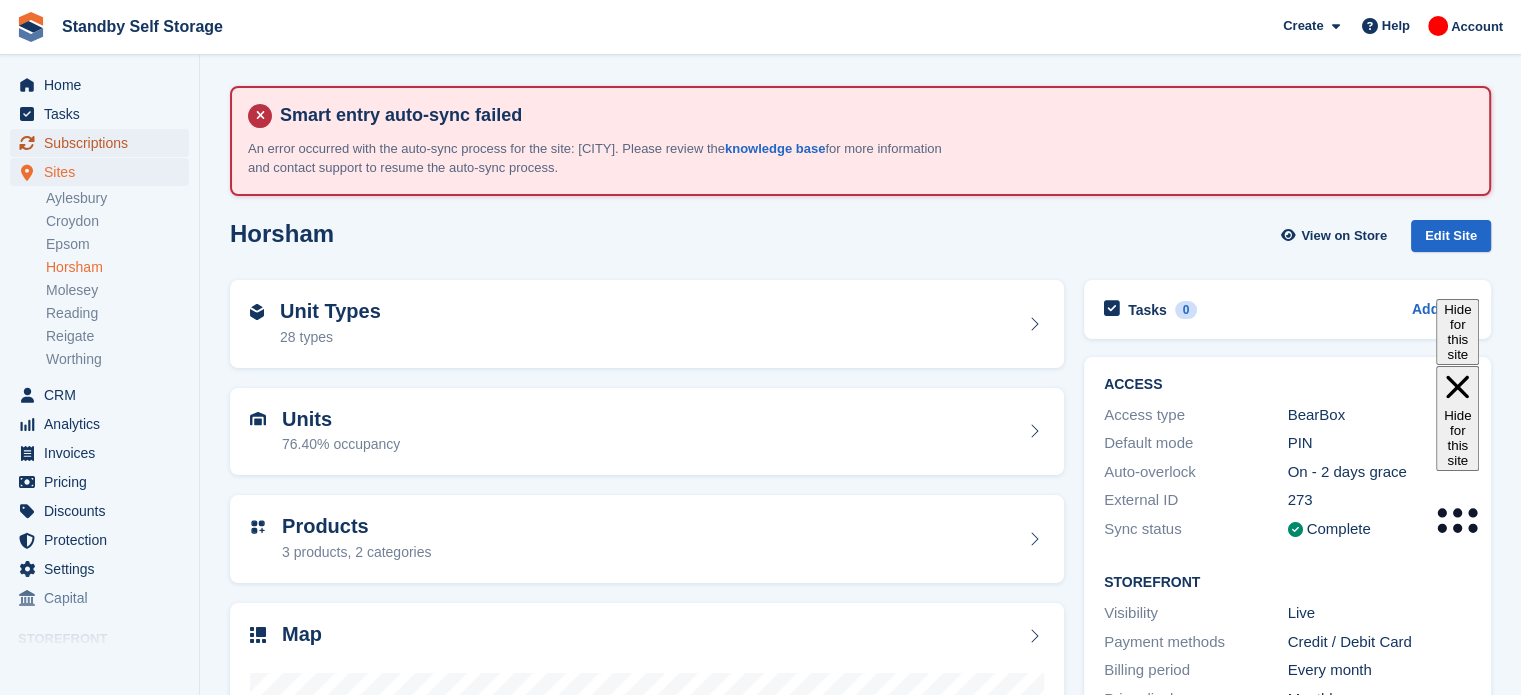 click on "Subscriptions" at bounding box center [104, 143] 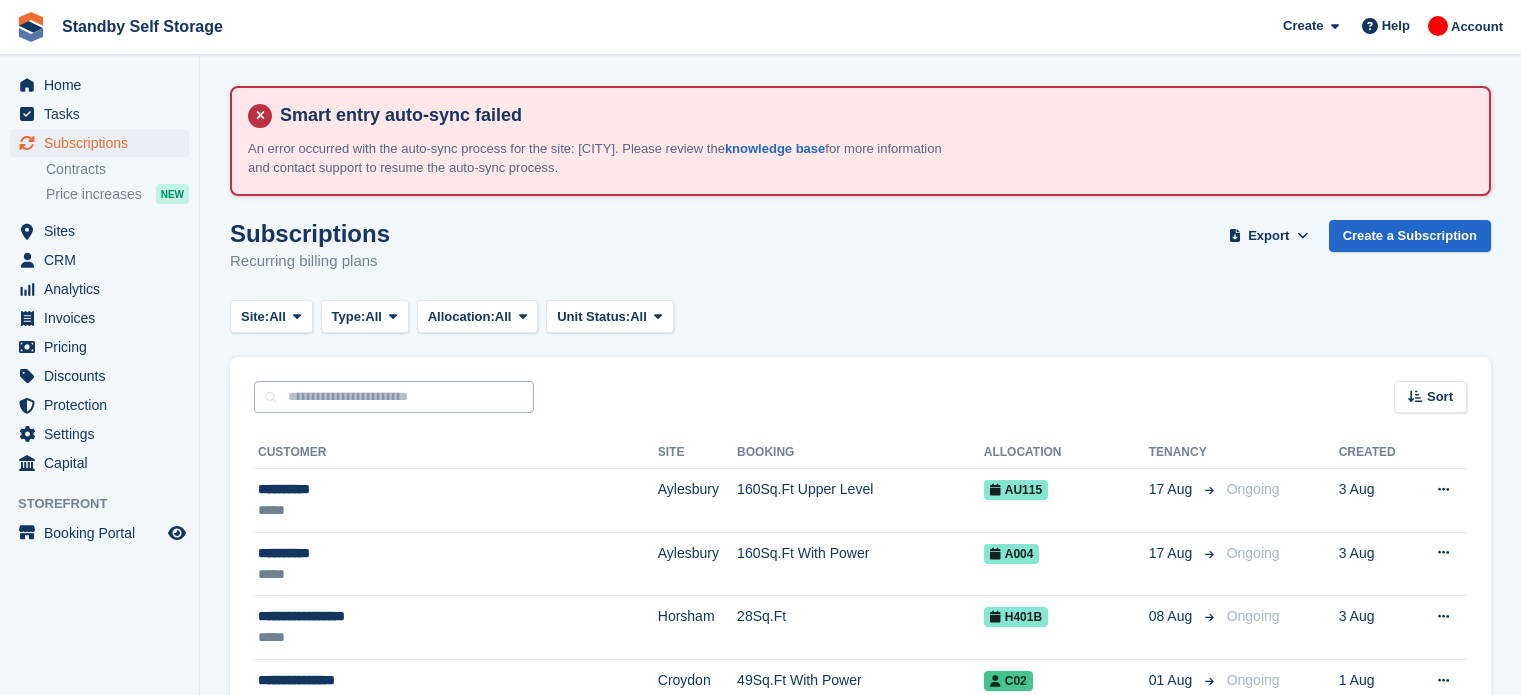 scroll, scrollTop: 0, scrollLeft: 0, axis: both 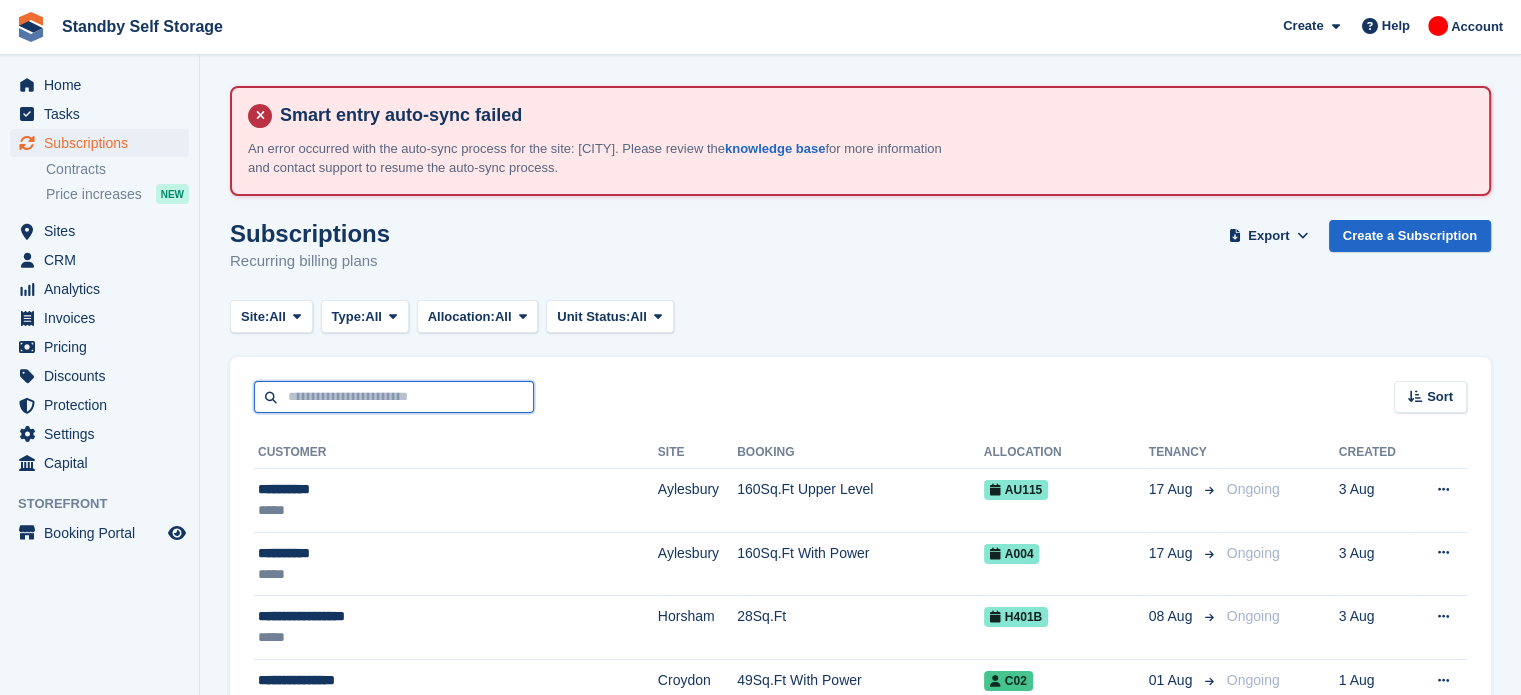 click at bounding box center [394, 397] 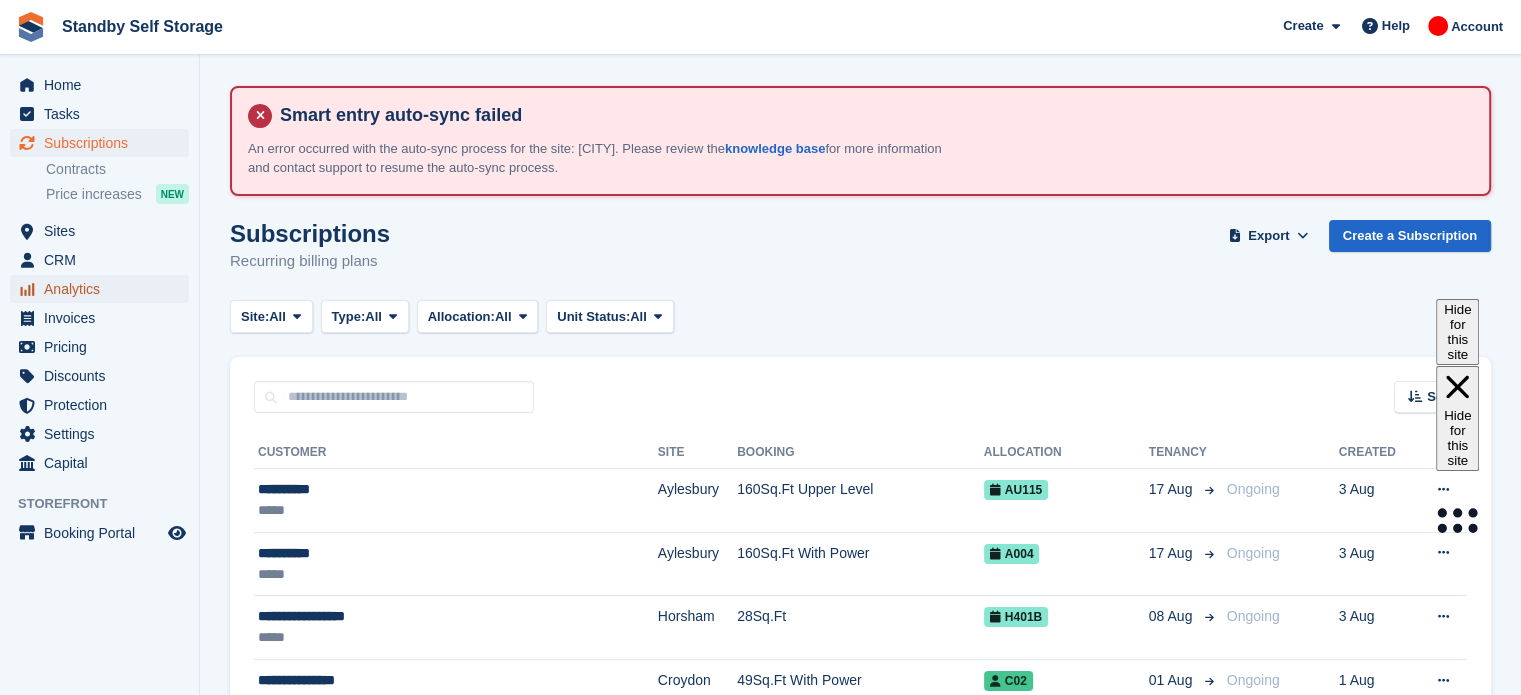 click on "Analytics" at bounding box center [104, 289] 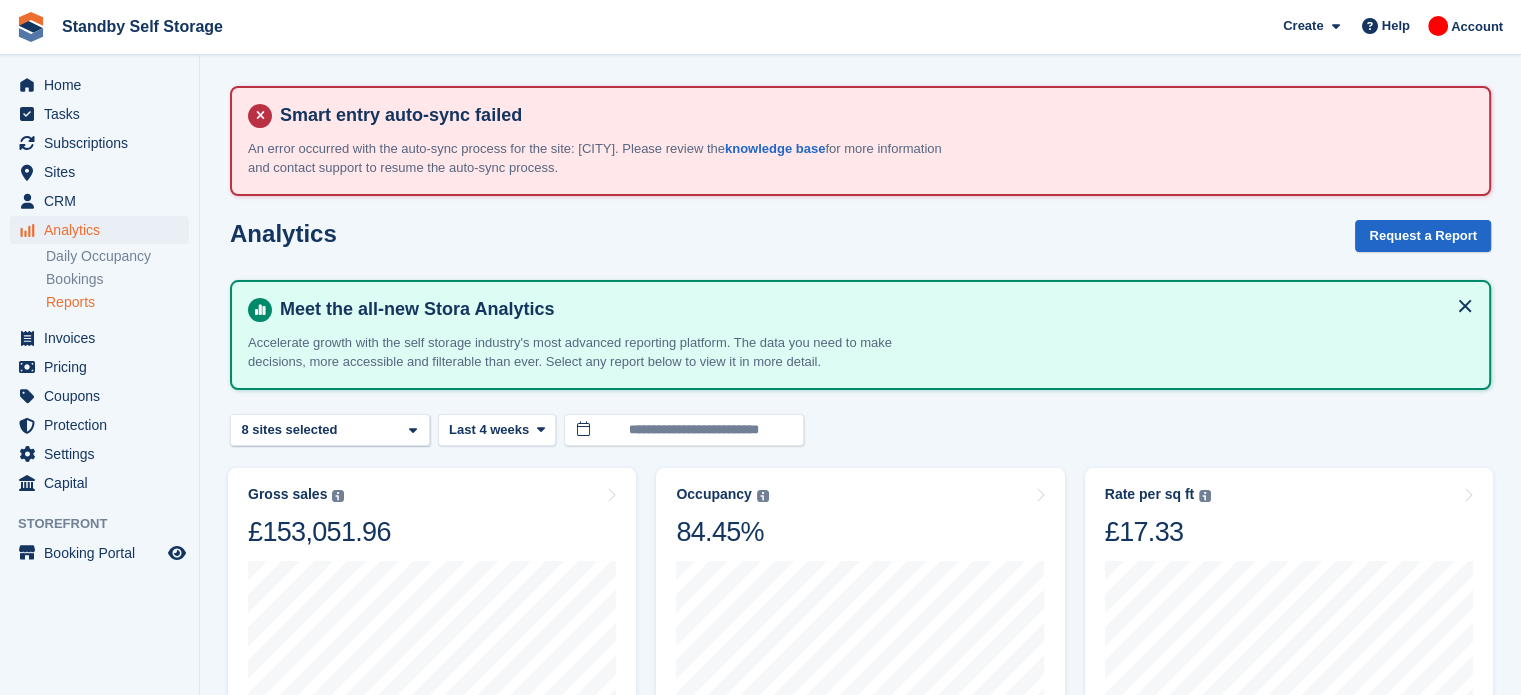 click on "Reports" at bounding box center (117, 302) 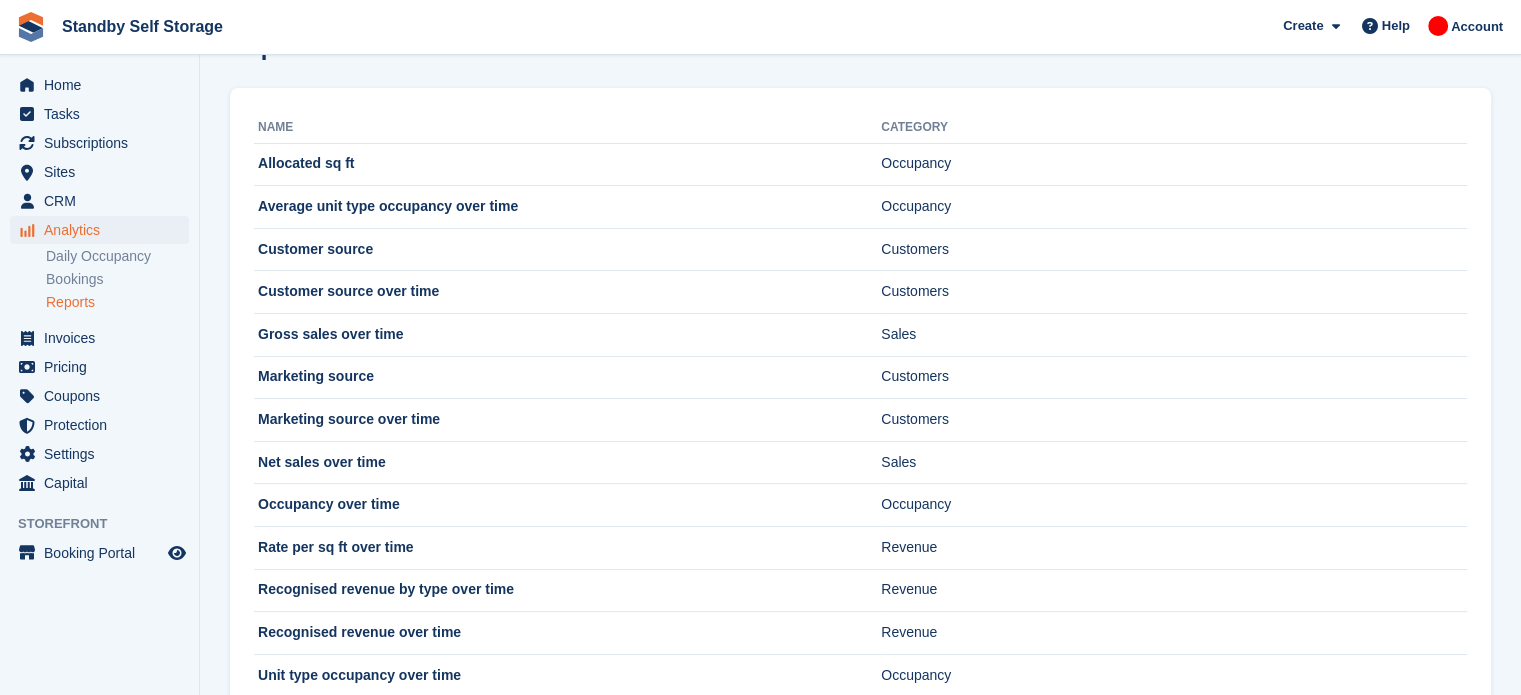 scroll, scrollTop: 243, scrollLeft: 0, axis: vertical 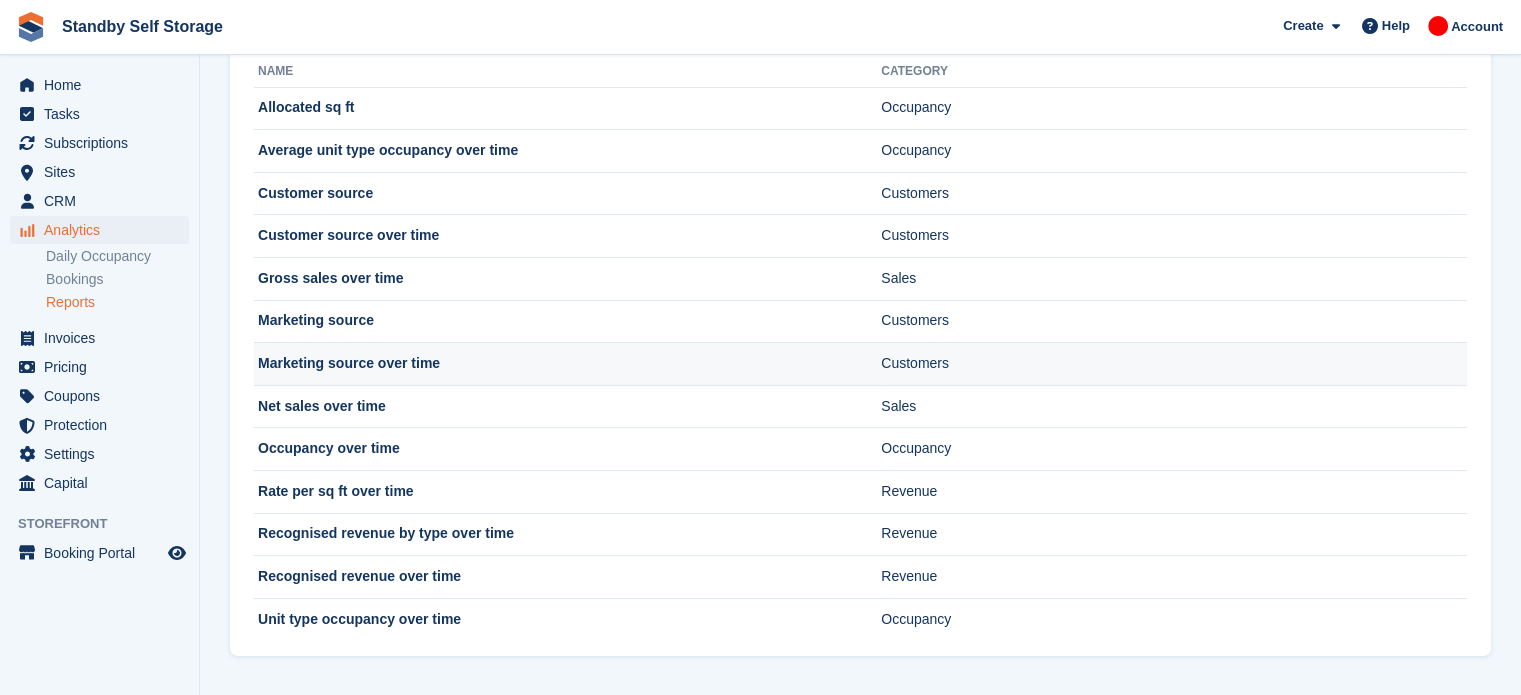 click on "Marketing source over time" at bounding box center [567, 364] 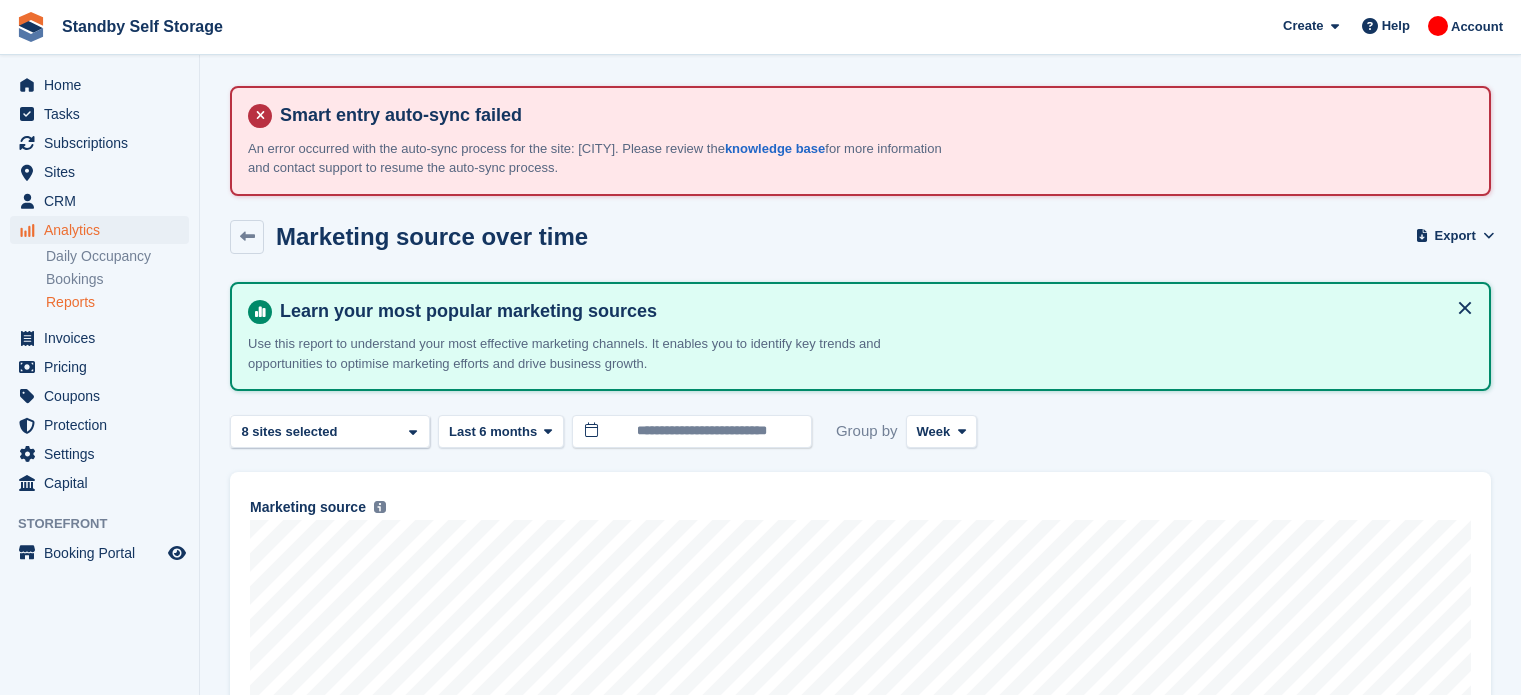 scroll, scrollTop: 0, scrollLeft: 0, axis: both 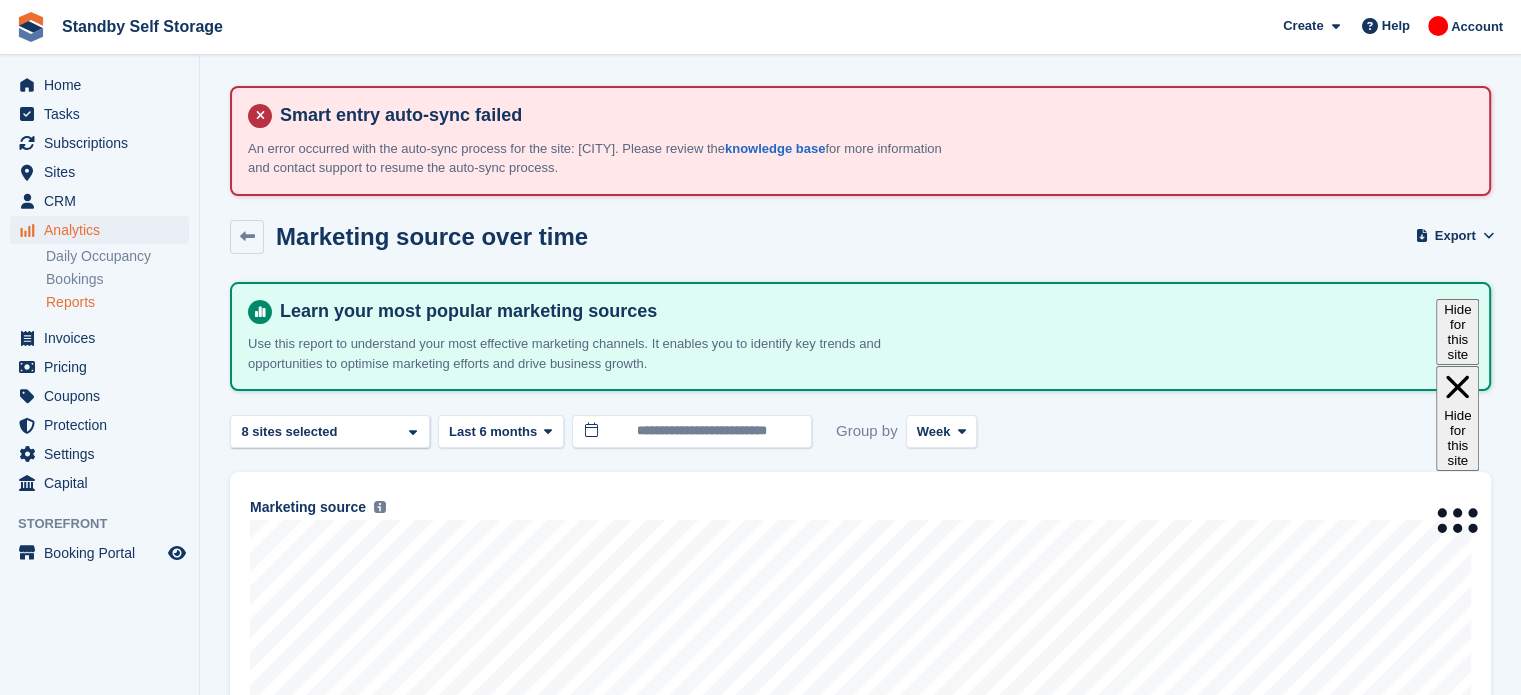 click on "Home
Tasks
Subscriptions
Subscriptions
Subscriptions
Contracts
Price increases
NEW
Contracts
Price increases
NEW
Sites
Sites
Sites
[CITY]
[CITY]
[CITY]" at bounding box center (99, 280) 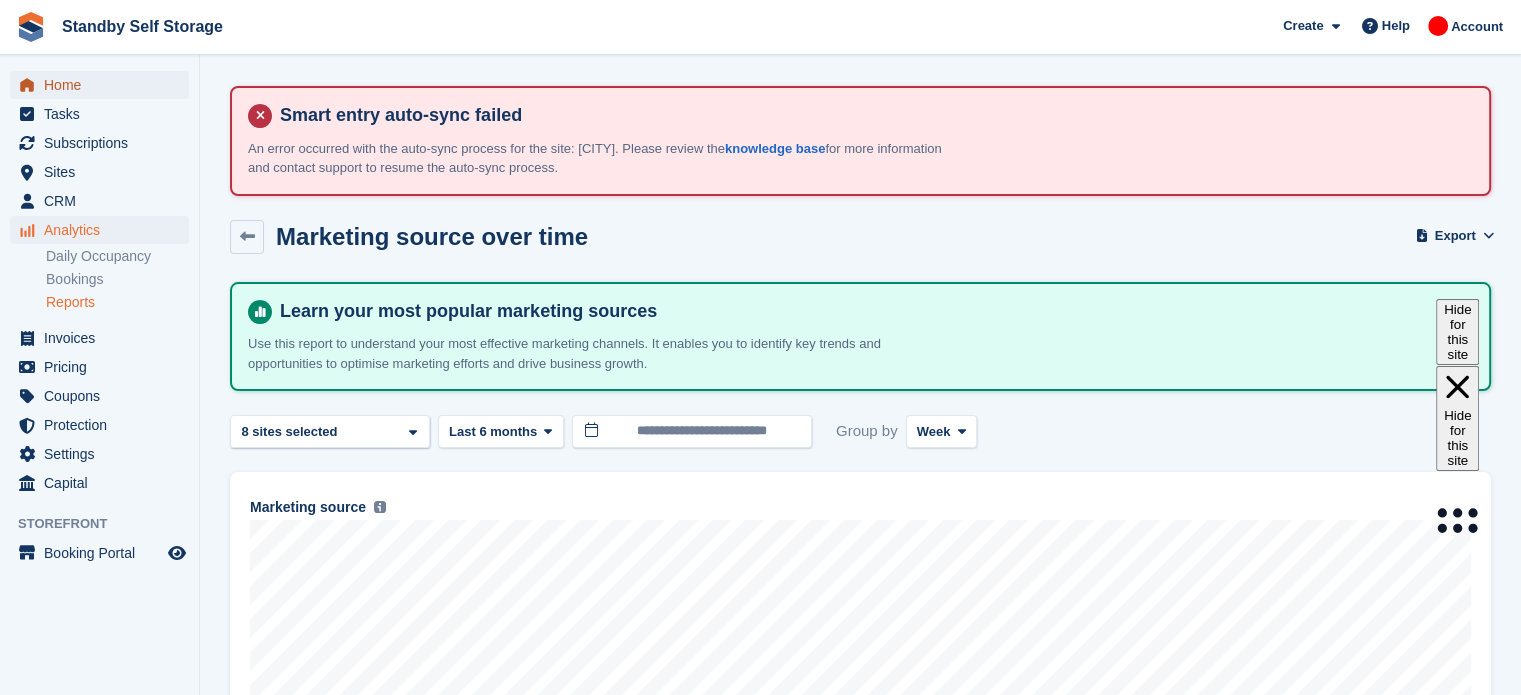 click on "Home" at bounding box center [104, 85] 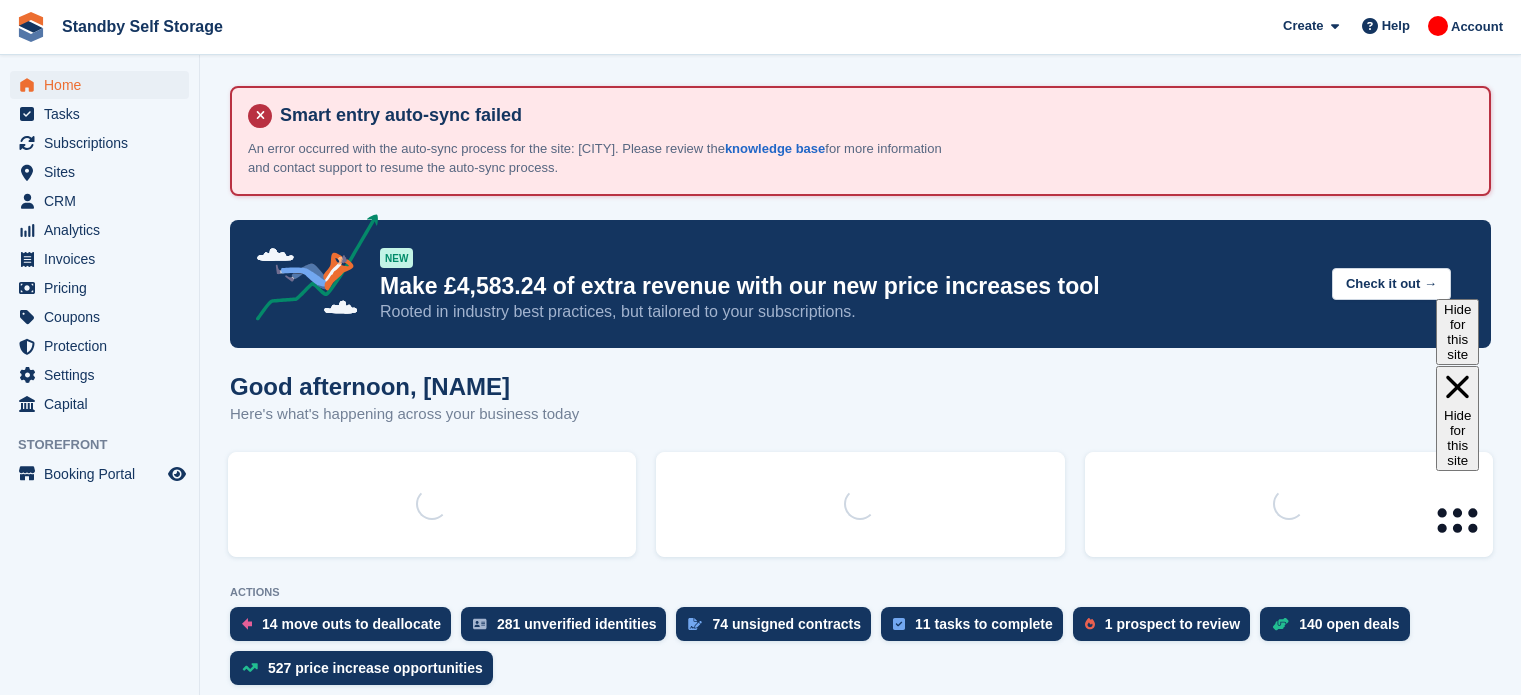 scroll, scrollTop: 0, scrollLeft: 0, axis: both 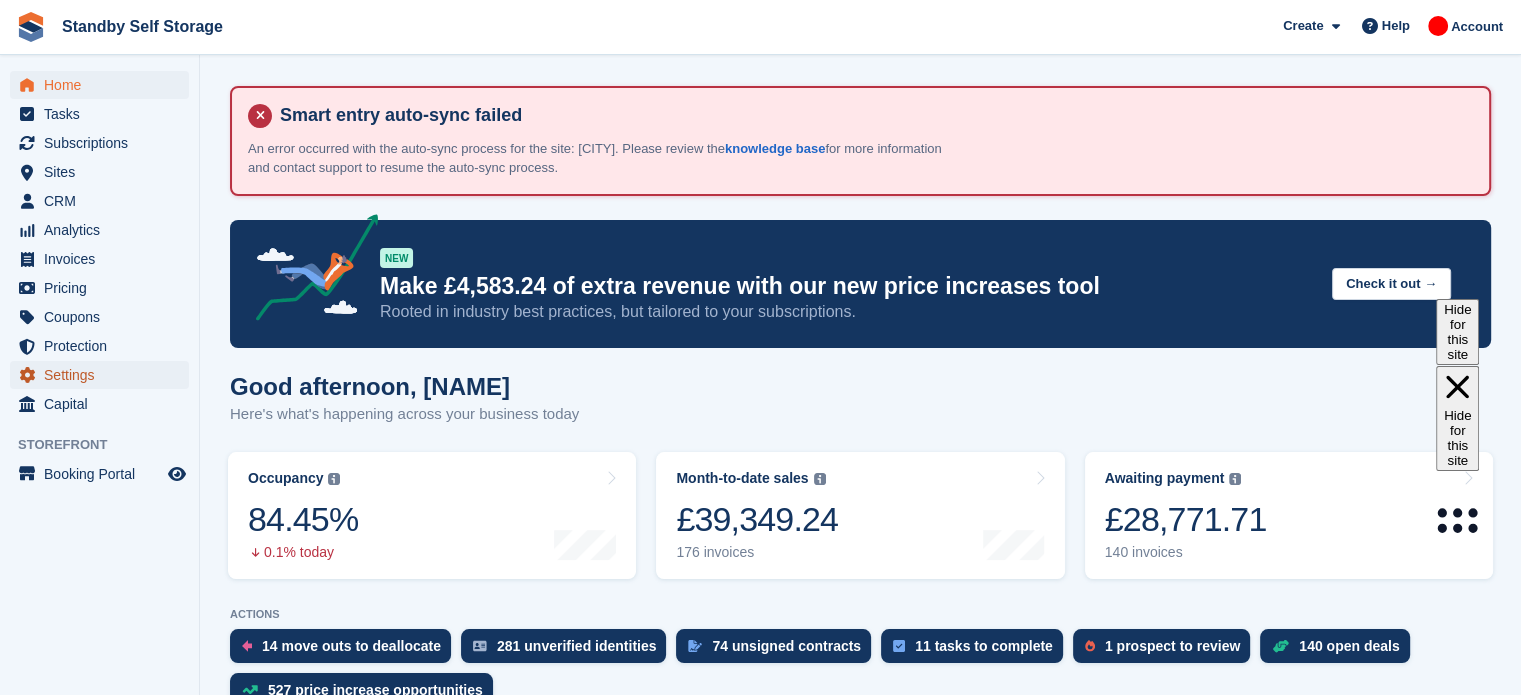 click on "Settings" at bounding box center [104, 375] 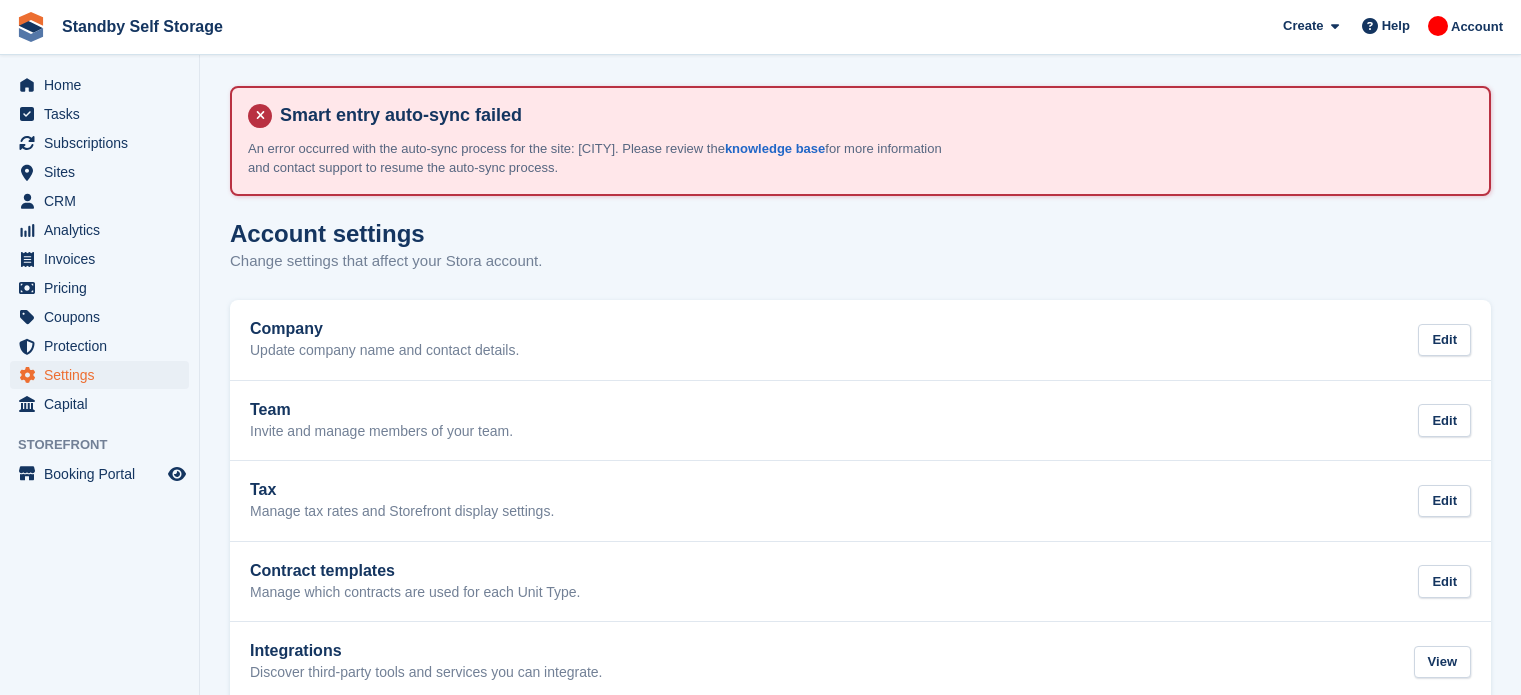scroll, scrollTop: 0, scrollLeft: 0, axis: both 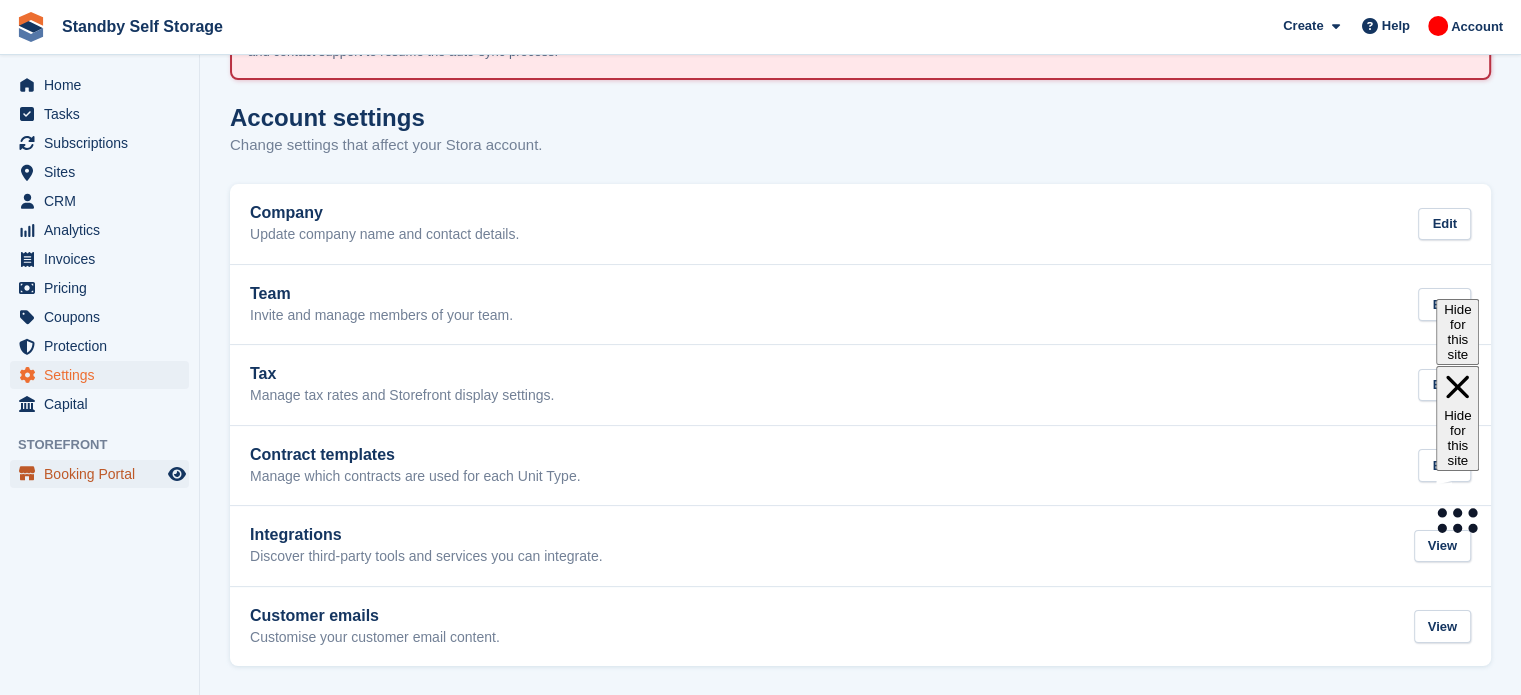 click on "Booking Portal" at bounding box center [104, 474] 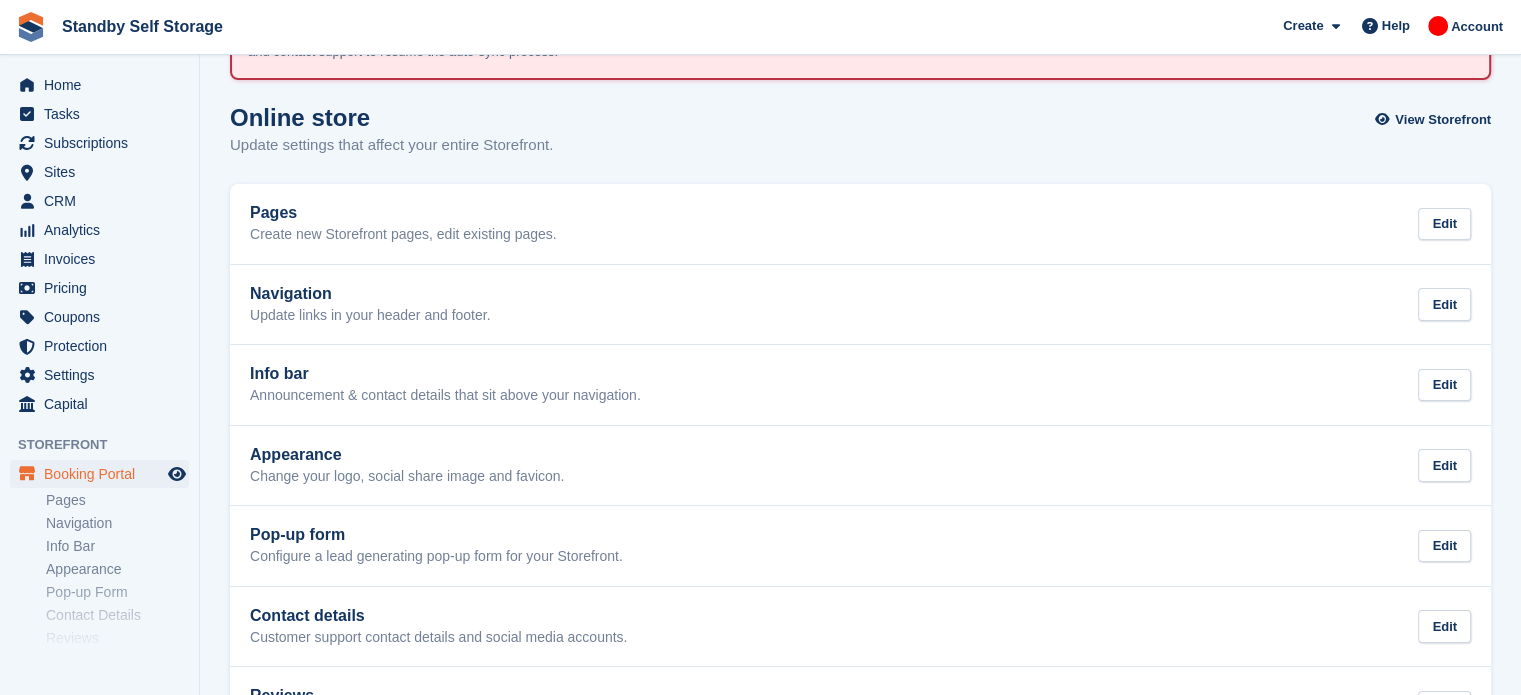 scroll, scrollTop: 0, scrollLeft: 0, axis: both 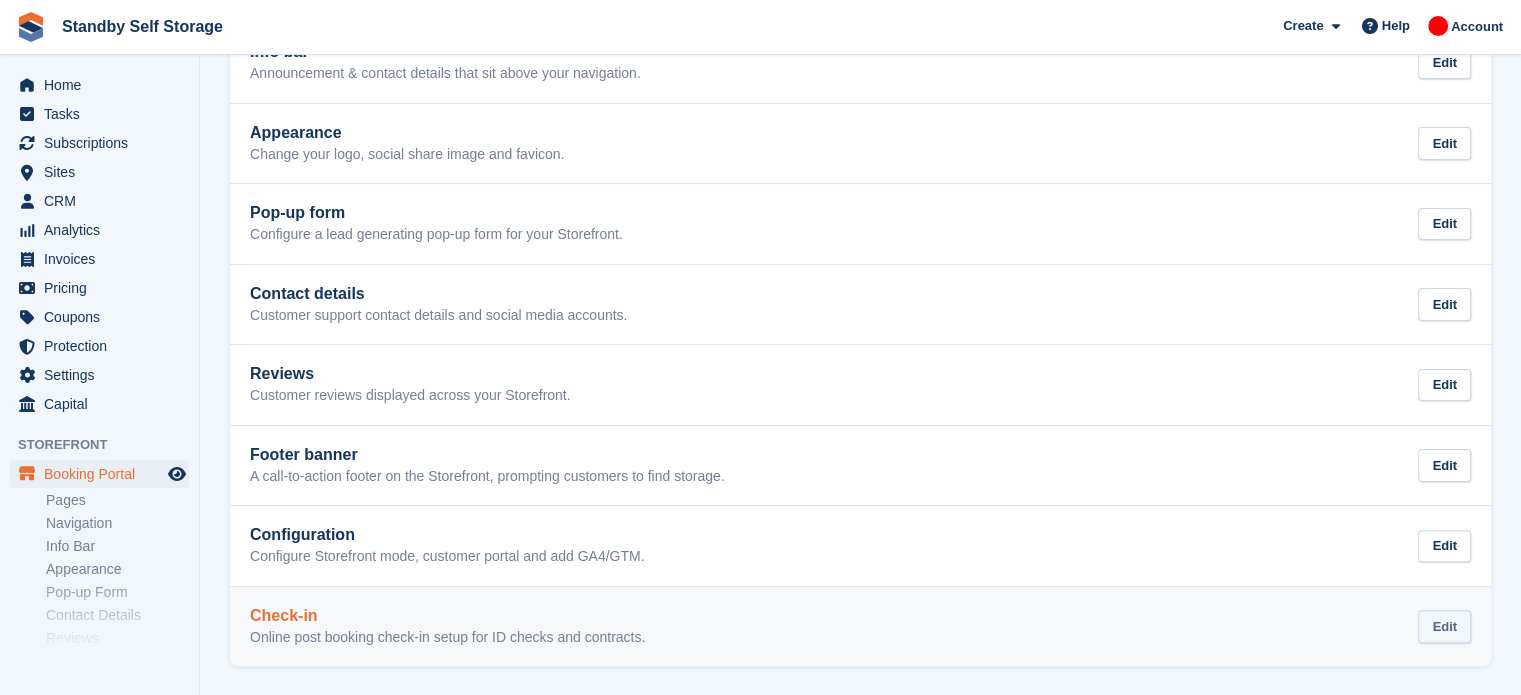click on "Edit" at bounding box center (1444, 626) 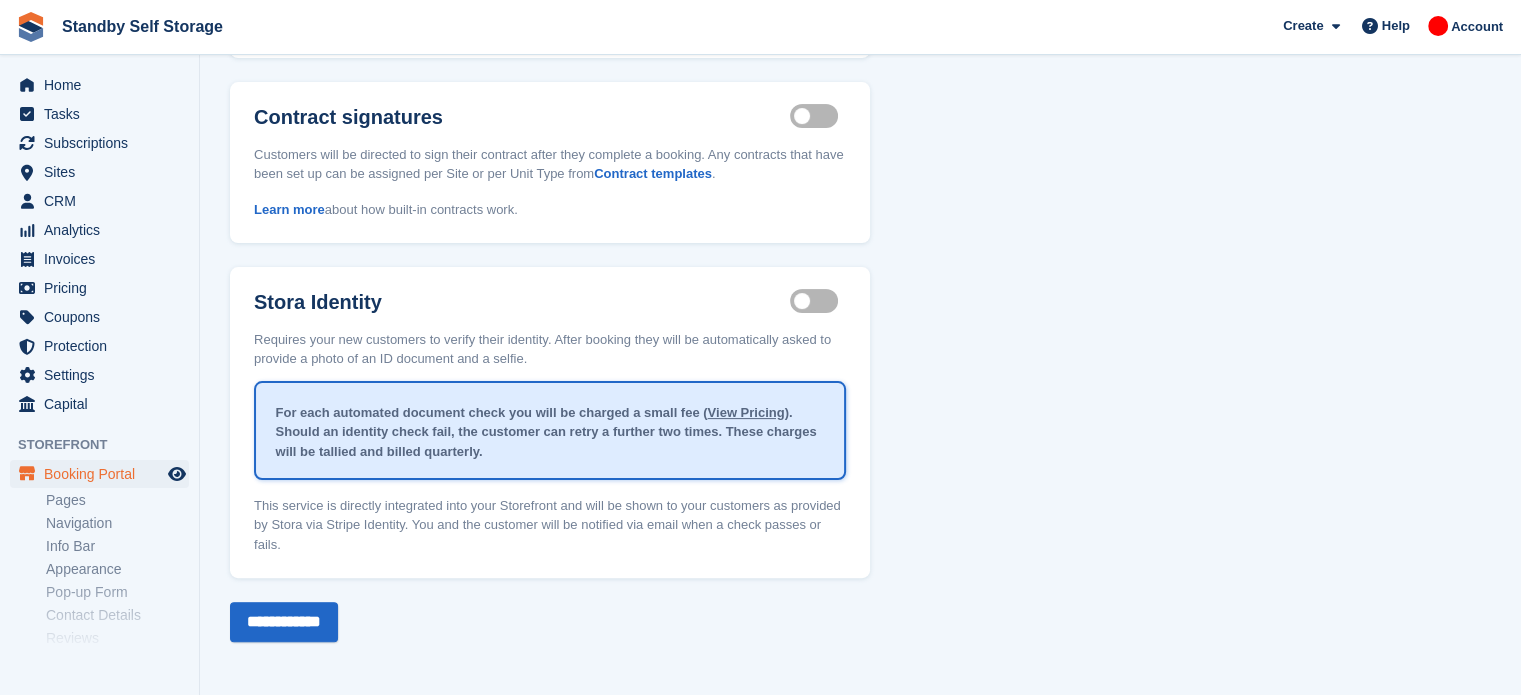 scroll, scrollTop: 0, scrollLeft: 0, axis: both 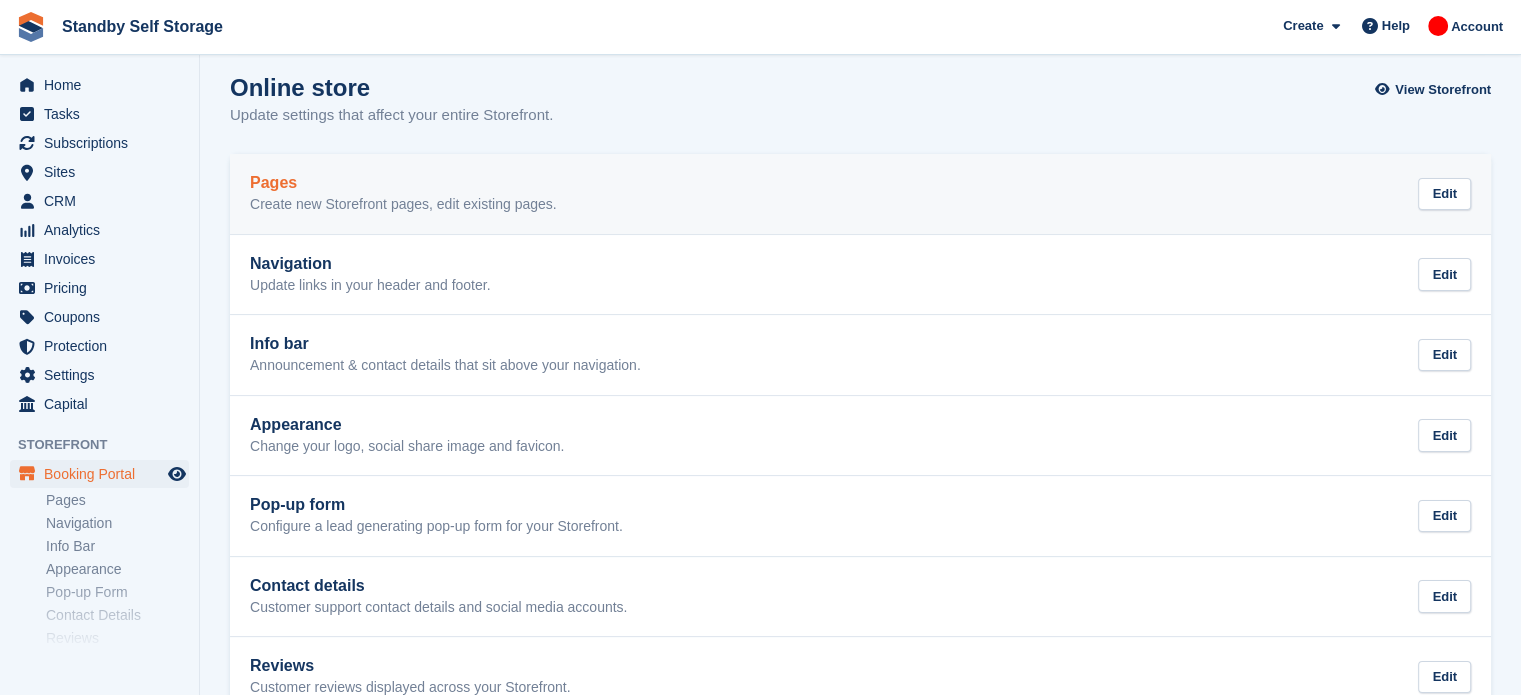 click on "Pages
Create new Storefront pages, edit existing pages.
Edit" at bounding box center [860, 194] 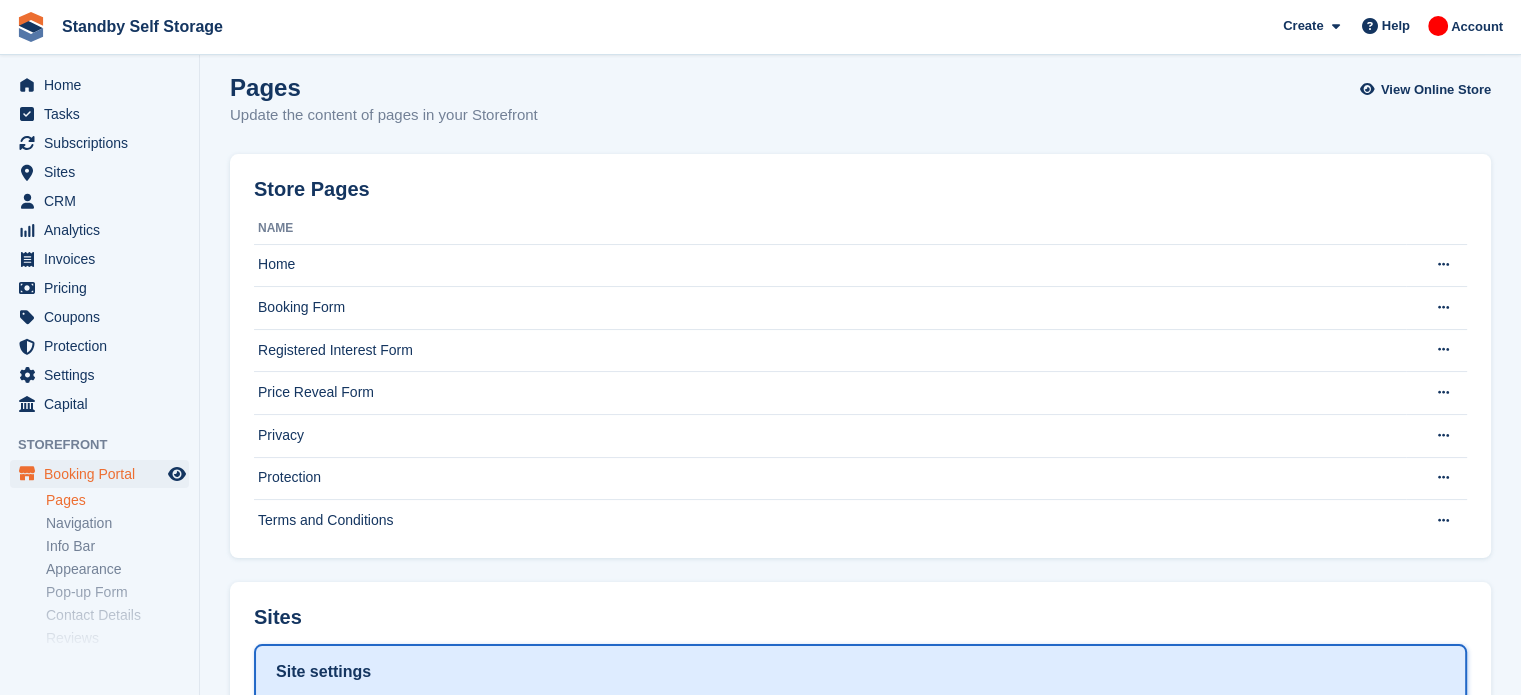 scroll, scrollTop: 0, scrollLeft: 0, axis: both 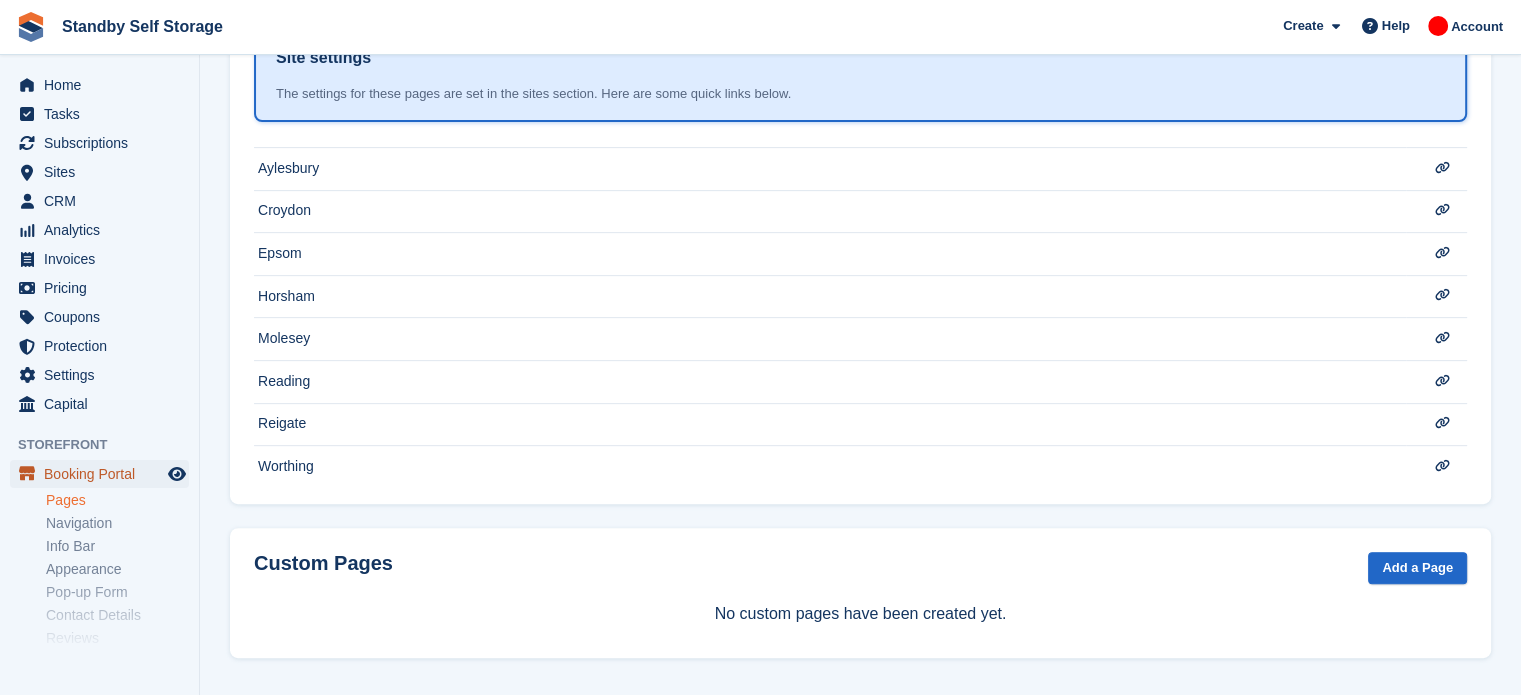 click on "Booking Portal" at bounding box center [104, 474] 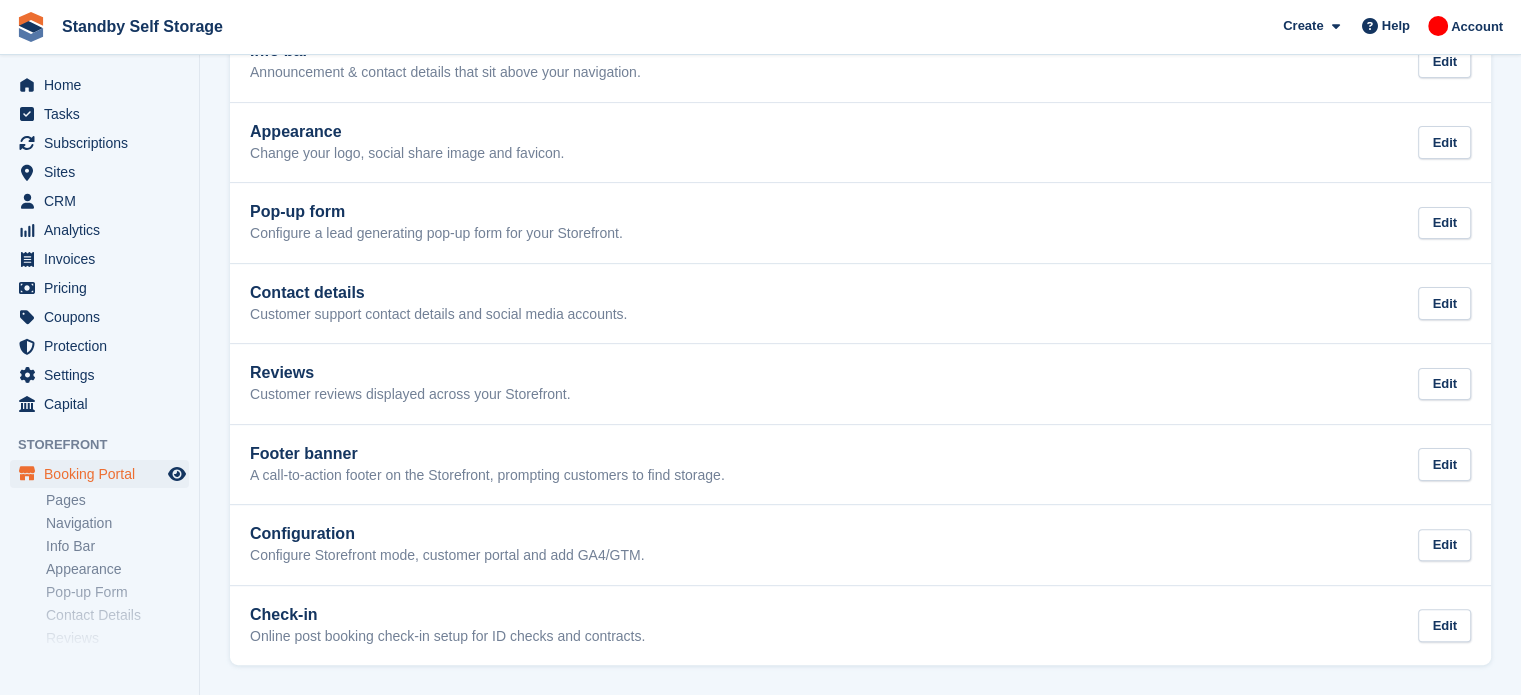 scroll, scrollTop: 0, scrollLeft: 0, axis: both 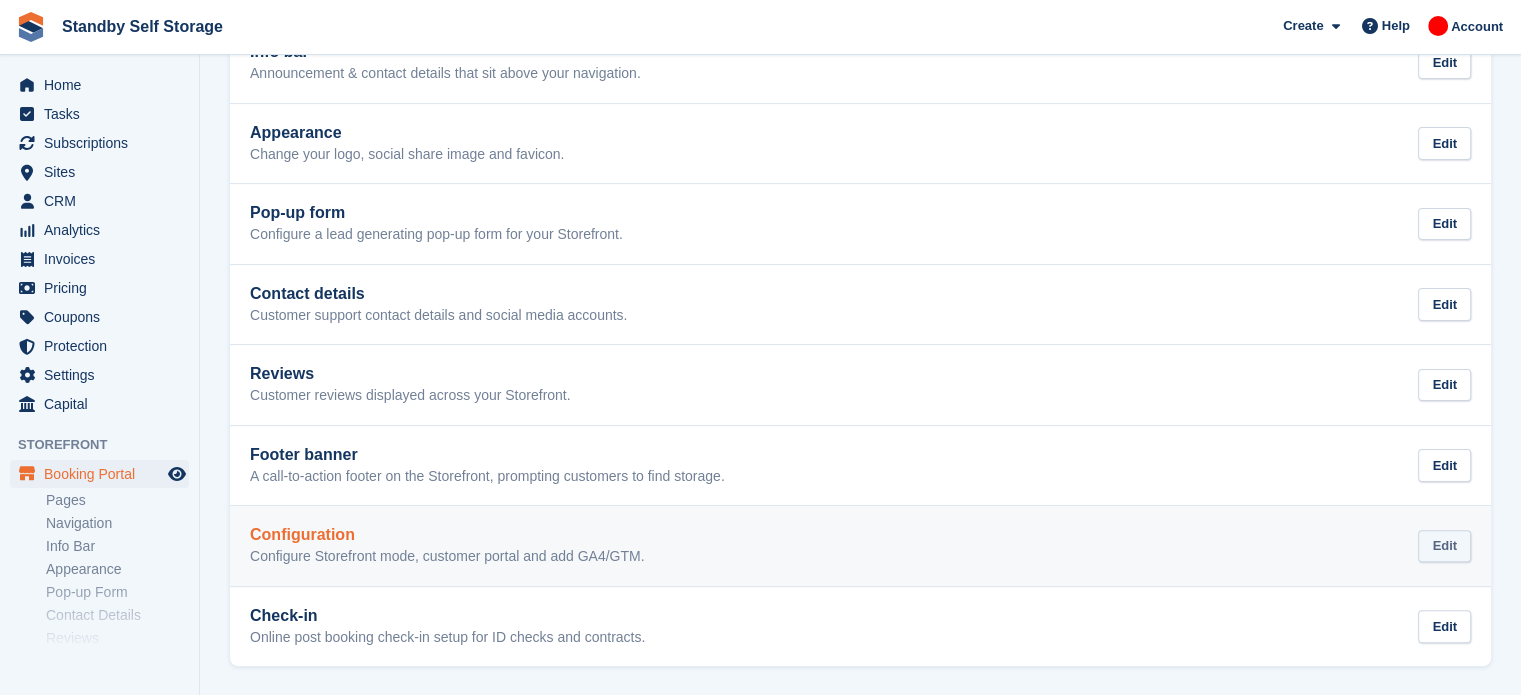 click on "Edit" at bounding box center (1444, 546) 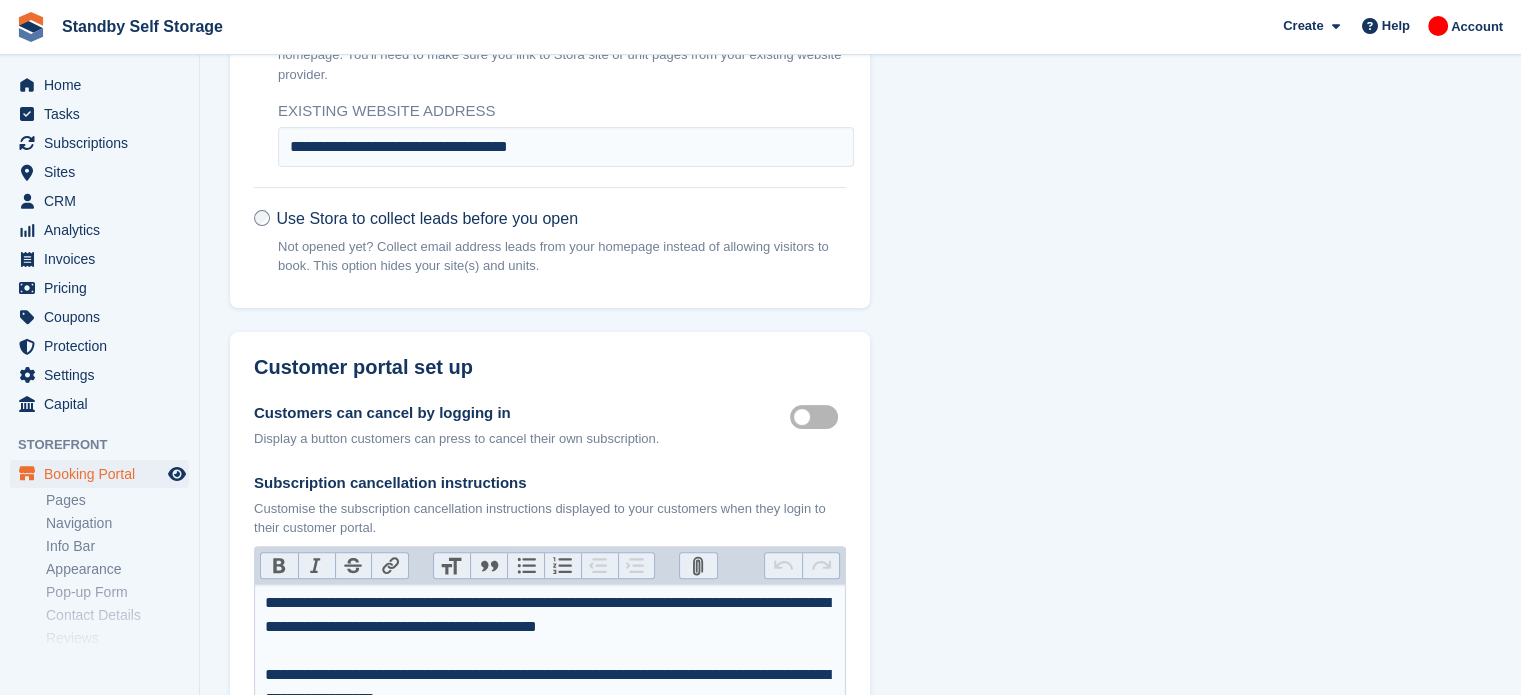 scroll, scrollTop: 0, scrollLeft: 0, axis: both 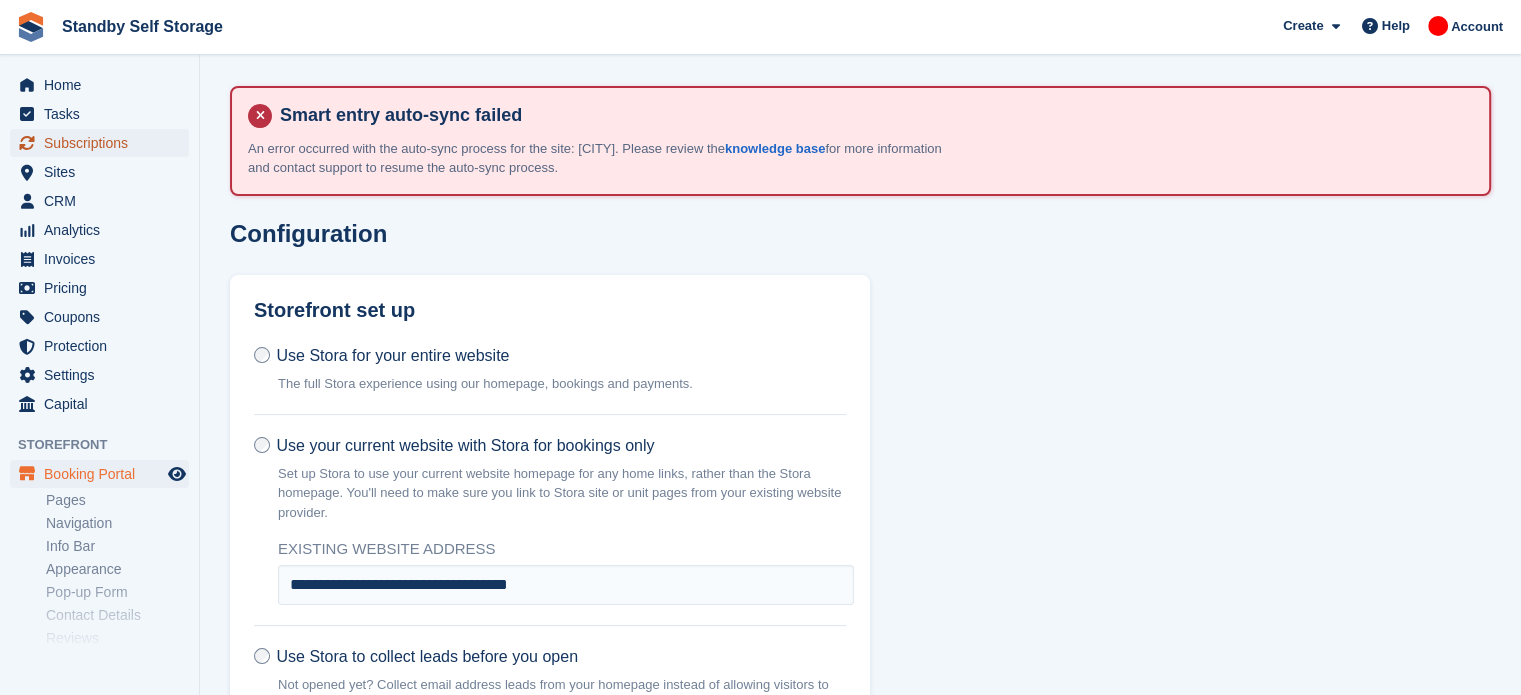 click on "Subscriptions" at bounding box center [104, 143] 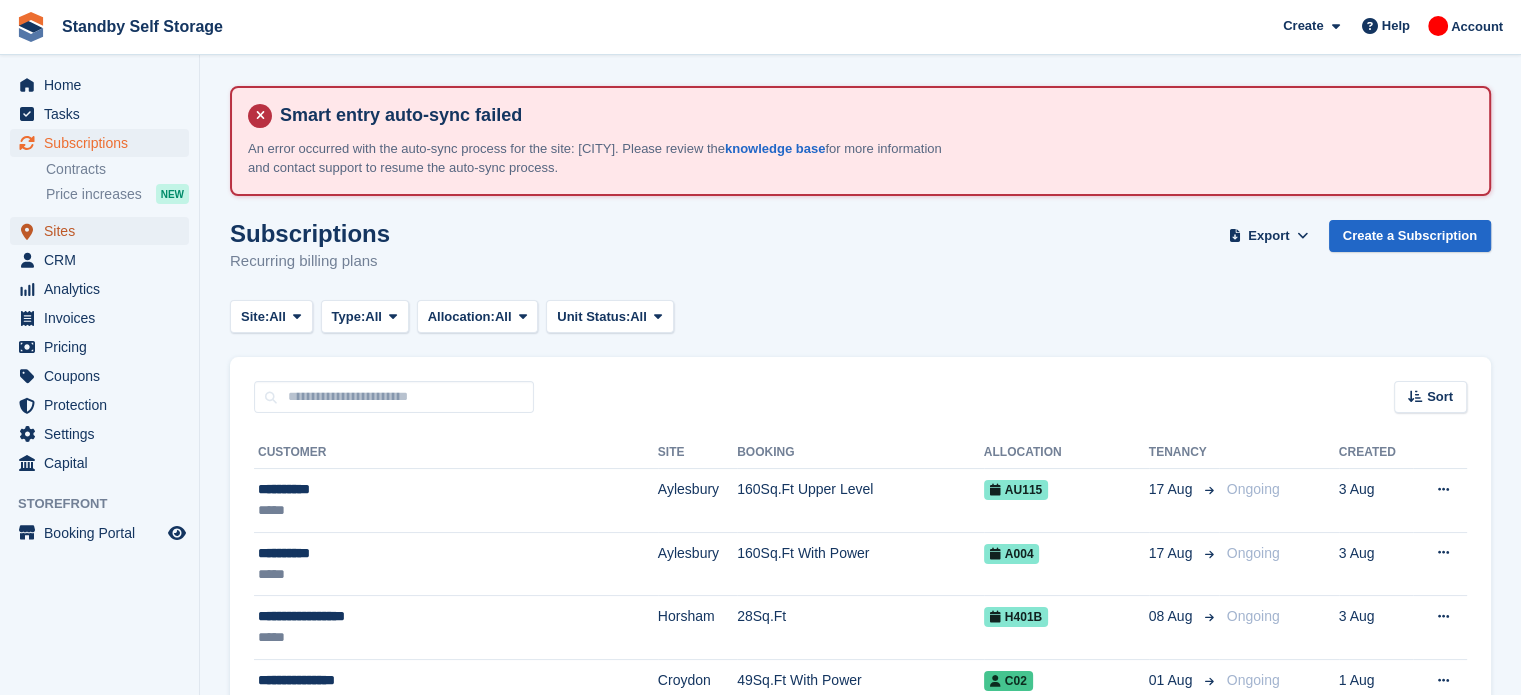 click on "Sites" at bounding box center (104, 231) 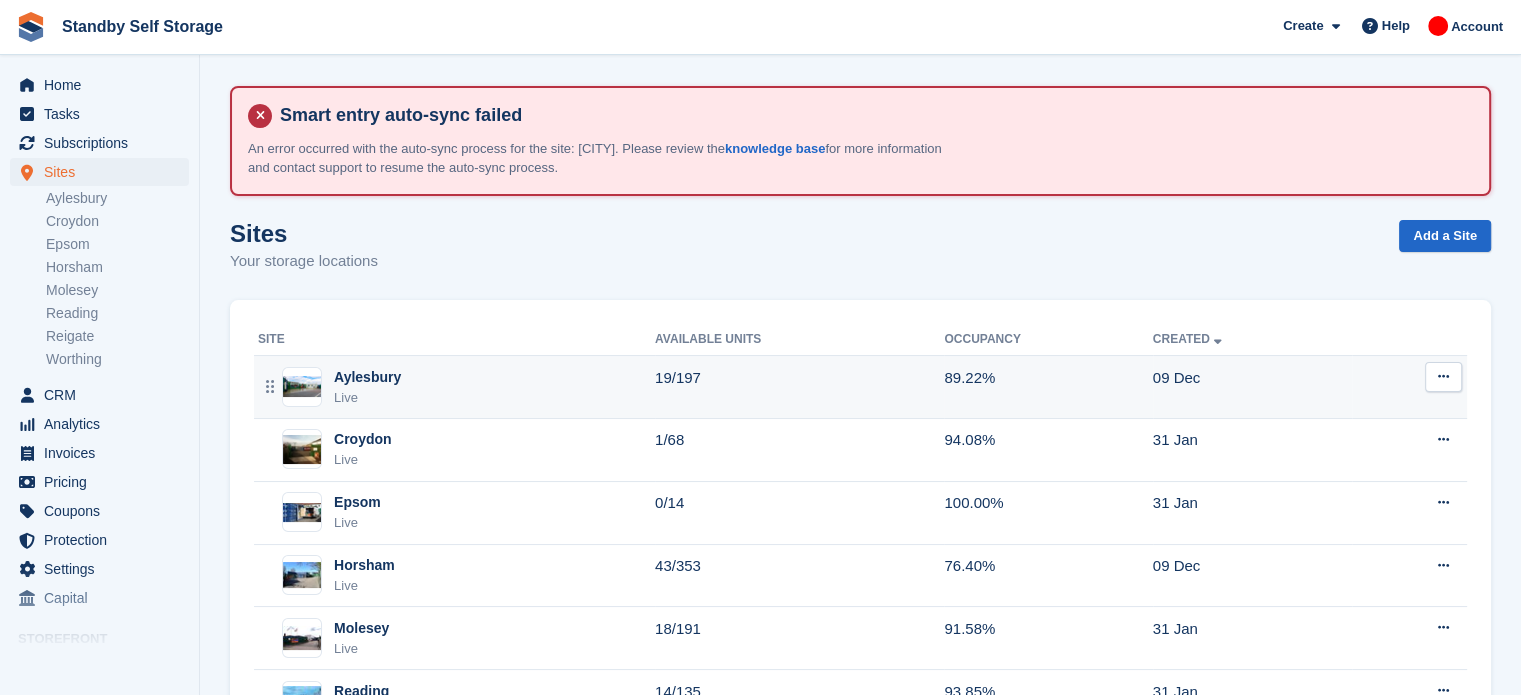 click on "19/197" at bounding box center [799, 387] 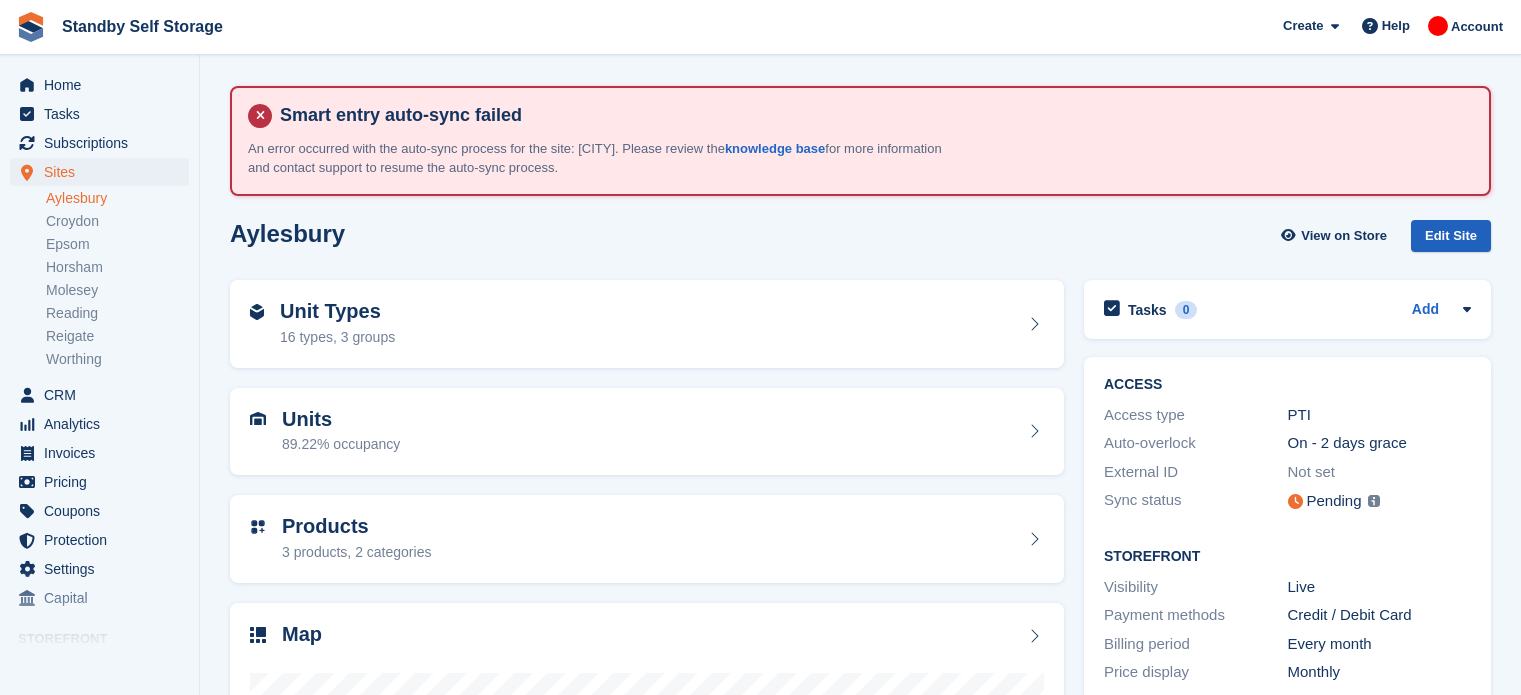 scroll, scrollTop: 0, scrollLeft: 0, axis: both 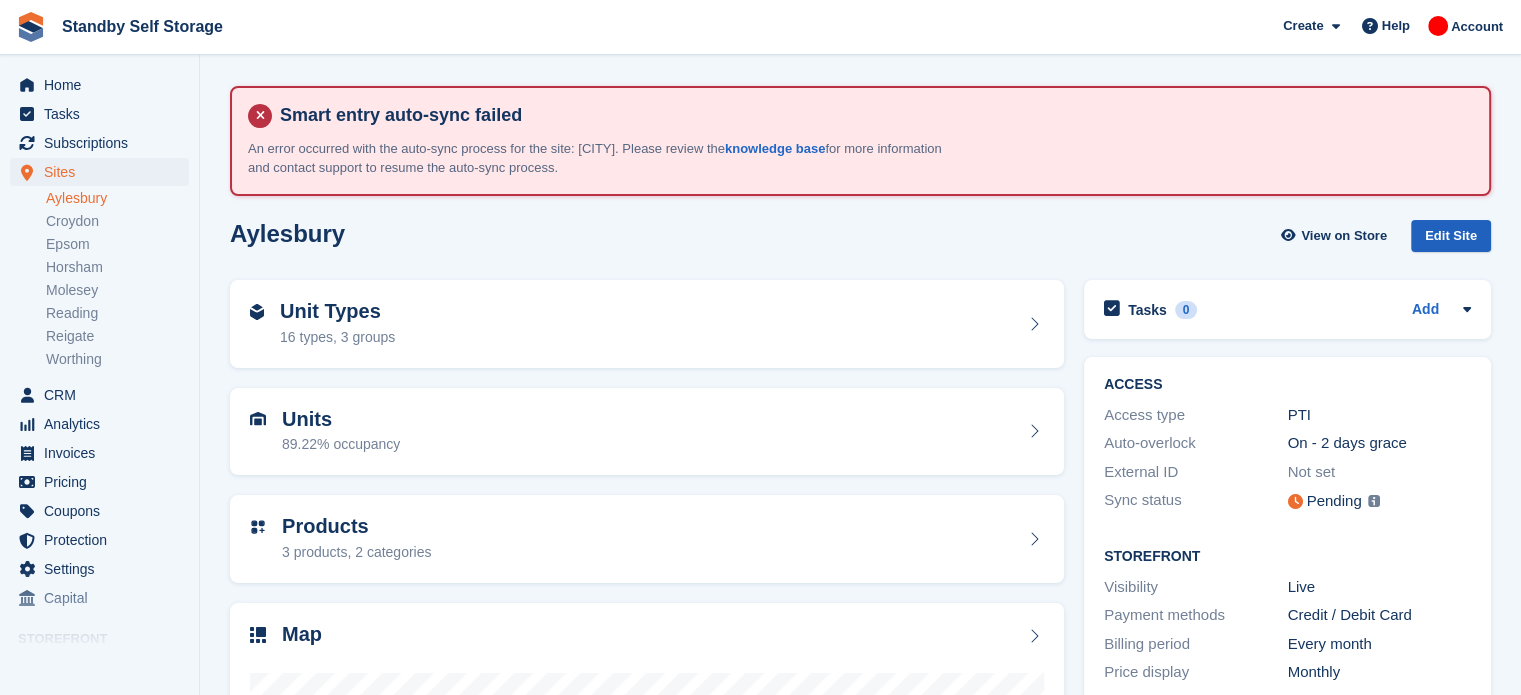 click on "Edit Site" at bounding box center [1451, 236] 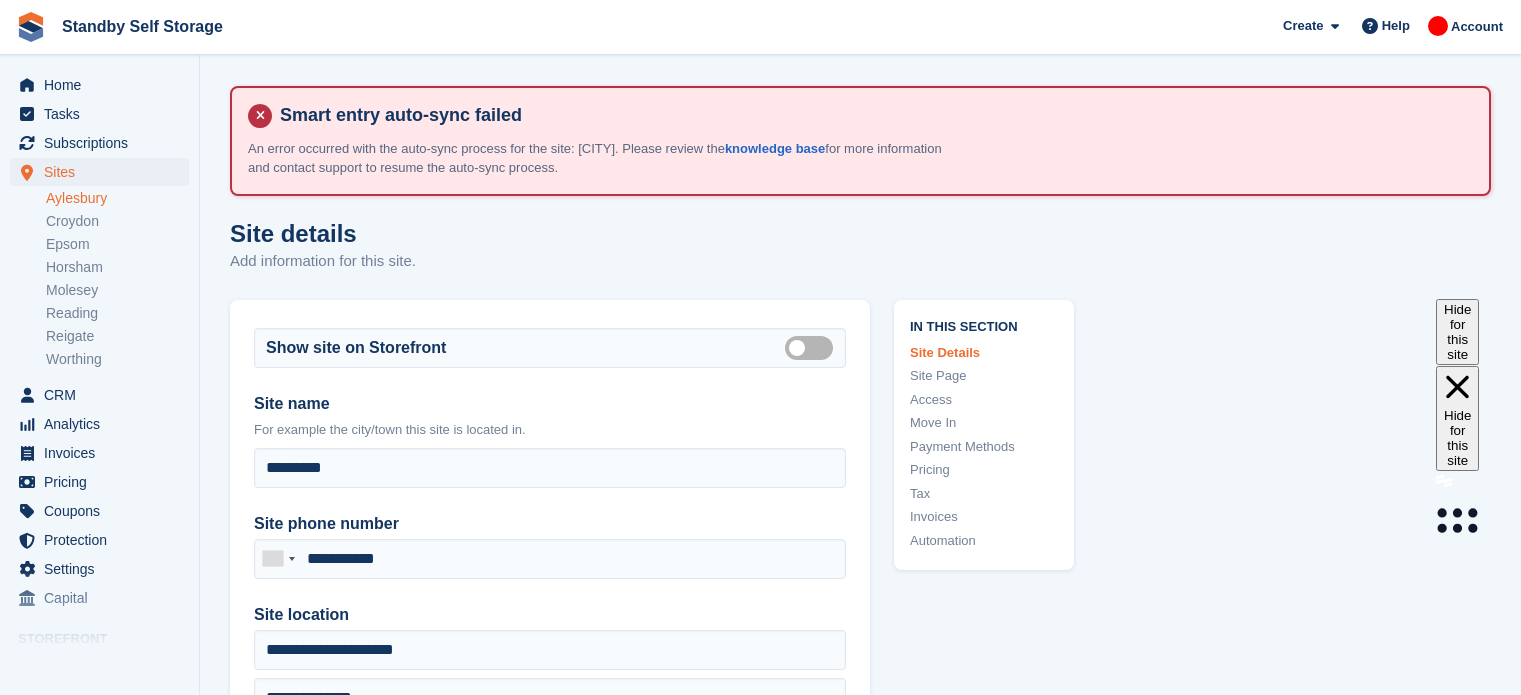 scroll, scrollTop: 0, scrollLeft: 0, axis: both 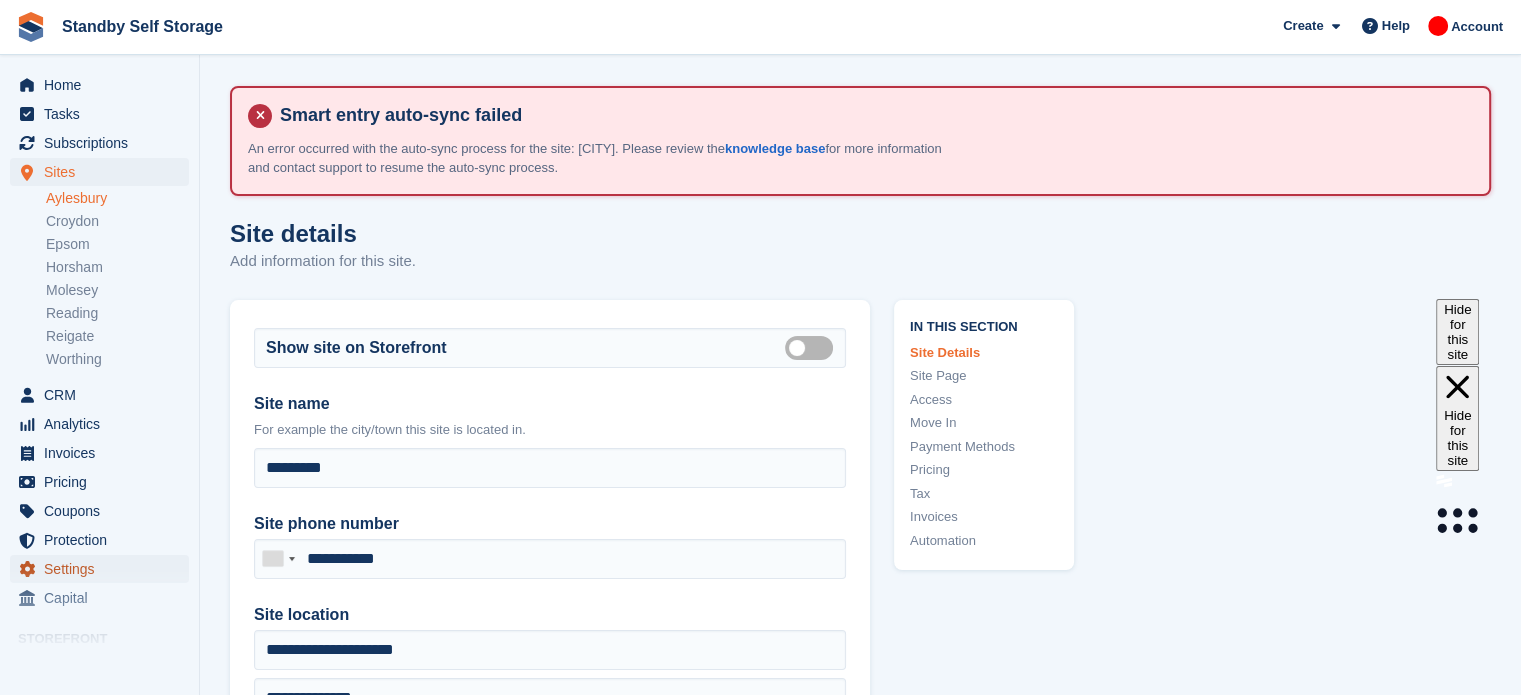 click on "Settings" at bounding box center [104, 569] 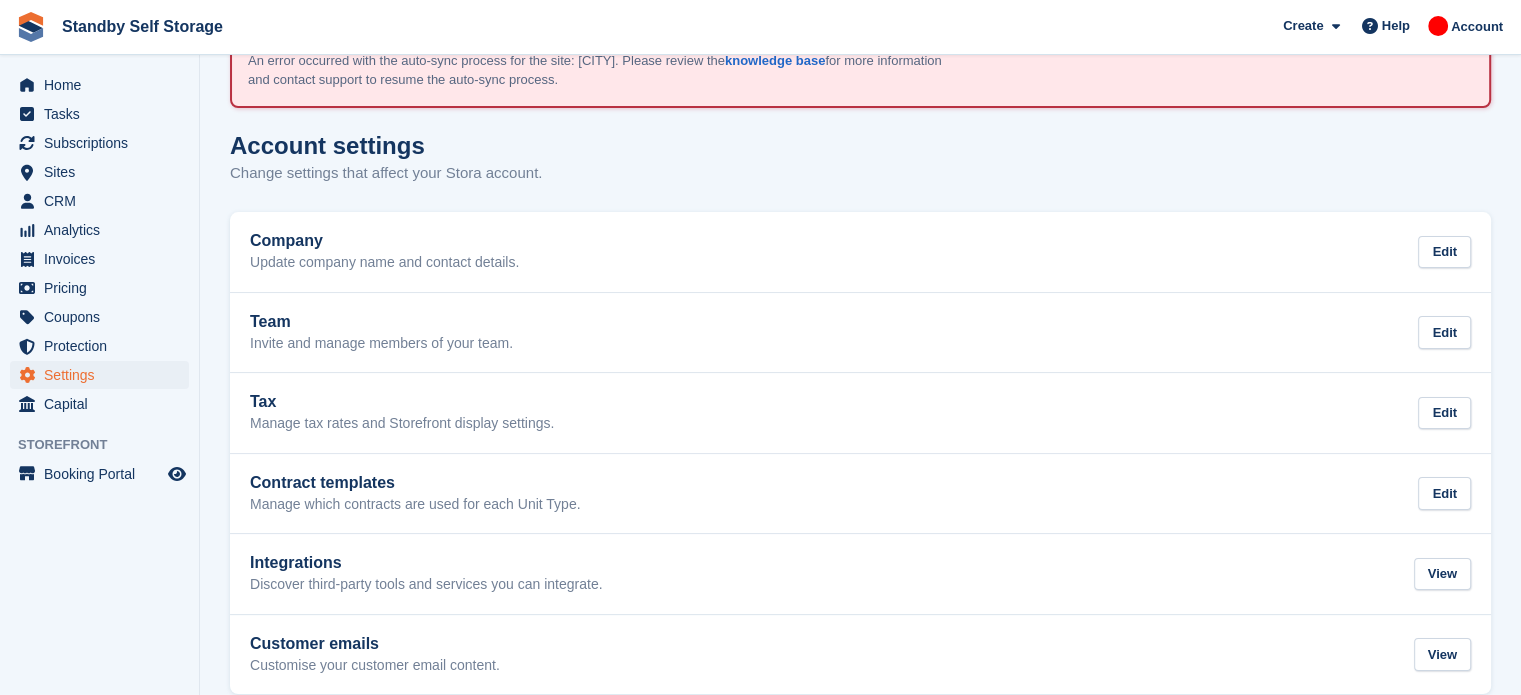 scroll, scrollTop: 116, scrollLeft: 0, axis: vertical 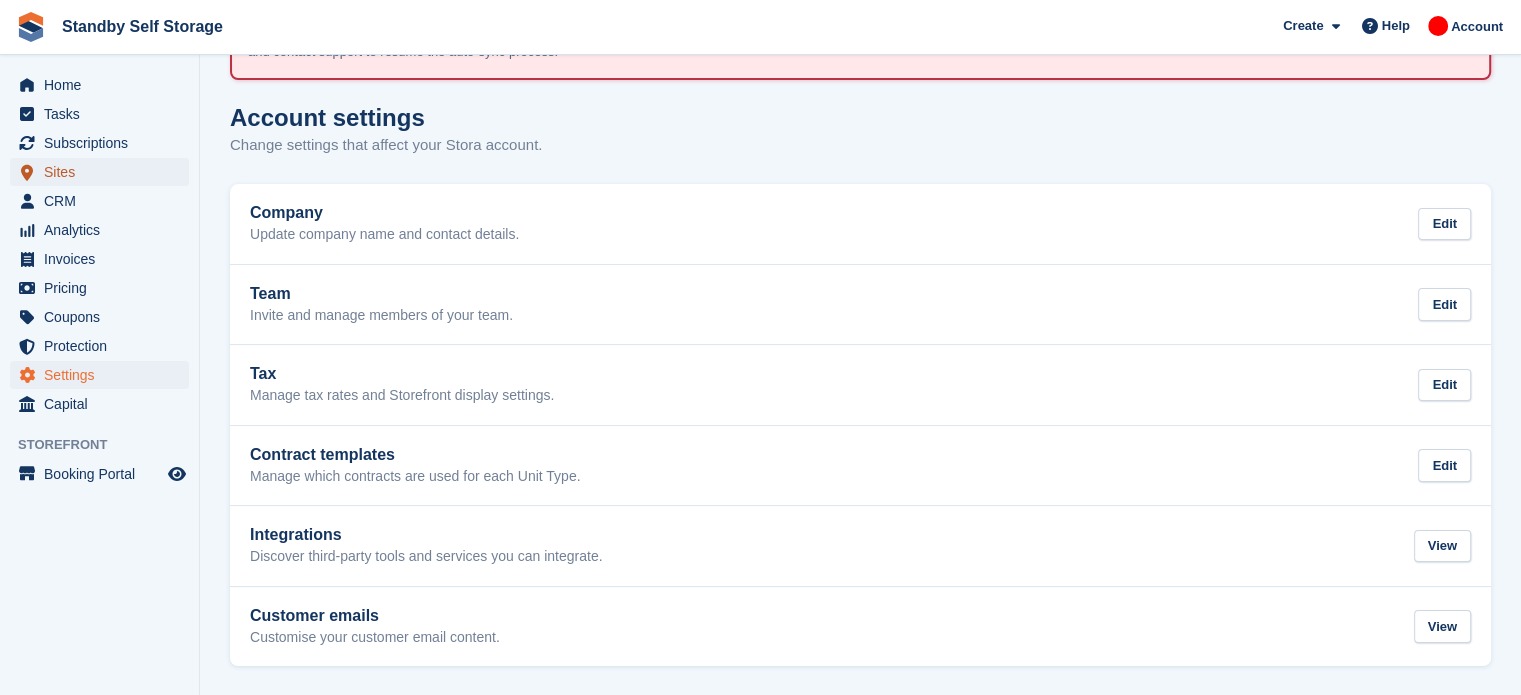 click on "Sites" at bounding box center (104, 172) 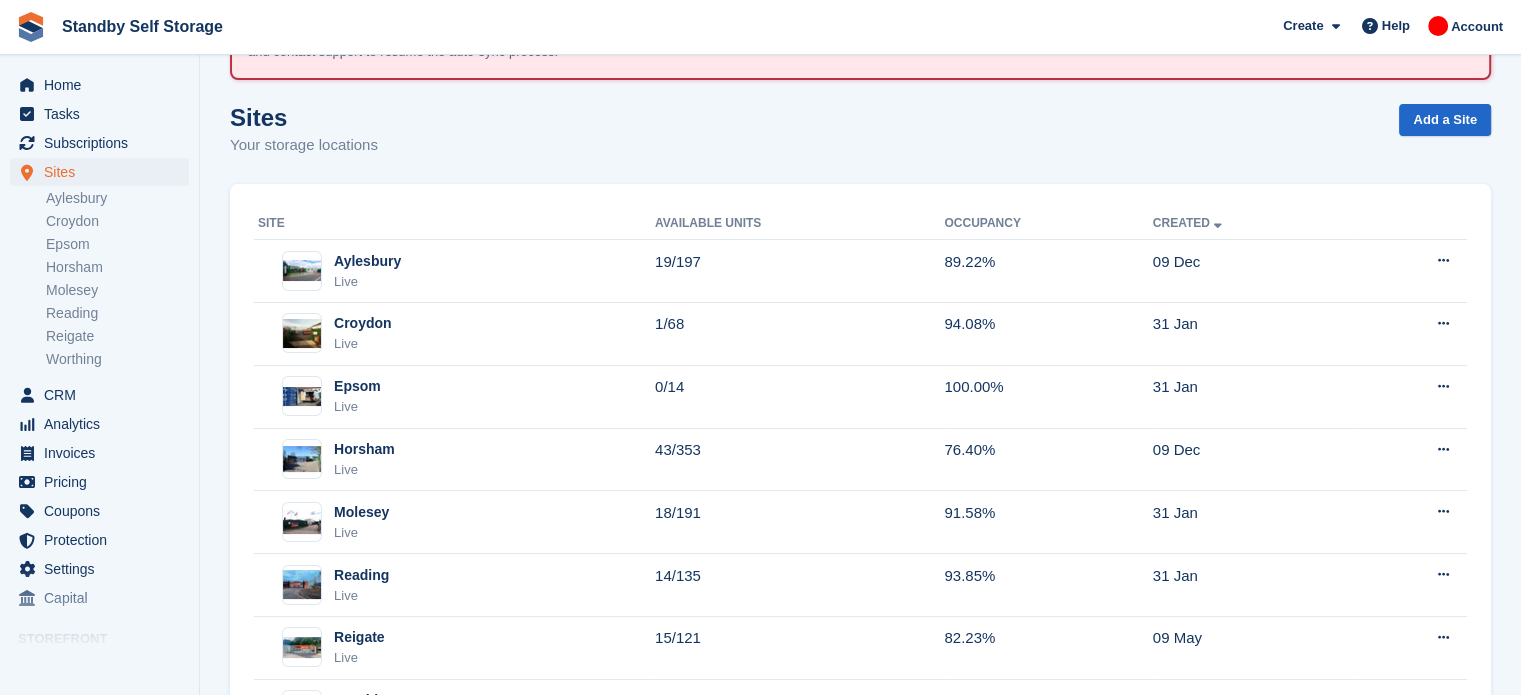 scroll, scrollTop: 0, scrollLeft: 0, axis: both 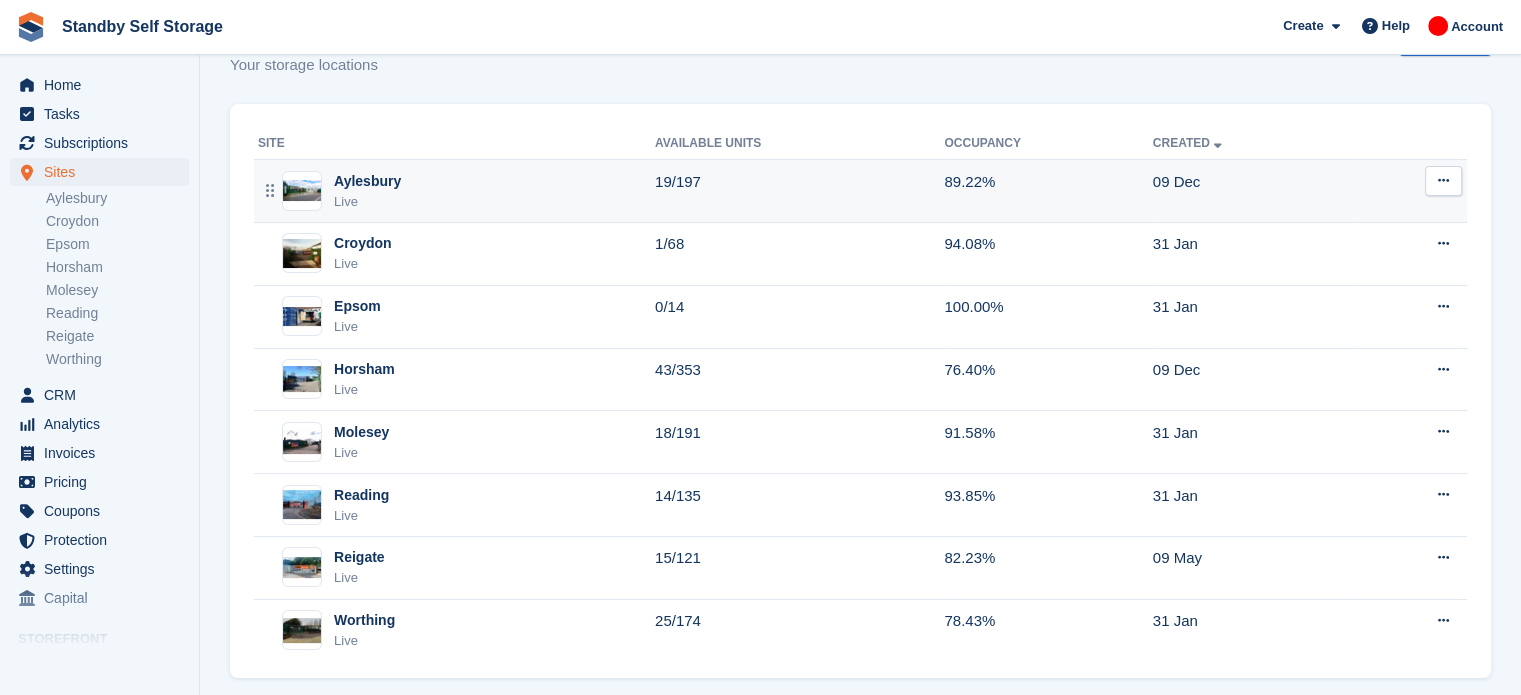 click on "09 Dec" at bounding box center (1252, 191) 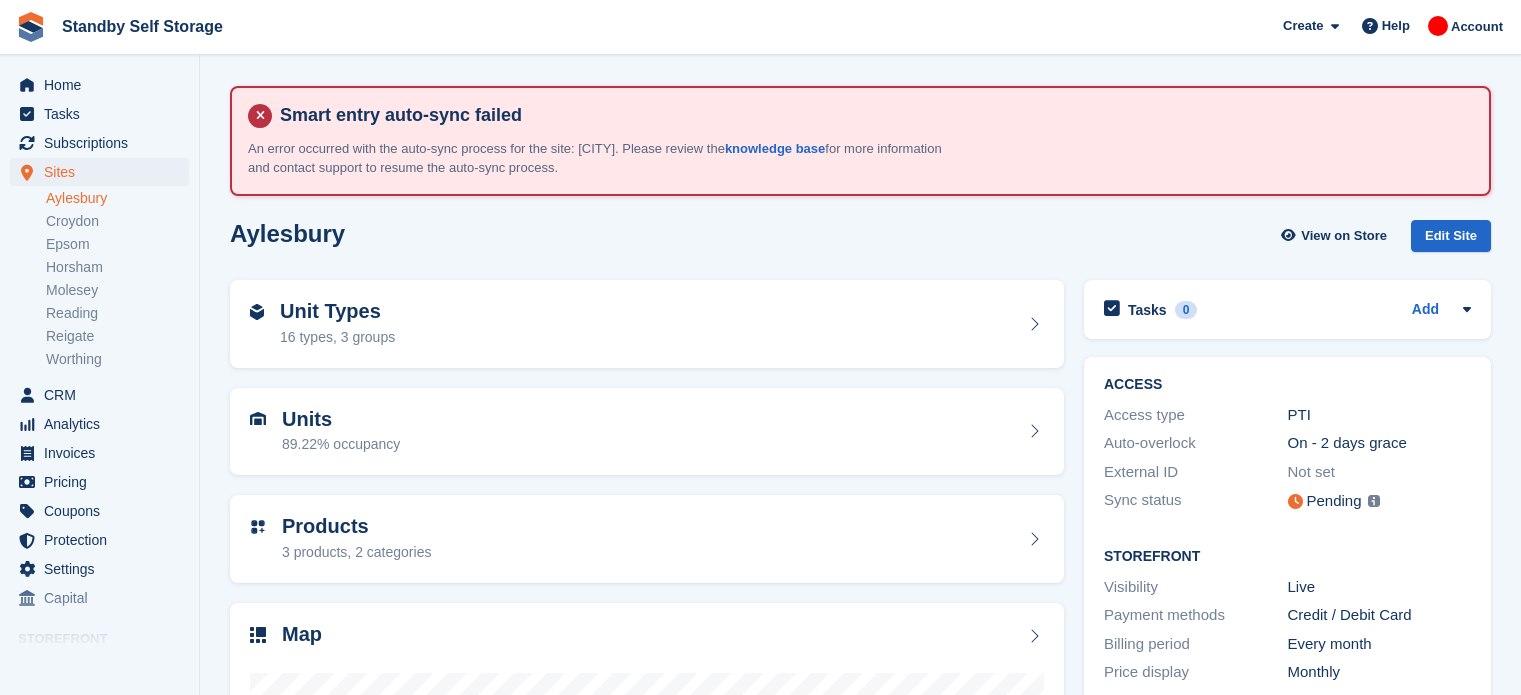 scroll, scrollTop: 0, scrollLeft: 0, axis: both 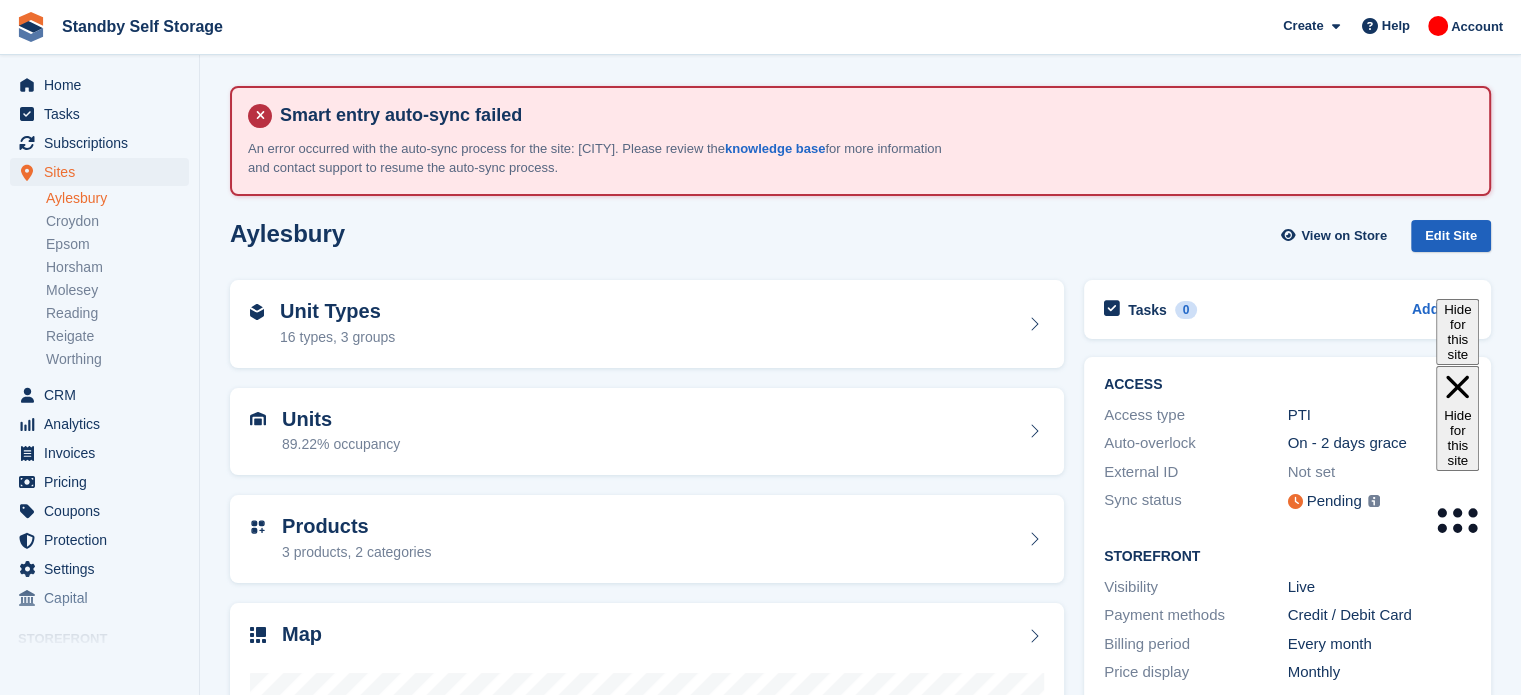 click on "Edit Site" at bounding box center [1451, 236] 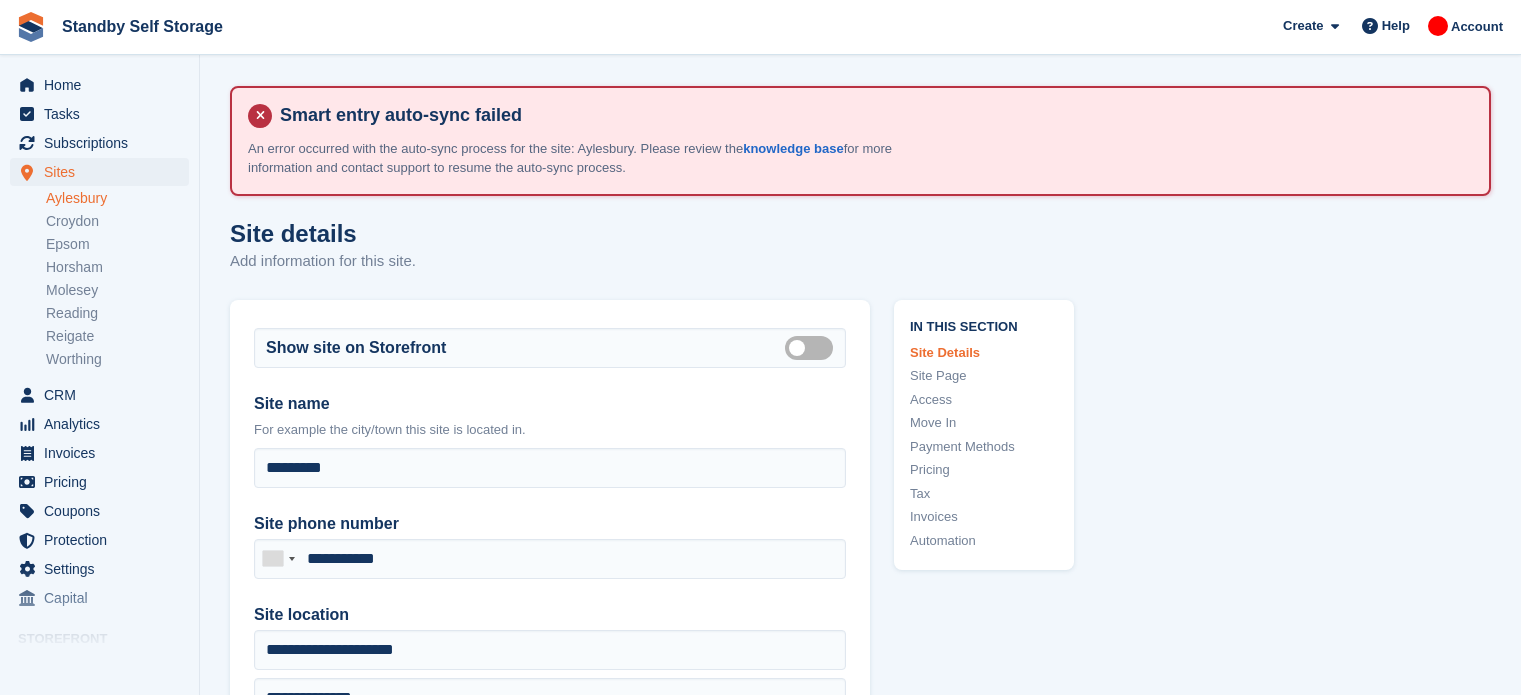 scroll, scrollTop: 0, scrollLeft: 0, axis: both 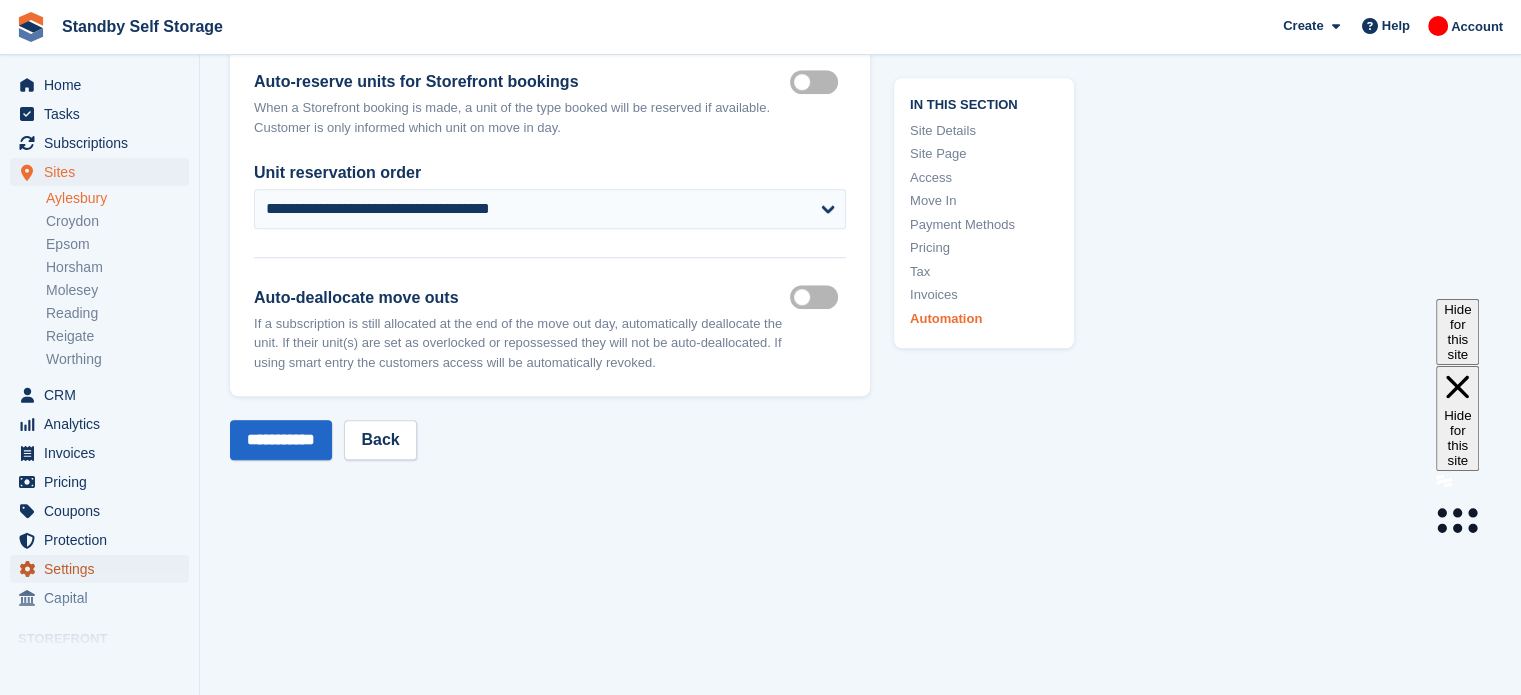 click on "Settings" at bounding box center [104, 569] 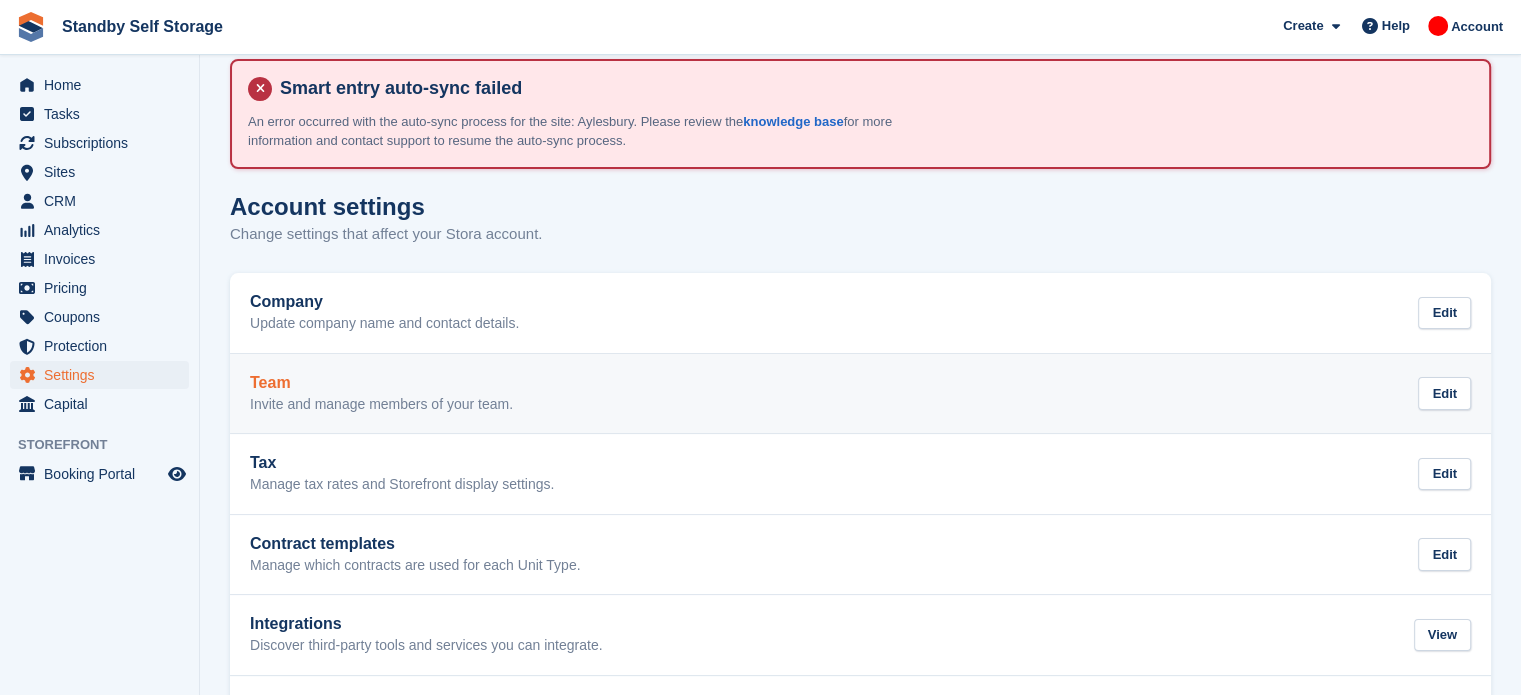 scroll, scrollTop: 0, scrollLeft: 0, axis: both 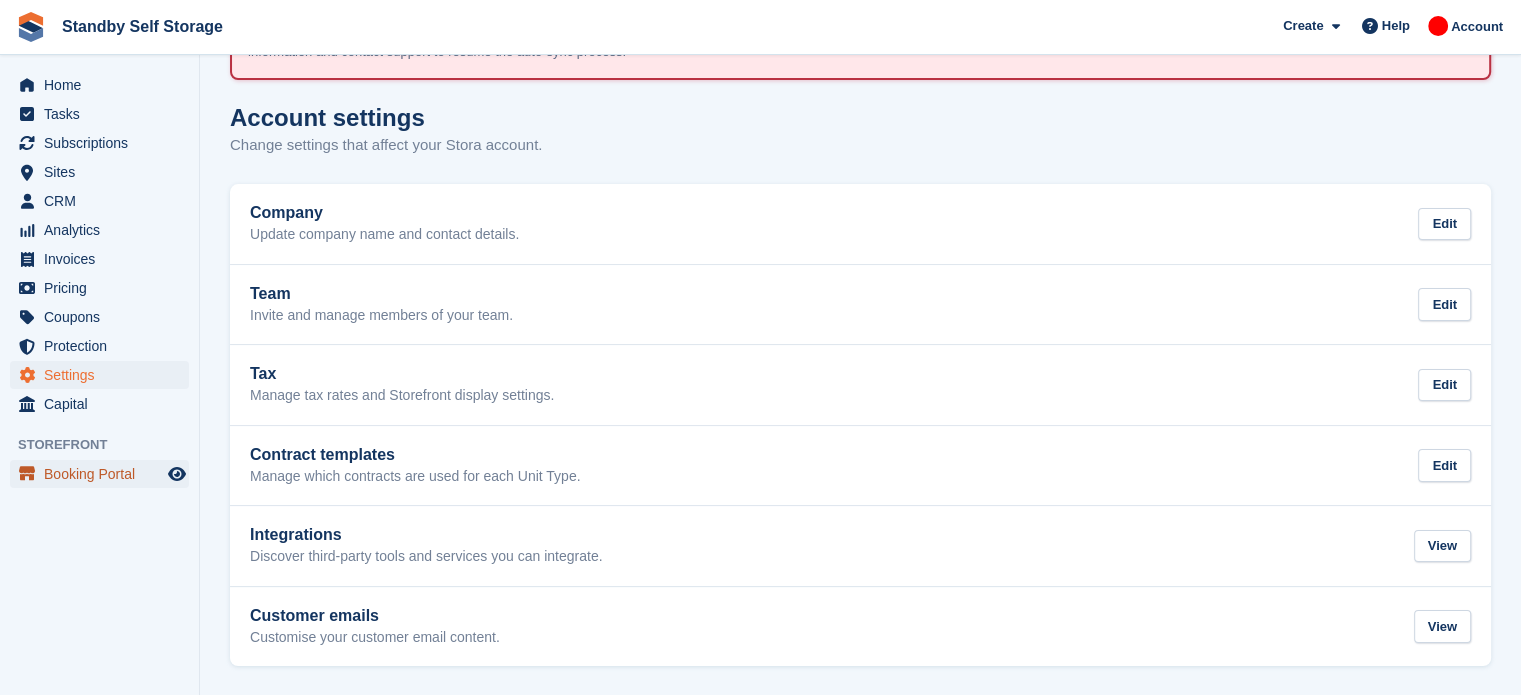 click on "Booking Portal" at bounding box center (104, 474) 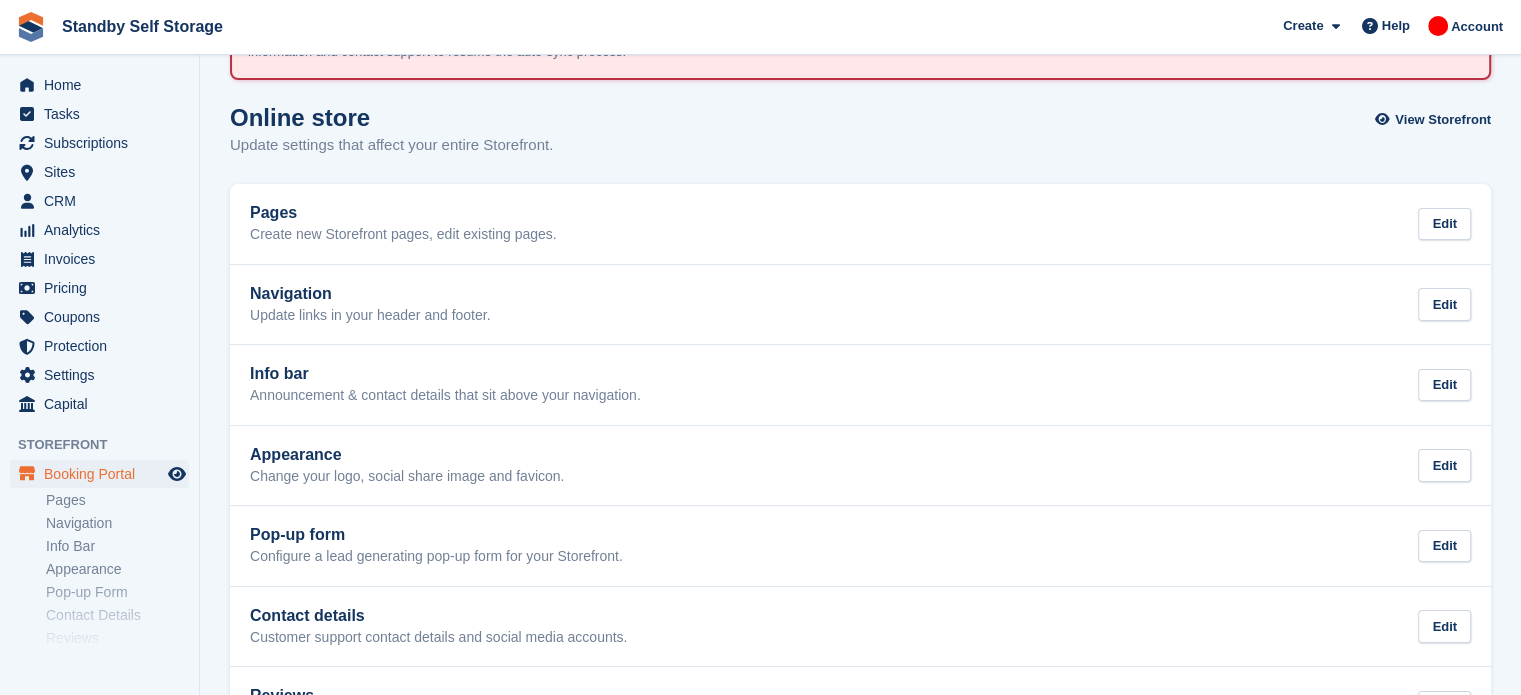 scroll, scrollTop: 0, scrollLeft: 0, axis: both 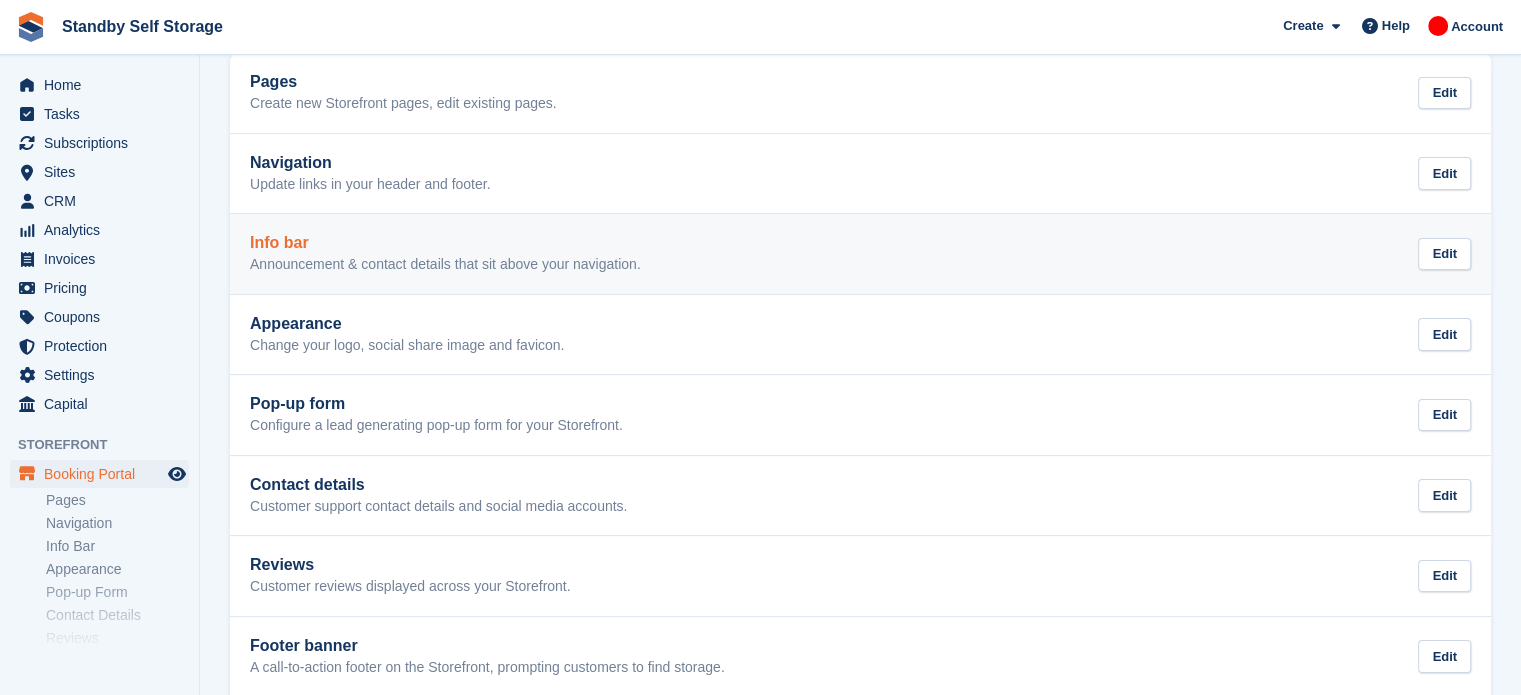 click on "Info bar
Announcement & contact details that sit above your navigation.
Edit" at bounding box center (860, 254) 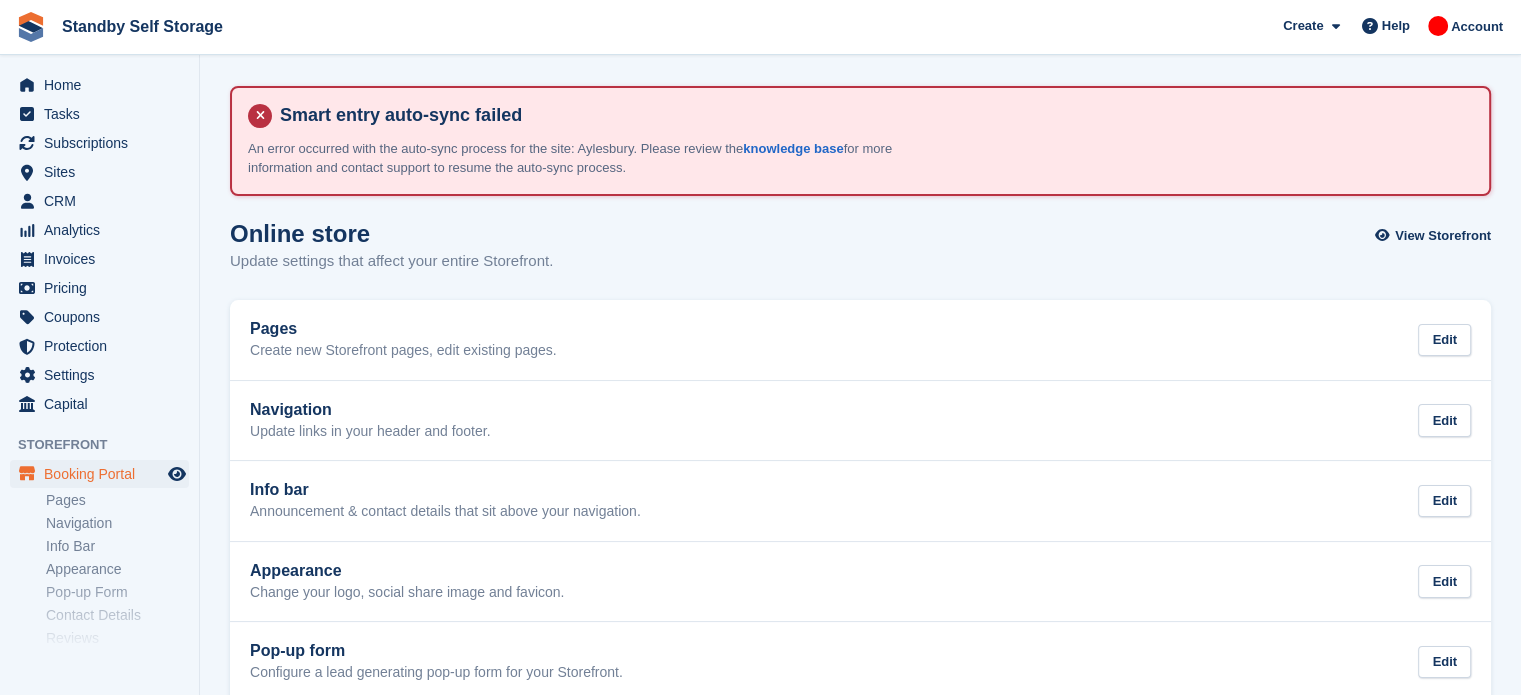 scroll, scrollTop: 247, scrollLeft: 0, axis: vertical 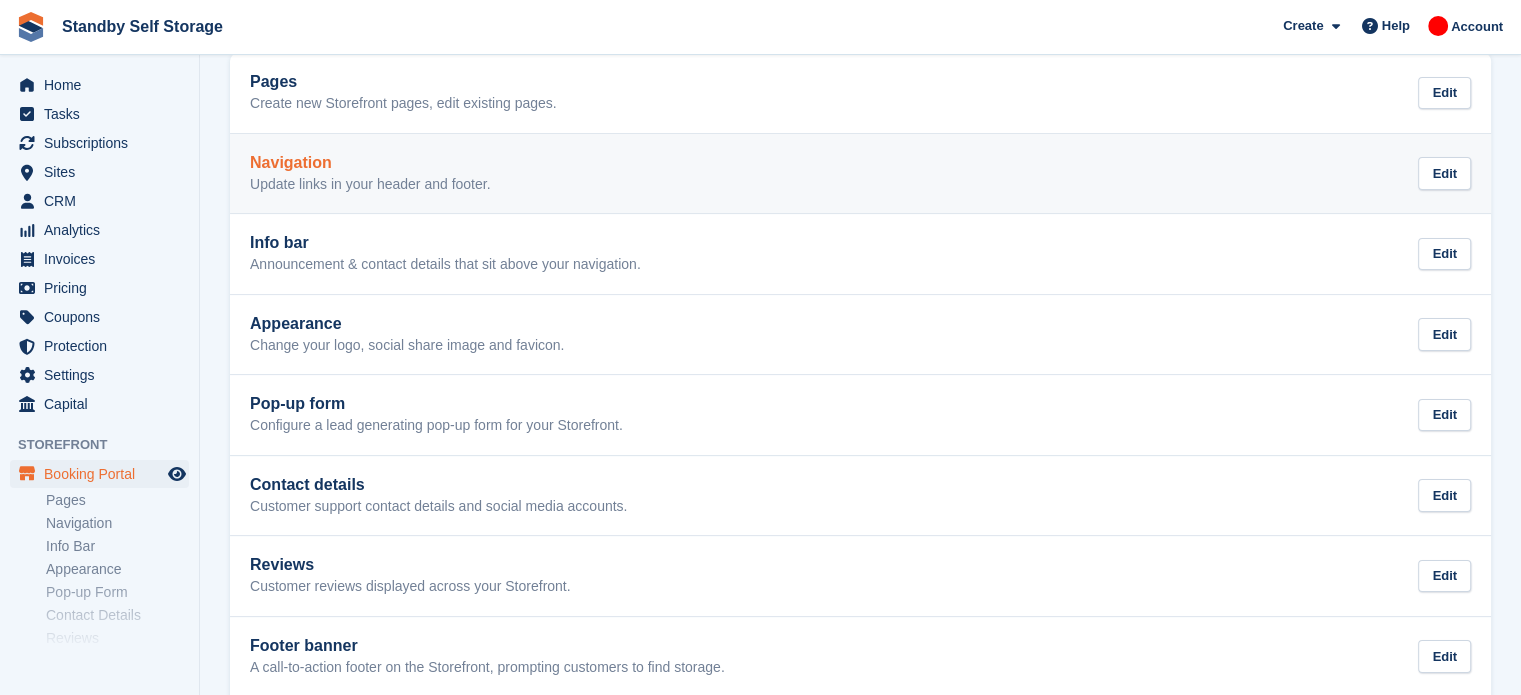 click on "Navigation
Update links in your header and footer.
Edit" at bounding box center [860, 174] 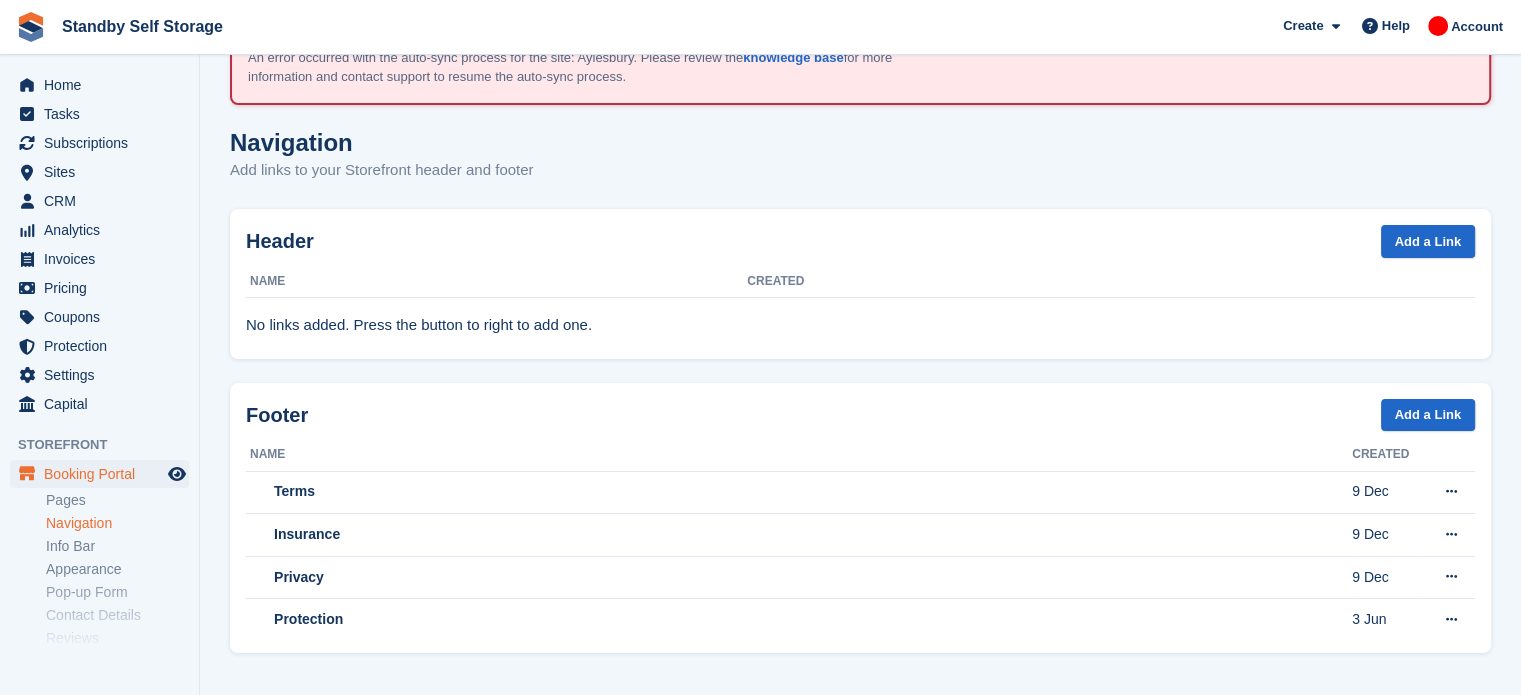 scroll, scrollTop: 0, scrollLeft: 0, axis: both 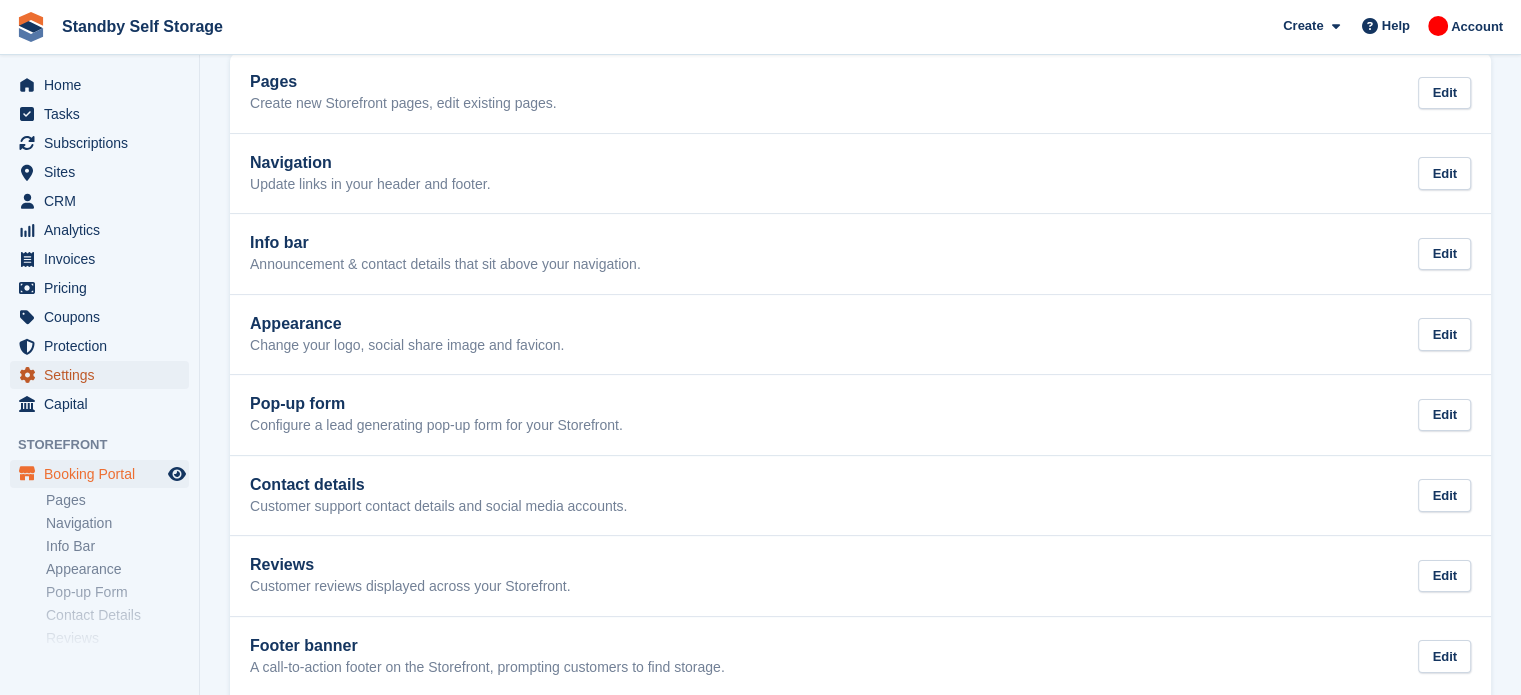 click on "Settings" at bounding box center [104, 375] 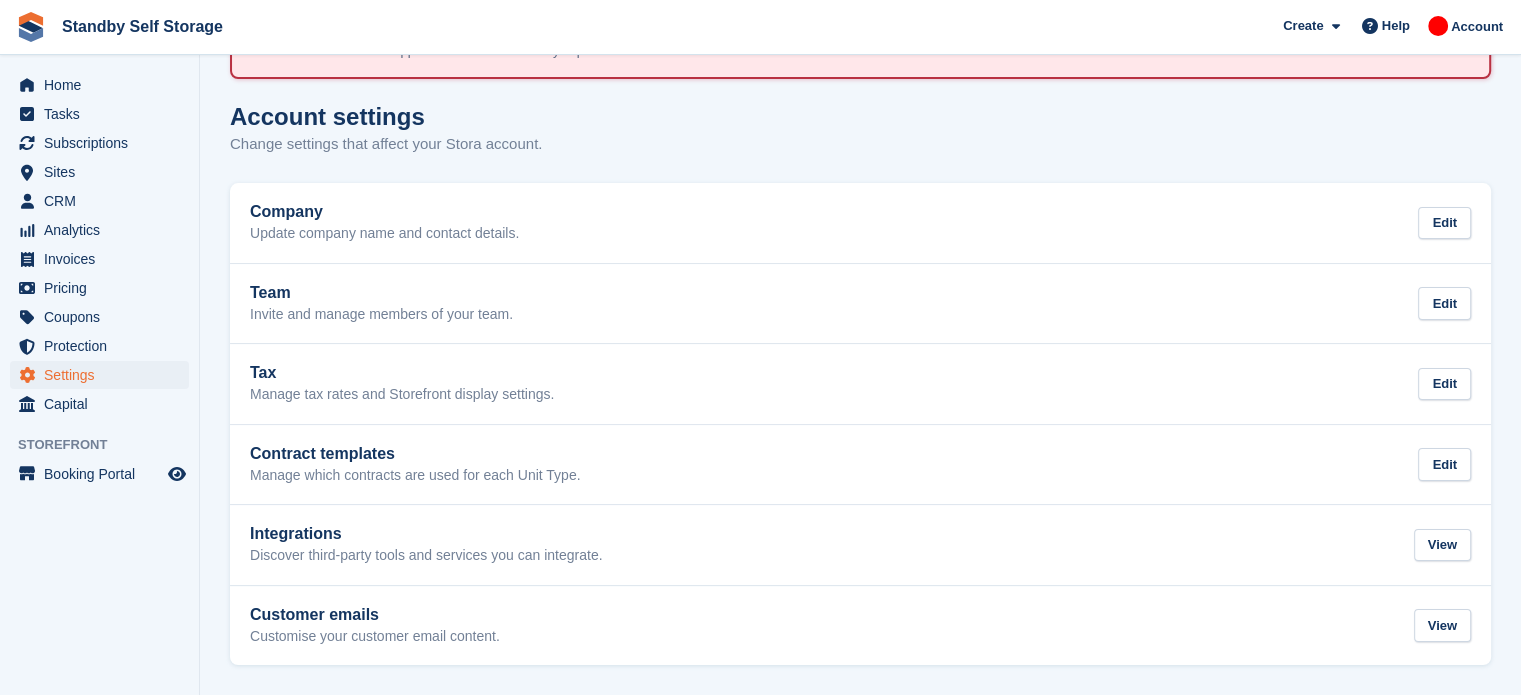 scroll, scrollTop: 0, scrollLeft: 0, axis: both 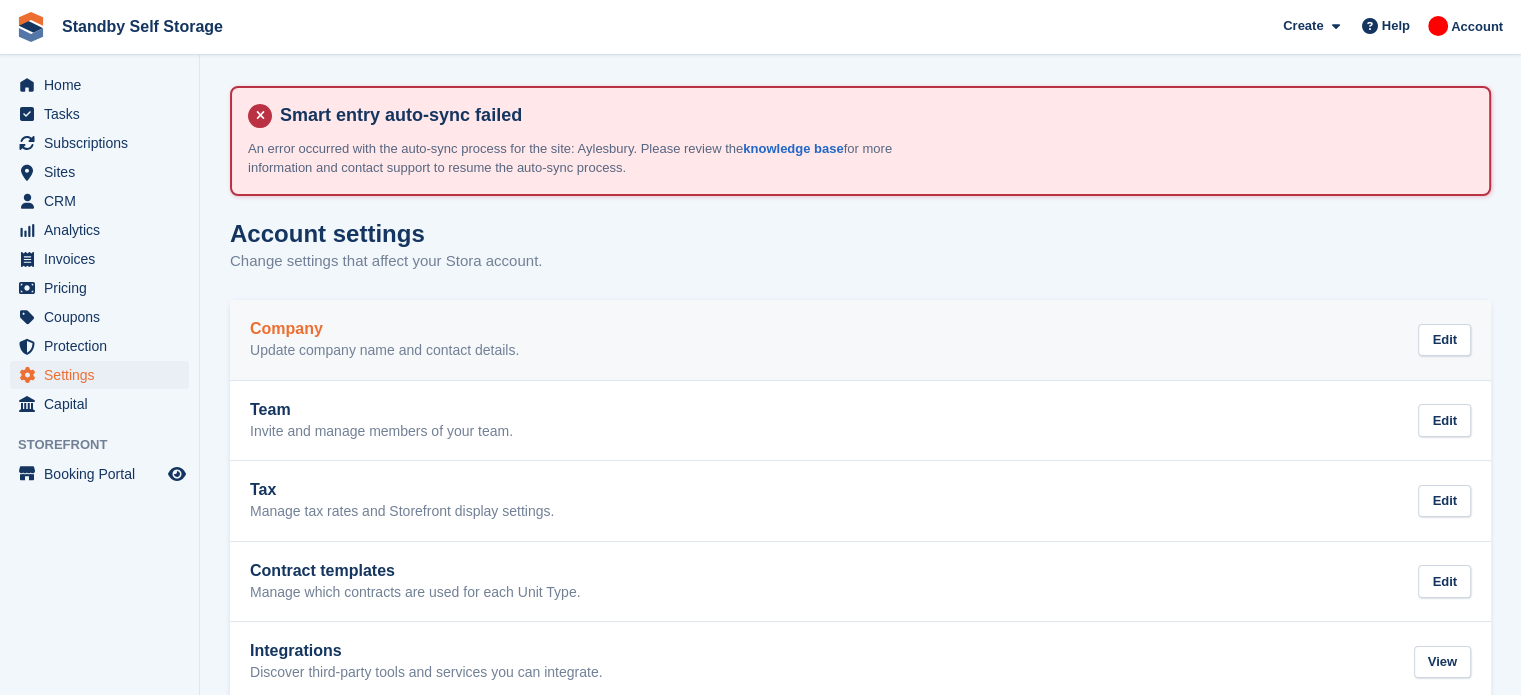 click on "Company
Update company name and contact details.
Edit" at bounding box center [860, 340] 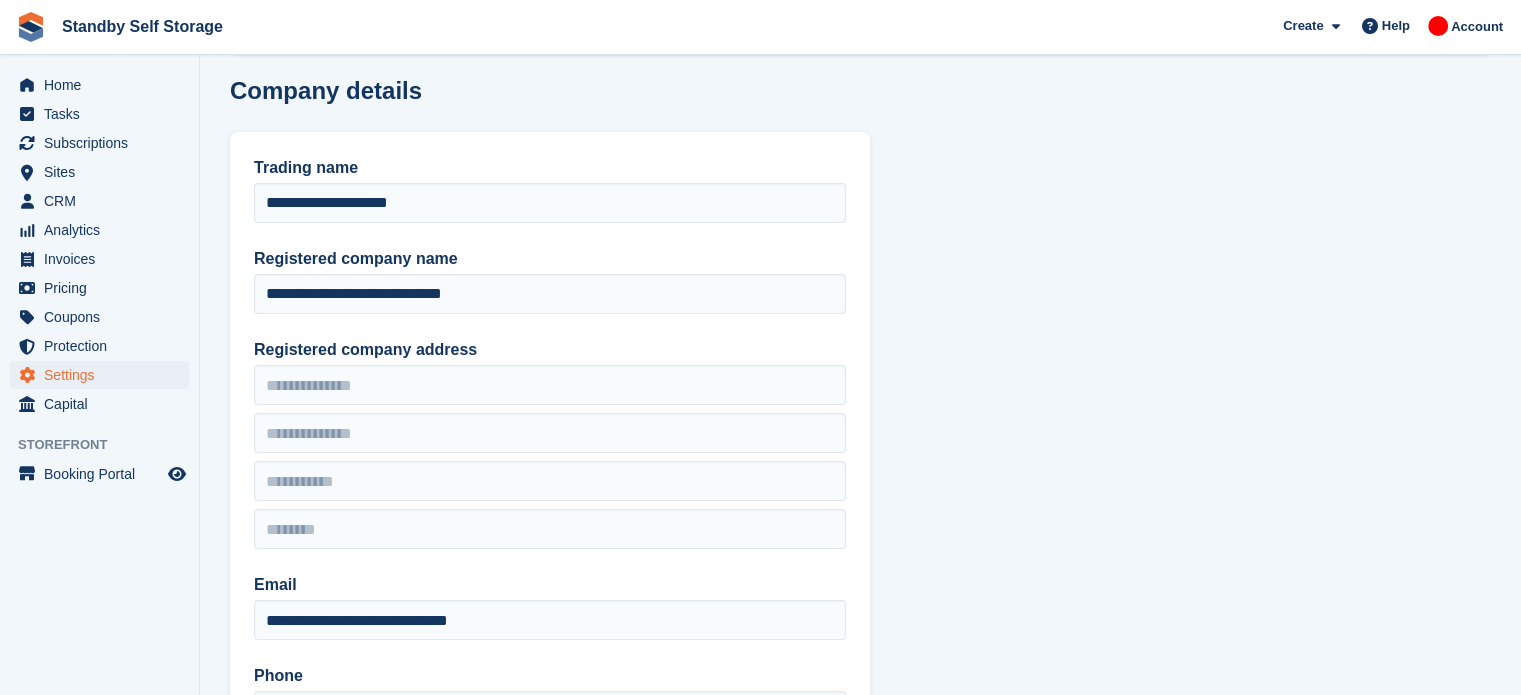 scroll, scrollTop: 320, scrollLeft: 0, axis: vertical 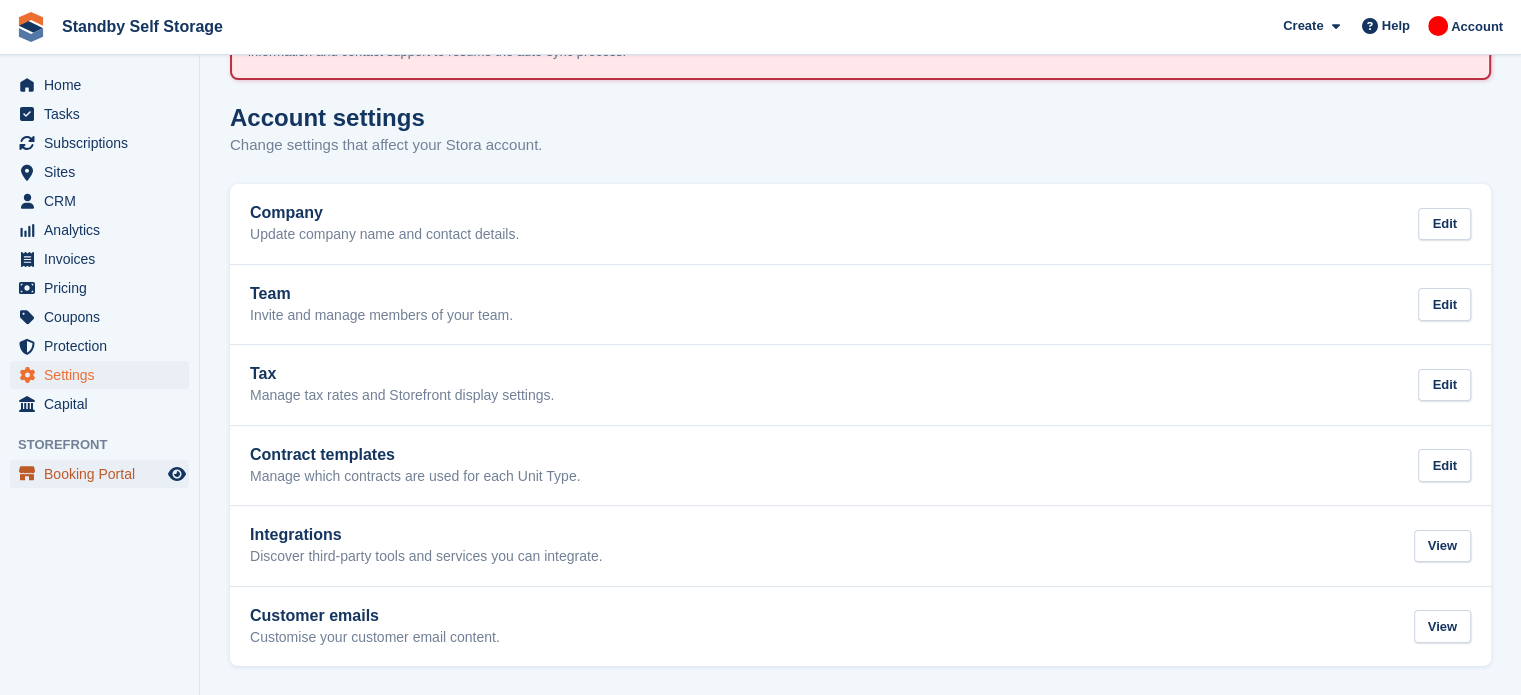 click on "Booking Portal" at bounding box center (104, 474) 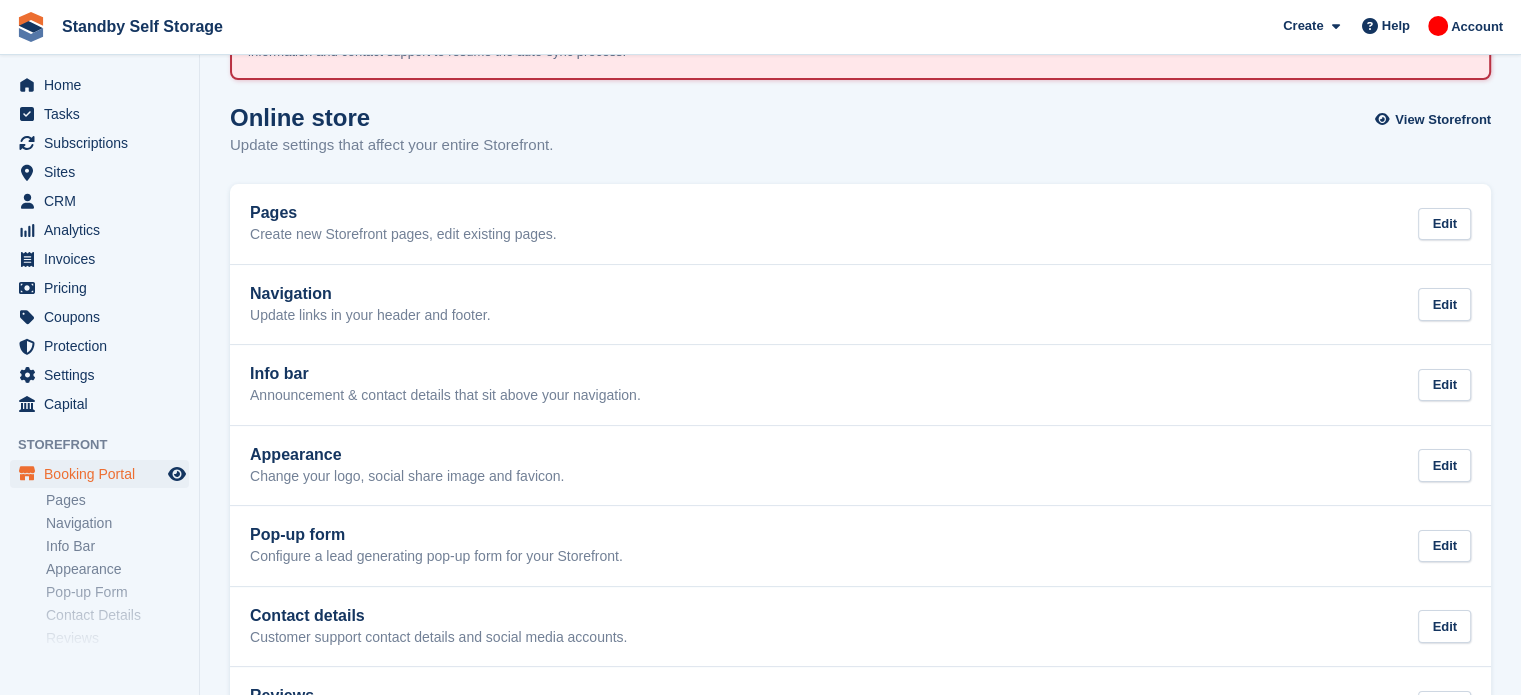 scroll, scrollTop: 0, scrollLeft: 0, axis: both 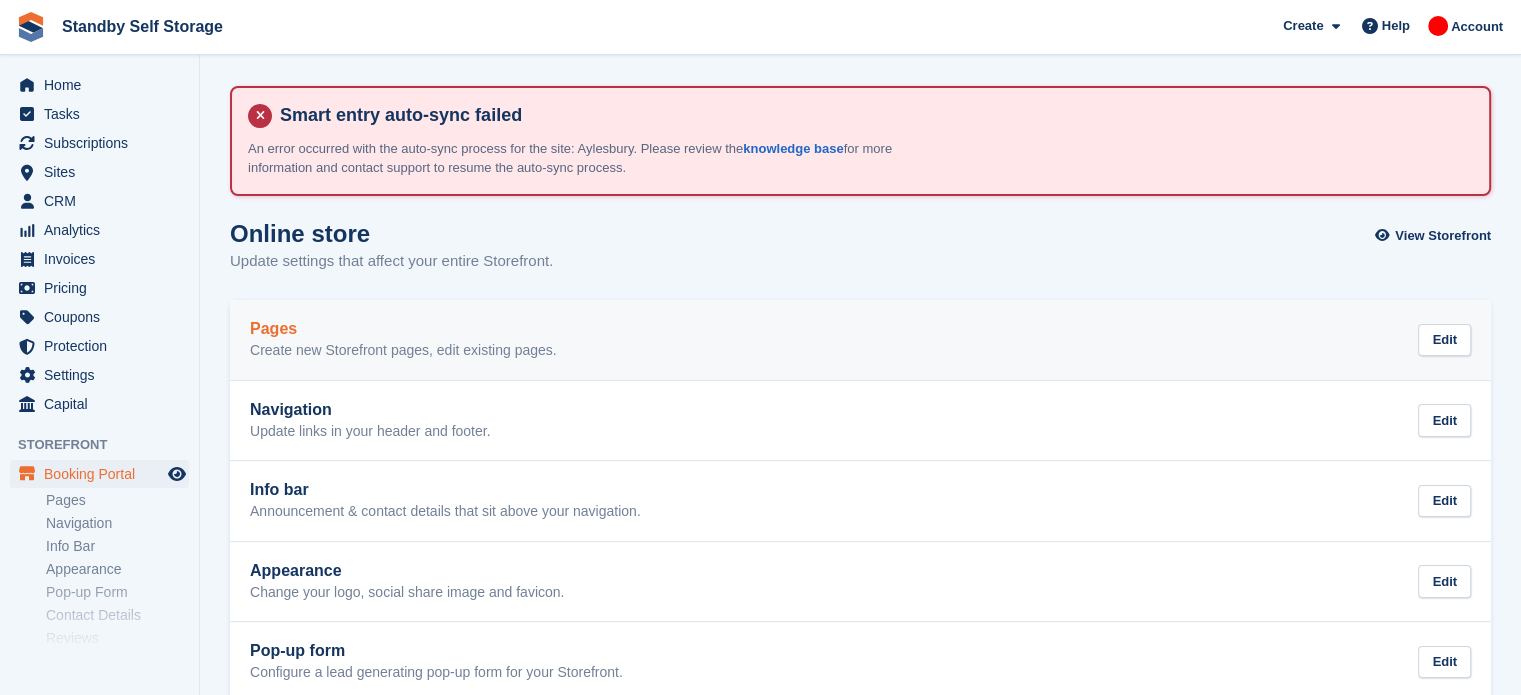 click on "Pages
Create new Storefront pages, edit existing pages.
Edit" at bounding box center (860, 340) 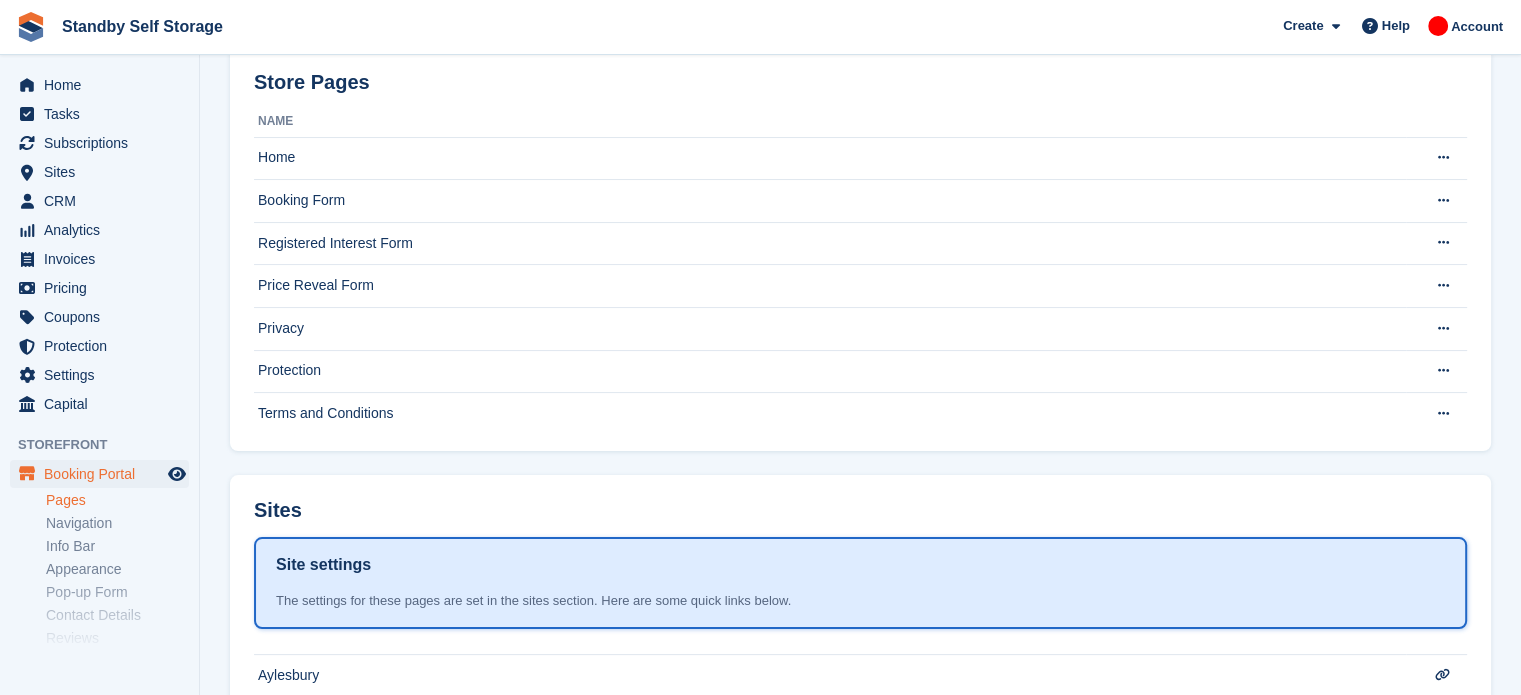 scroll, scrollTop: 218, scrollLeft: 0, axis: vertical 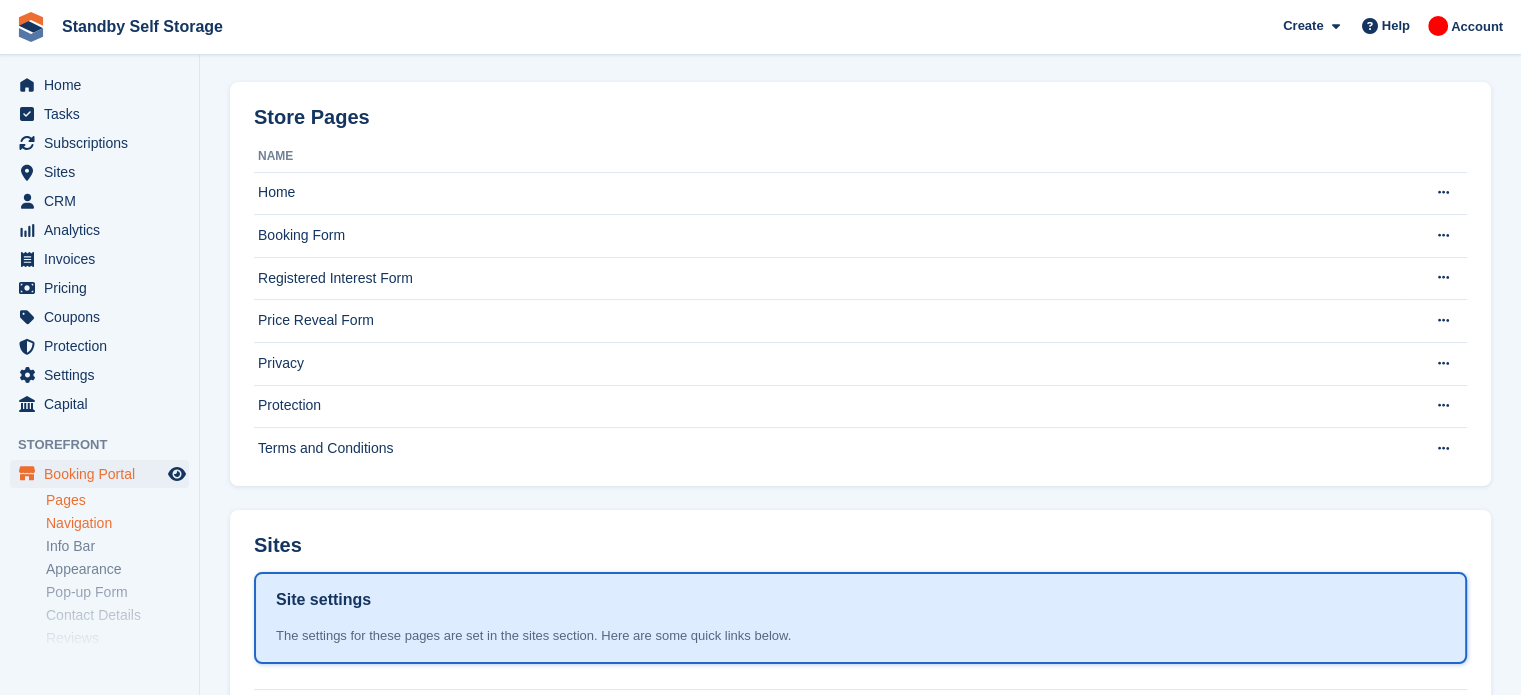 click on "Navigation" at bounding box center (117, 523) 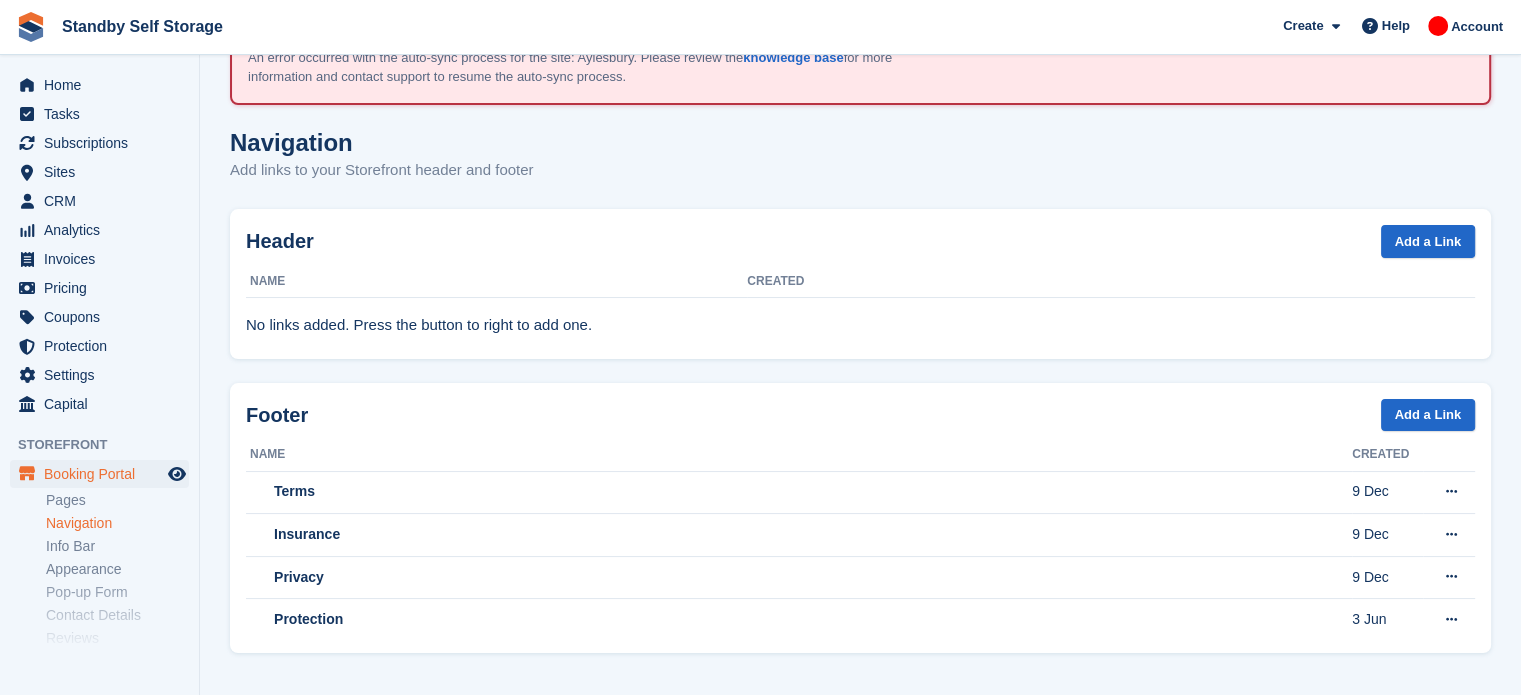 scroll, scrollTop: 0, scrollLeft: 0, axis: both 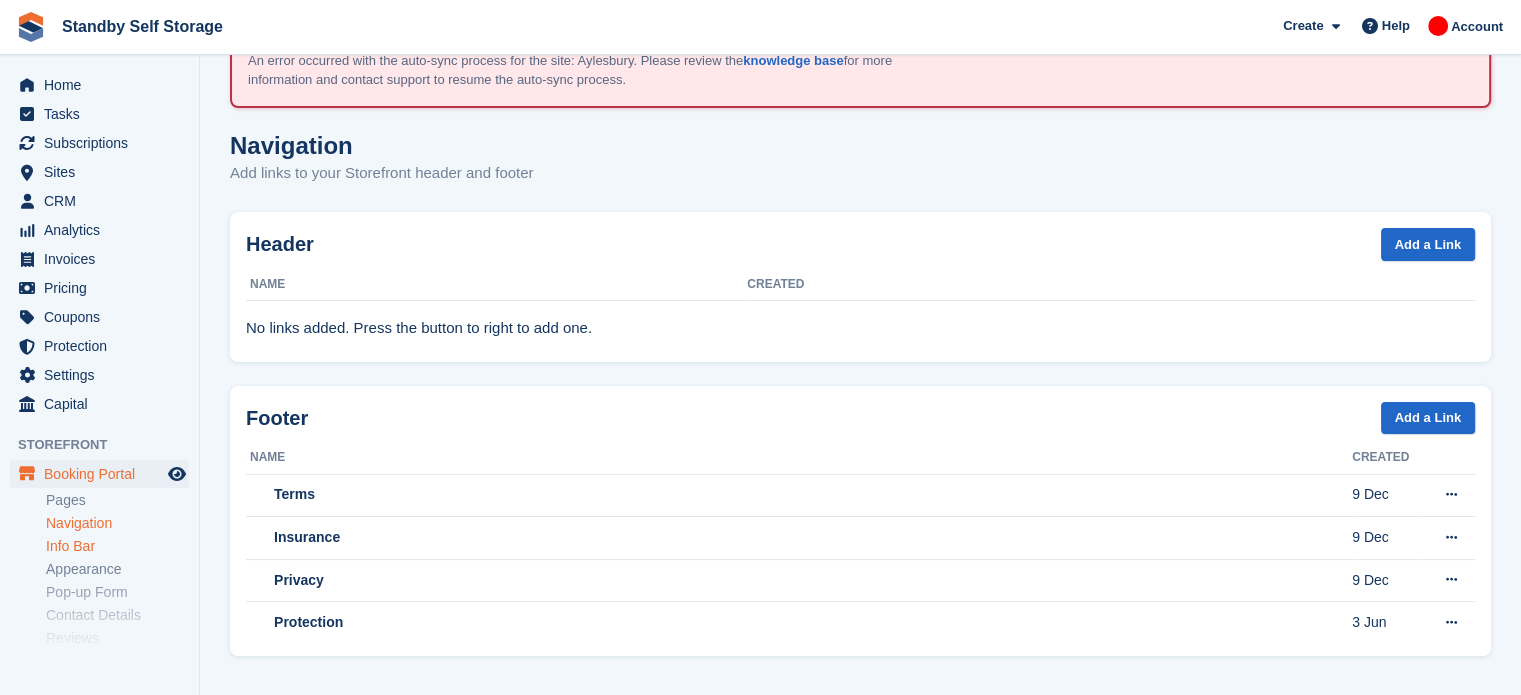 click on "Info Bar" at bounding box center [117, 546] 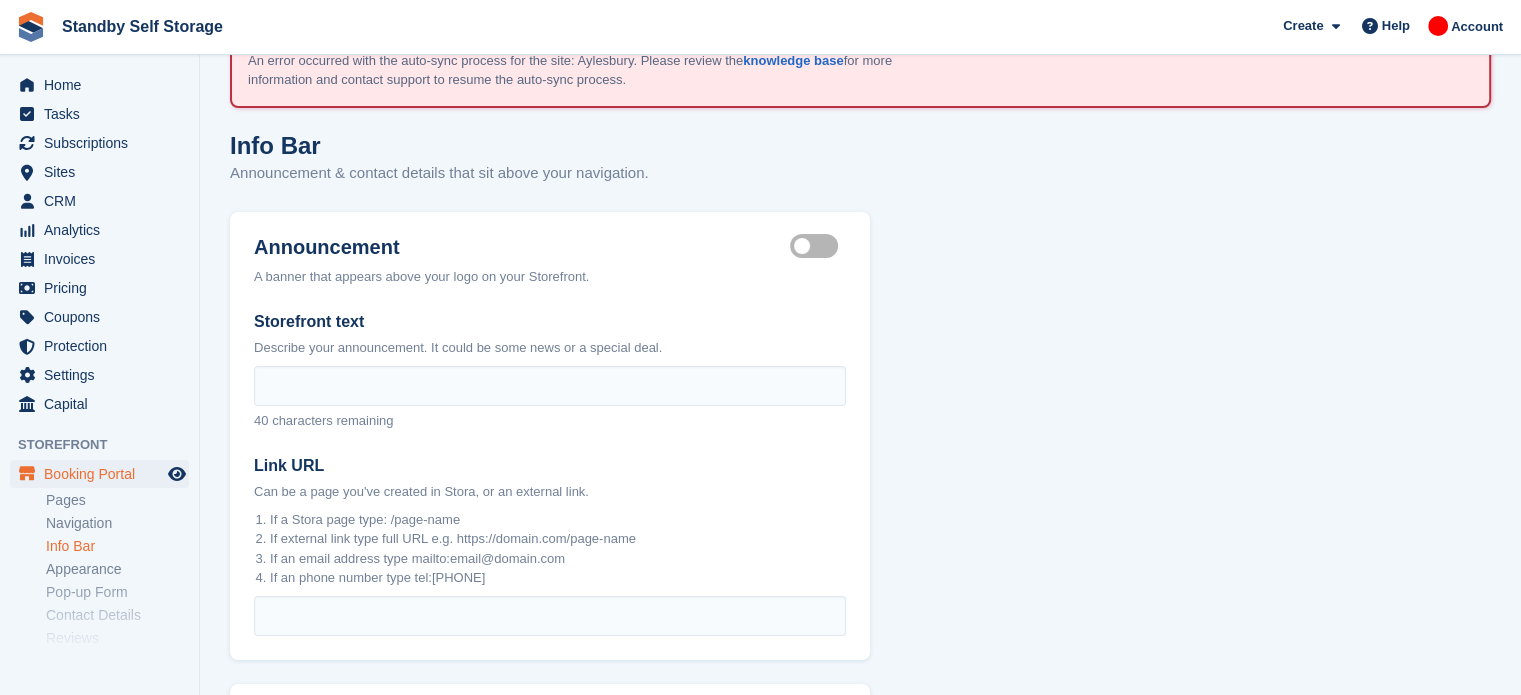 scroll, scrollTop: 0, scrollLeft: 0, axis: both 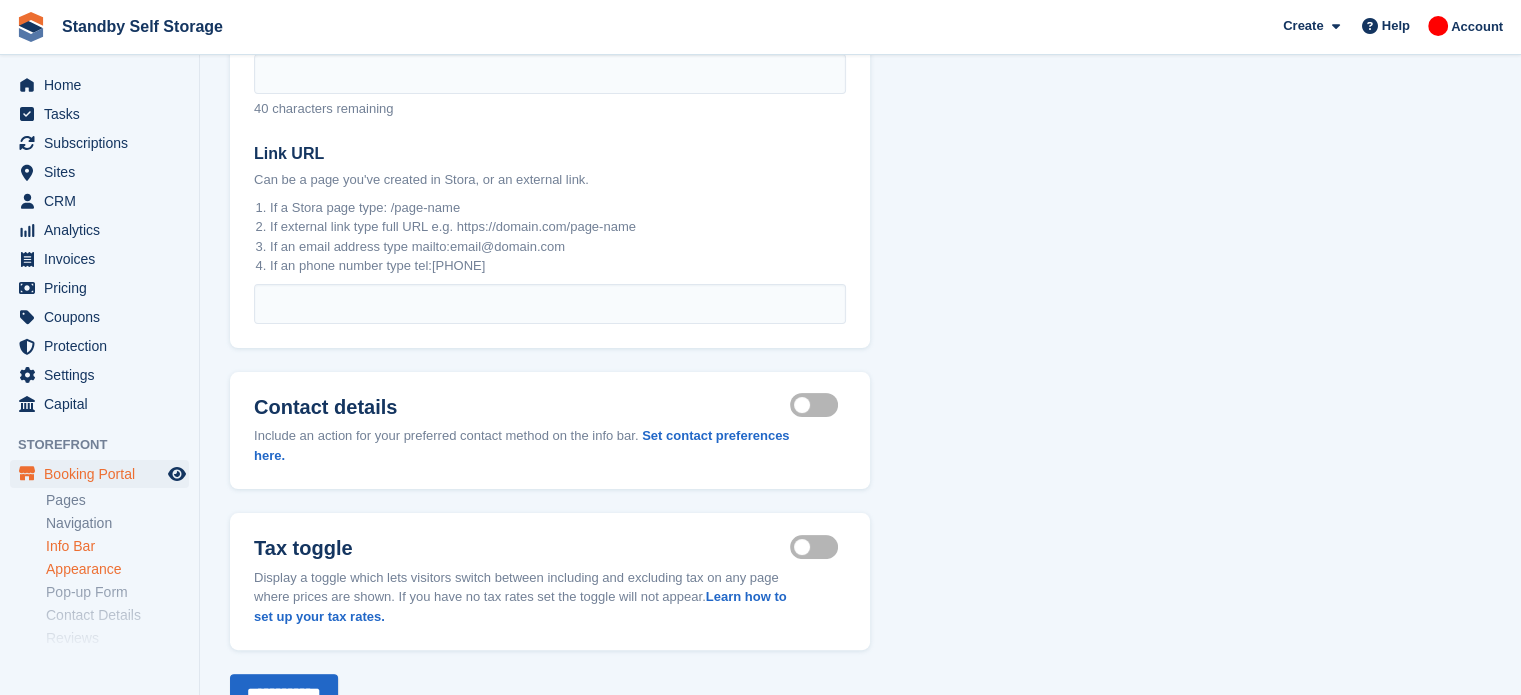 click on "Appearance" at bounding box center (117, 569) 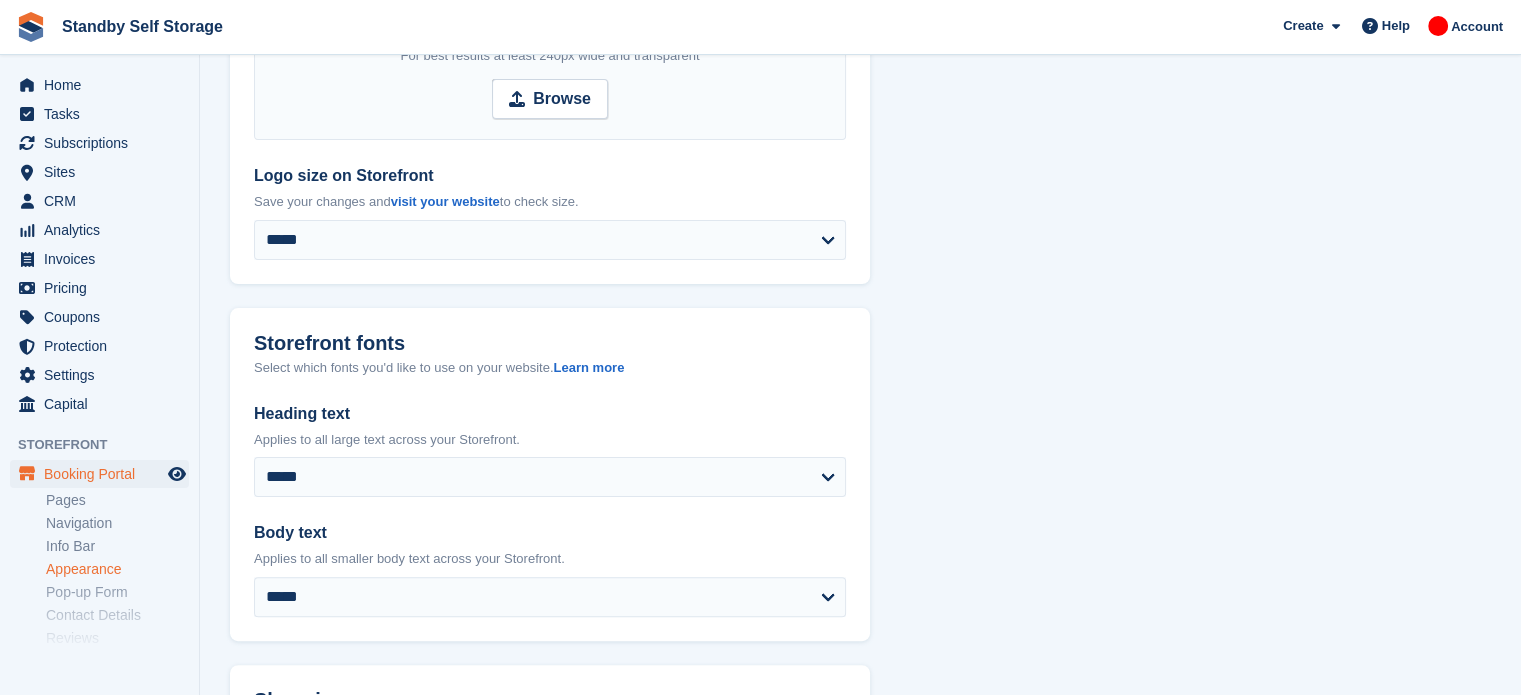 scroll, scrollTop: 0, scrollLeft: 0, axis: both 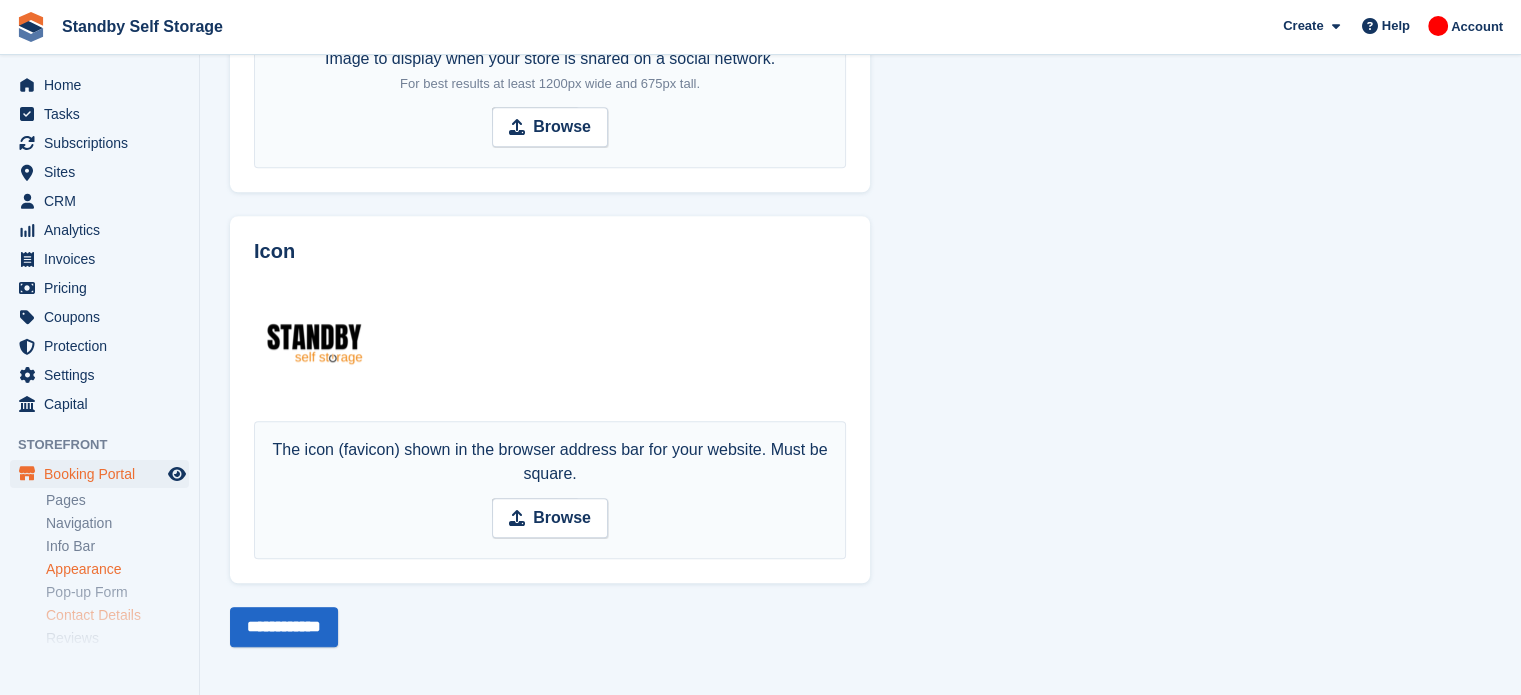 click on "Contact Details" at bounding box center (117, 615) 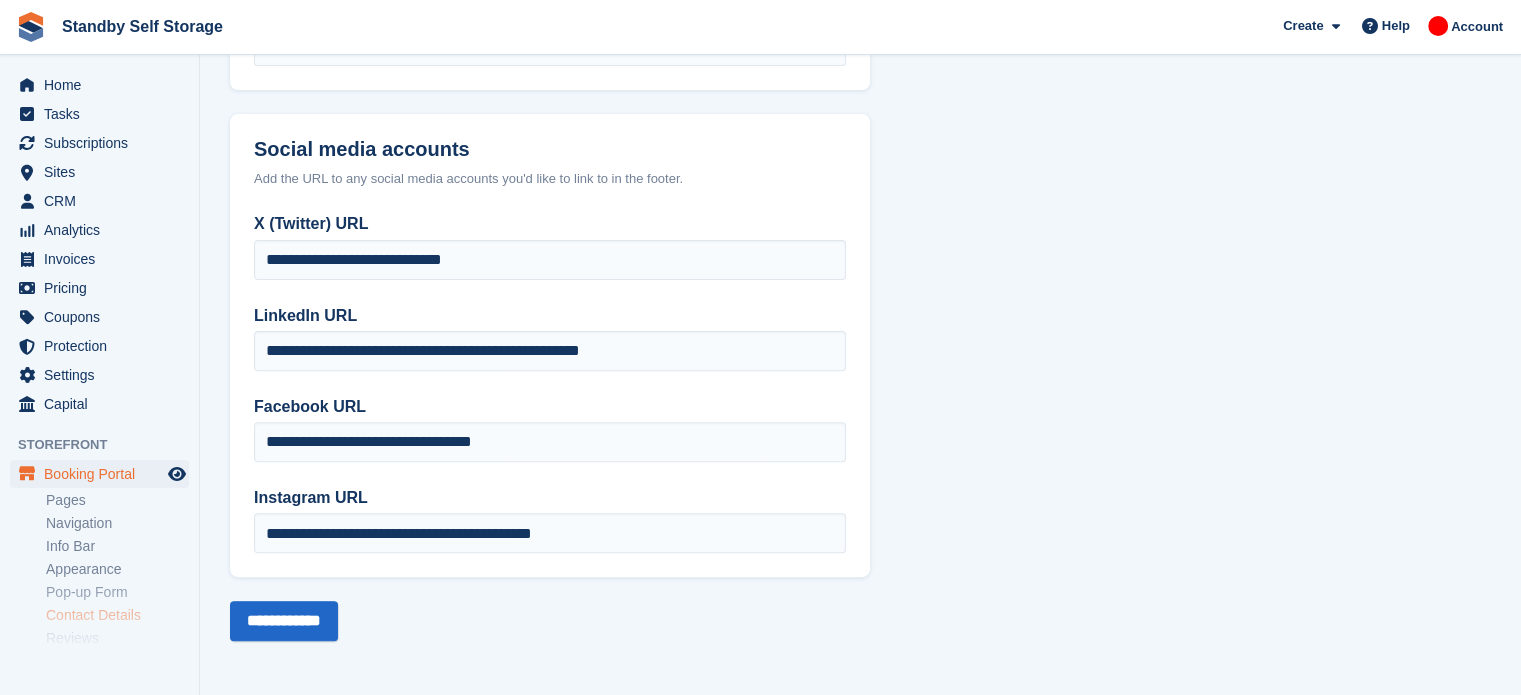 scroll, scrollTop: 0, scrollLeft: 0, axis: both 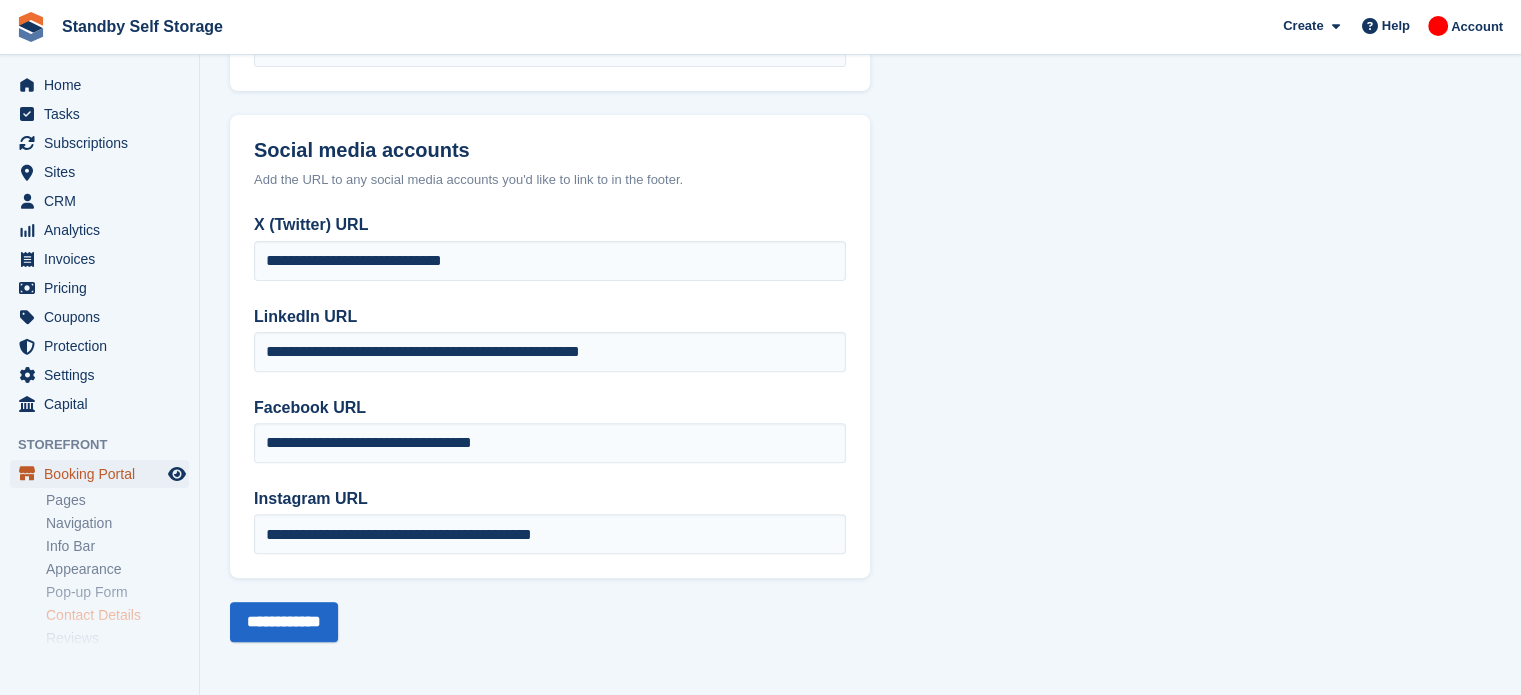 click on "Booking Portal" at bounding box center [104, 474] 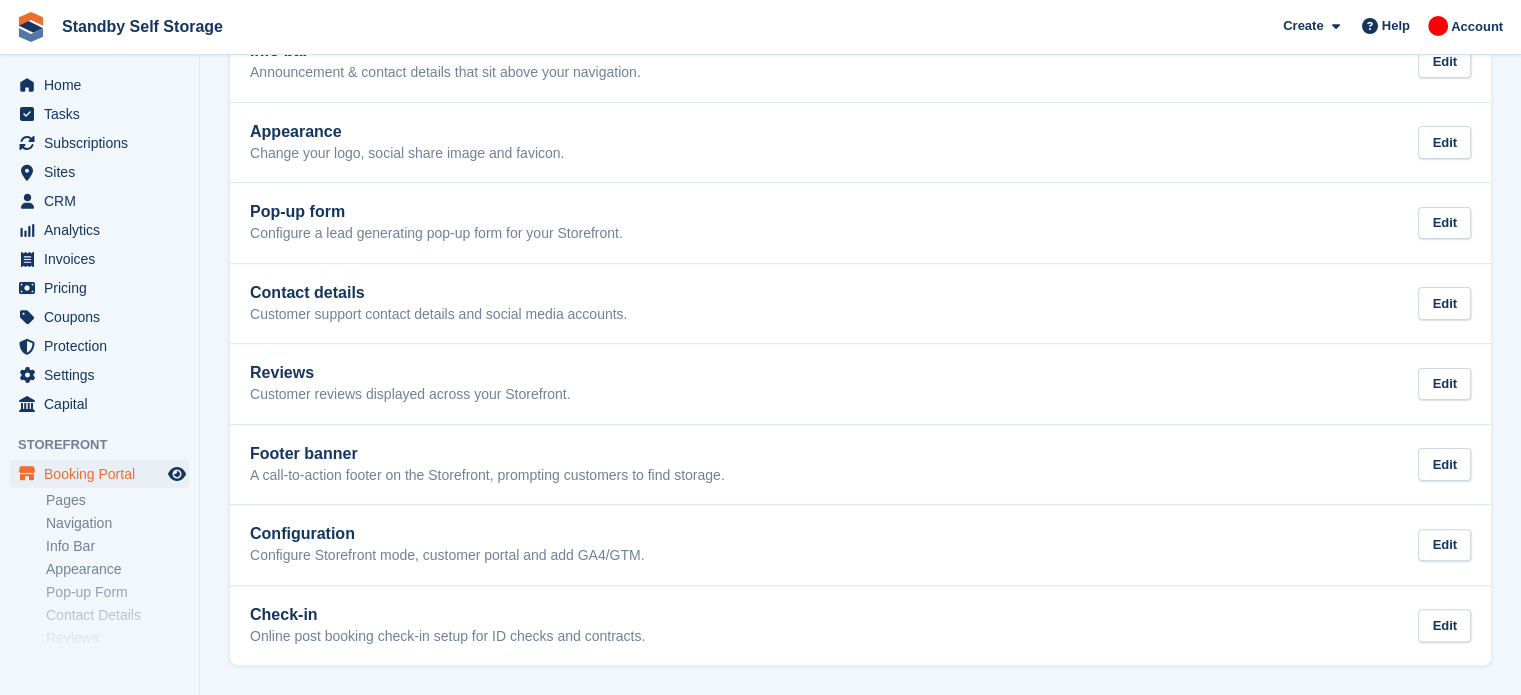 scroll, scrollTop: 0, scrollLeft: 0, axis: both 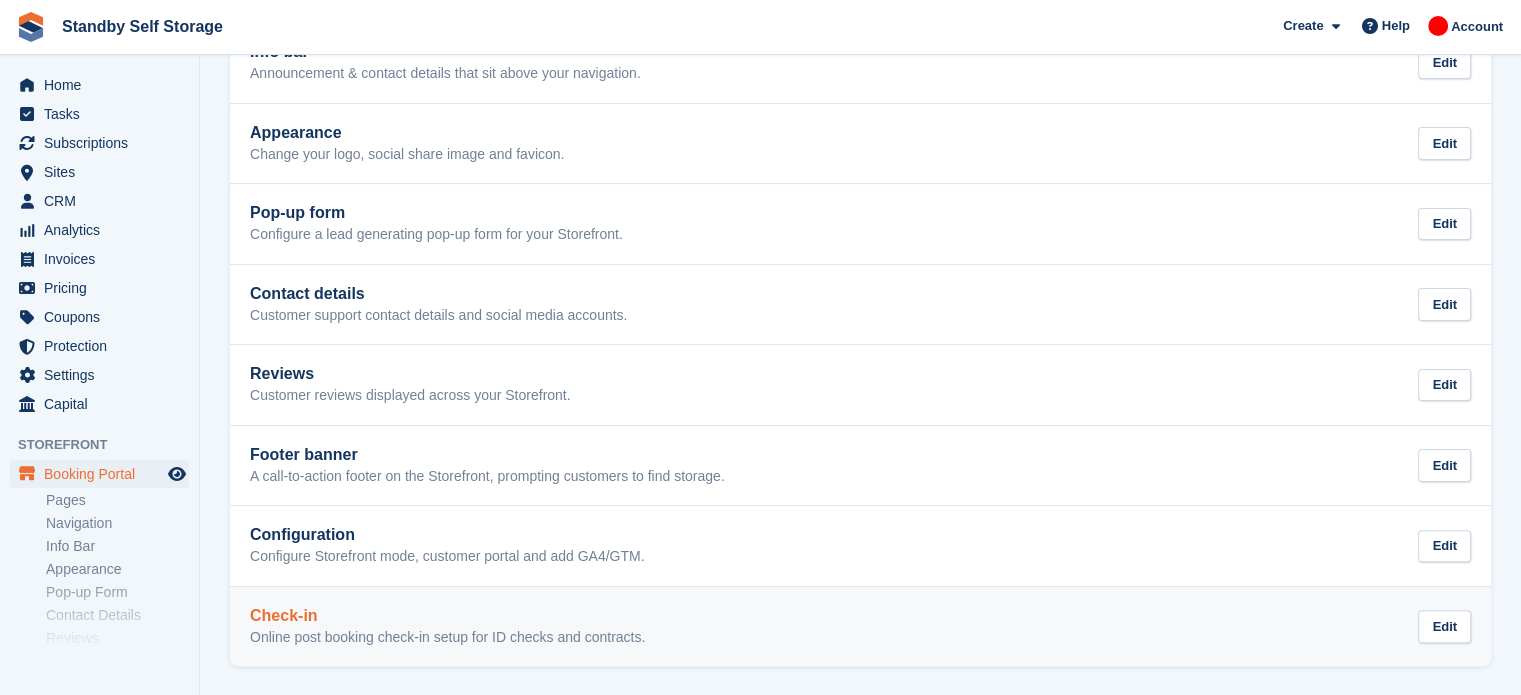 click on "Check-in
Online post booking check-in setup for ID checks and contracts.
Edit" at bounding box center (860, 627) 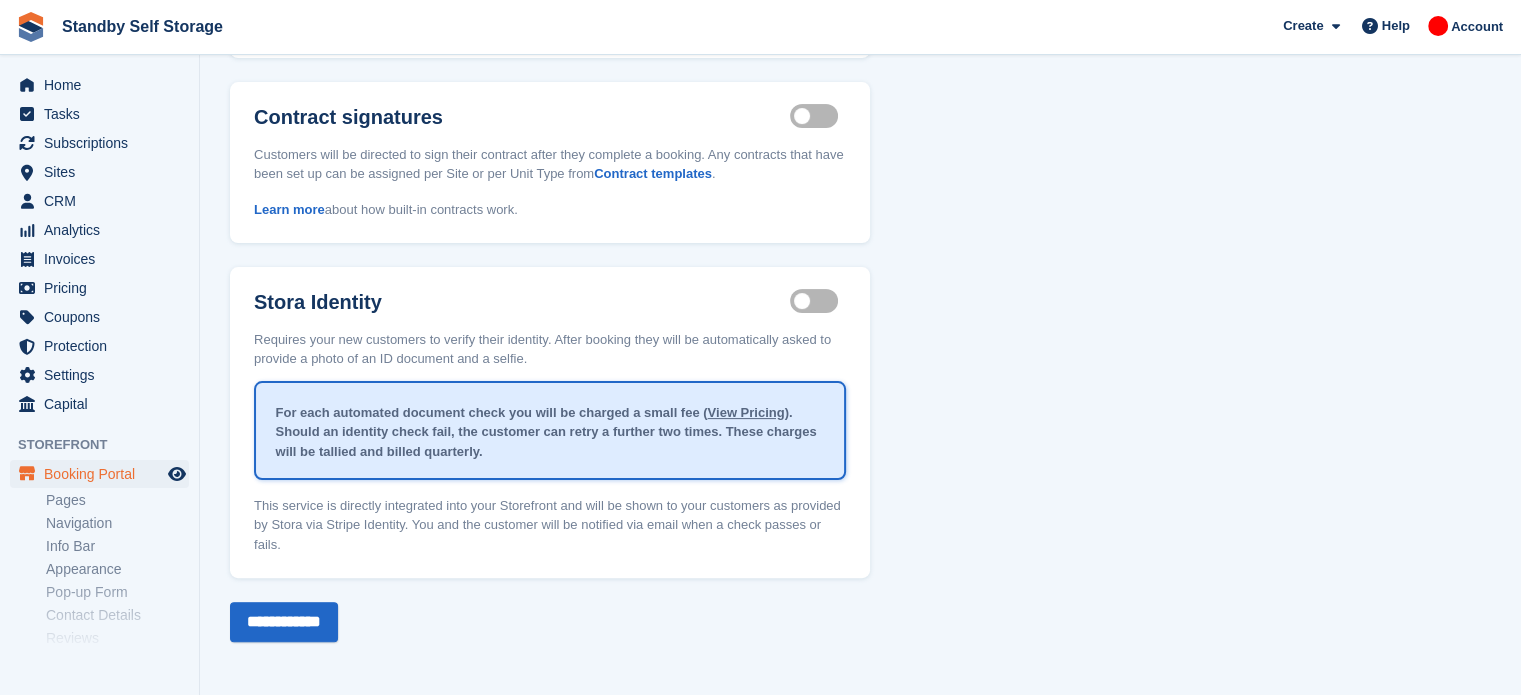 scroll, scrollTop: 0, scrollLeft: 0, axis: both 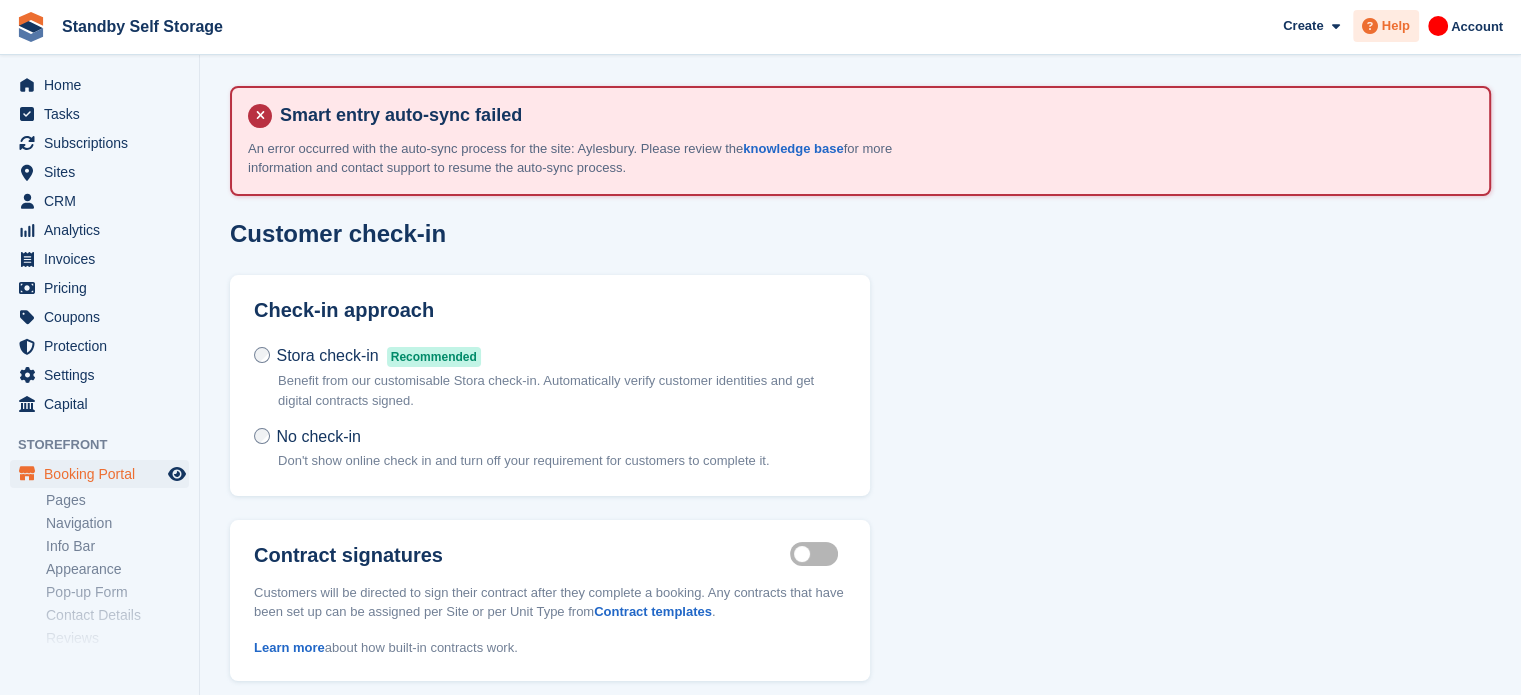 click at bounding box center (1370, 26) 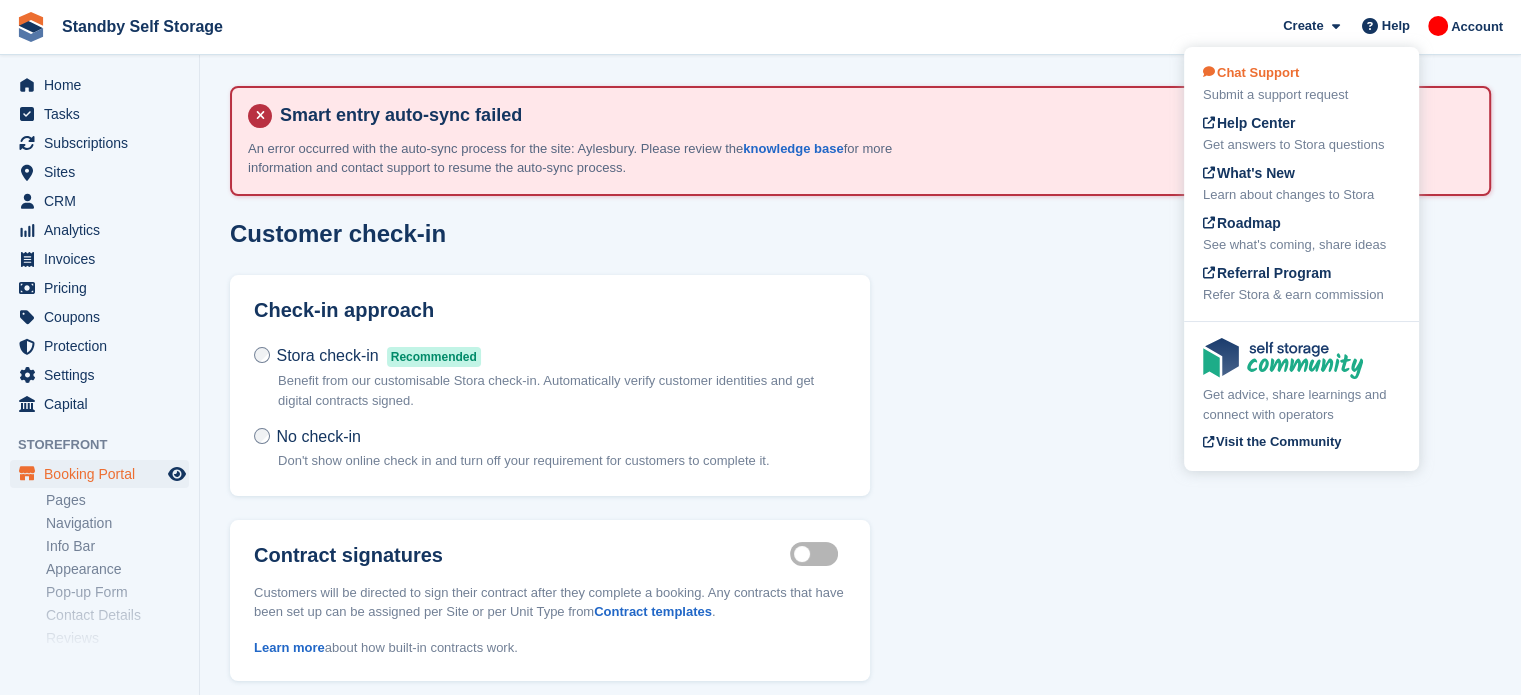 click on "Submit a support request" at bounding box center (1301, 95) 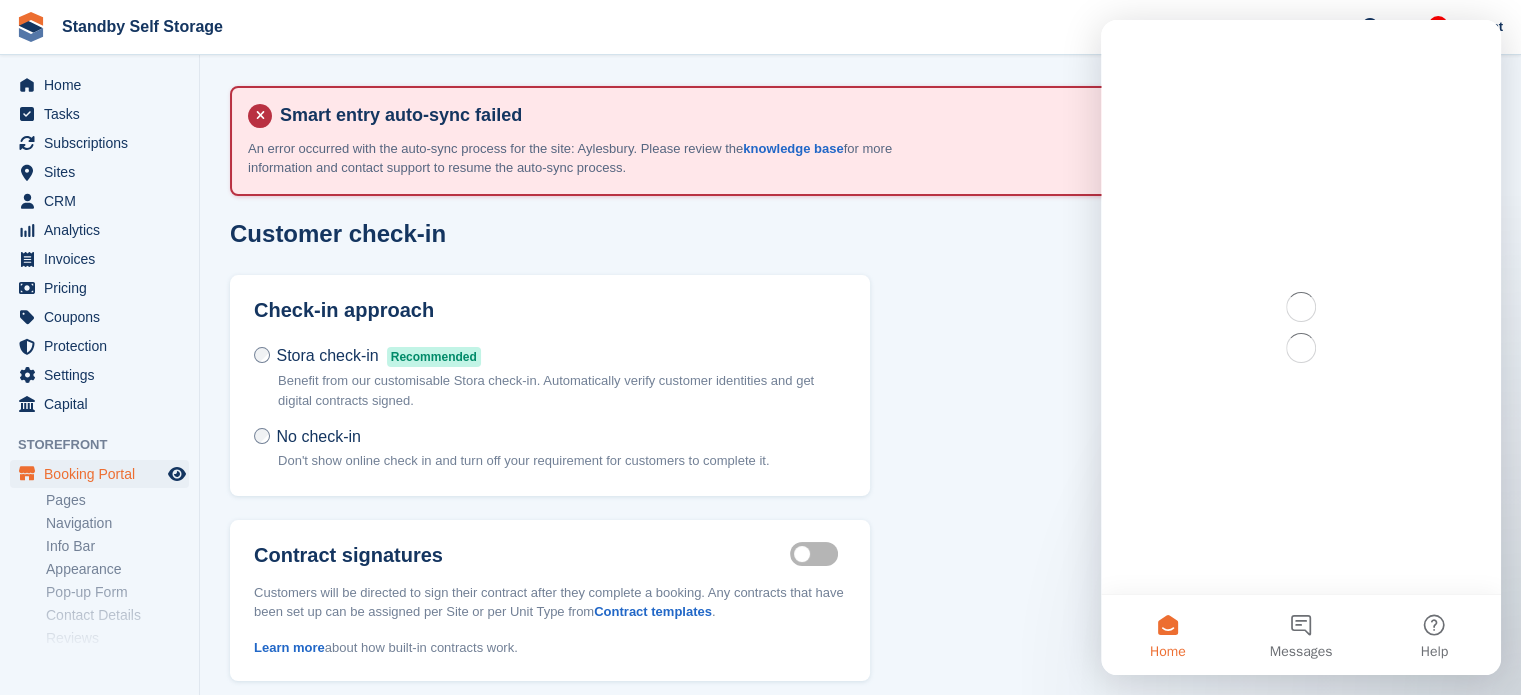 scroll, scrollTop: 0, scrollLeft: 0, axis: both 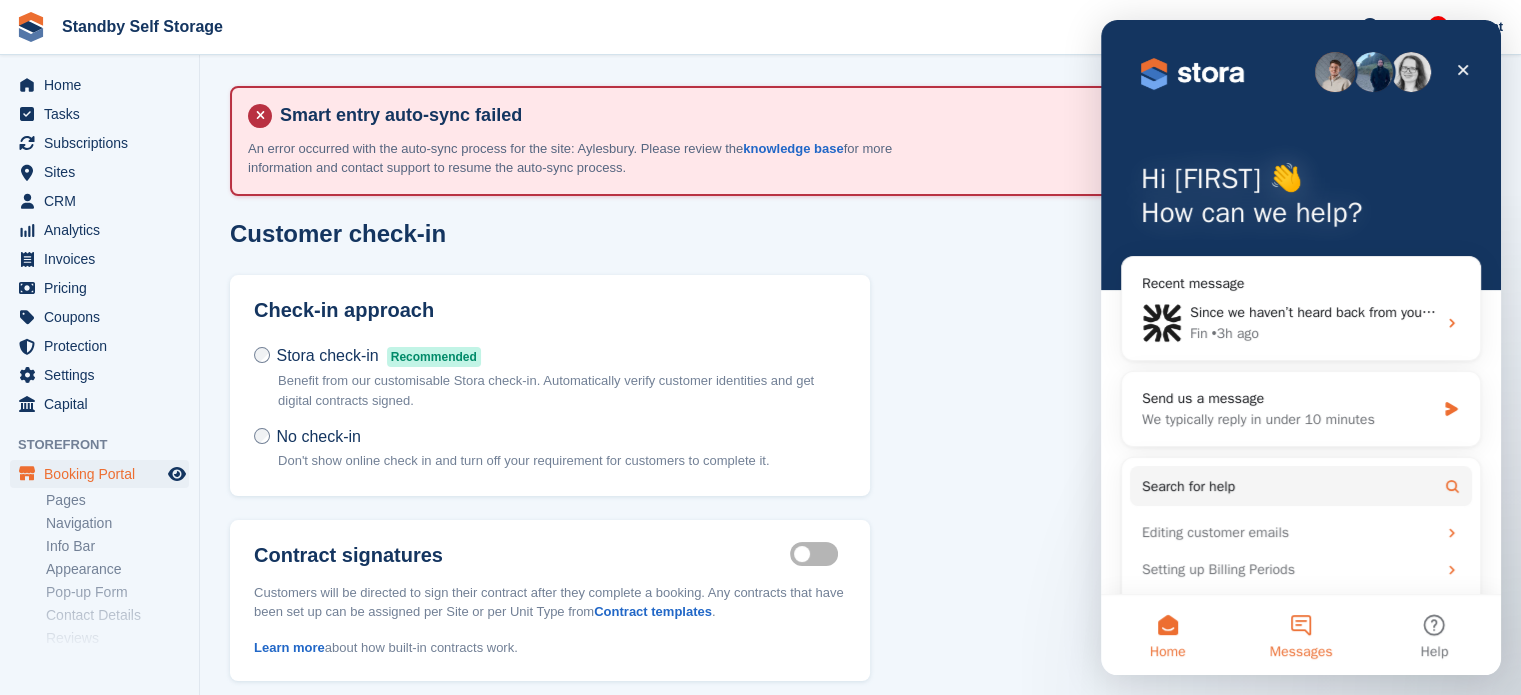 click on "Messages" at bounding box center (1300, 635) 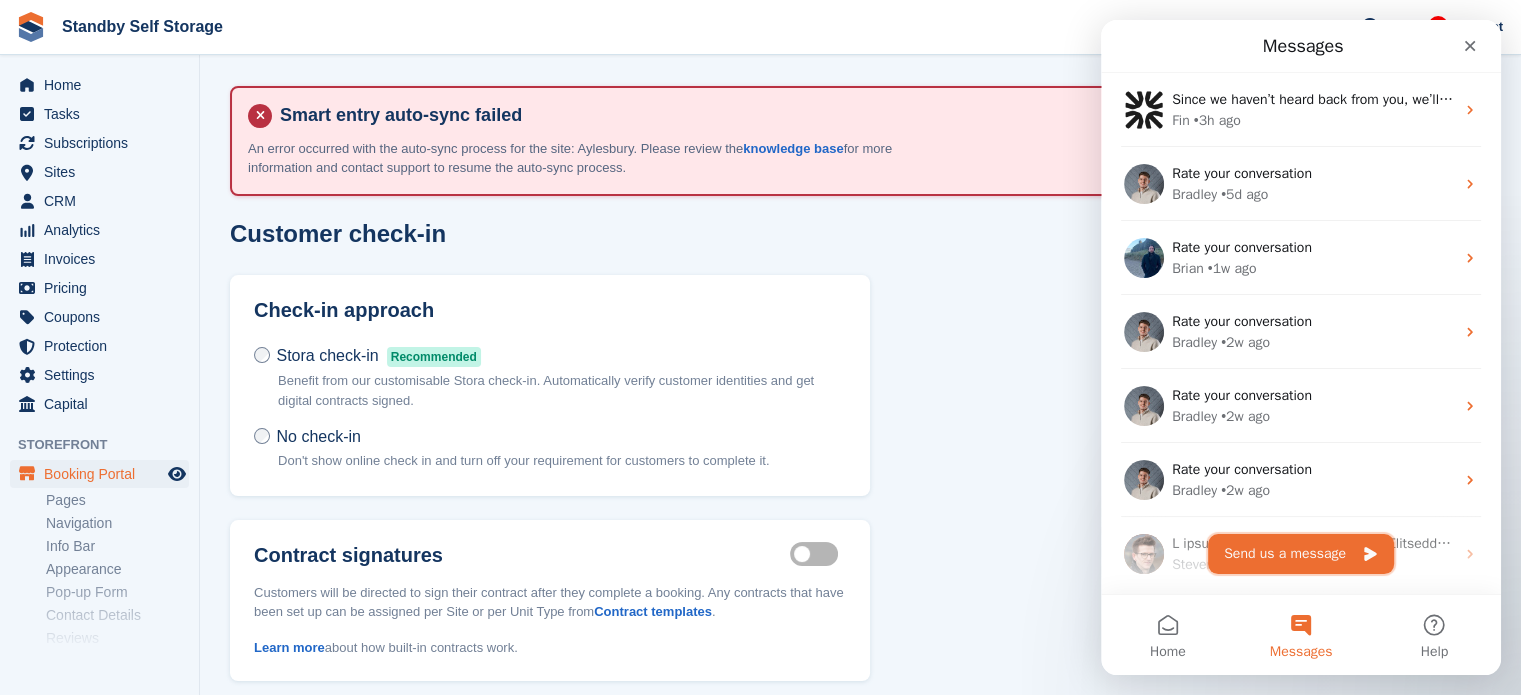 click on "Send us a message" at bounding box center (1301, 554) 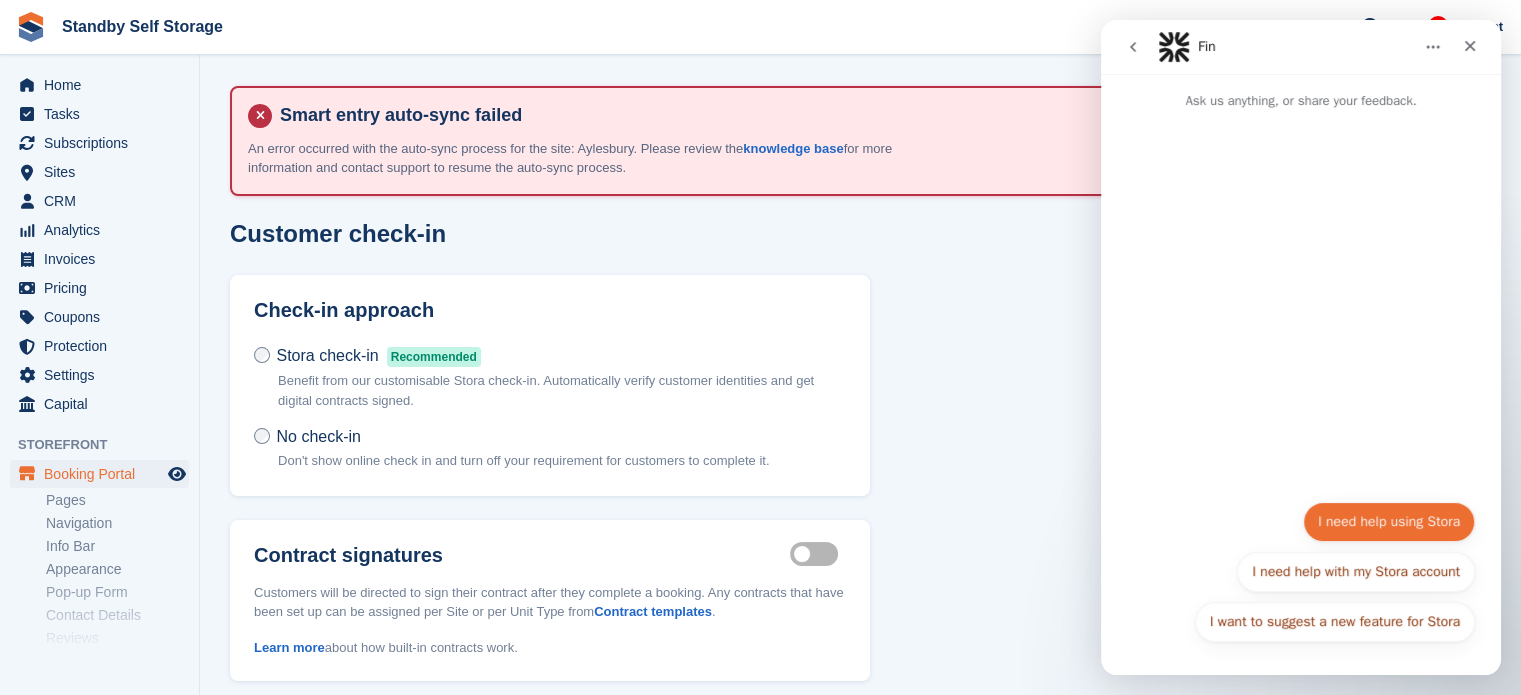 click on "I need help using Stora" at bounding box center [1389, 522] 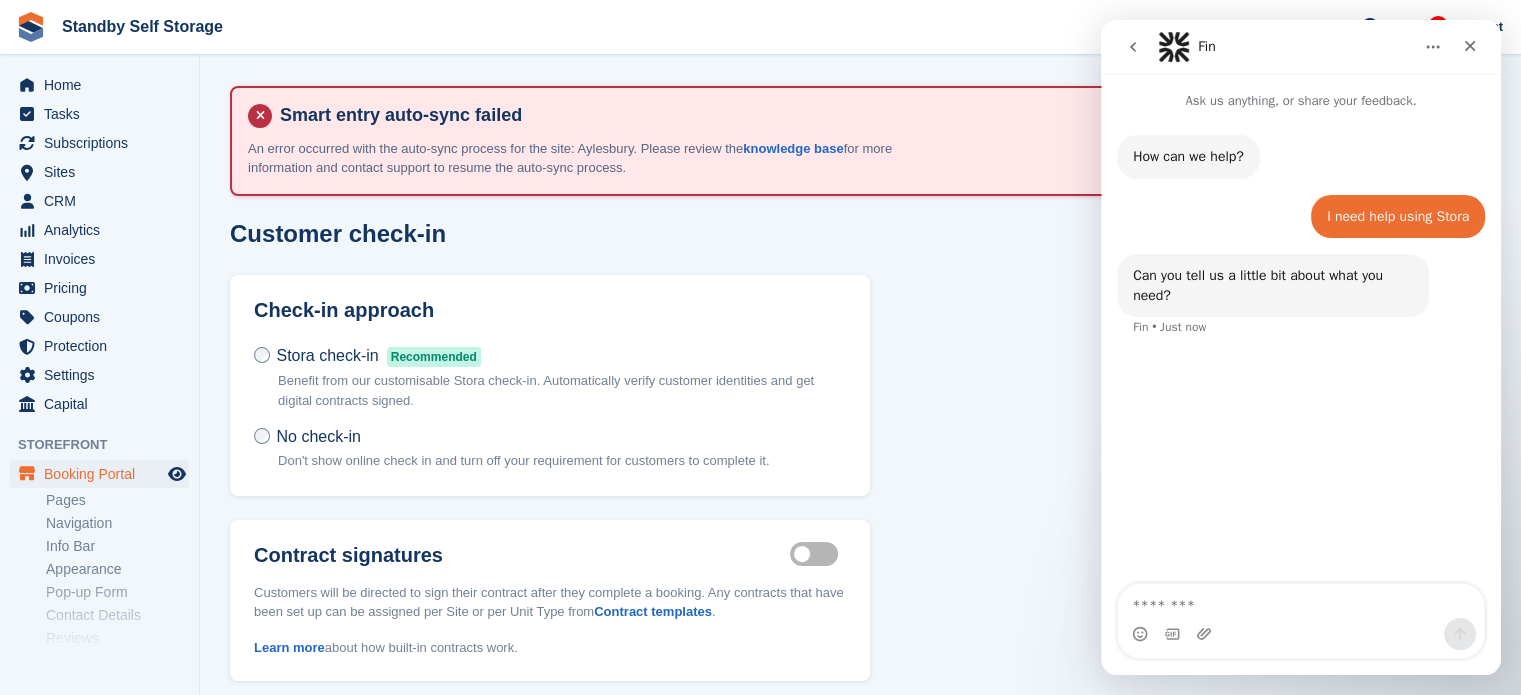 click at bounding box center [1301, 601] 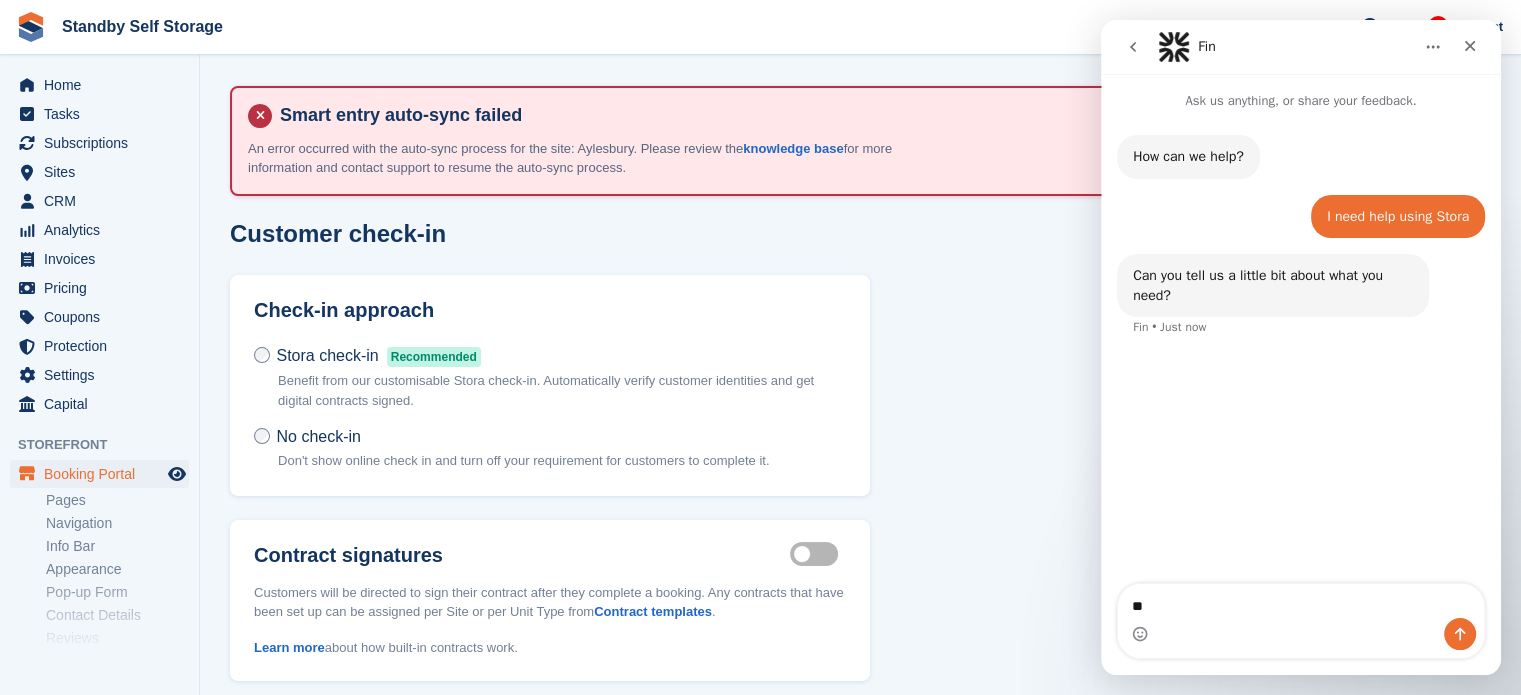 type on "*" 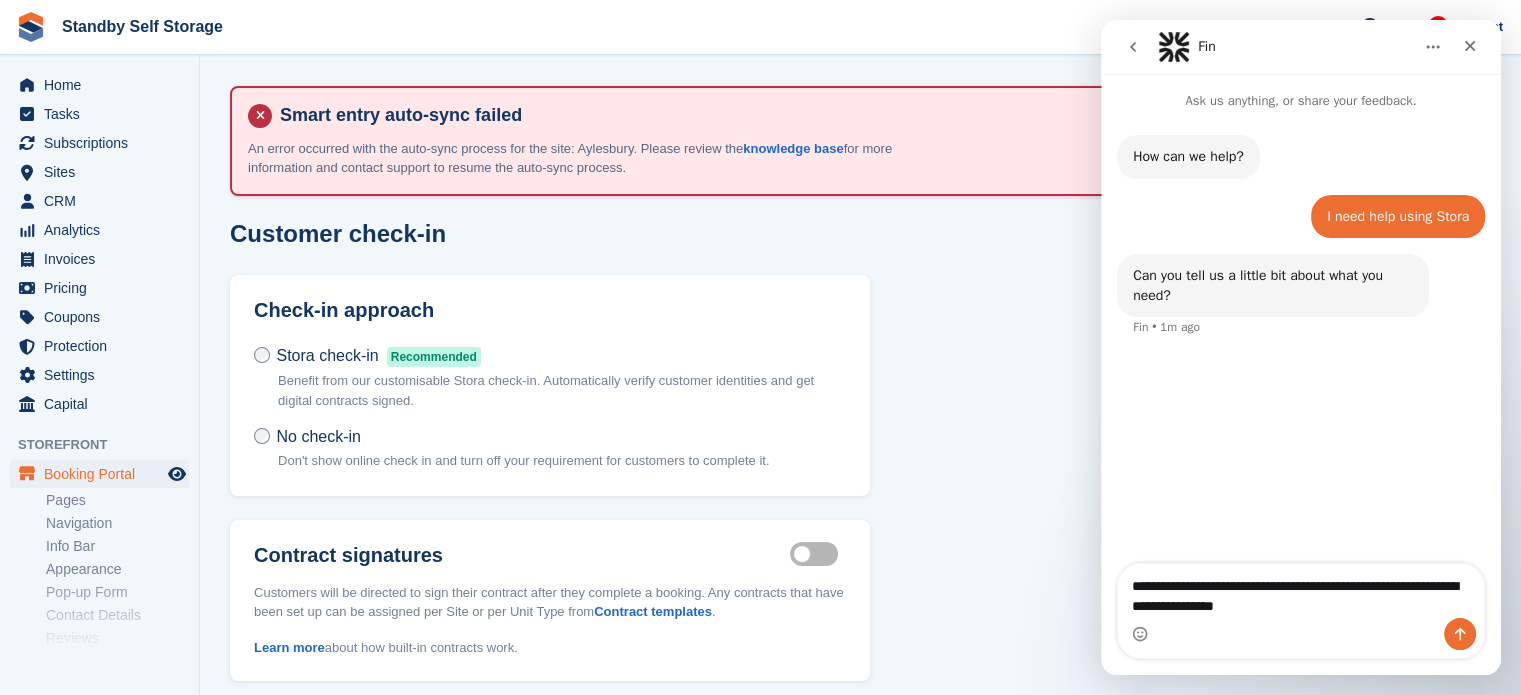 type on "**********" 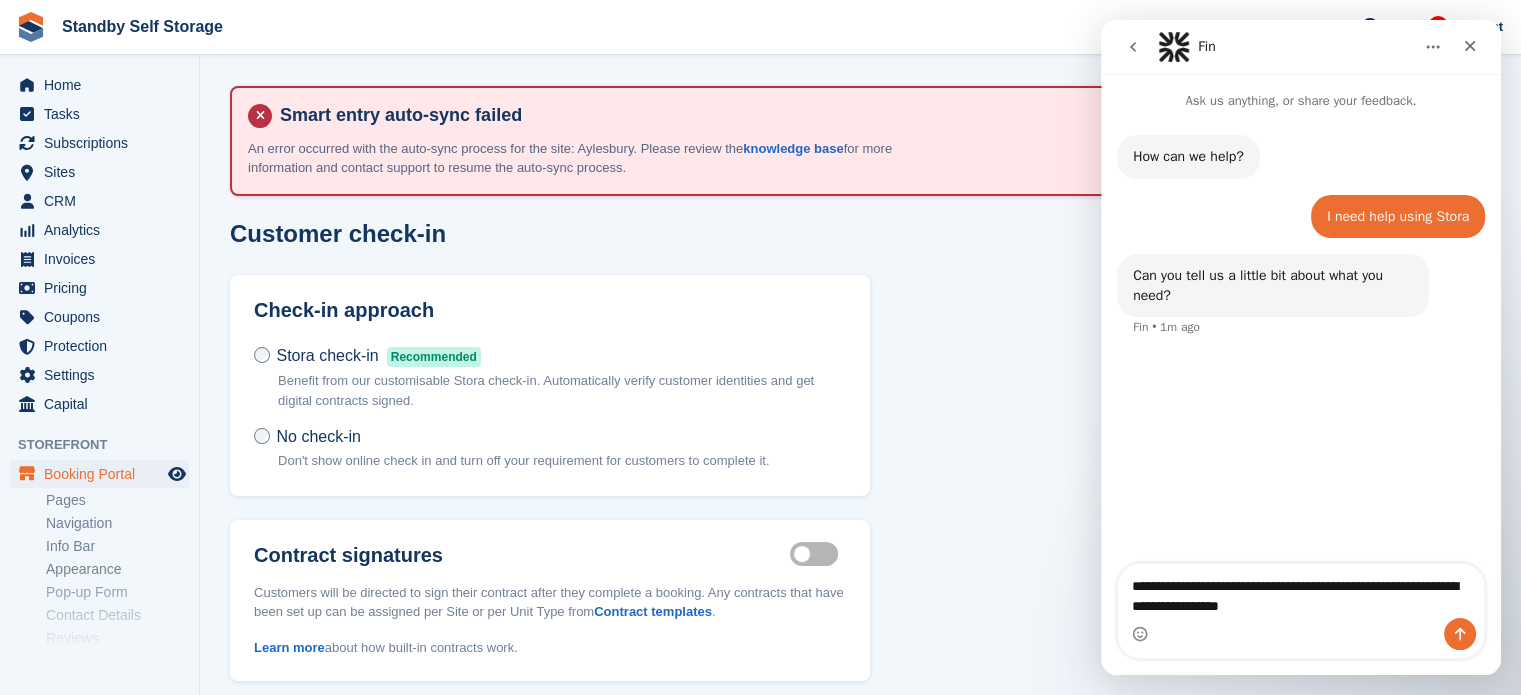 type 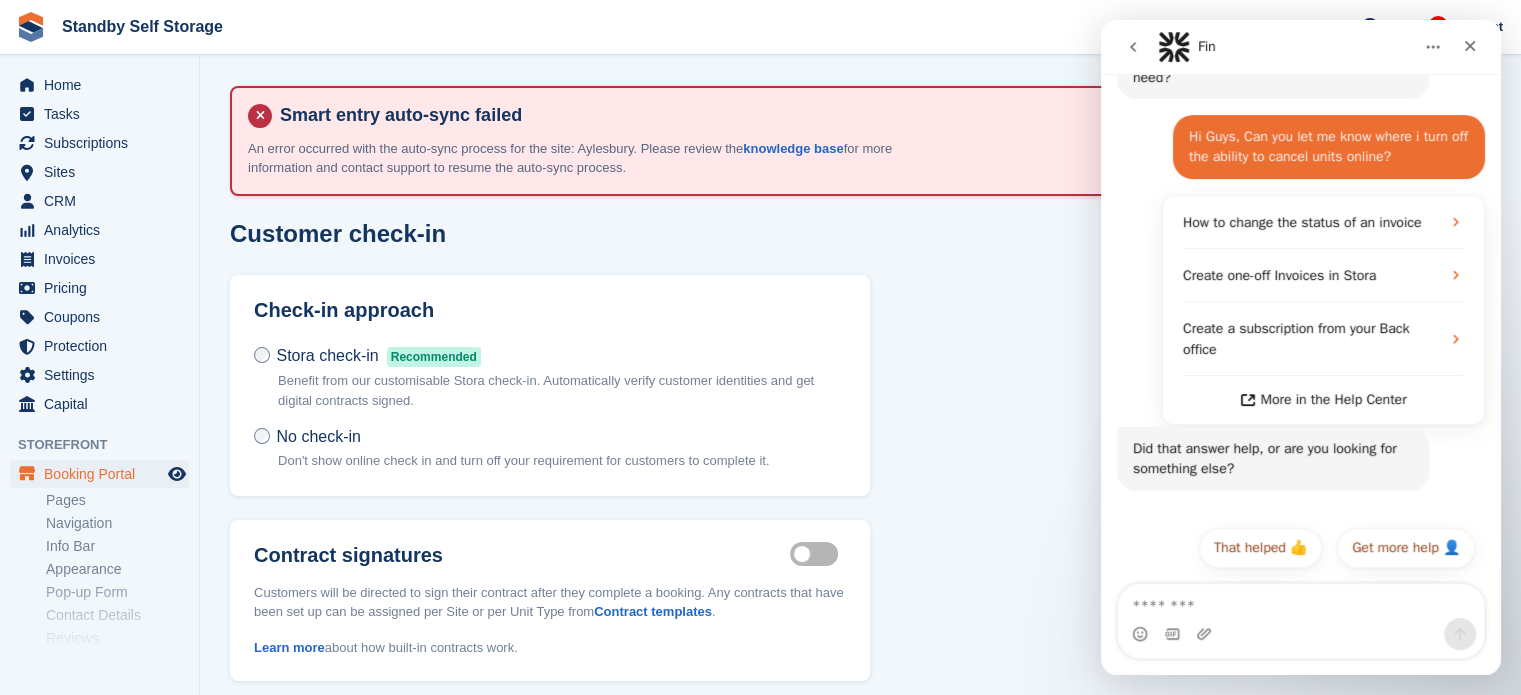 scroll, scrollTop: 237, scrollLeft: 0, axis: vertical 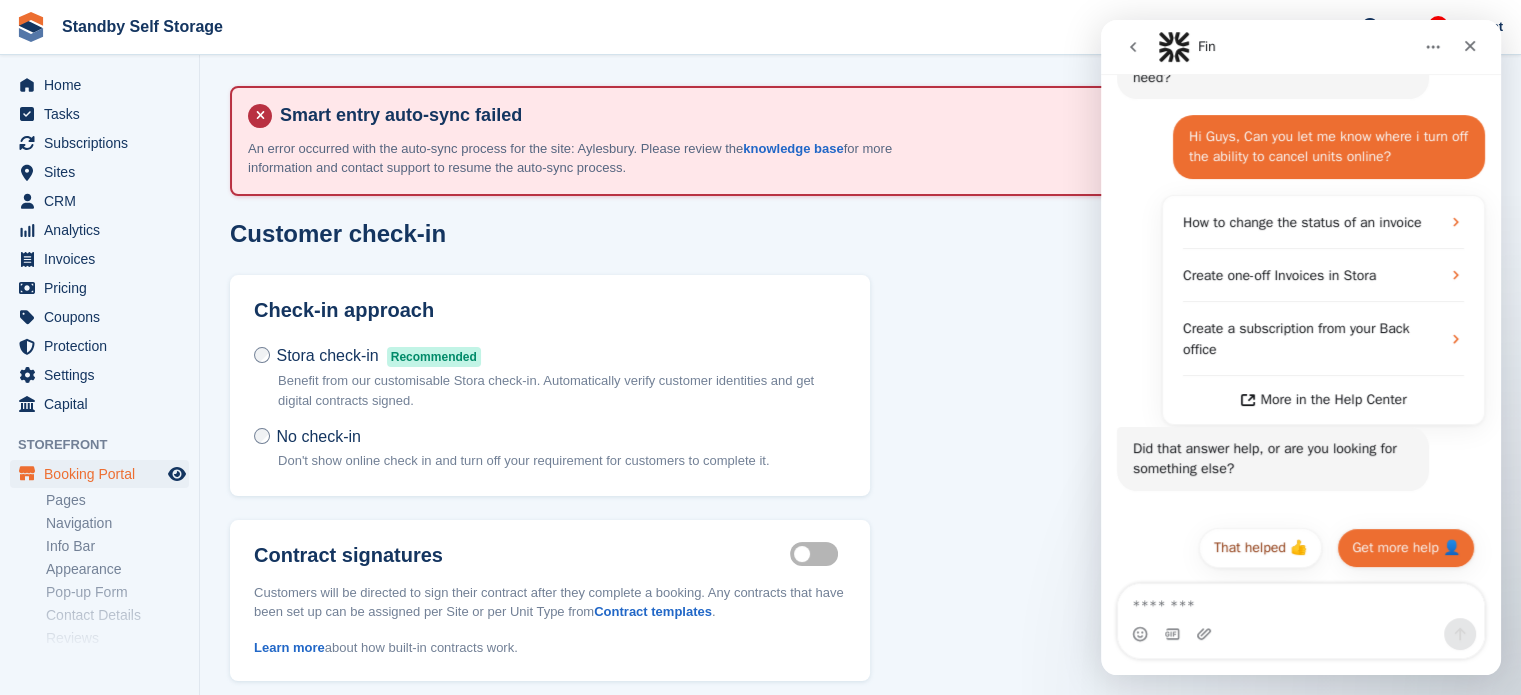 click on "Get more help 👤" at bounding box center [1406, 548] 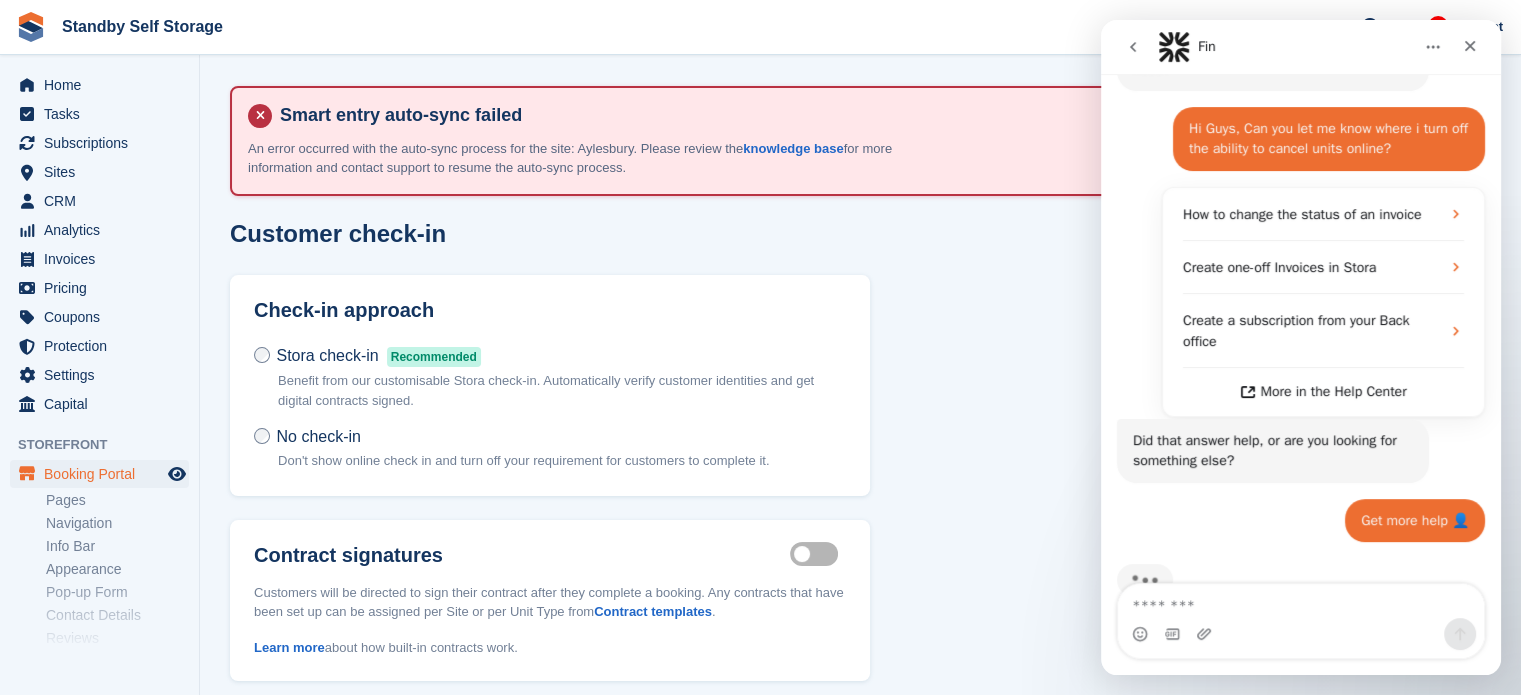 scroll, scrollTop: 291, scrollLeft: 0, axis: vertical 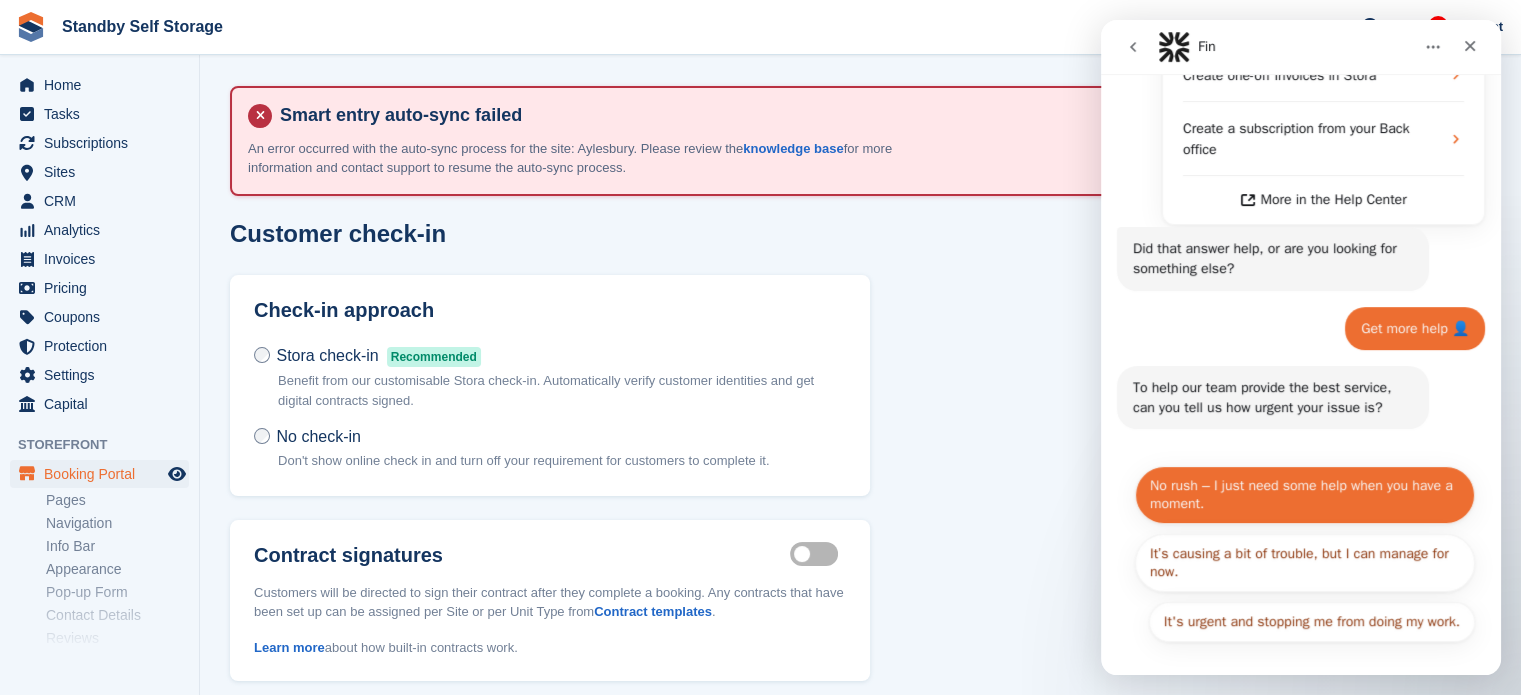 click on "No rush – I just need some help when you have a moment." at bounding box center [1305, 495] 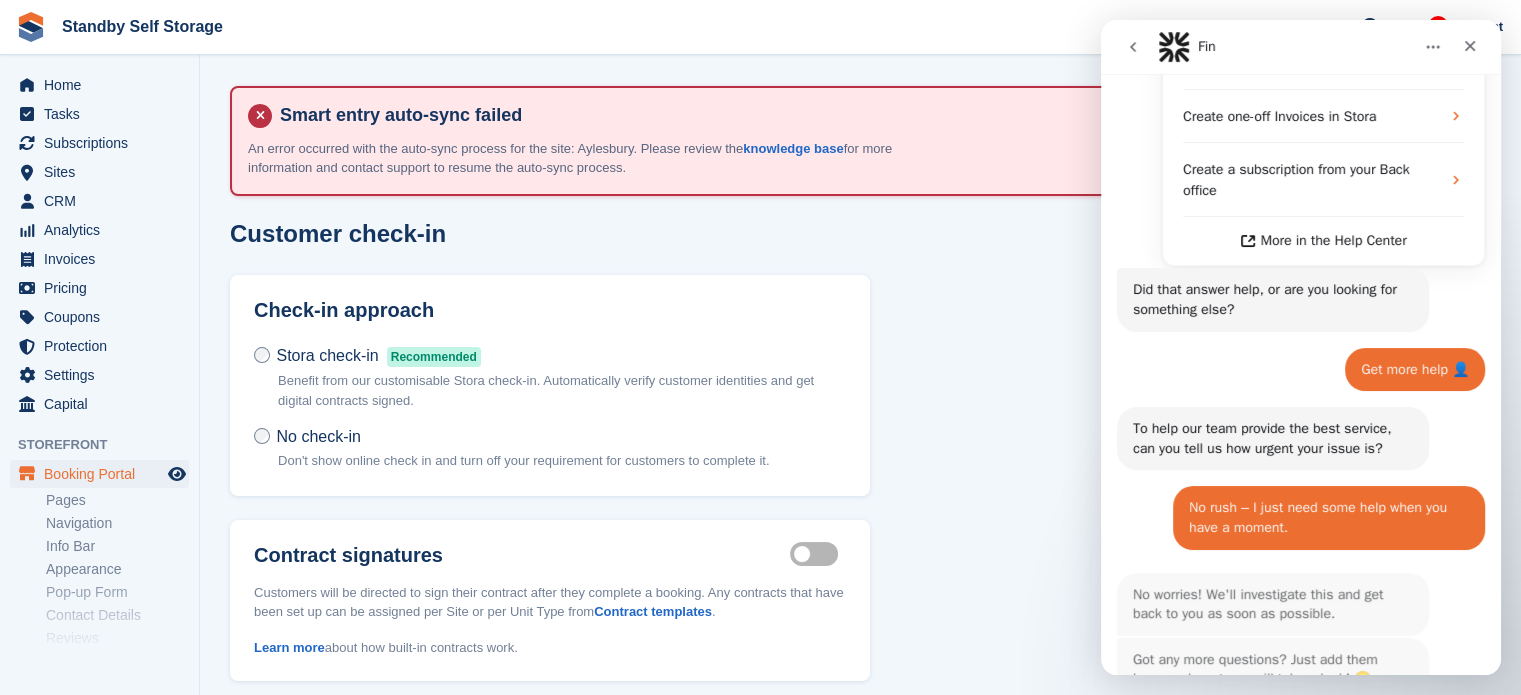 scroll, scrollTop: 476, scrollLeft: 0, axis: vertical 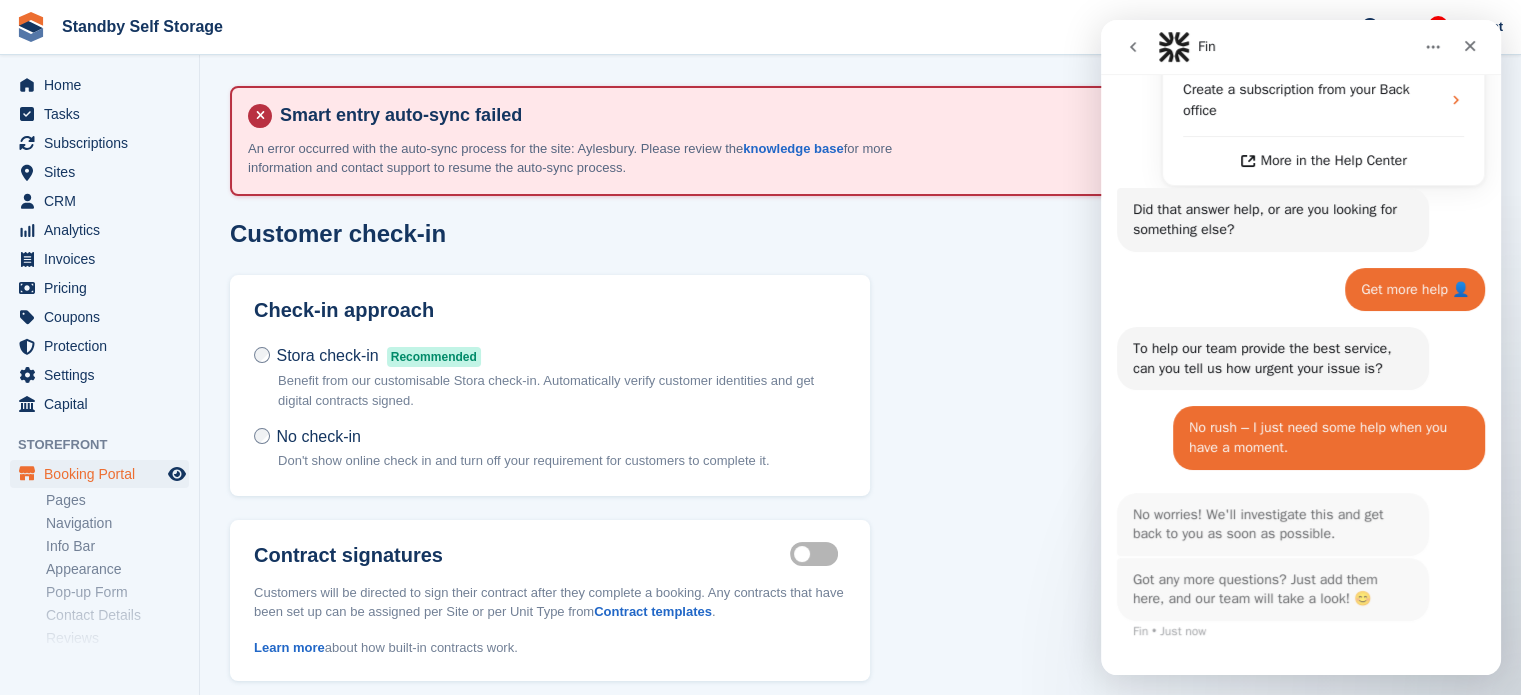 drag, startPoint x: 1490, startPoint y: 419, endPoint x: 2602, endPoint y: 533, distance: 1117.8282 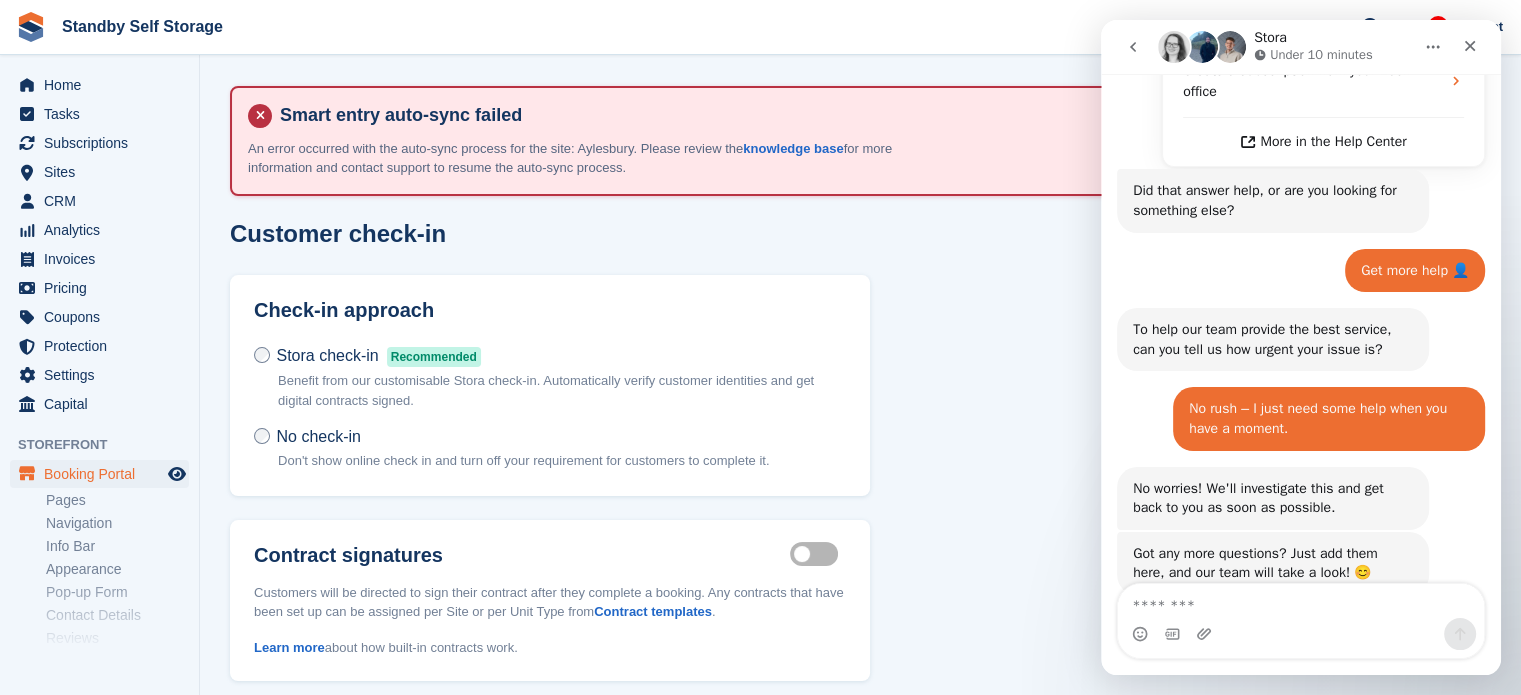 scroll, scrollTop: 604, scrollLeft: 0, axis: vertical 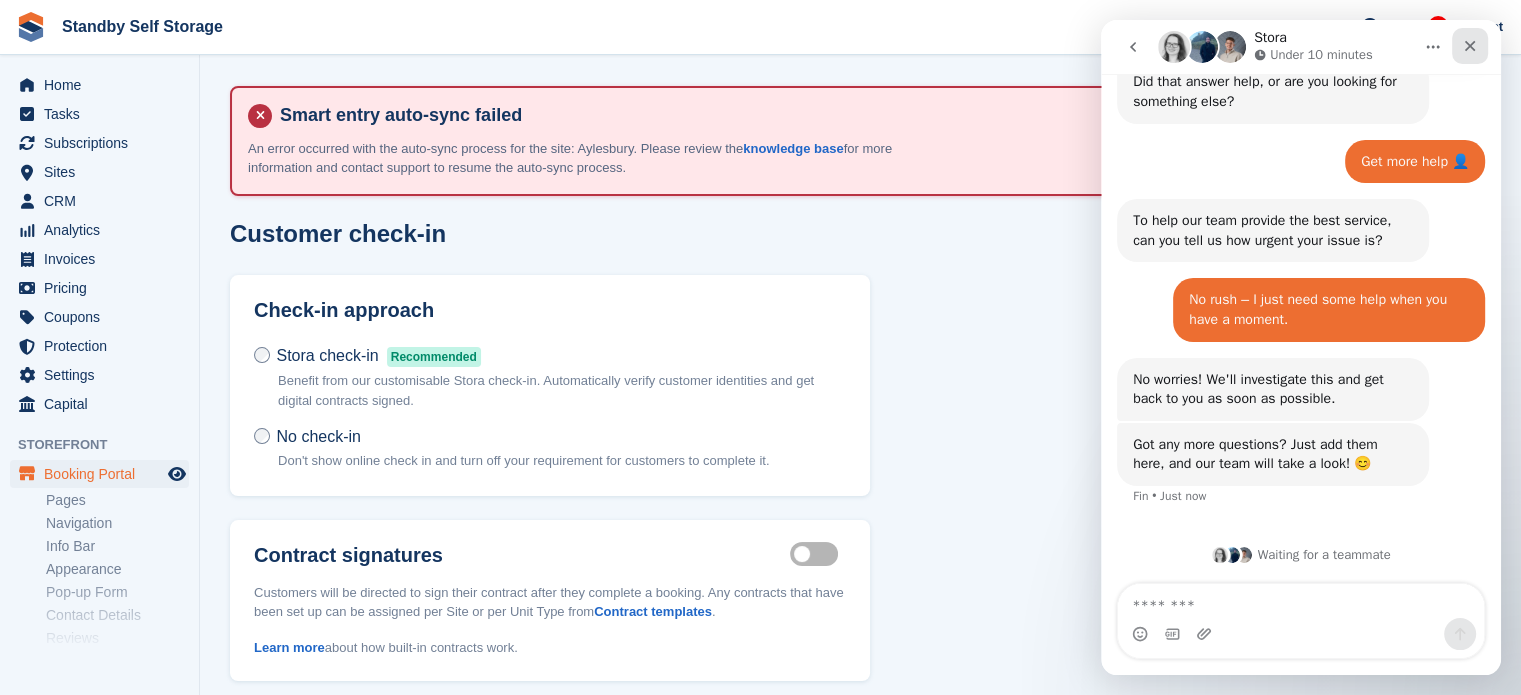 click 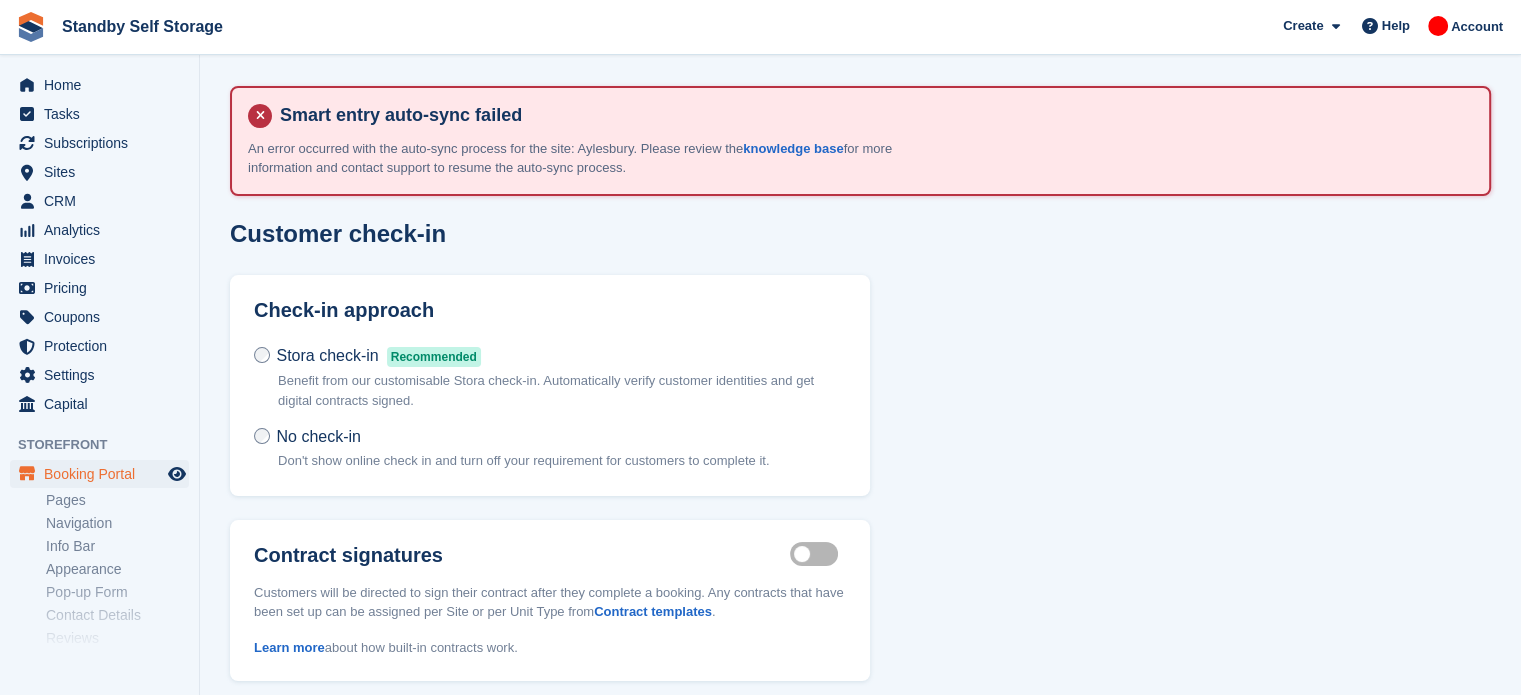 scroll, scrollTop: 0, scrollLeft: 0, axis: both 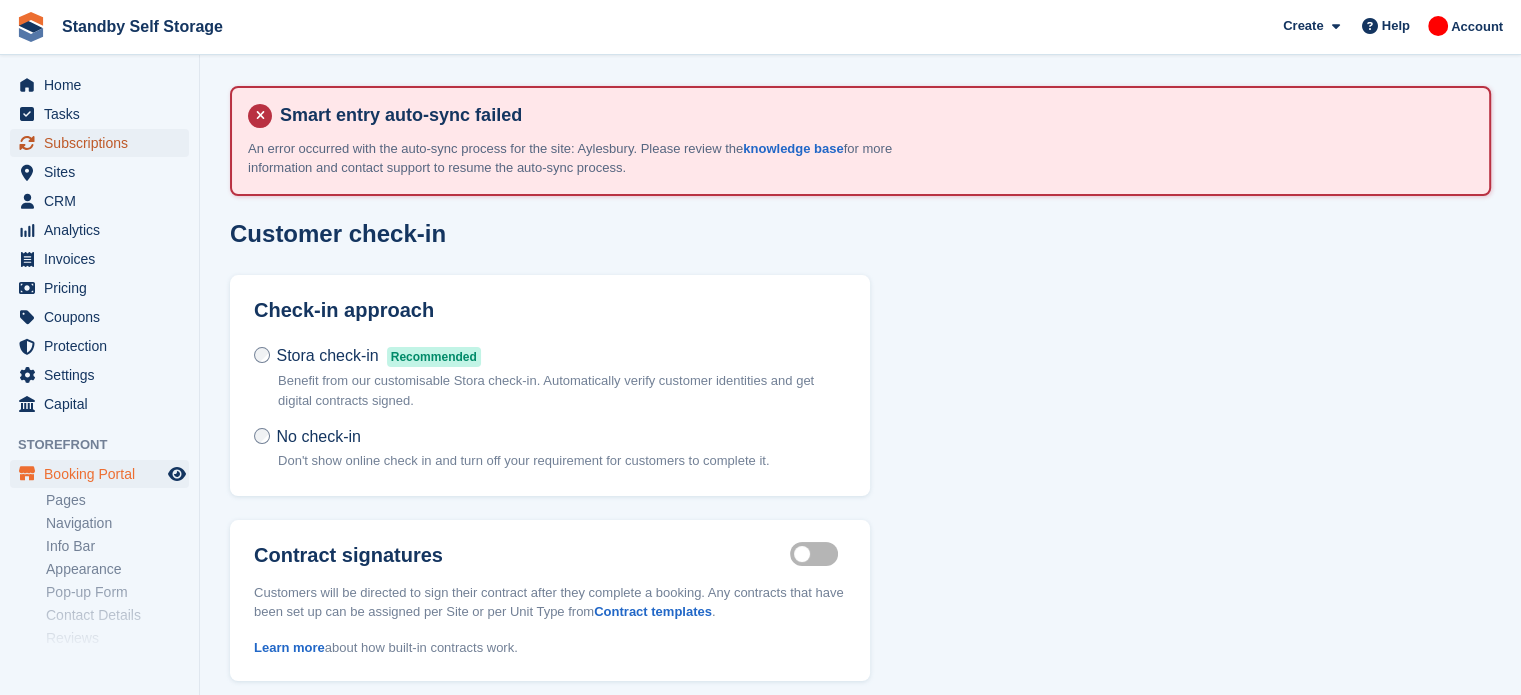 click on "Subscriptions" at bounding box center [104, 143] 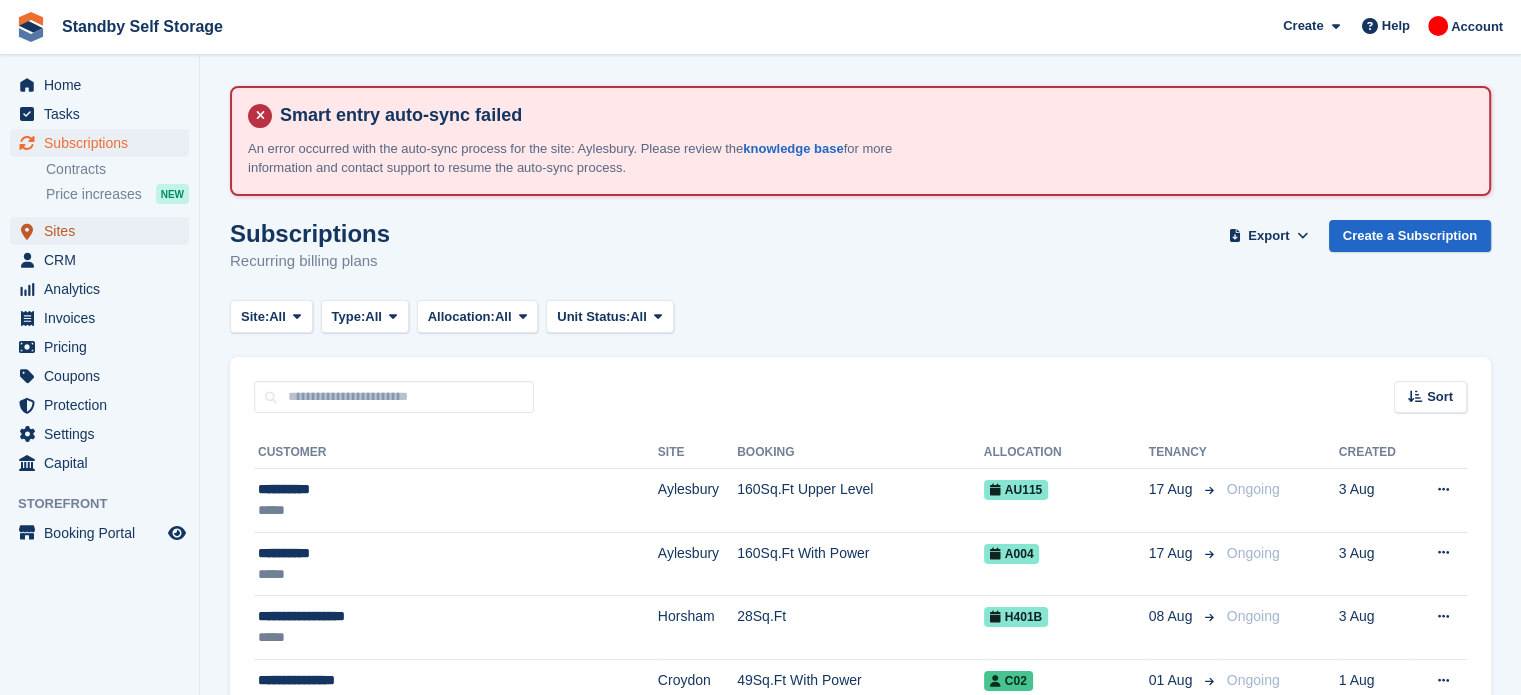 click on "Sites" at bounding box center [104, 231] 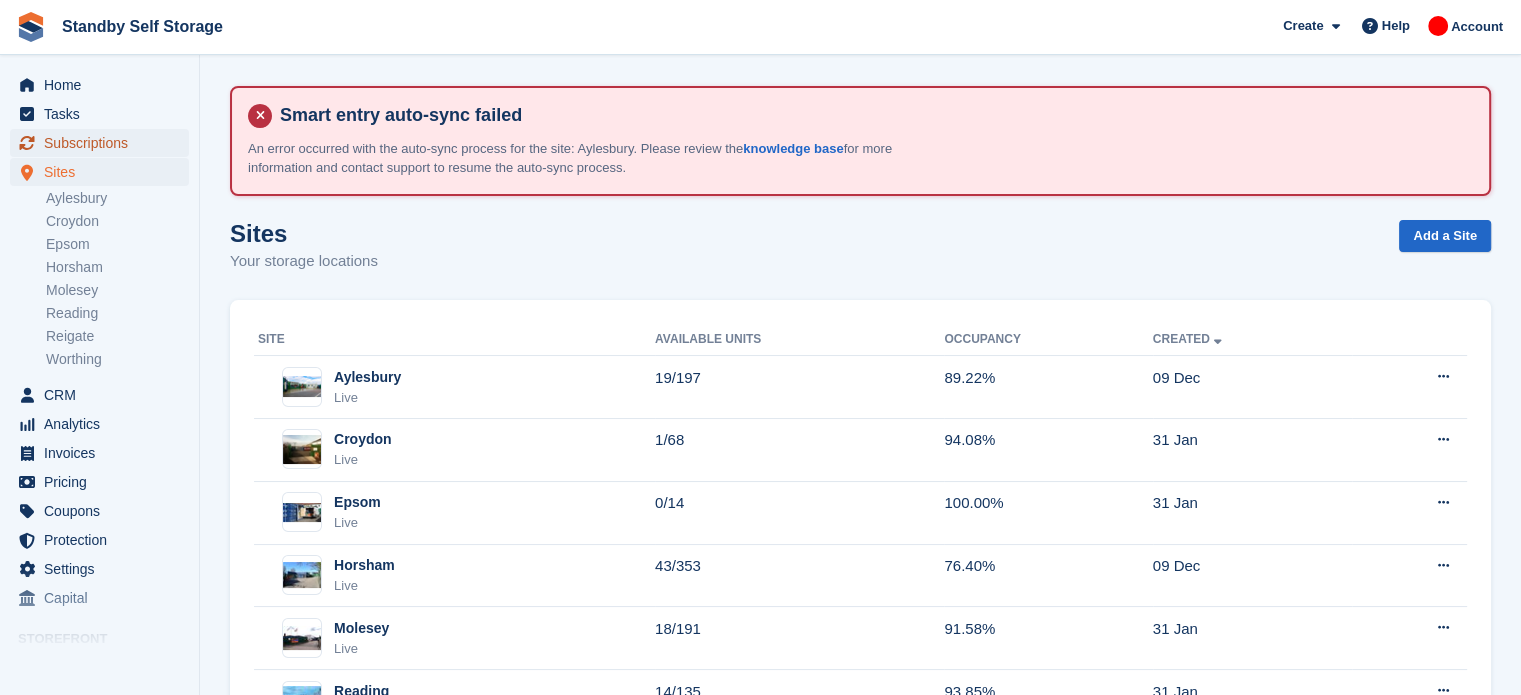 click on "Subscriptions" at bounding box center [104, 143] 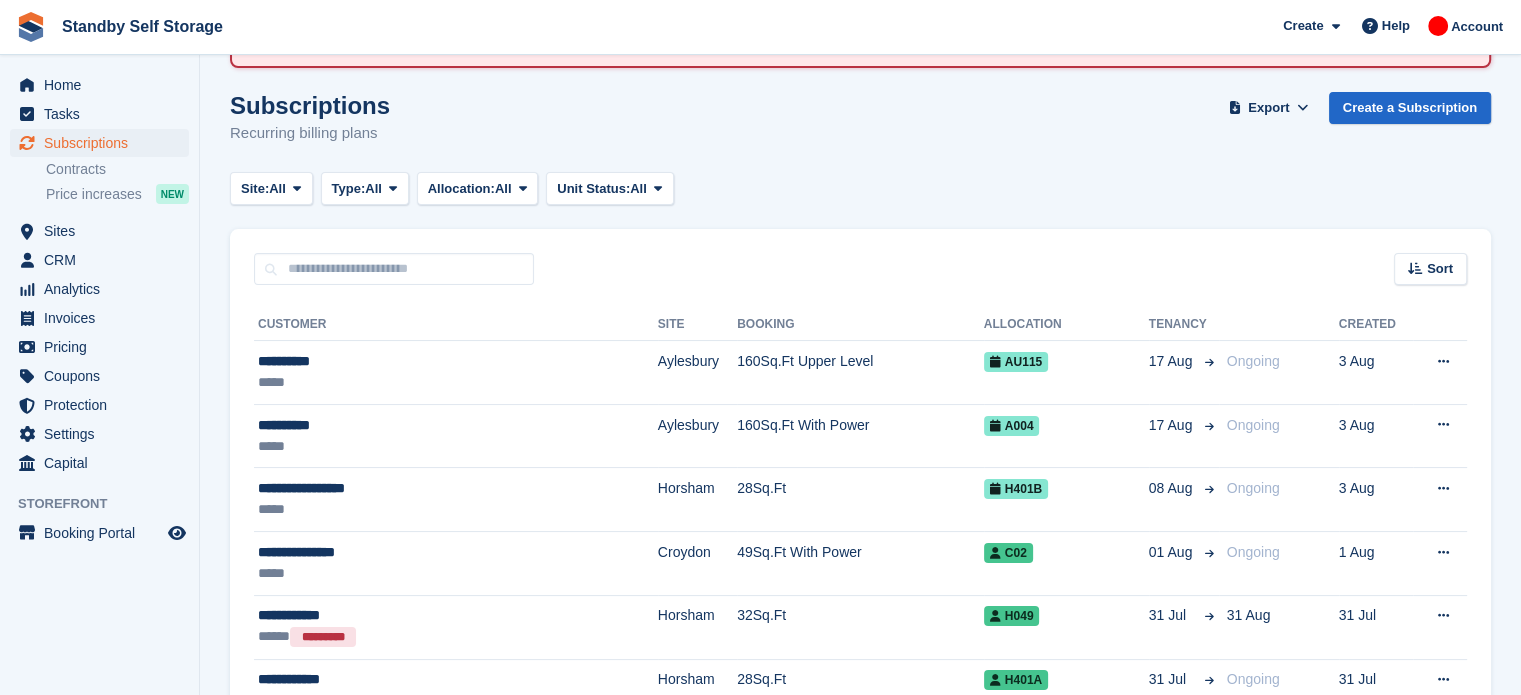 scroll, scrollTop: 0, scrollLeft: 0, axis: both 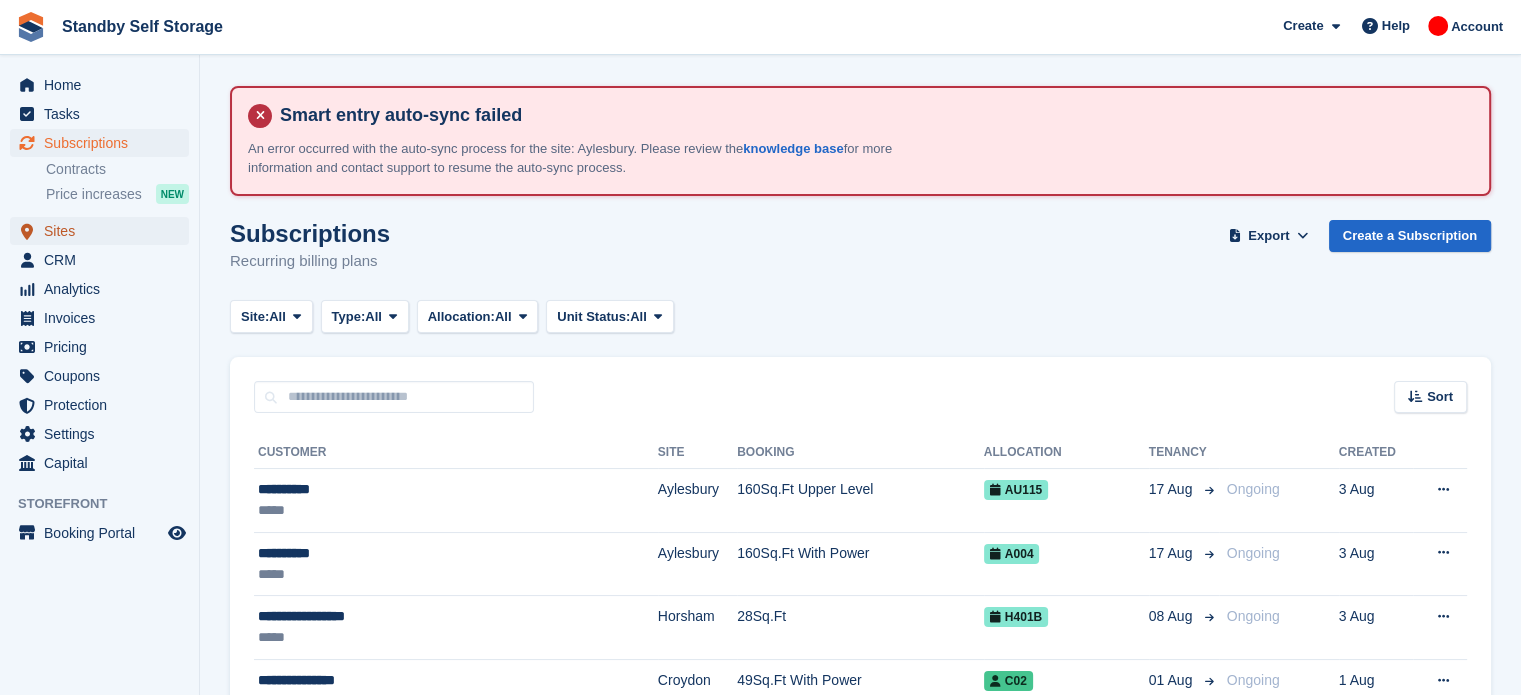 click on "Sites" at bounding box center [104, 231] 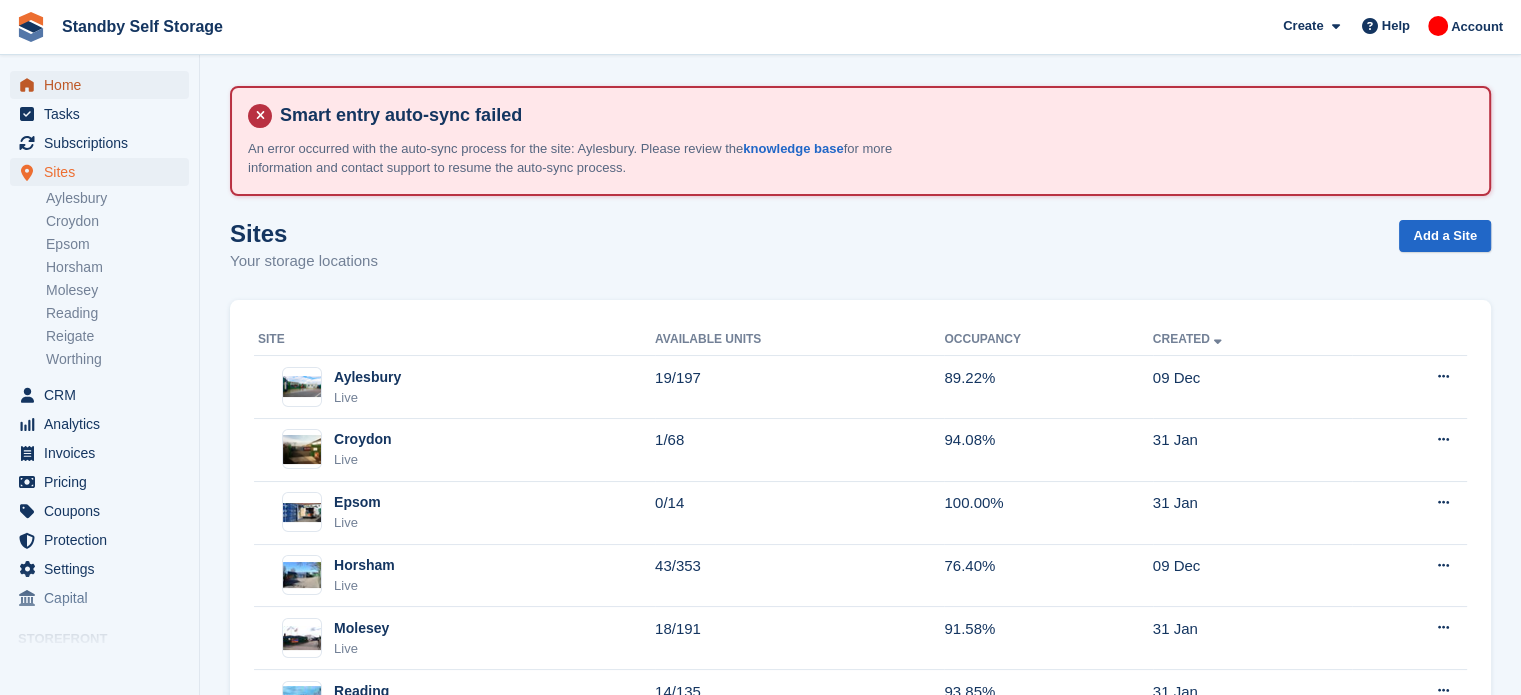 click on "Home" at bounding box center [104, 85] 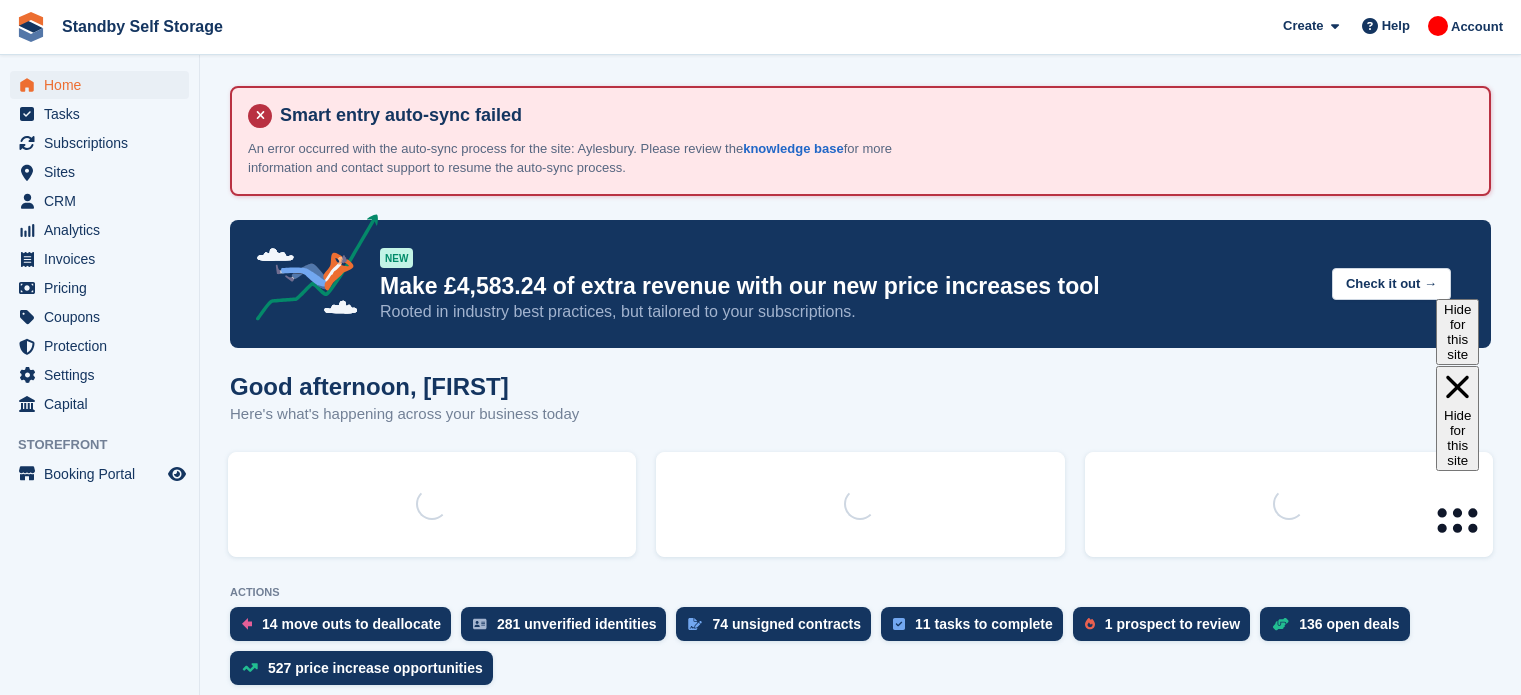 scroll, scrollTop: 0, scrollLeft: 0, axis: both 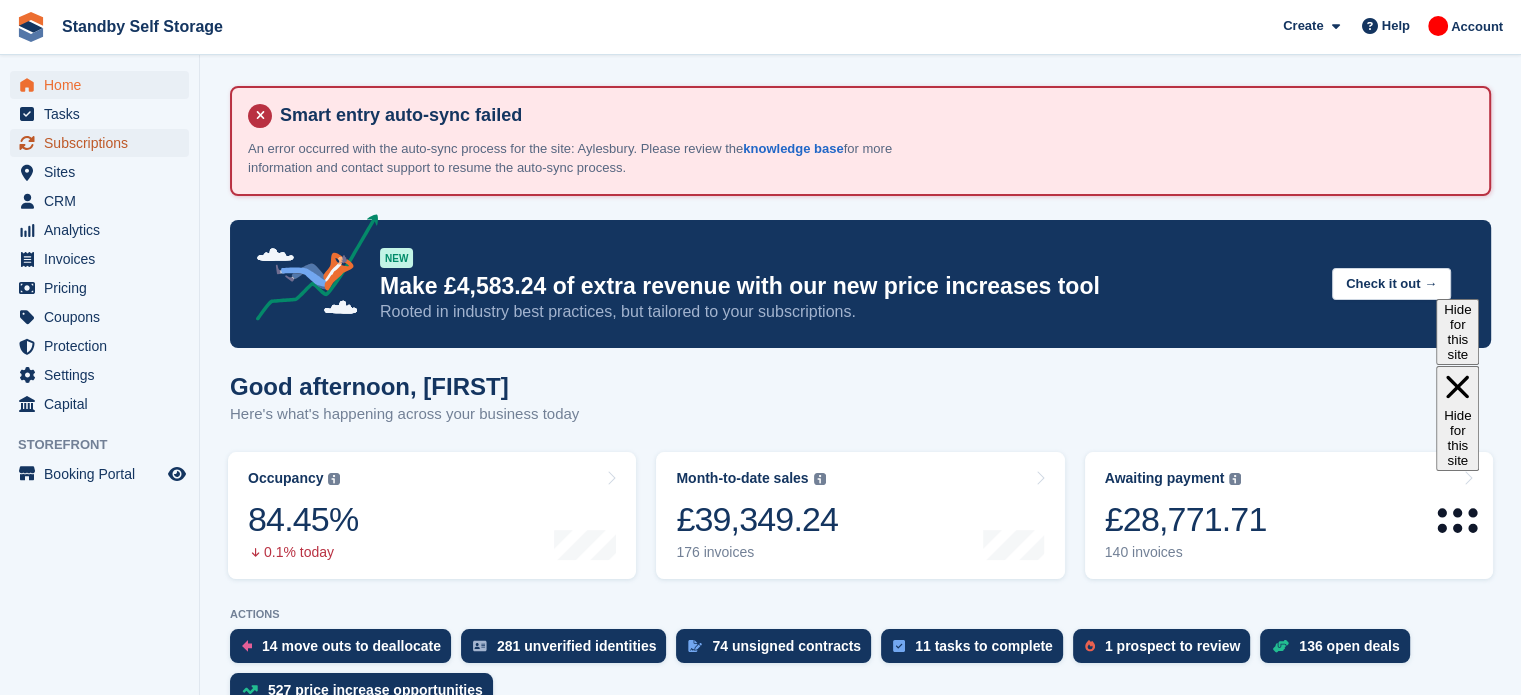 click on "Subscriptions" at bounding box center (104, 143) 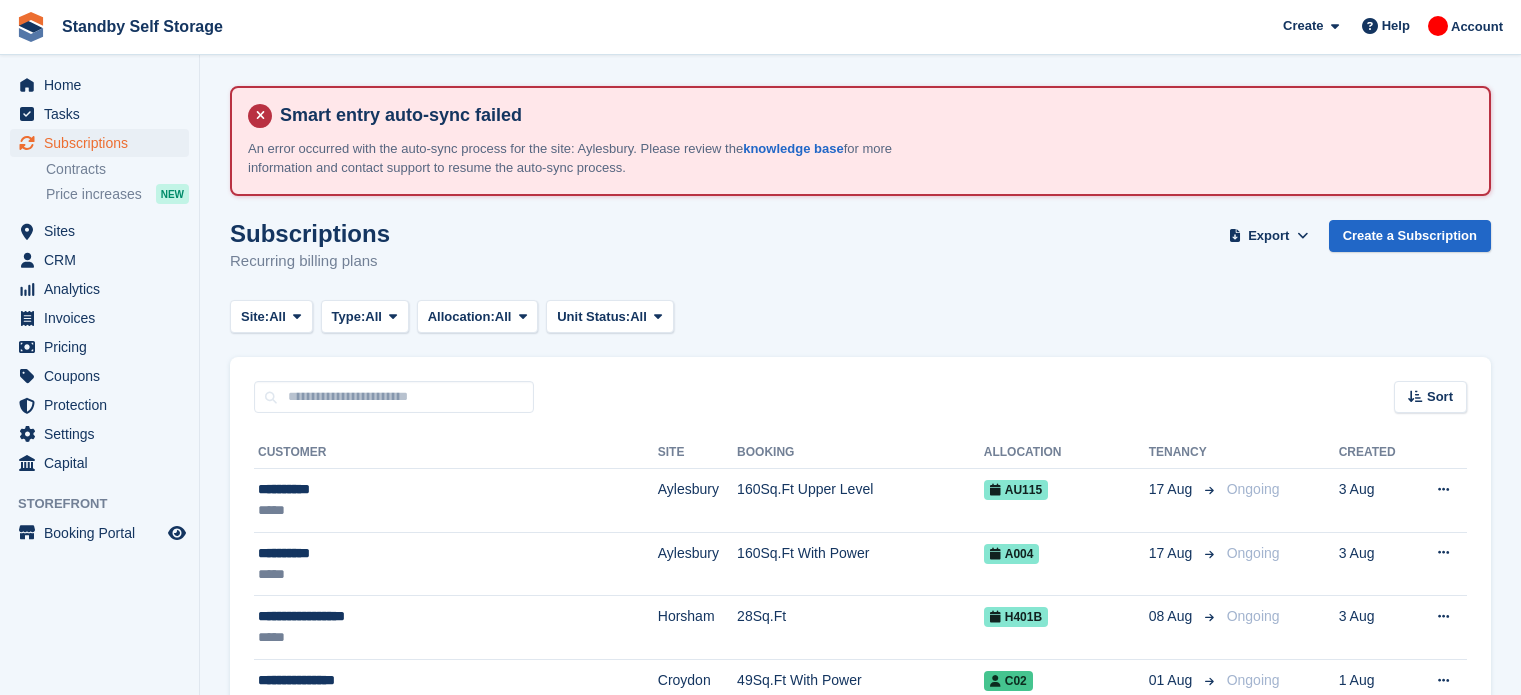 scroll, scrollTop: 0, scrollLeft: 0, axis: both 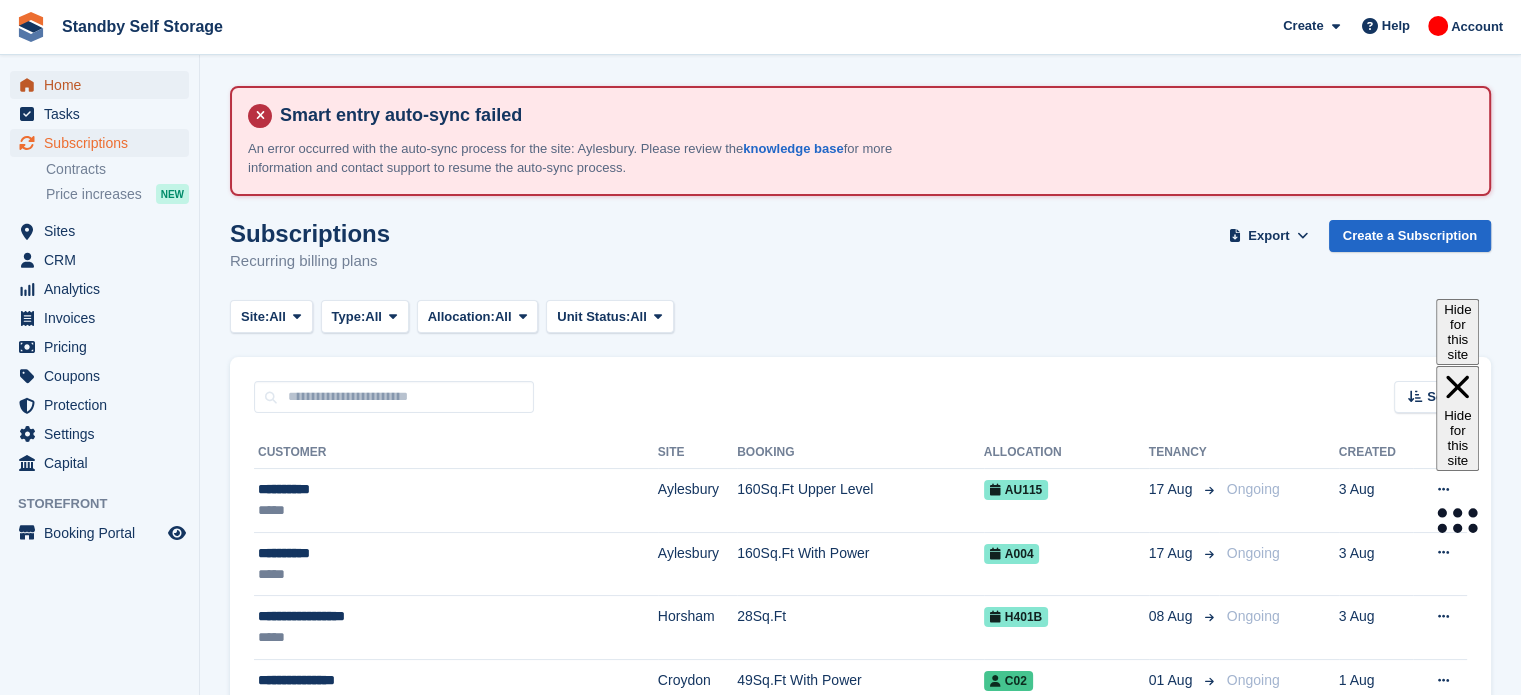 click on "Home" at bounding box center (104, 85) 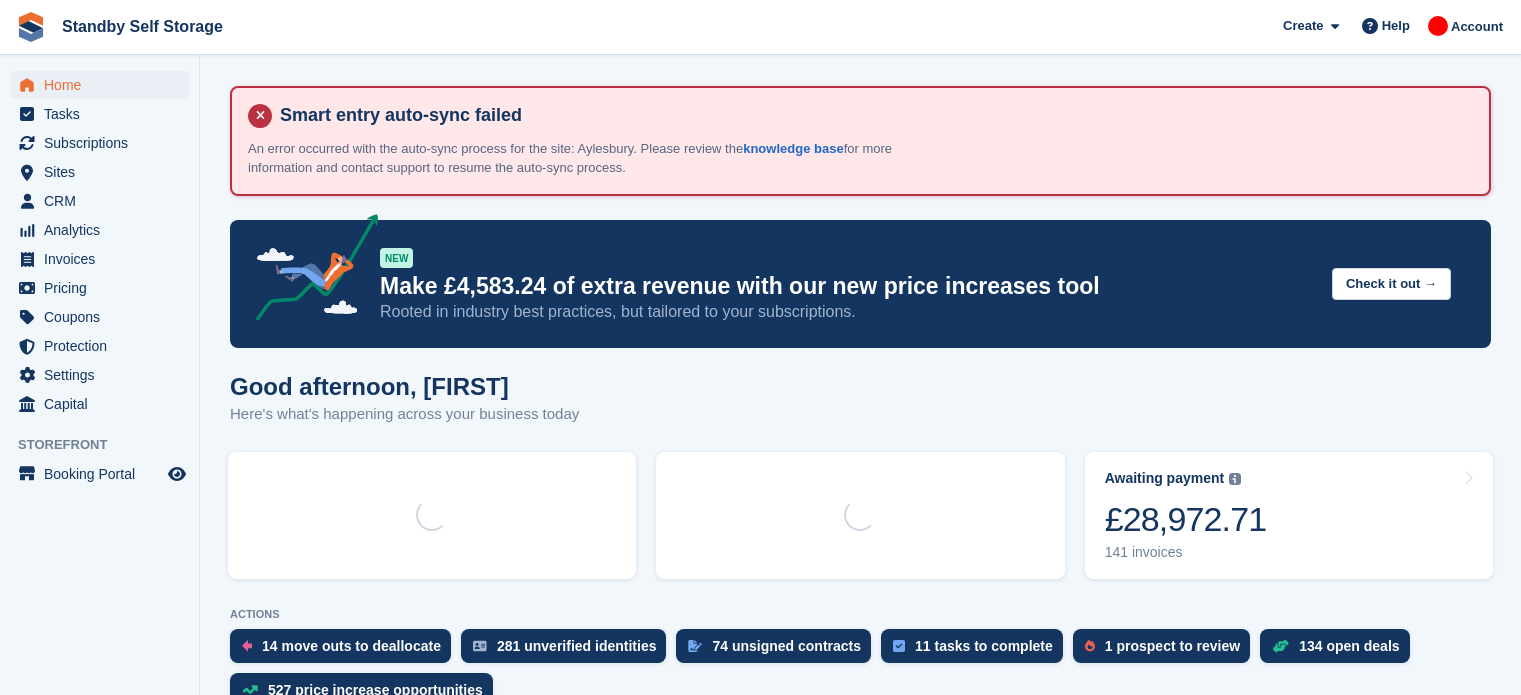 scroll, scrollTop: 0, scrollLeft: 0, axis: both 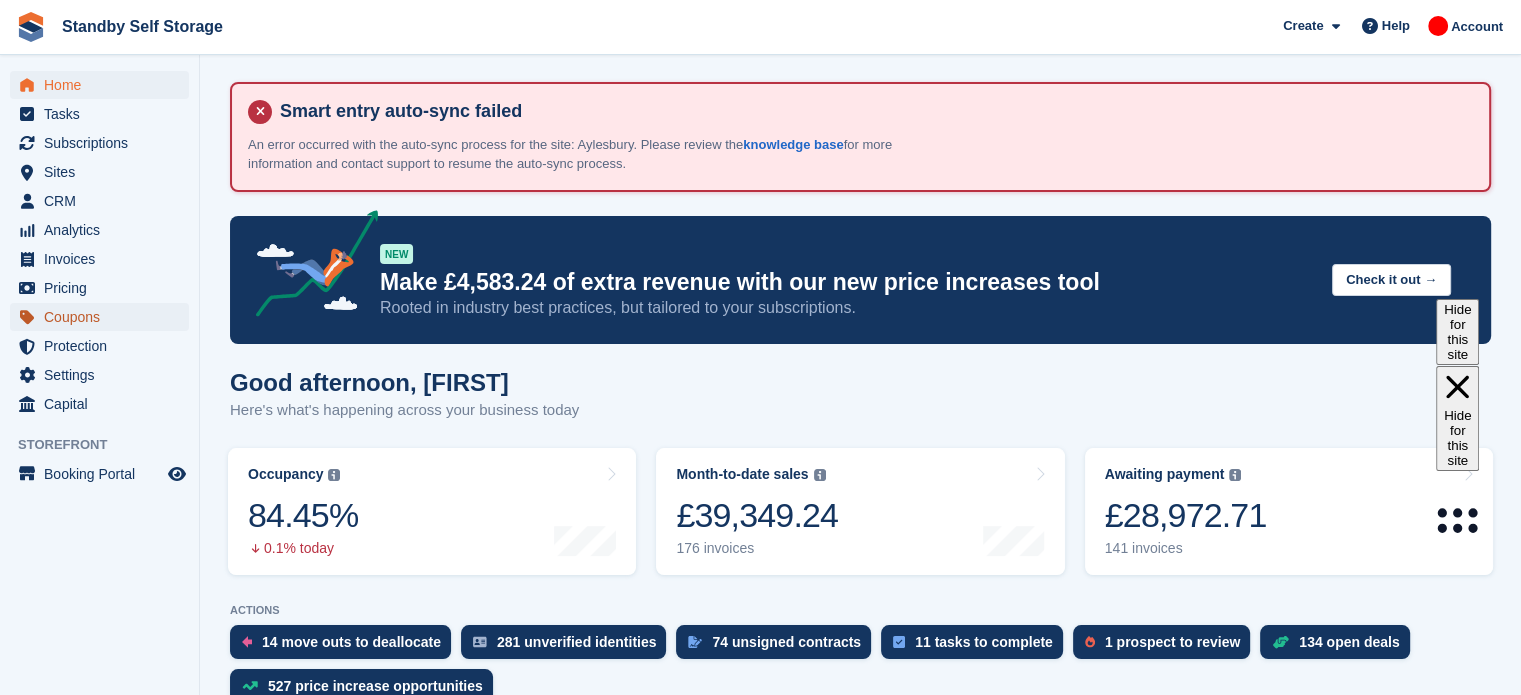 click on "Coupons" at bounding box center (104, 317) 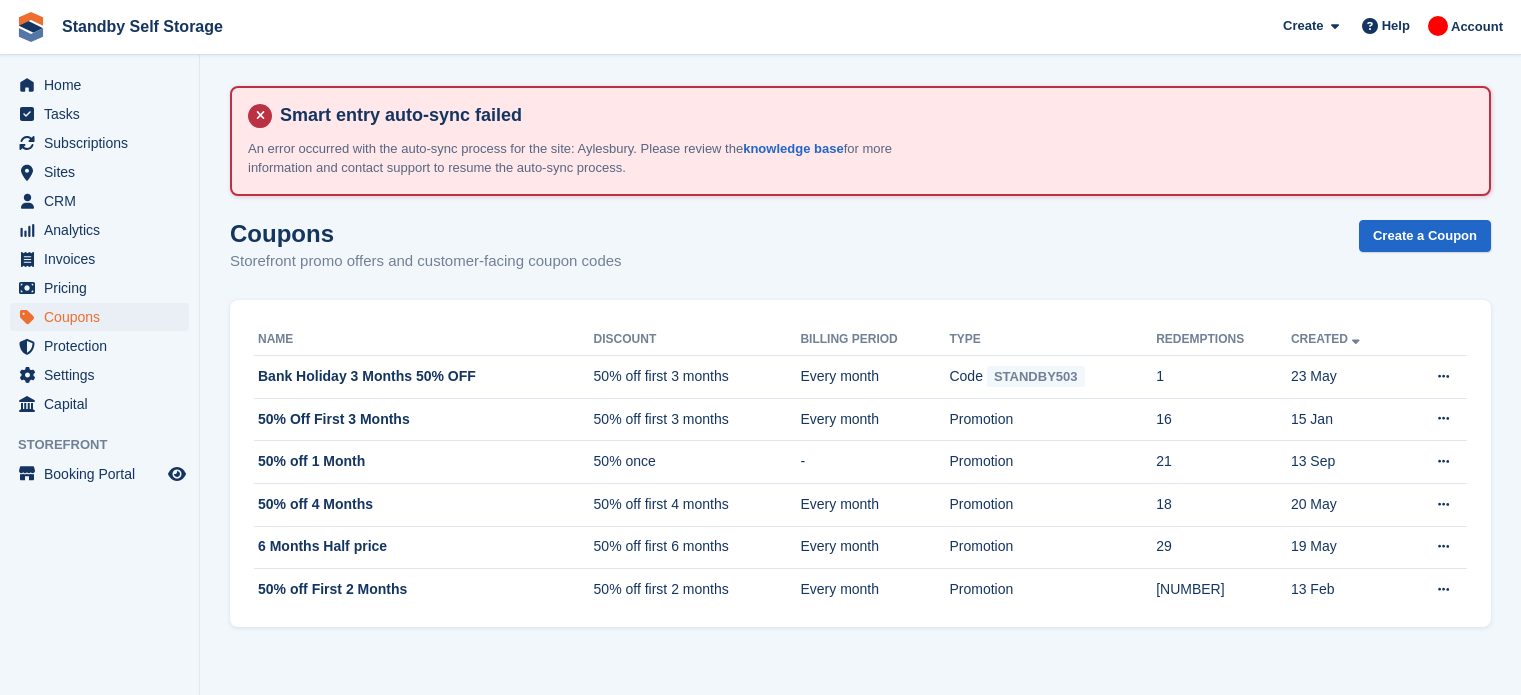 scroll, scrollTop: 0, scrollLeft: 0, axis: both 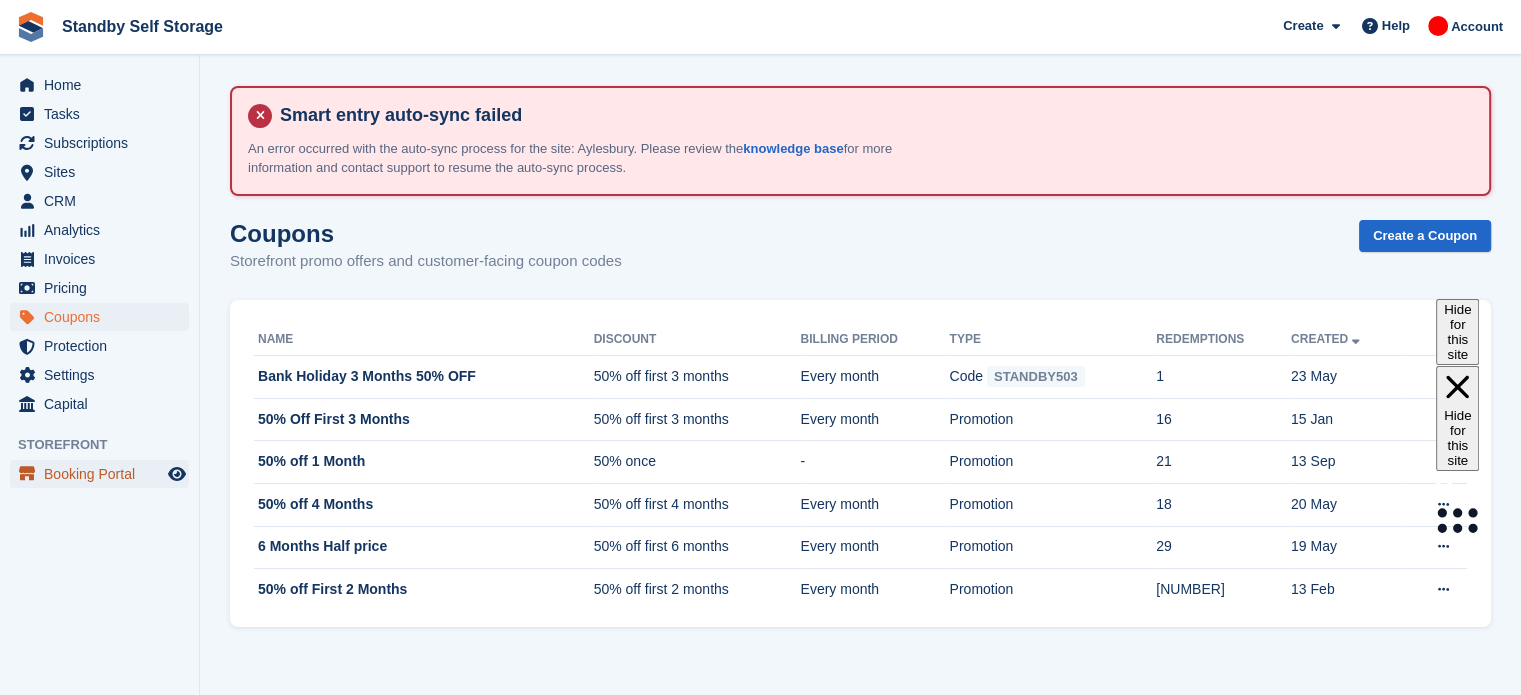 click on "Booking Portal" at bounding box center (104, 474) 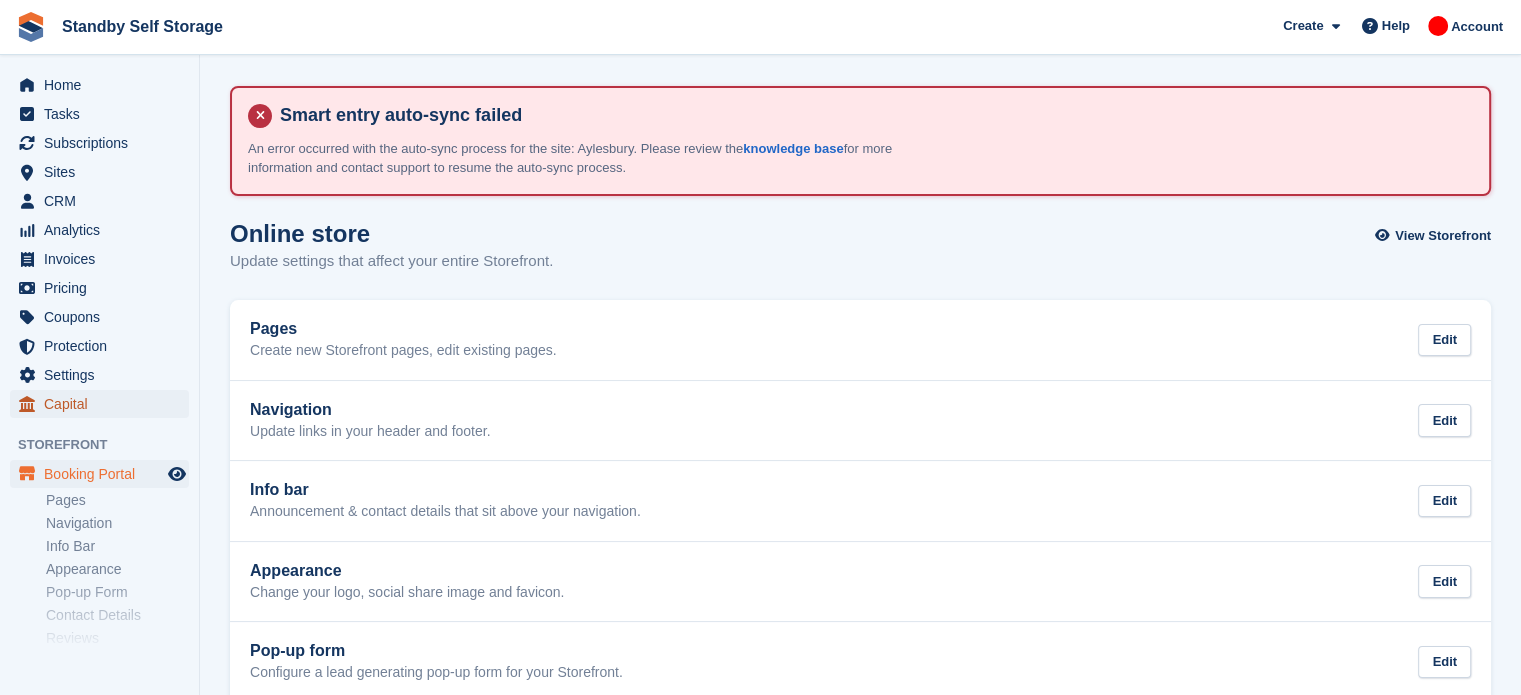 click on "Capital" at bounding box center [104, 404] 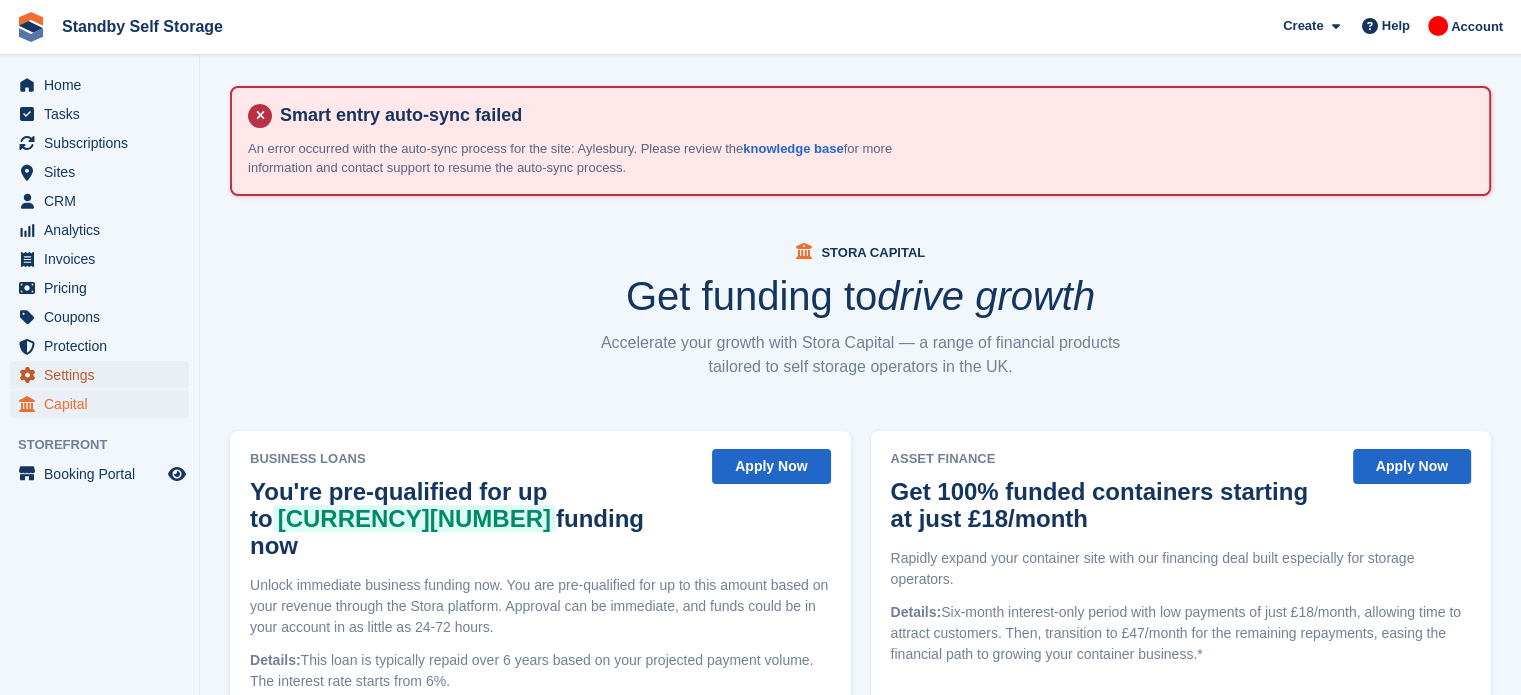 click on "Settings" at bounding box center [104, 375] 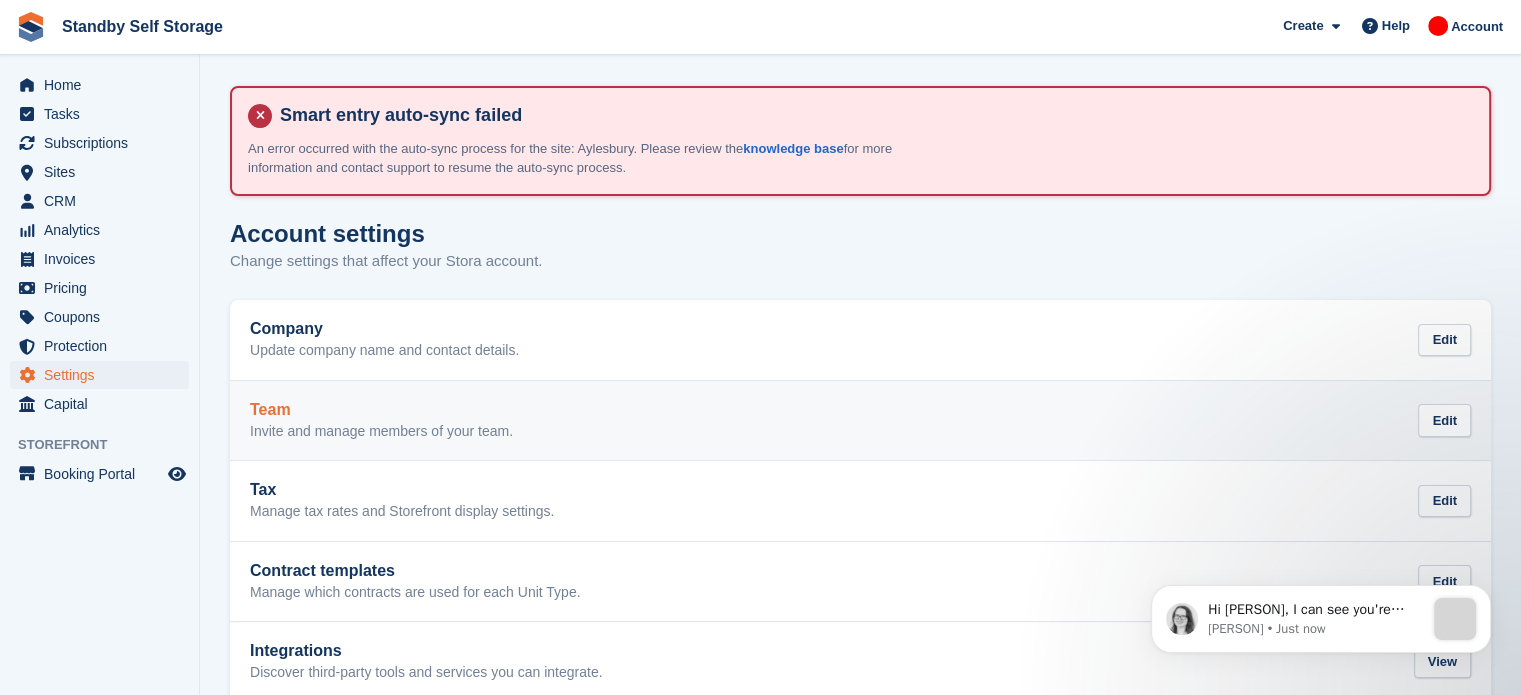scroll, scrollTop: 0, scrollLeft: 0, axis: both 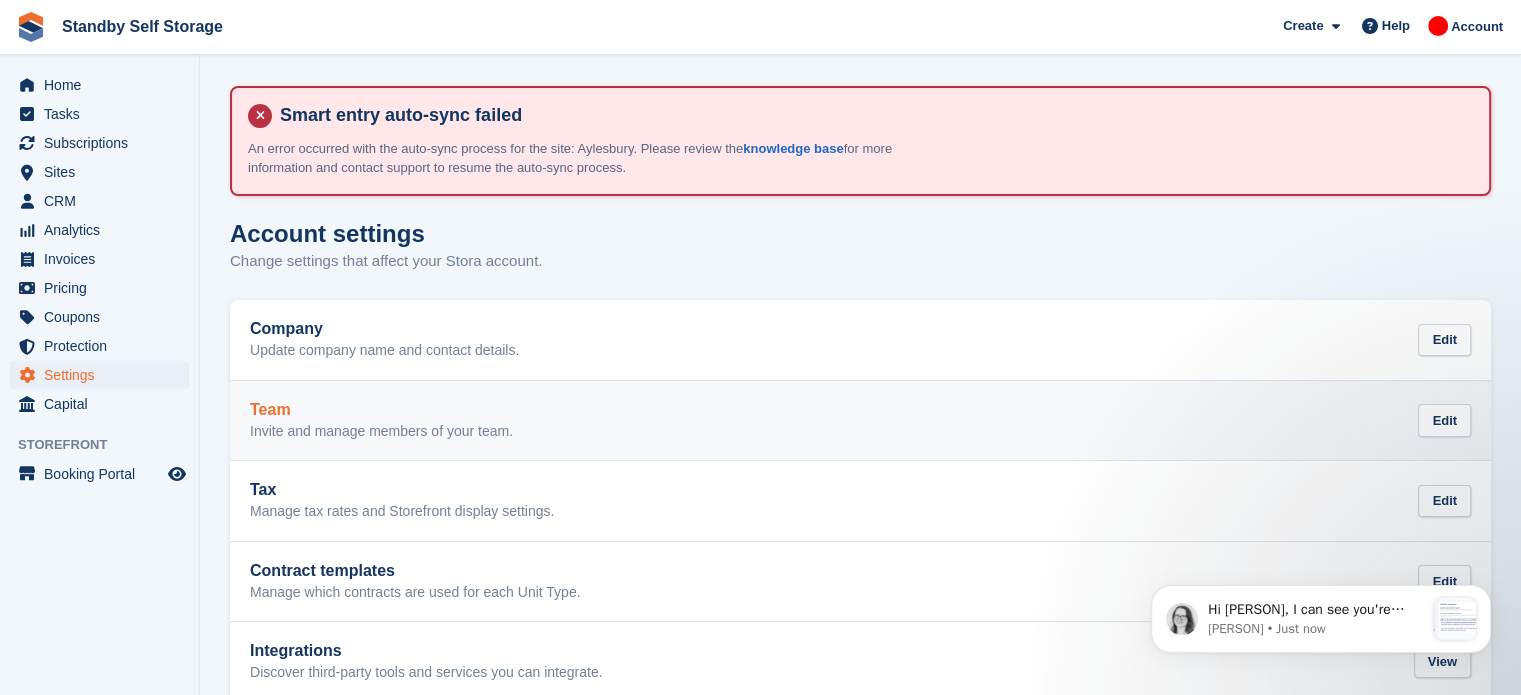 click on "Team
Invite and manage members of your team.
Edit" at bounding box center [860, 421] 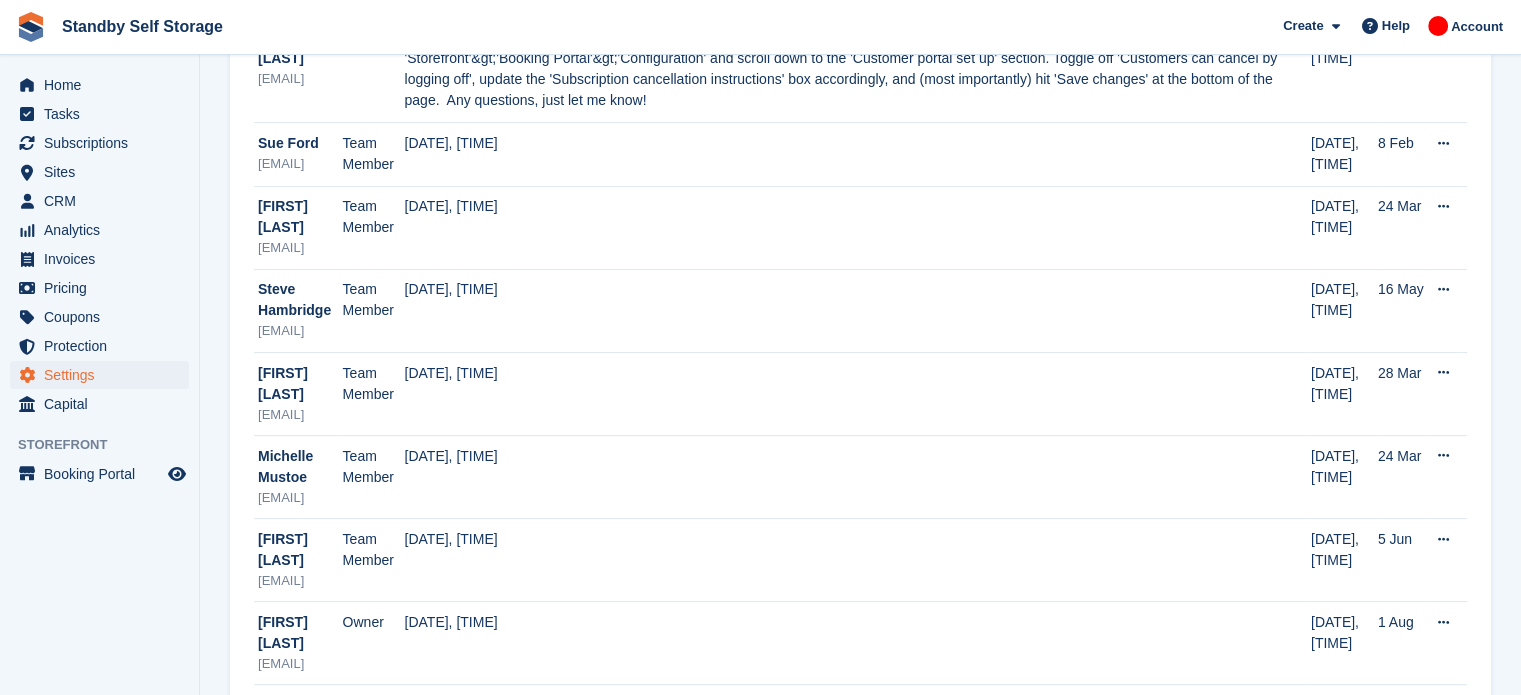 scroll, scrollTop: 556, scrollLeft: 0, axis: vertical 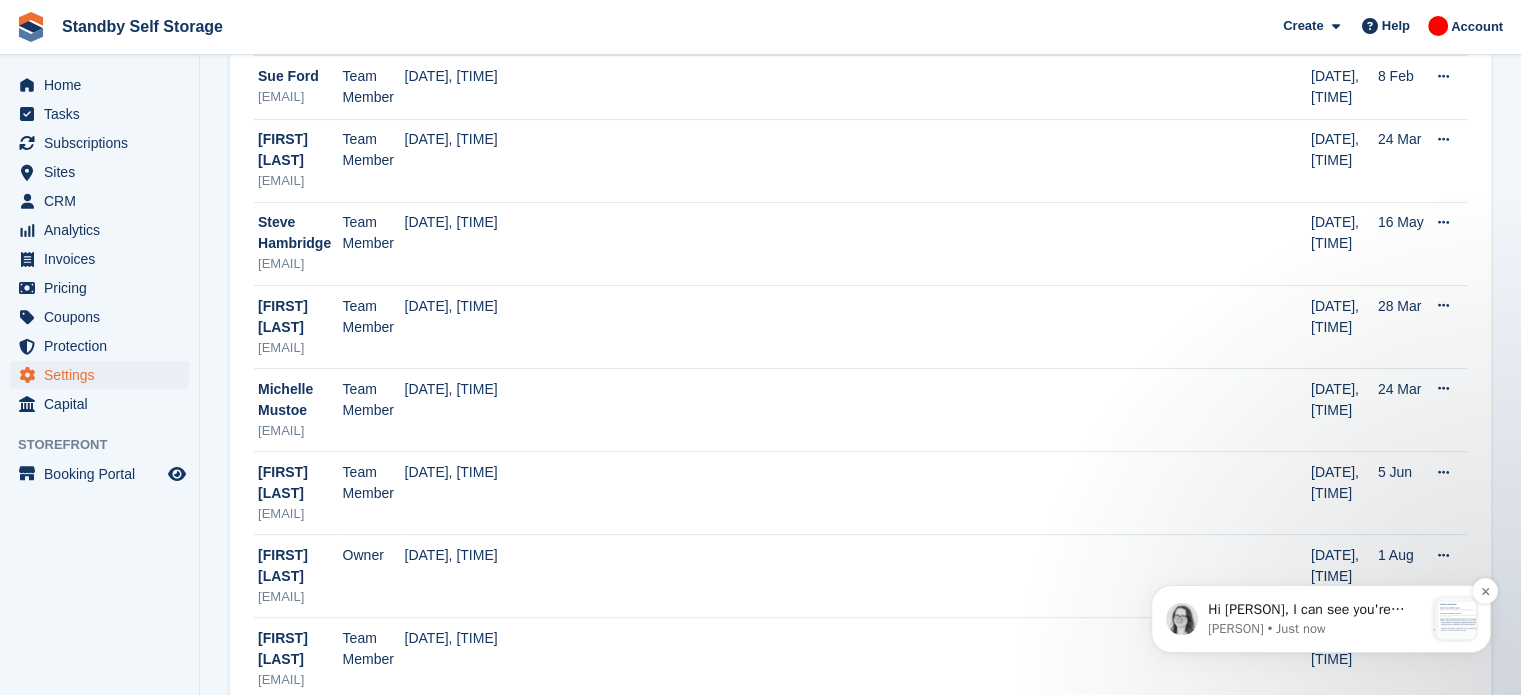 click on "Hi [PERSON],  I can see you're looking to turn off customers' ability to cancel their subscriptions online - this is easily done. Simply navigate to 'Storefront'&gt;'Booking Portal'&gt;'Configuration' and scroll down to the 'Customer portal set up' section.  Toggle off 'Customers can cancel by logging off', update the 'Subscription cancellation instructions' box accordingly, and (most importantly) hit 'Save changes' at the bottom of the page.  ​ Any questions, just let me know! Catherine • Just now" at bounding box center [1321, 619] 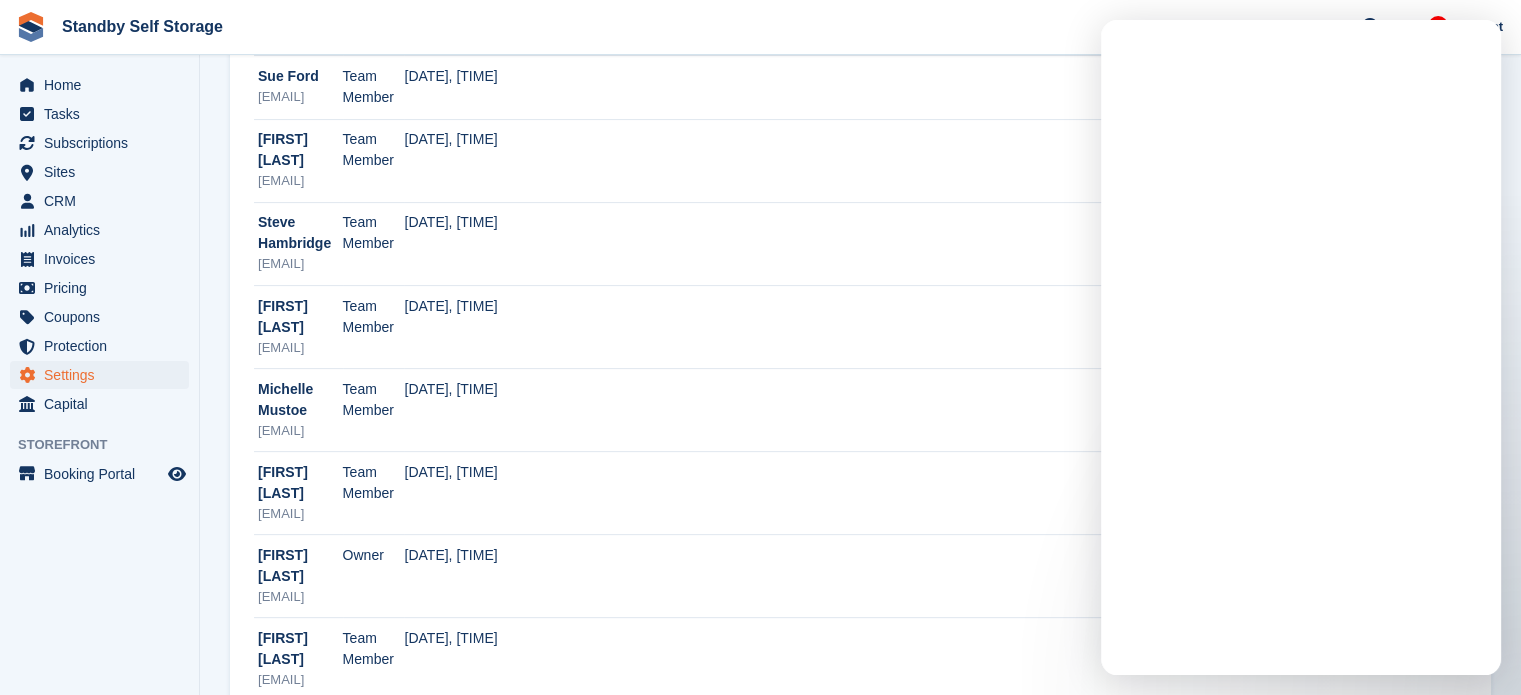 scroll, scrollTop: 0, scrollLeft: 0, axis: both 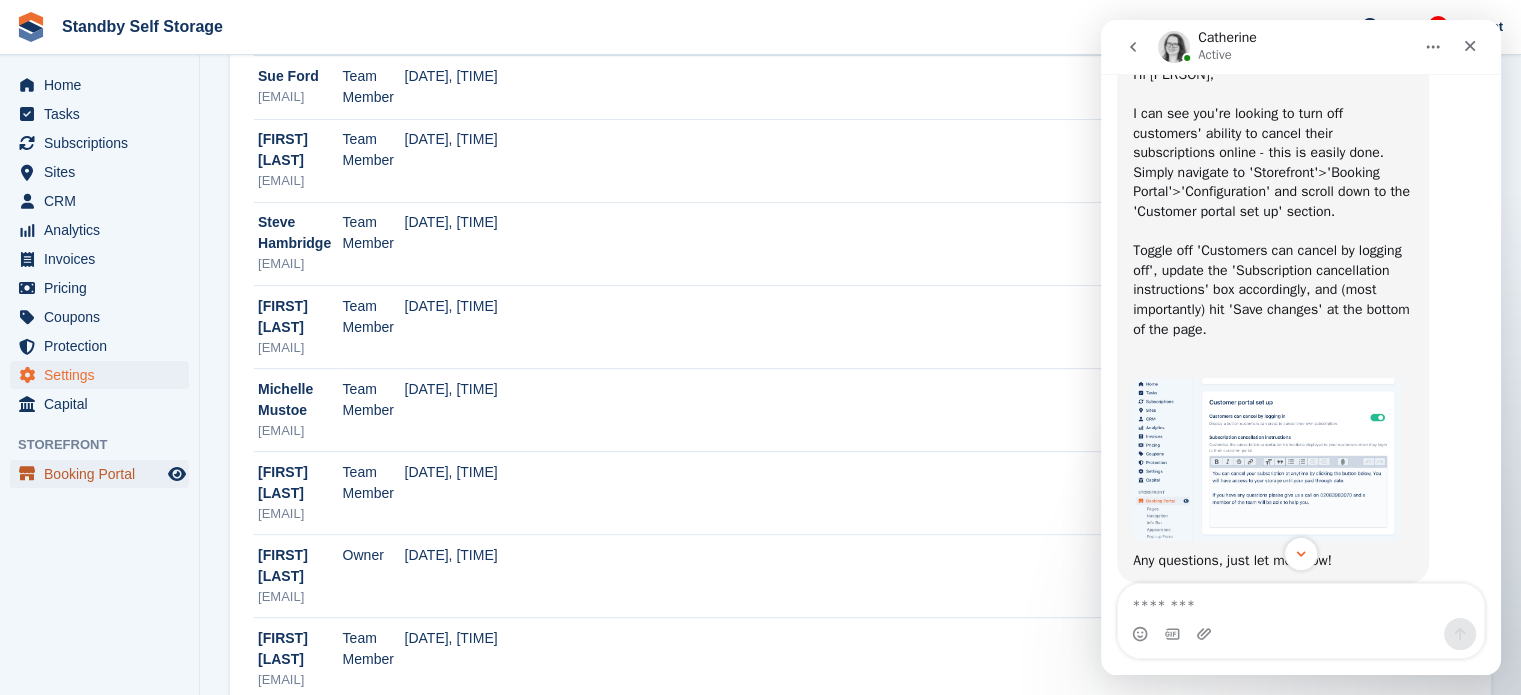 click on "Booking Portal" at bounding box center [104, 474] 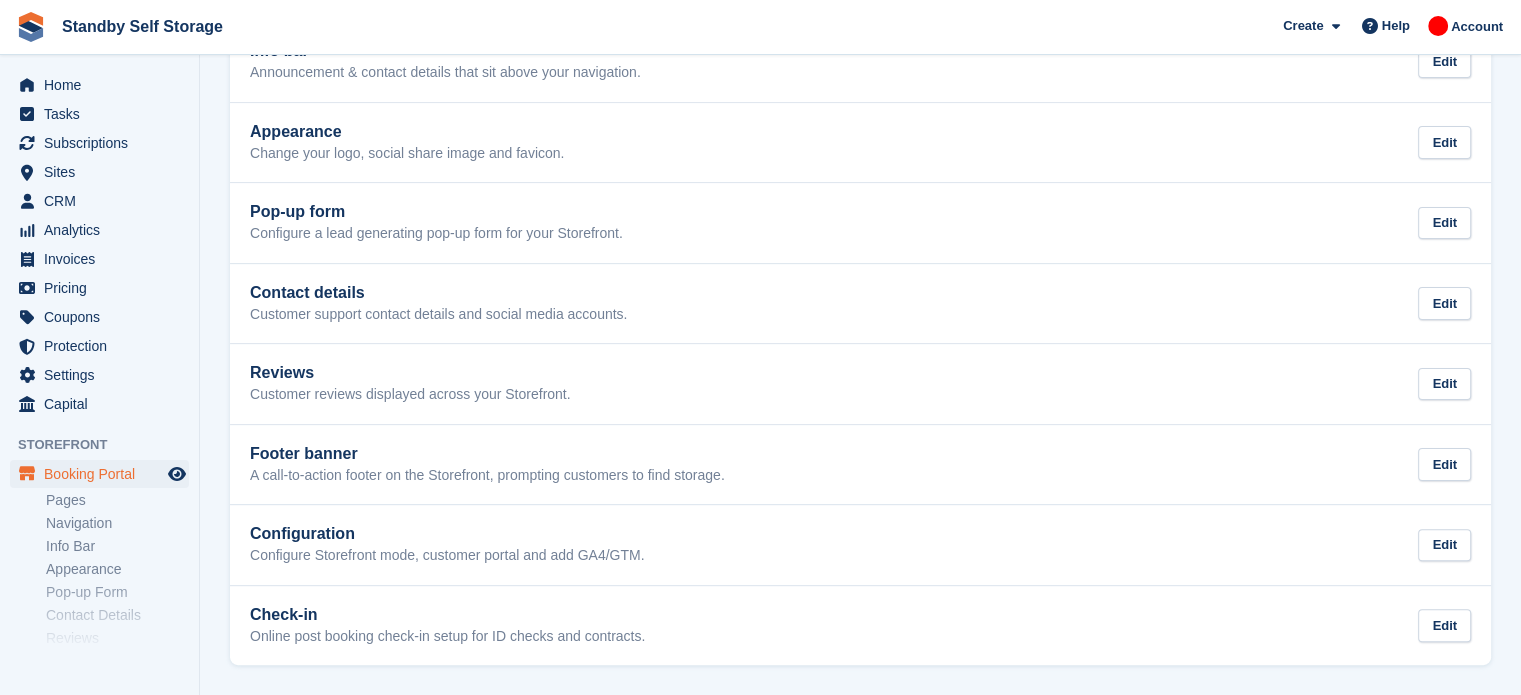 scroll, scrollTop: 0, scrollLeft: 0, axis: both 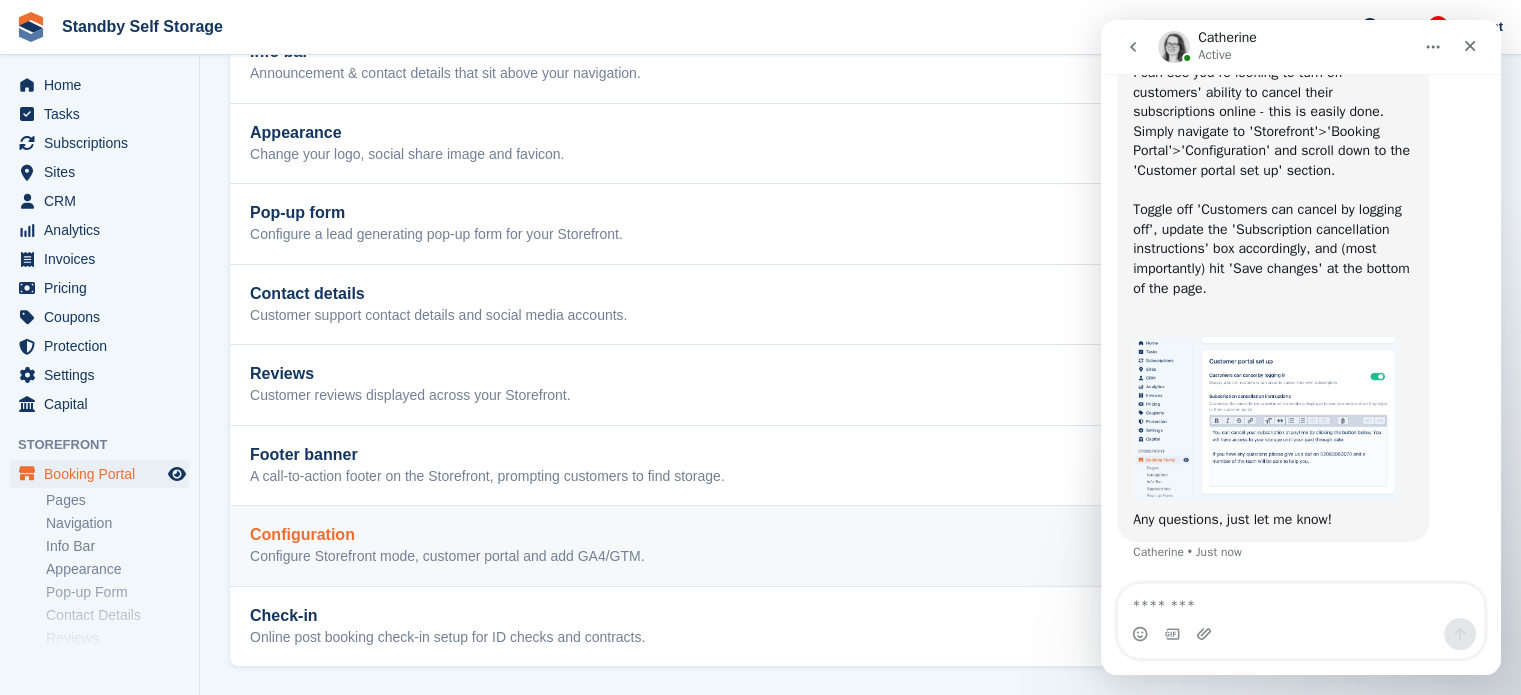 click on "Configuration
Configure Storefront mode, customer portal and add GA4/GTM.
Edit" at bounding box center (860, 546) 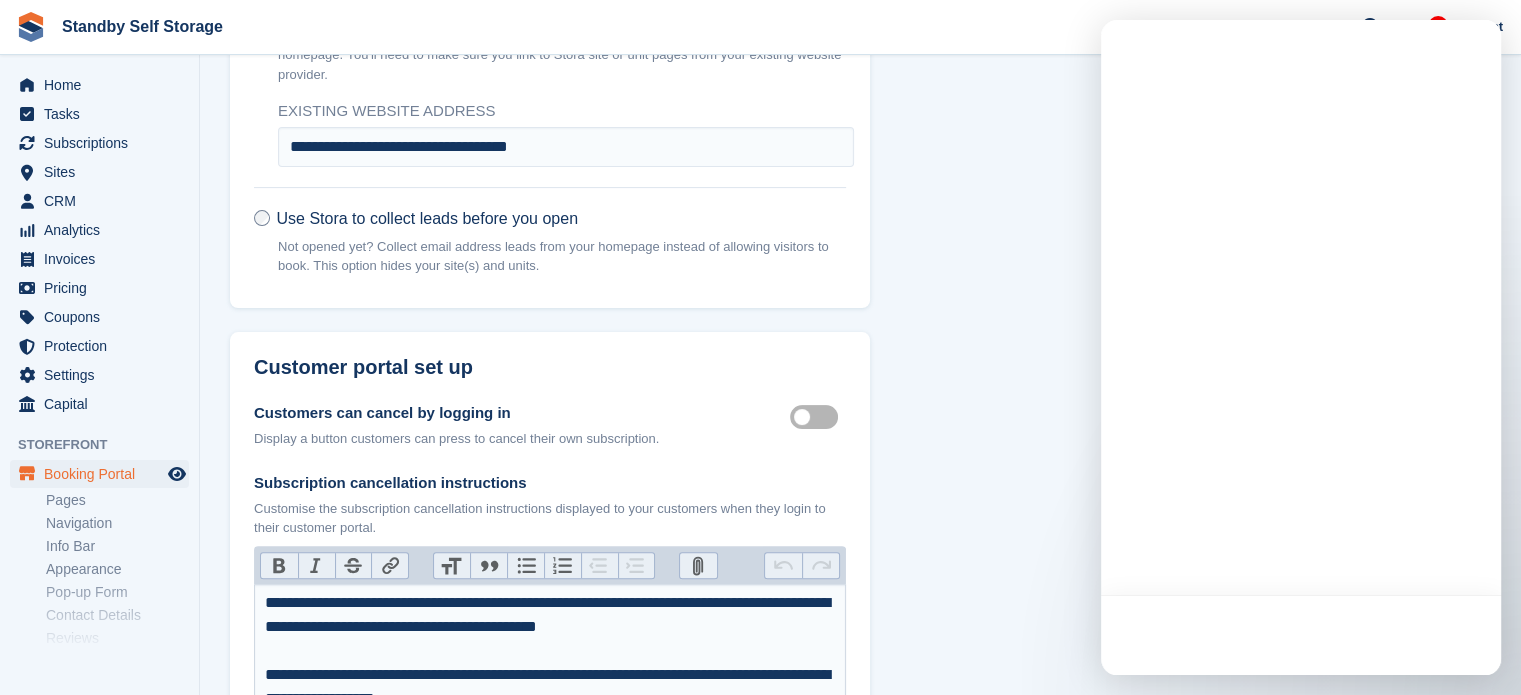 scroll, scrollTop: 0, scrollLeft: 0, axis: both 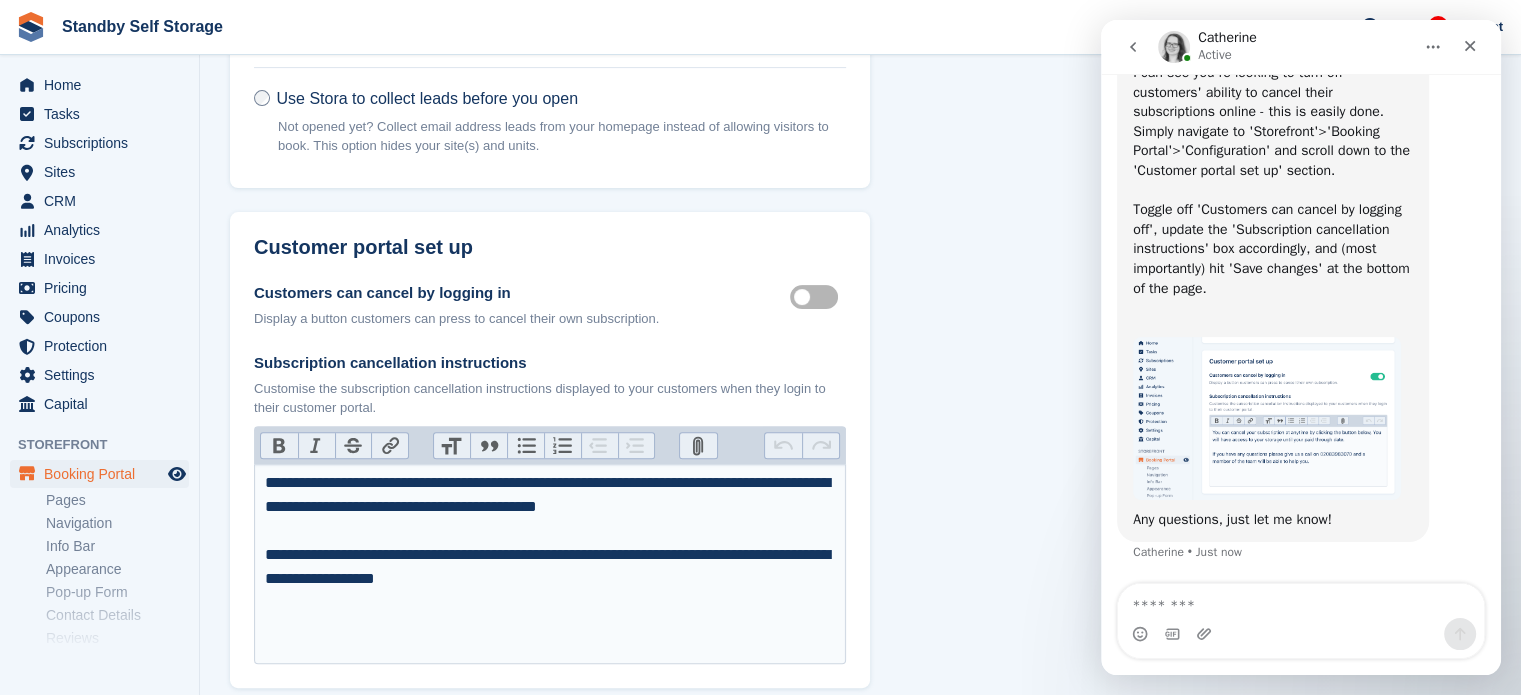 click on "Customer self cancellable" at bounding box center [818, 297] 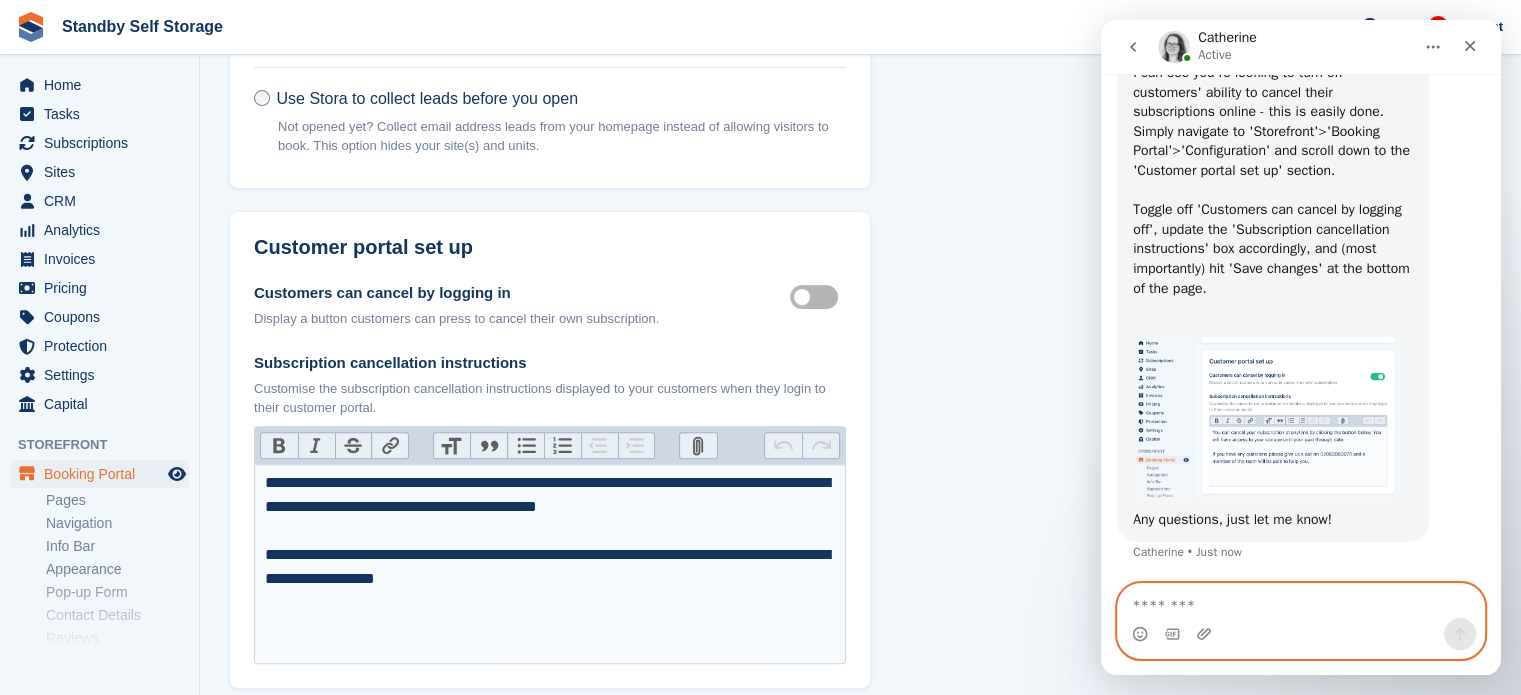 click at bounding box center (1301, 601) 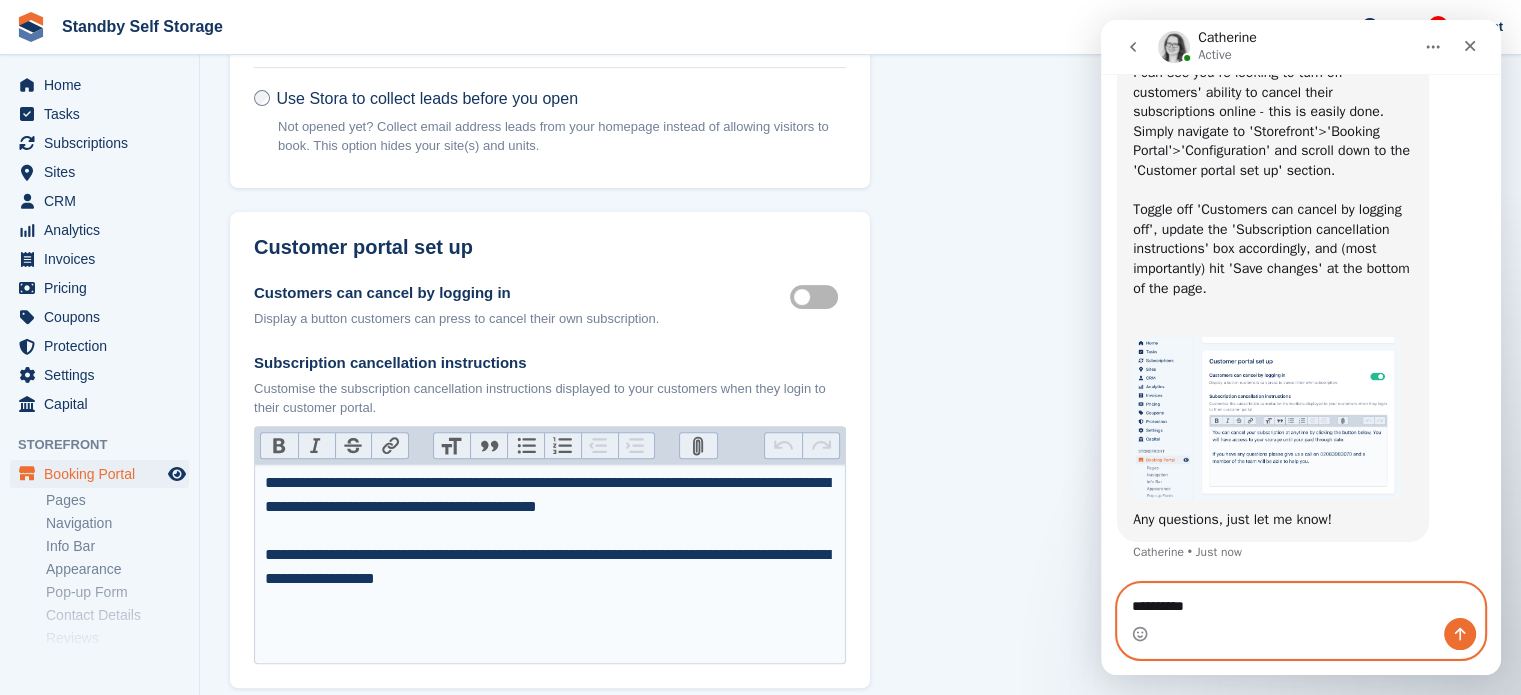 type on "**********" 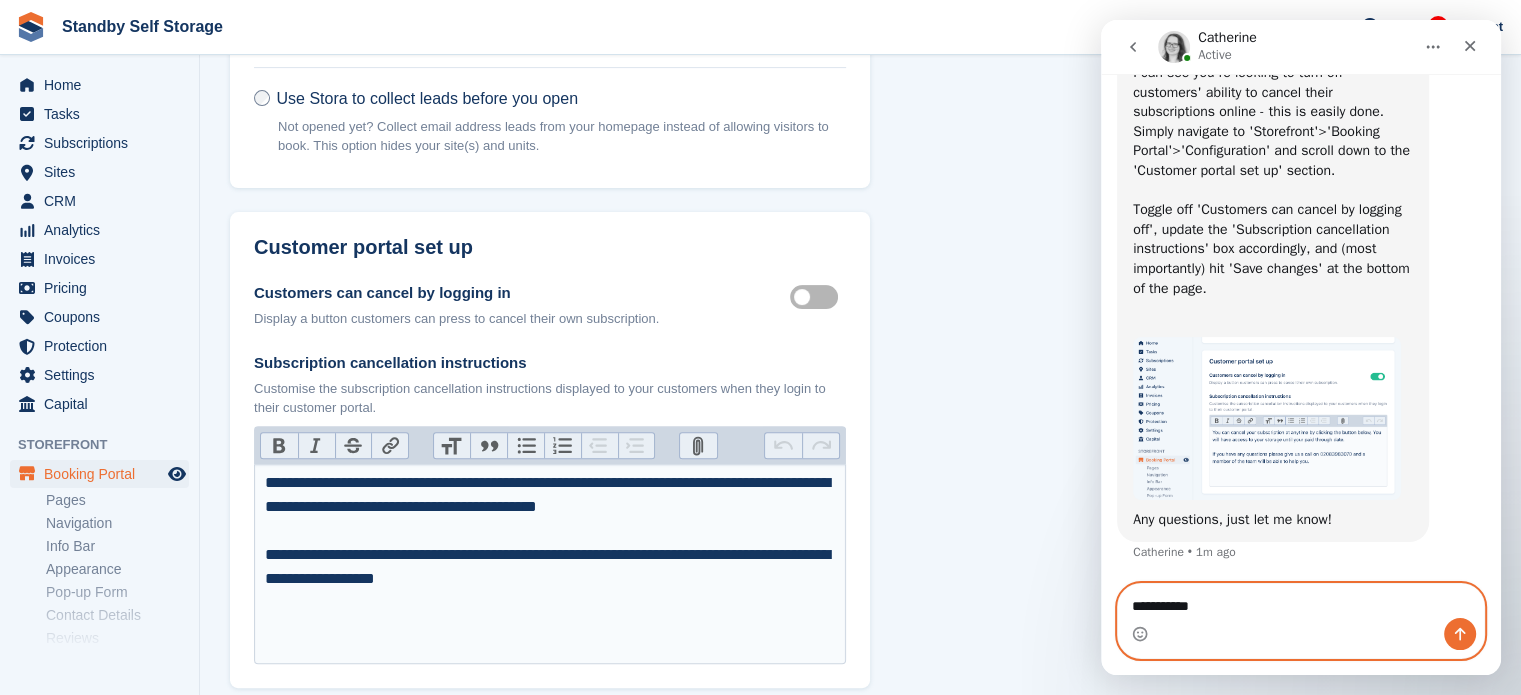 type 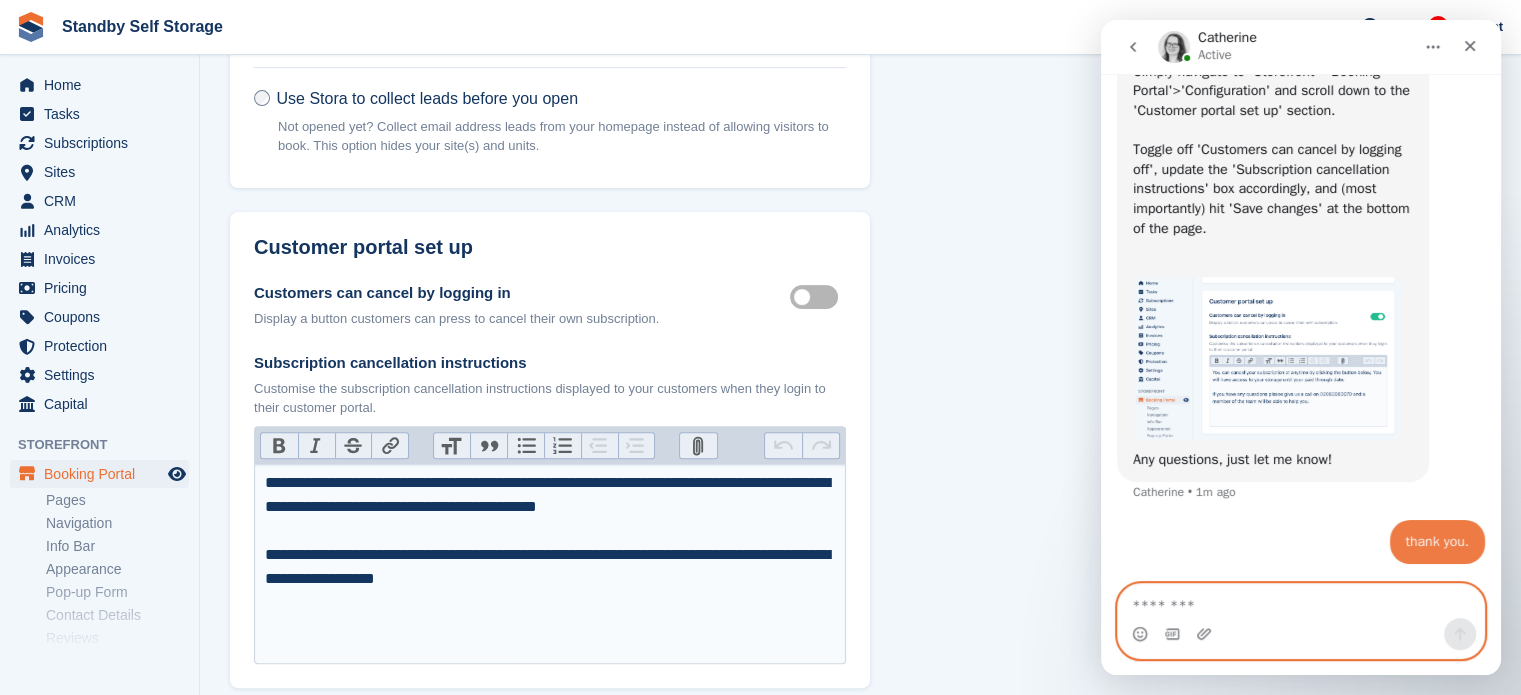 scroll, scrollTop: 1155, scrollLeft: 0, axis: vertical 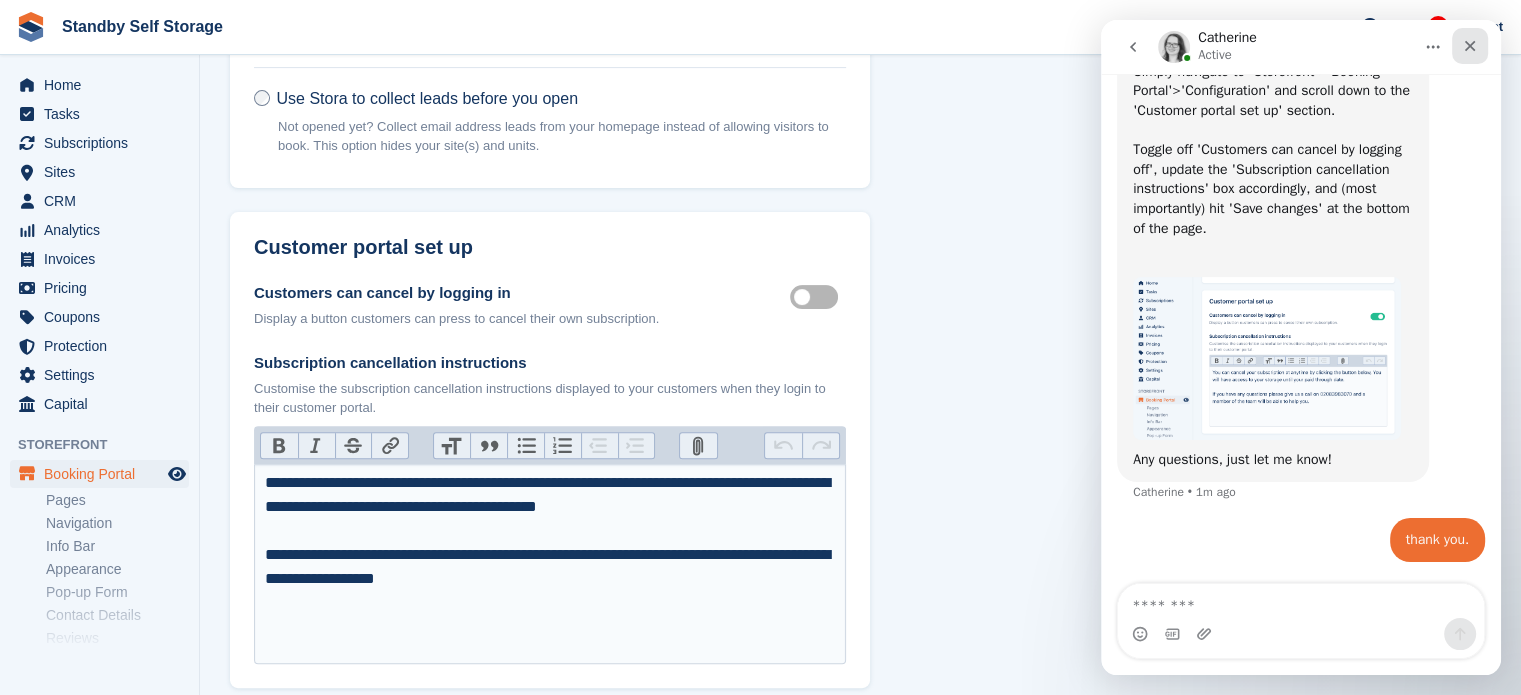 click 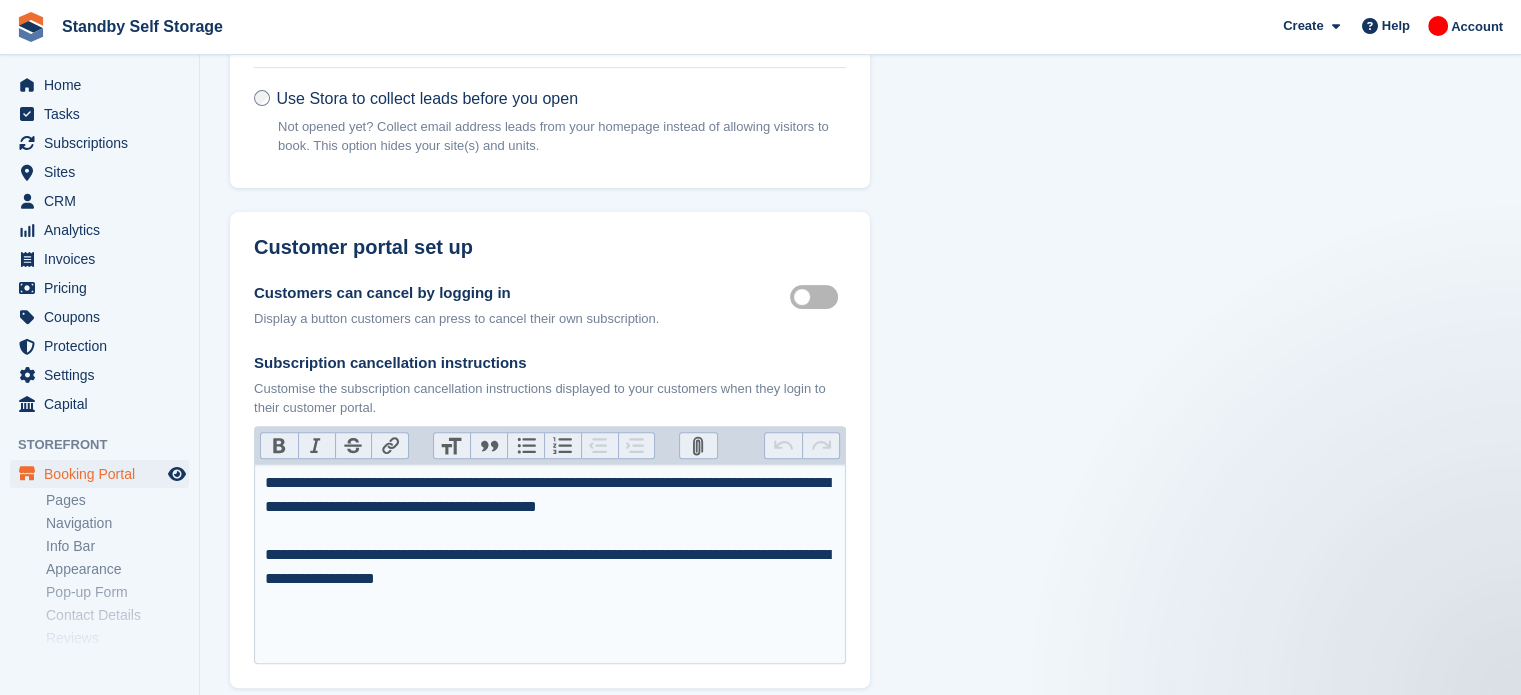 scroll, scrollTop: 0, scrollLeft: 0, axis: both 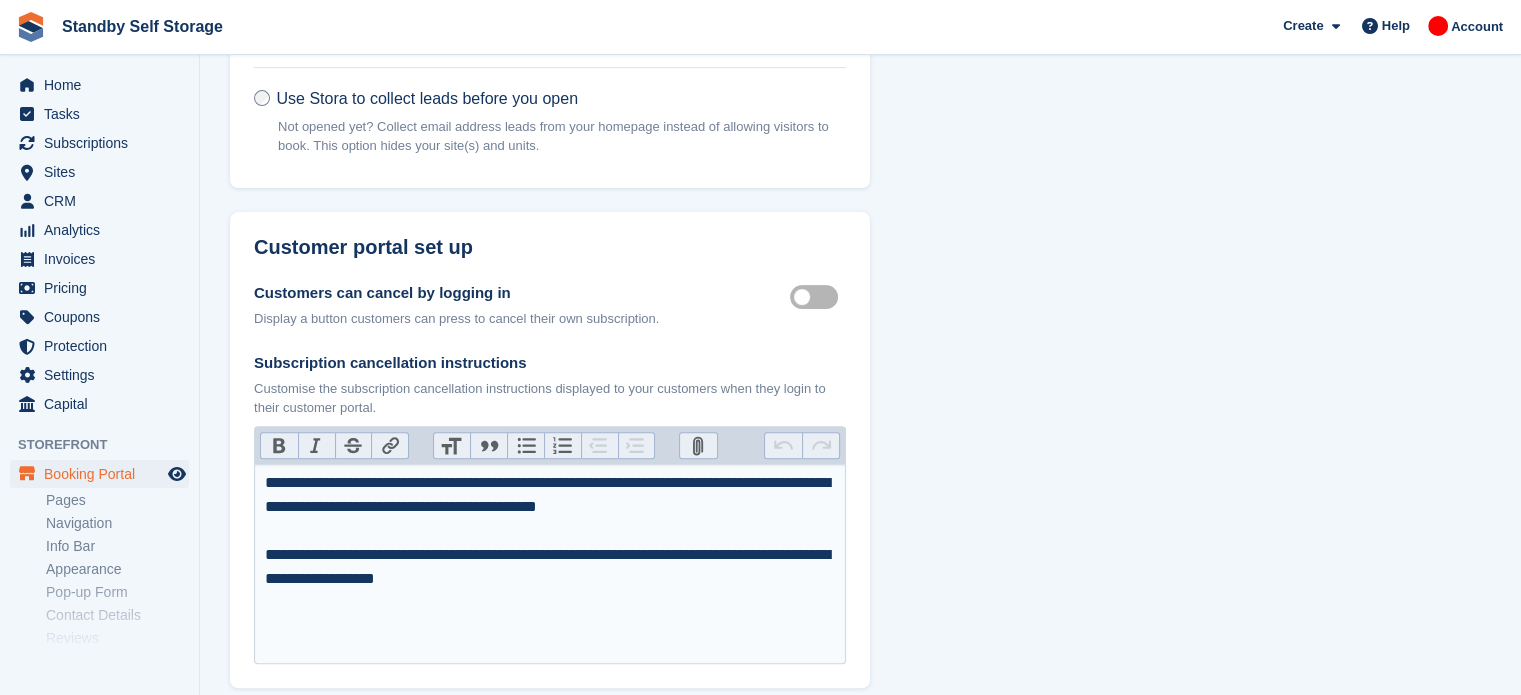 click on "**********" at bounding box center [860, 641] 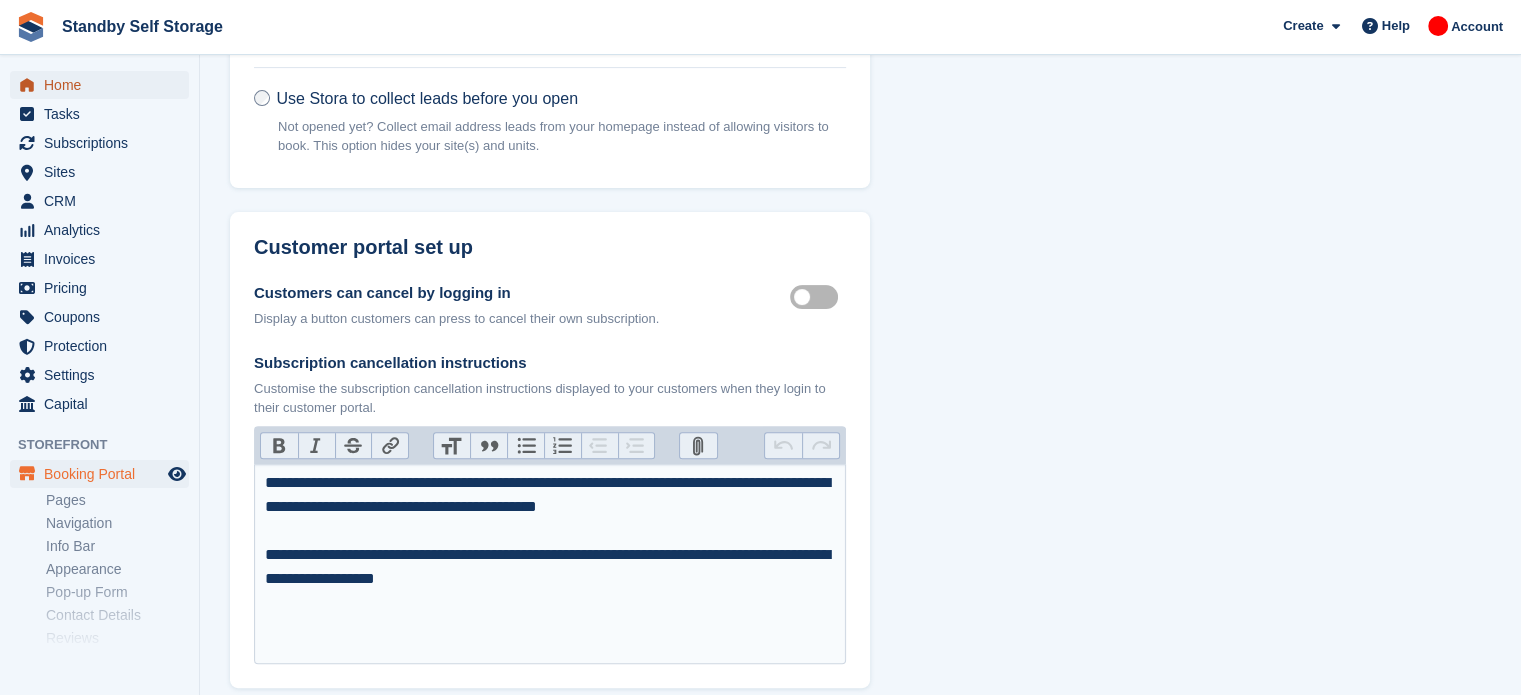 click on "Home" at bounding box center [104, 85] 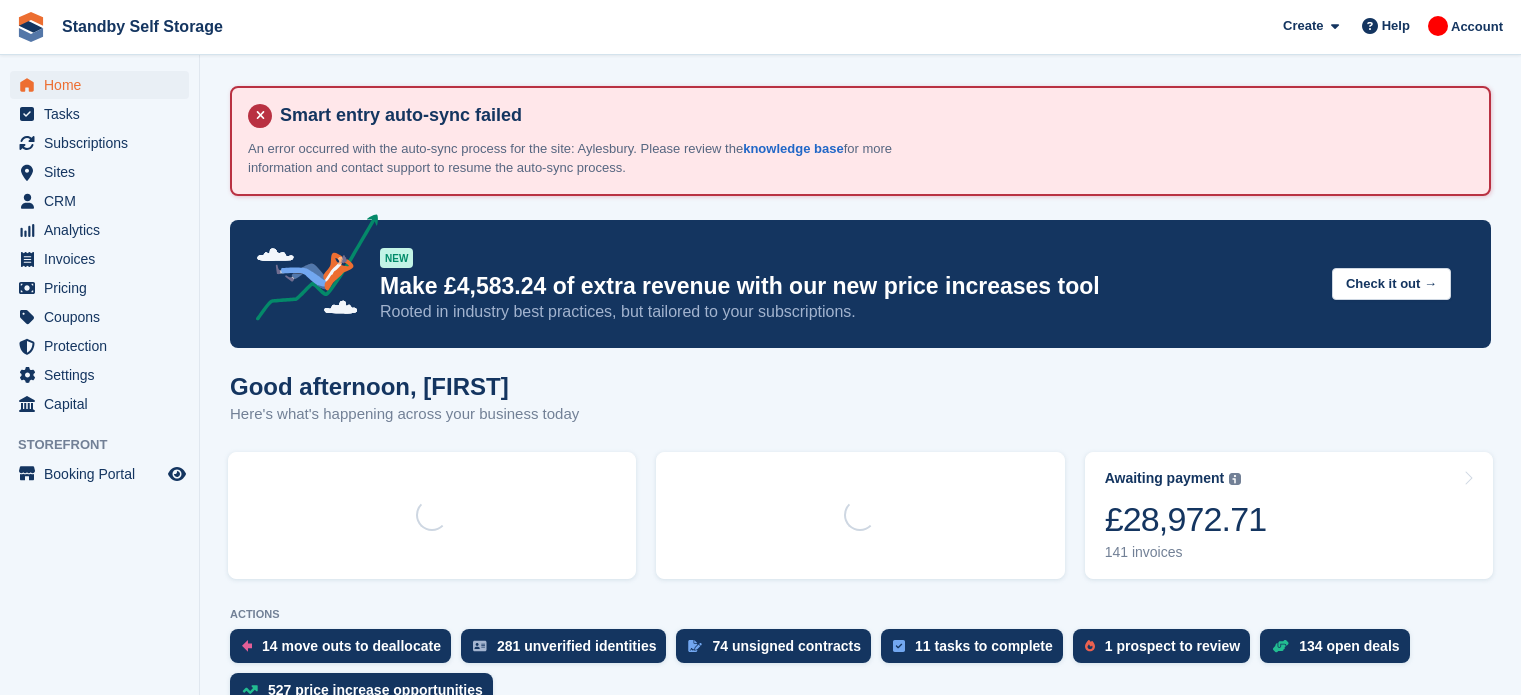 scroll, scrollTop: 0, scrollLeft: 0, axis: both 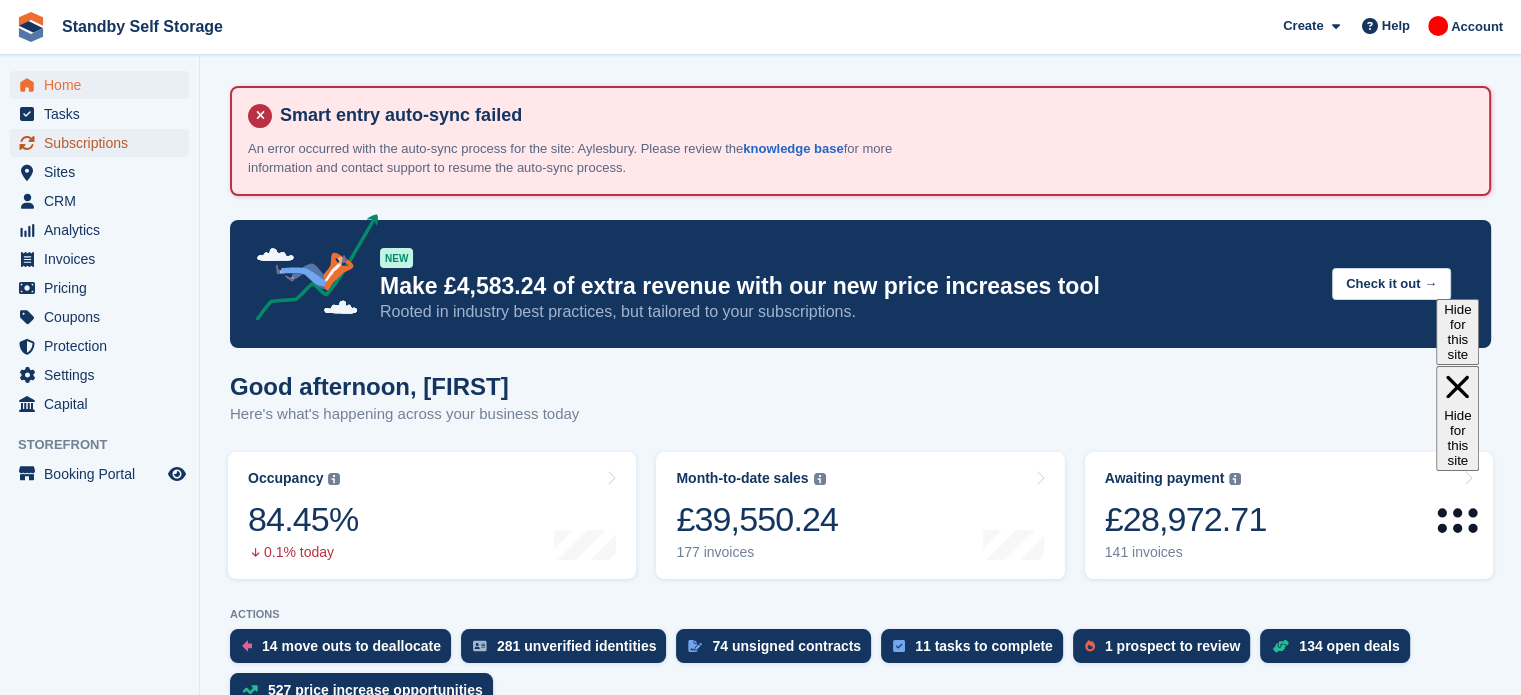 click on "Subscriptions" at bounding box center (104, 143) 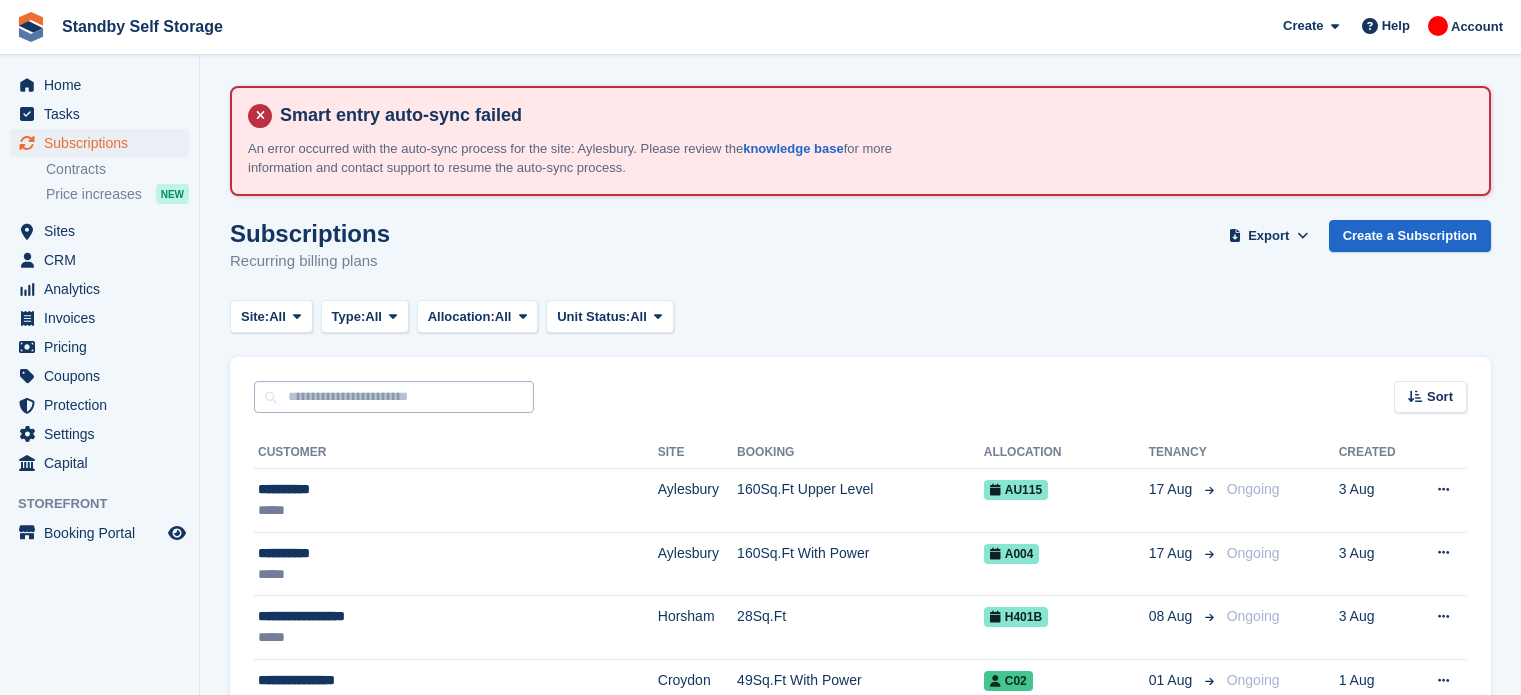 scroll, scrollTop: 0, scrollLeft: 0, axis: both 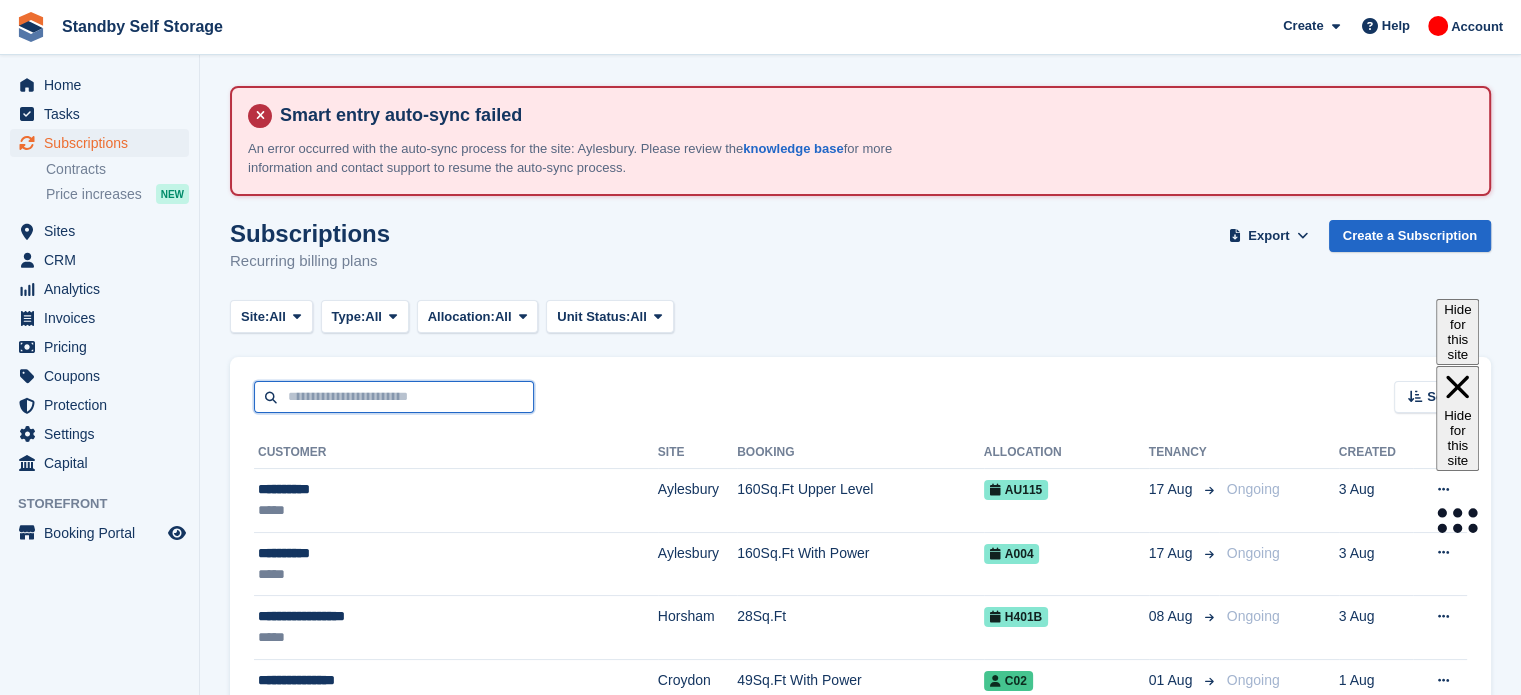 click at bounding box center (394, 397) 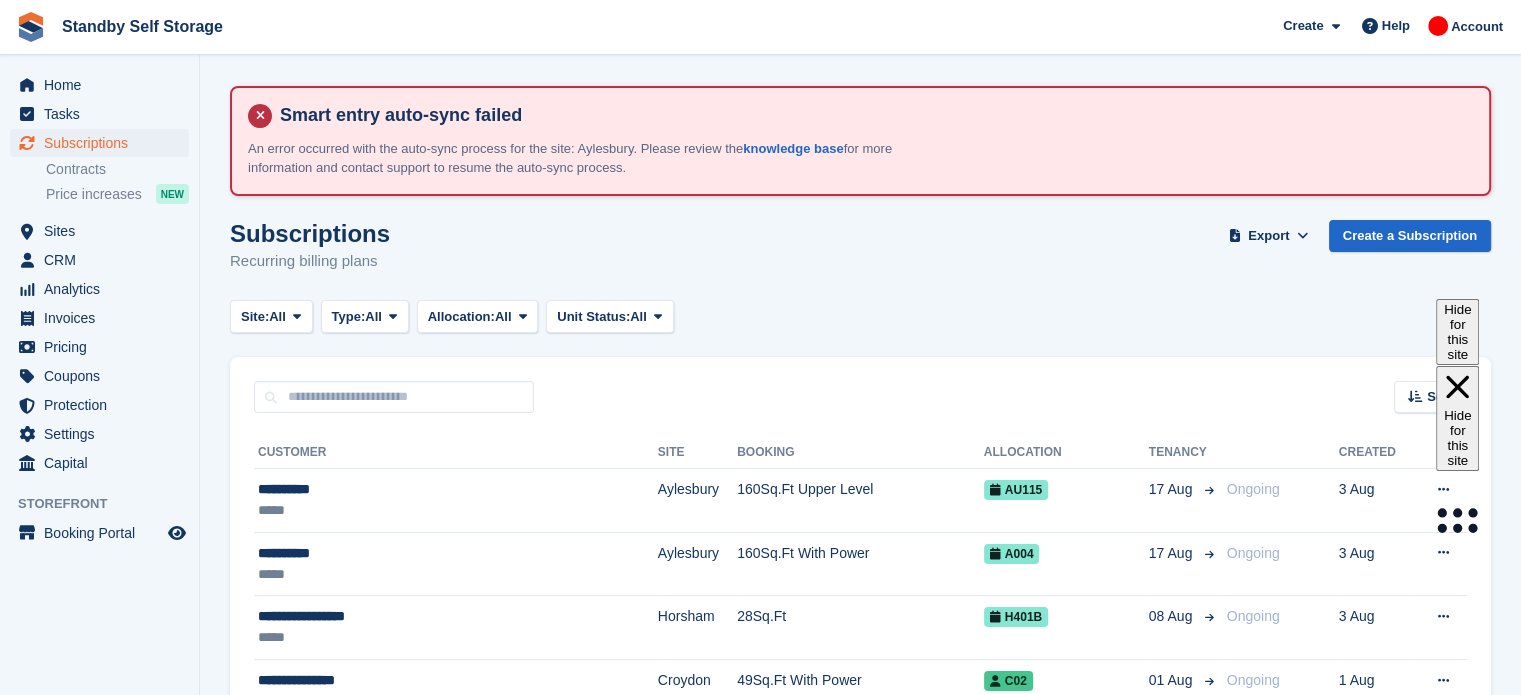 click on "Subscriptions
Recurring billing plans
Export
Export Subscriptions
Export a CSV of all Subscriptions which match the current filters.
Please allow time for large exports.
Start Export
Create a Subscription" at bounding box center (860, 258) 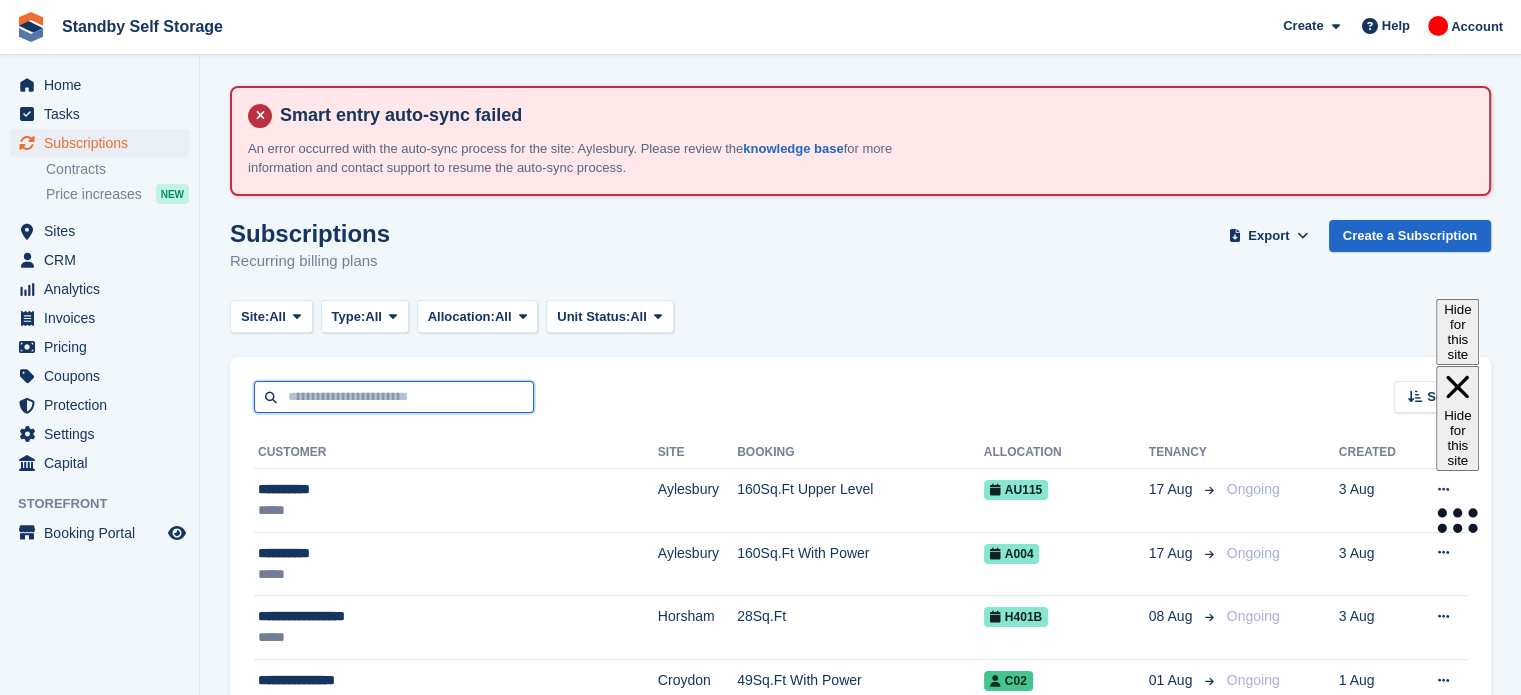 click at bounding box center [394, 397] 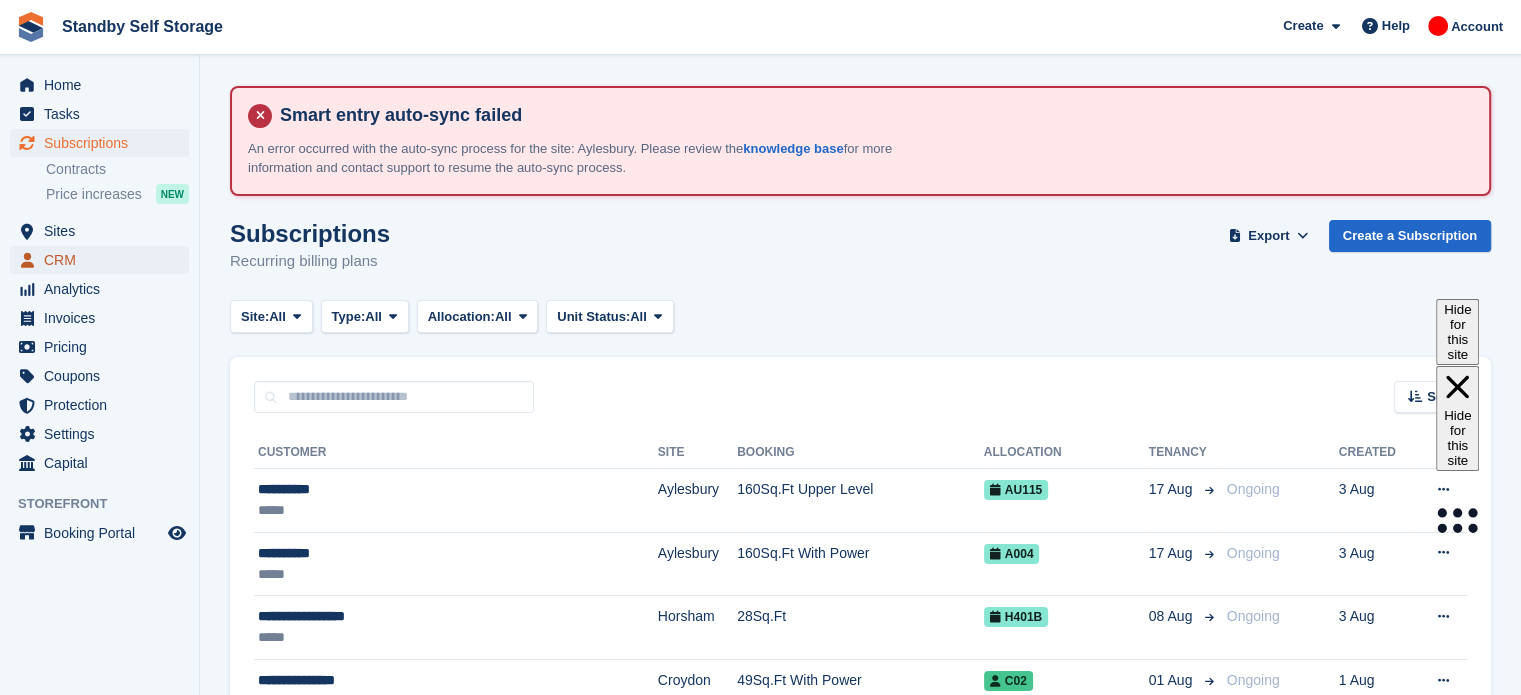 click on "CRM" at bounding box center (104, 260) 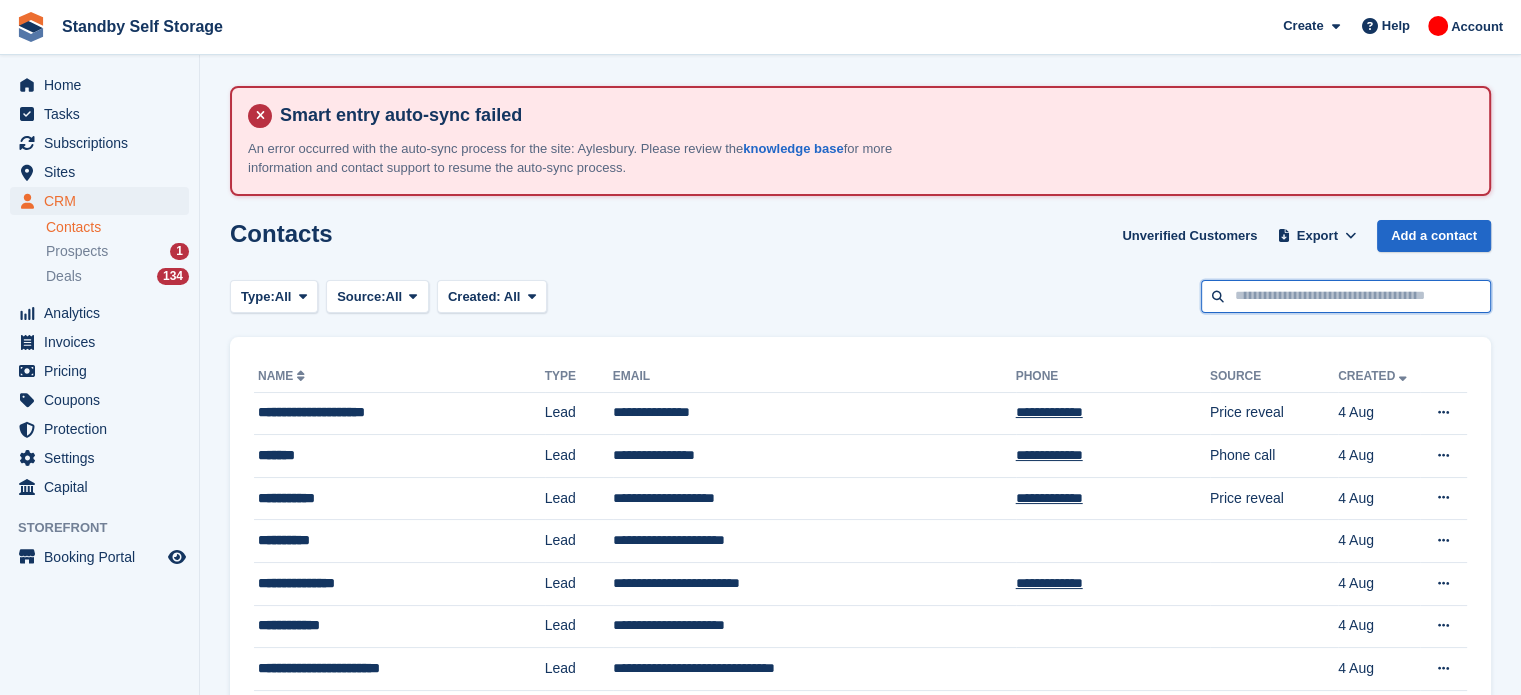 click at bounding box center [1346, 296] 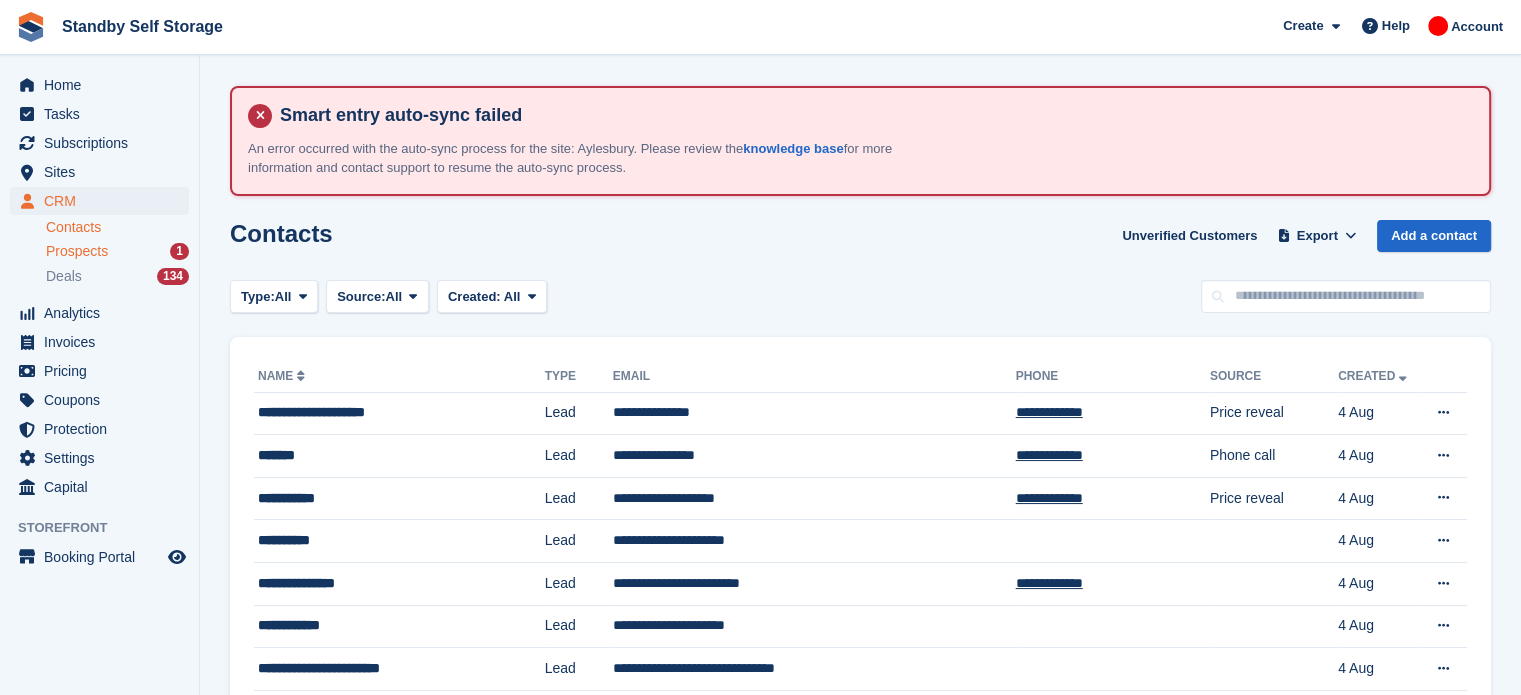 click on "Prospects" at bounding box center (77, 251) 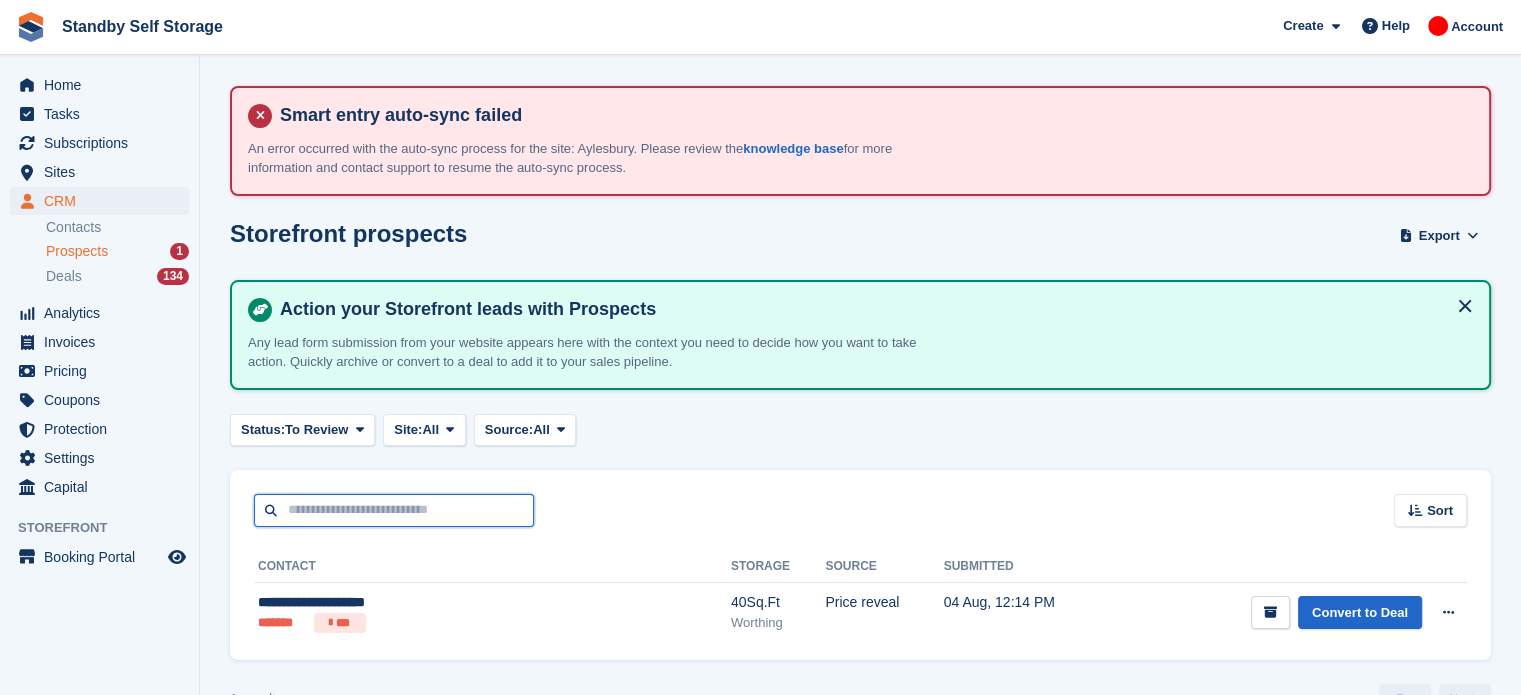 click at bounding box center [394, 510] 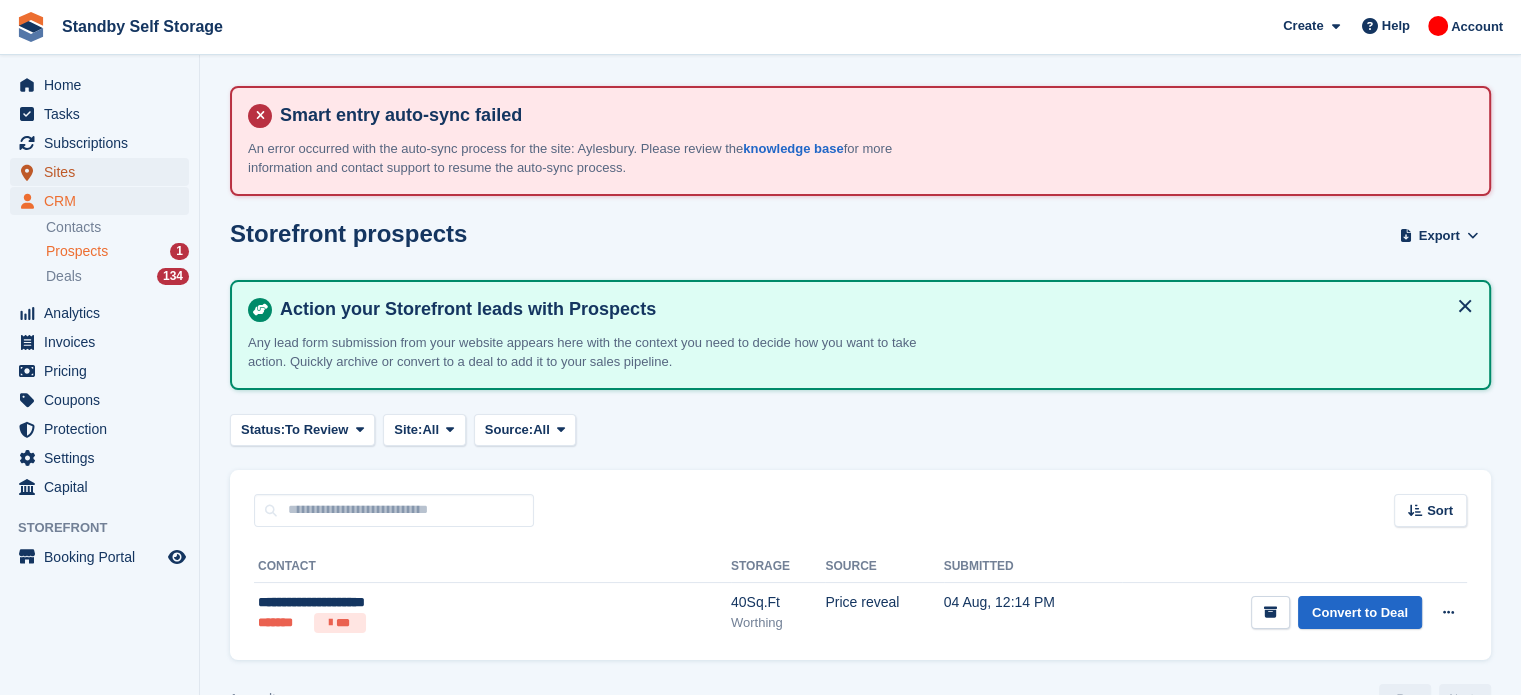click on "Sites" at bounding box center (104, 172) 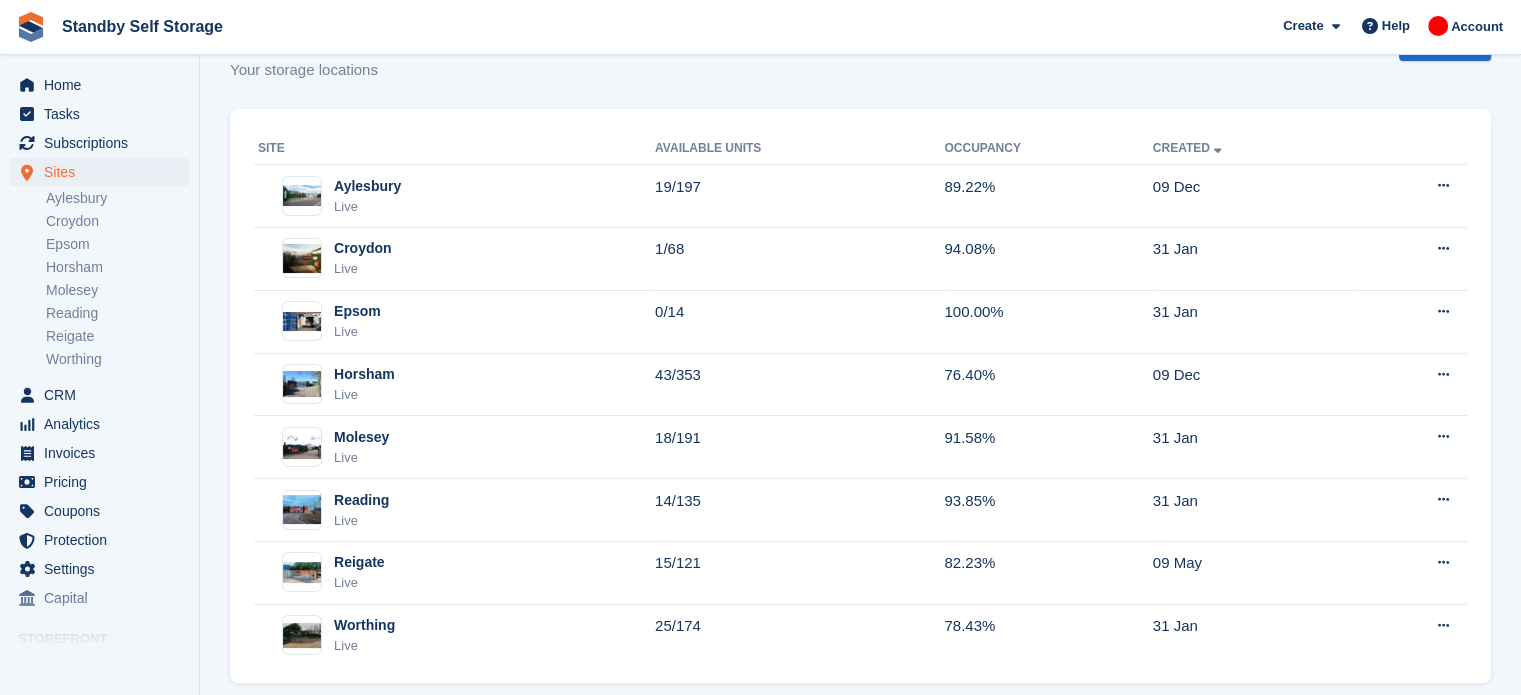scroll, scrollTop: 212, scrollLeft: 0, axis: vertical 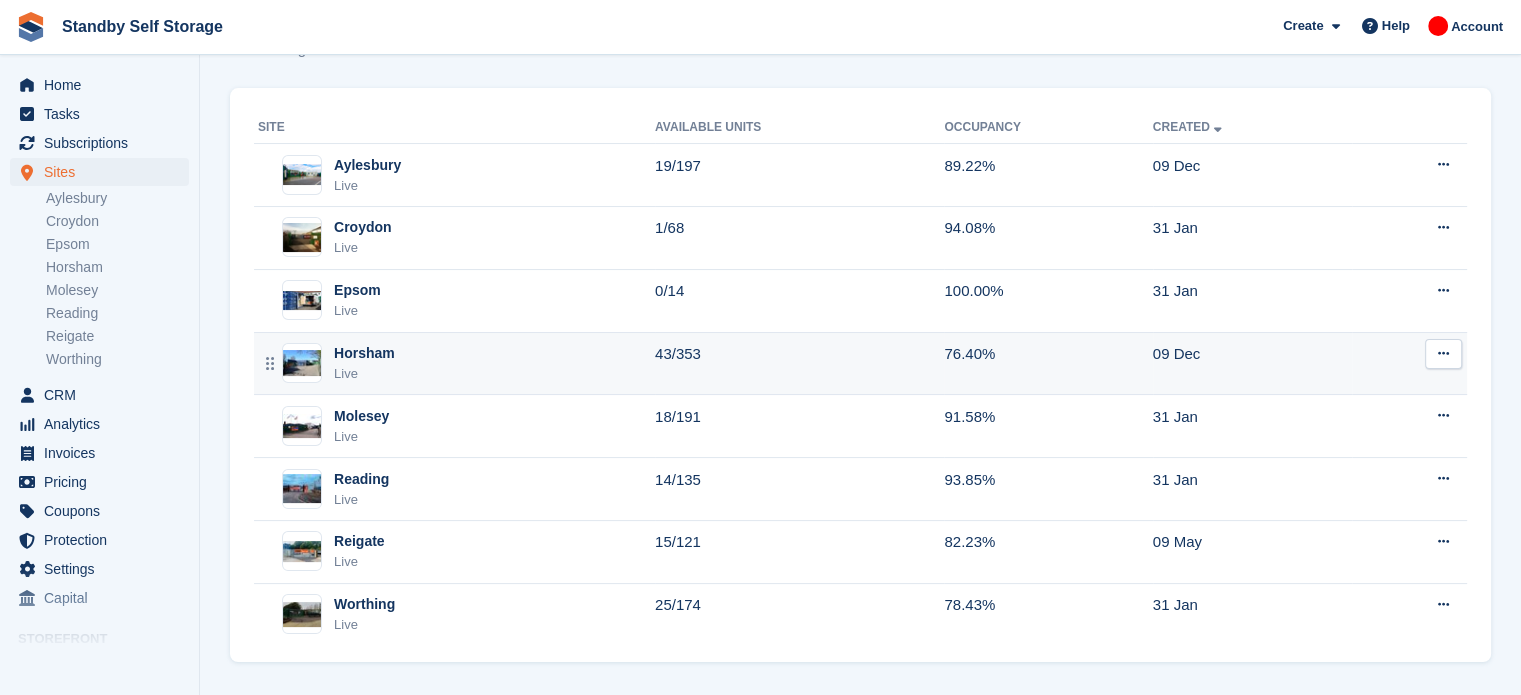 click on "43/353" at bounding box center (799, 363) 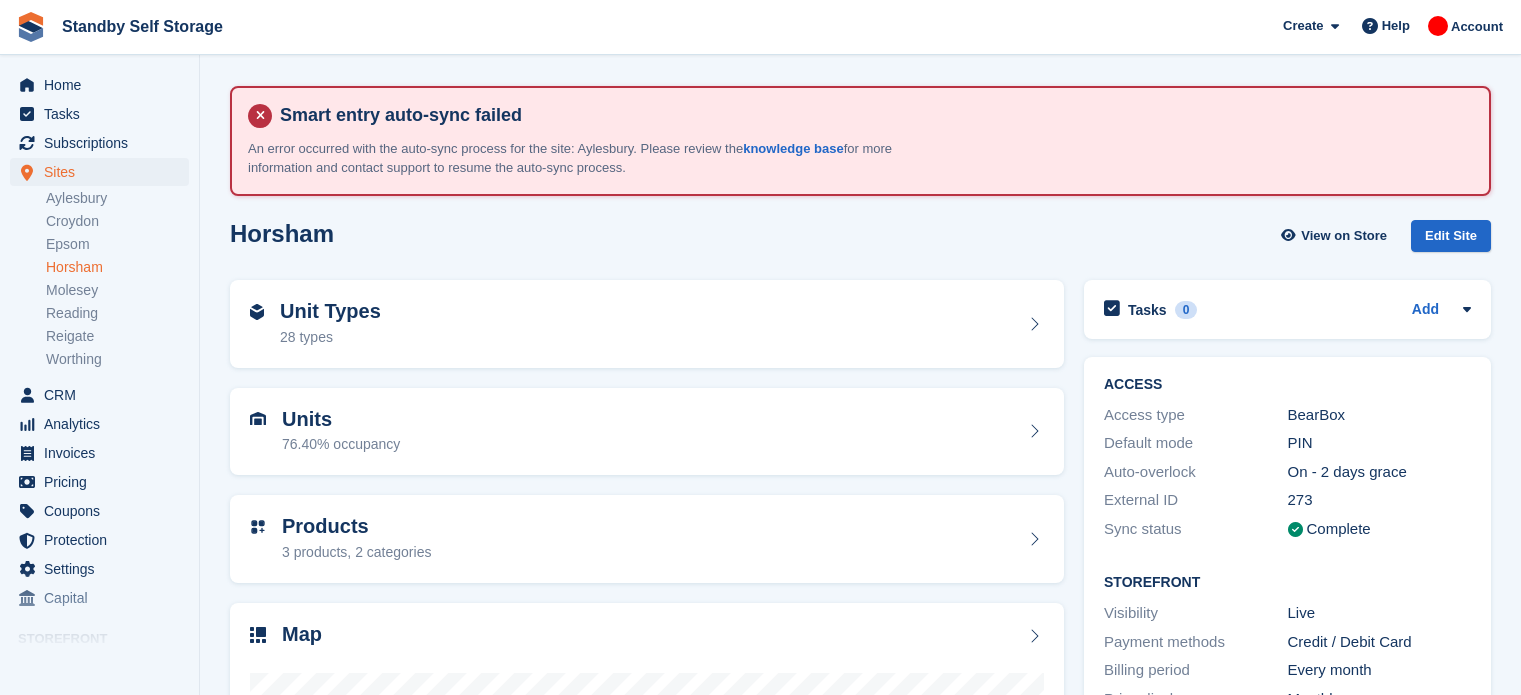 scroll, scrollTop: 0, scrollLeft: 0, axis: both 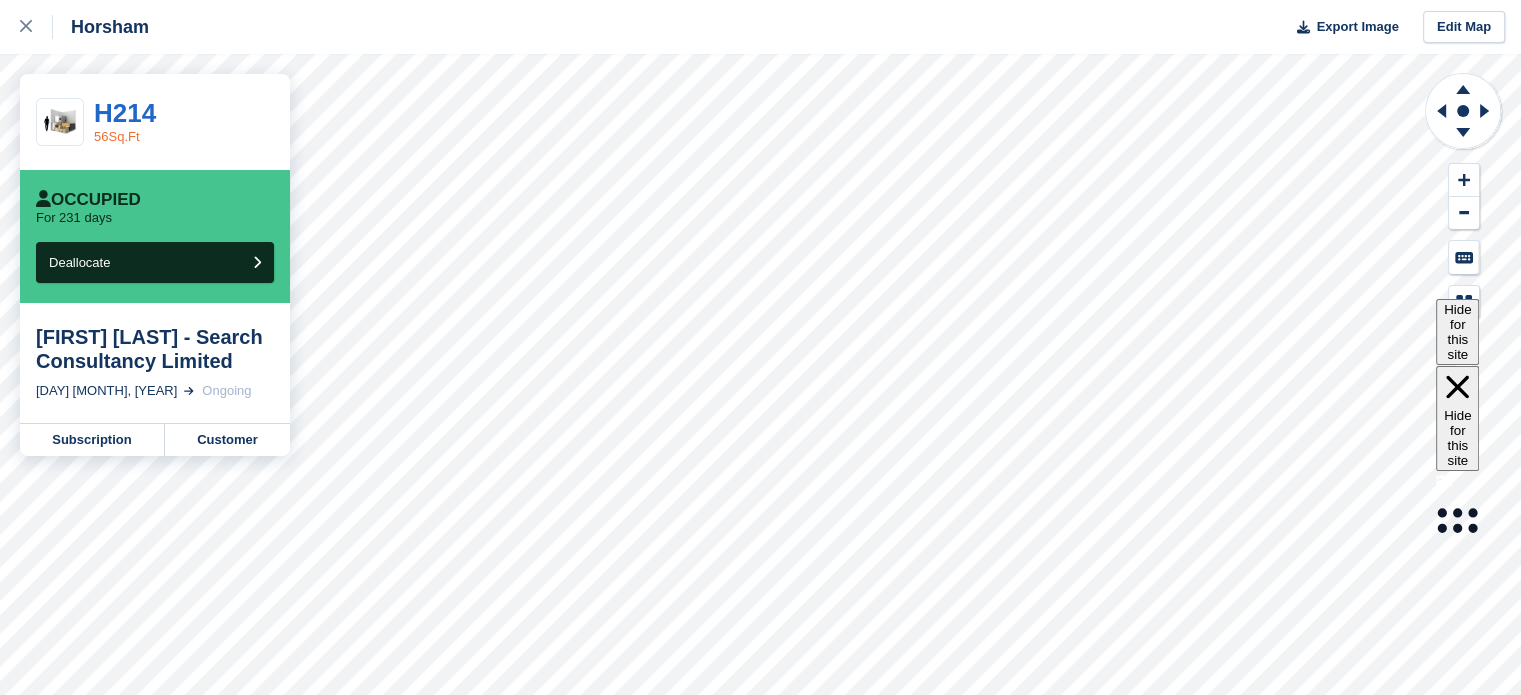 click on "56Sq.Ft" at bounding box center [117, 136] 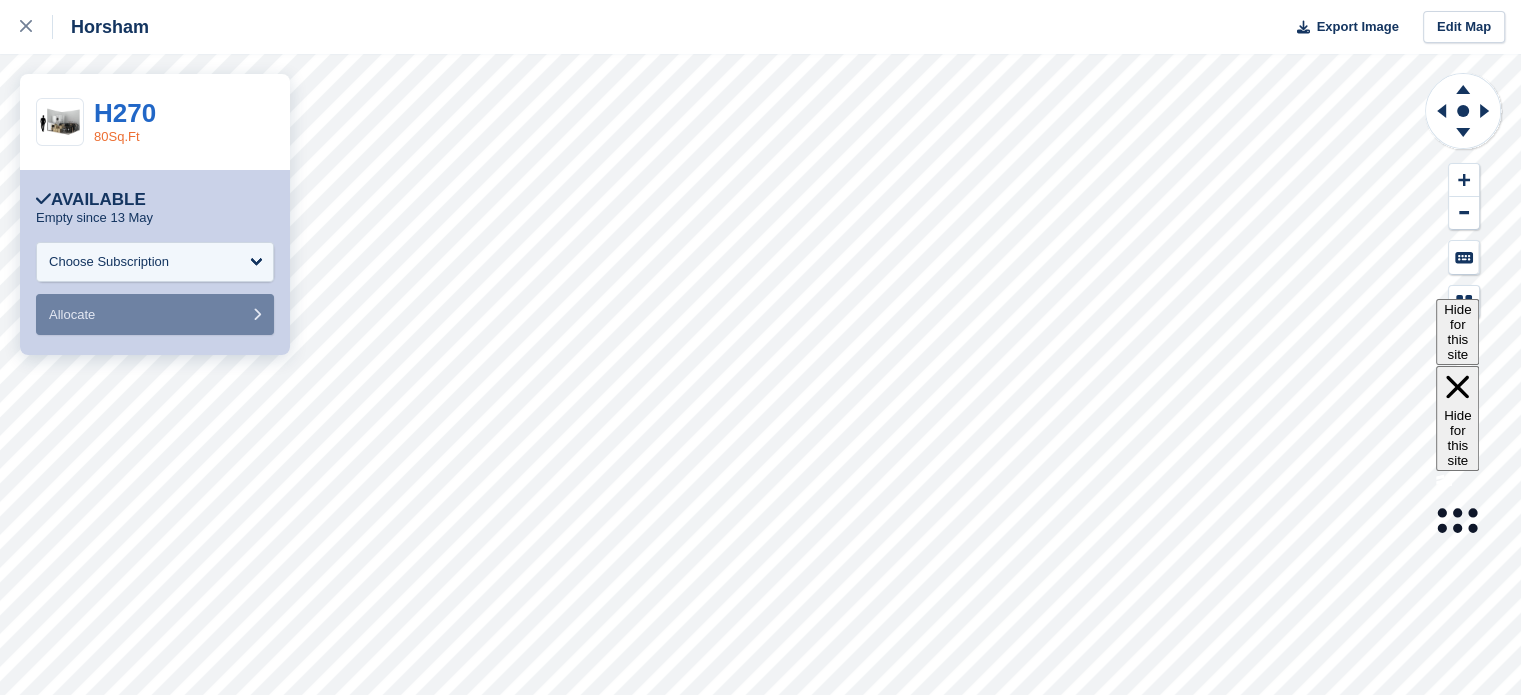 click on "80Sq.Ft" at bounding box center (117, 136) 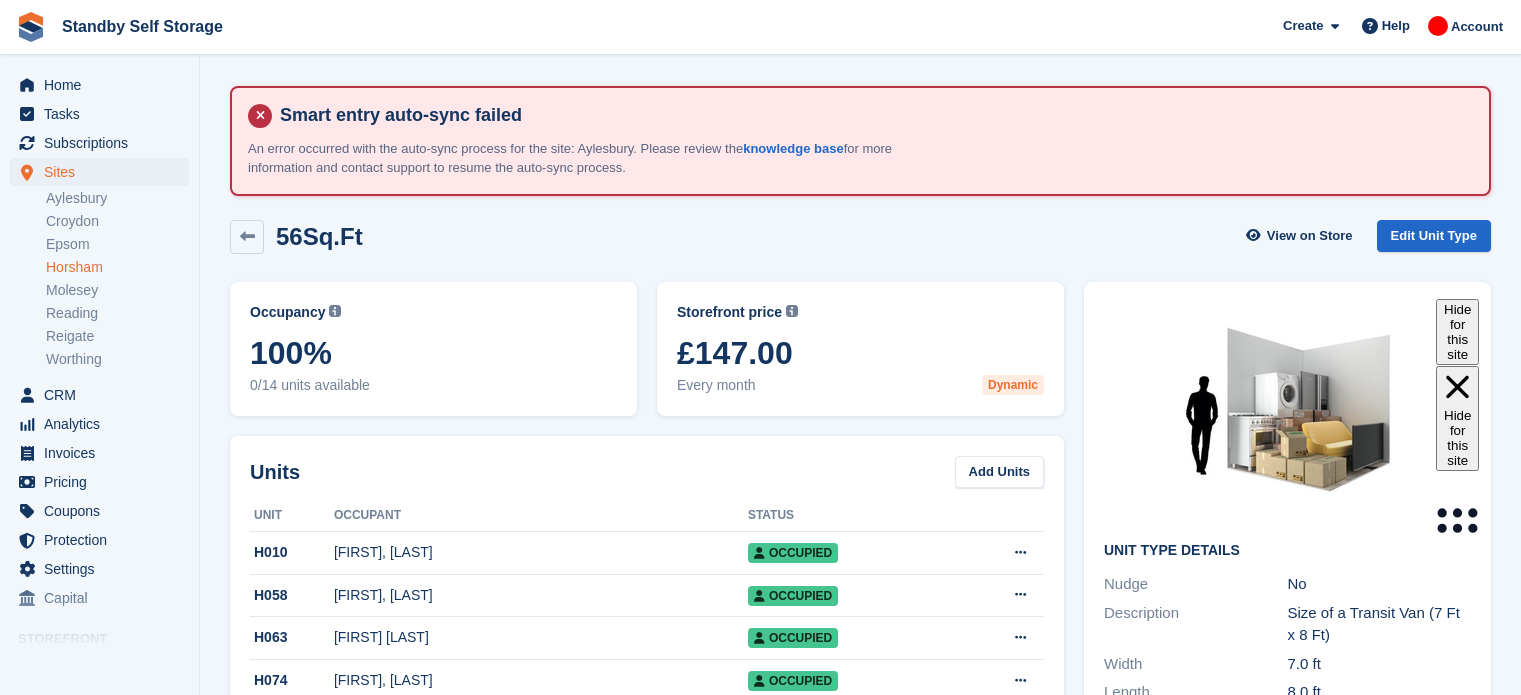 scroll, scrollTop: 0, scrollLeft: 0, axis: both 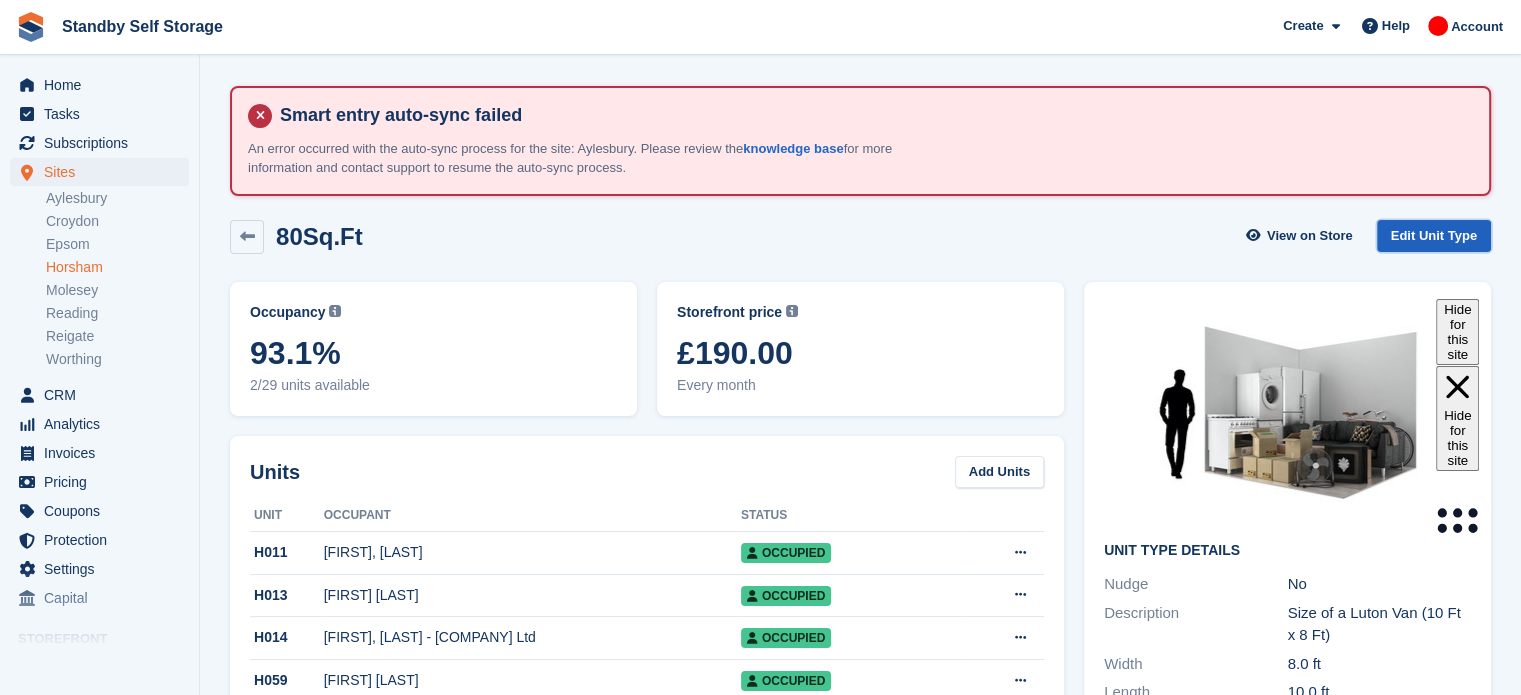 click on "Edit Unit Type" at bounding box center (1434, 236) 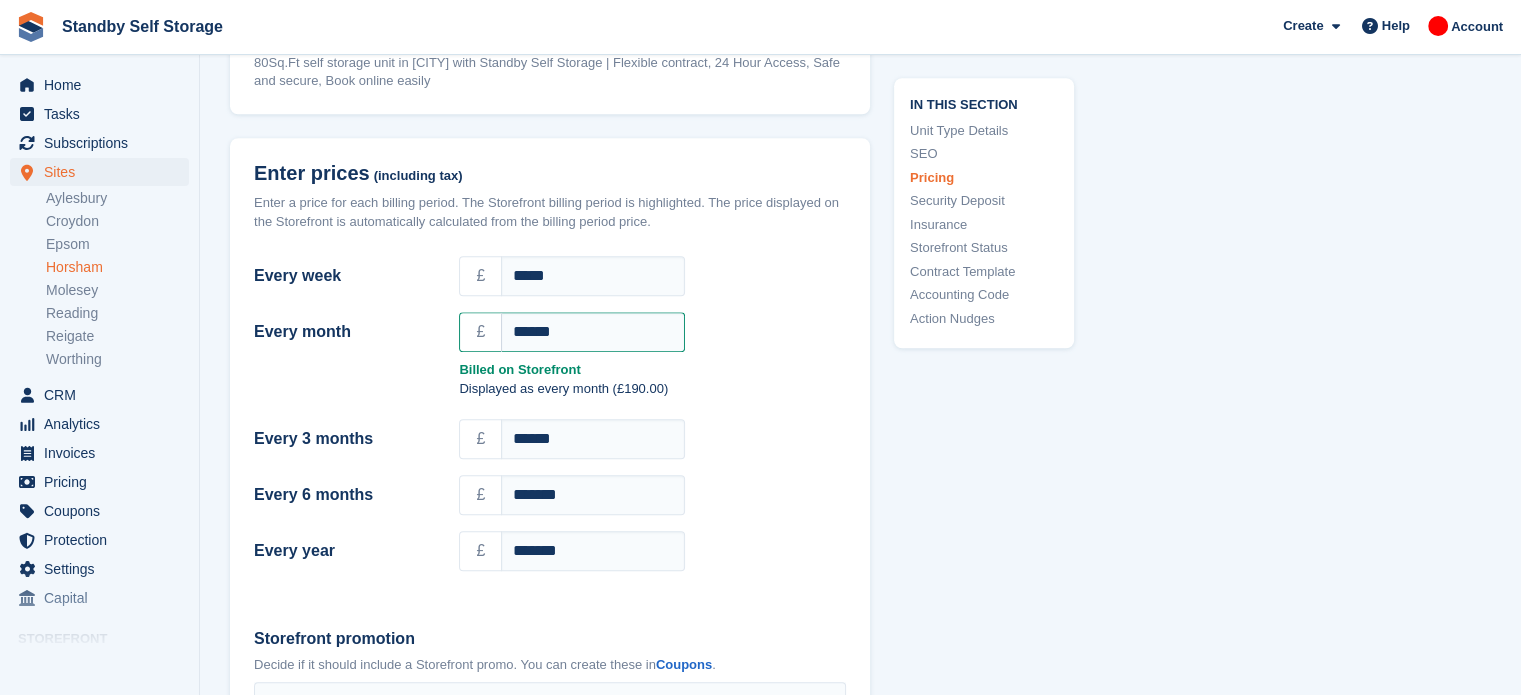 scroll, scrollTop: 1832, scrollLeft: 0, axis: vertical 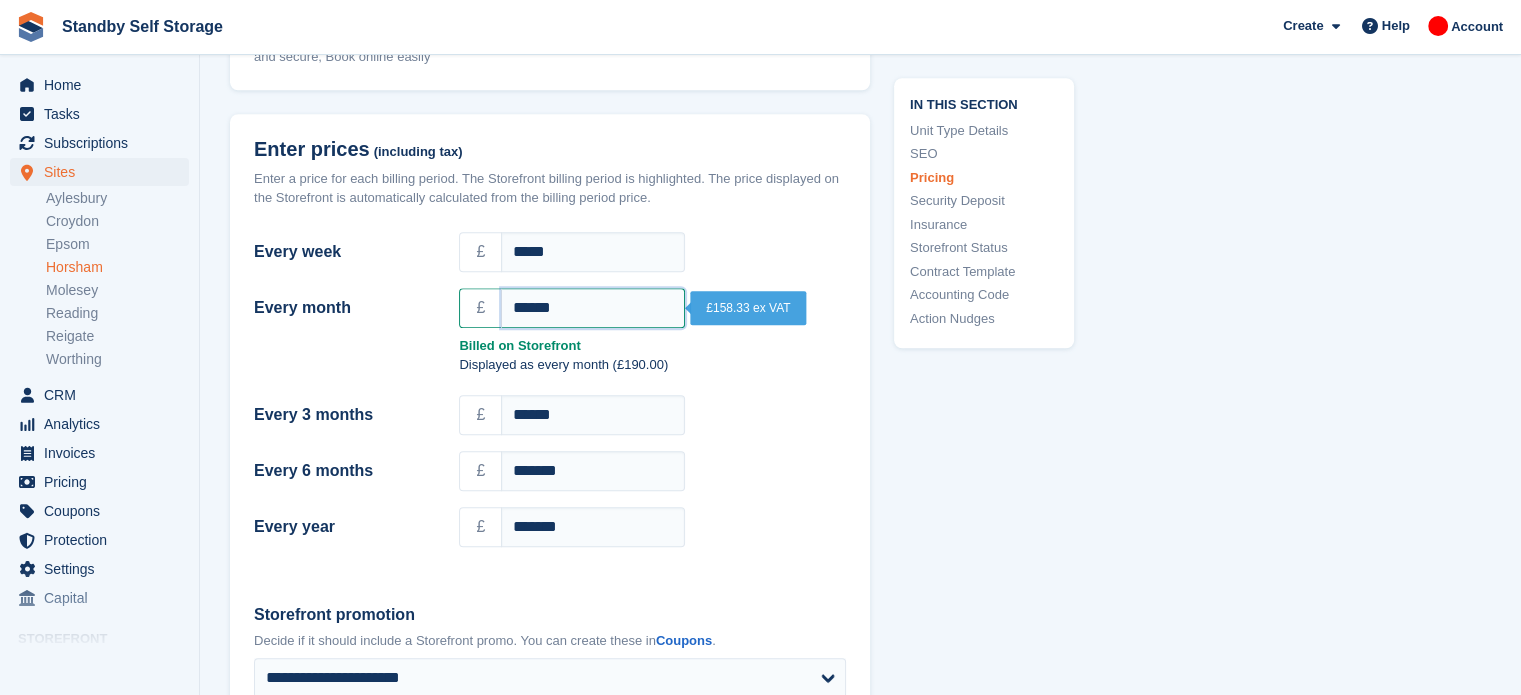 drag, startPoint x: 581, startPoint y: 302, endPoint x: 439, endPoint y: 270, distance: 145.56099 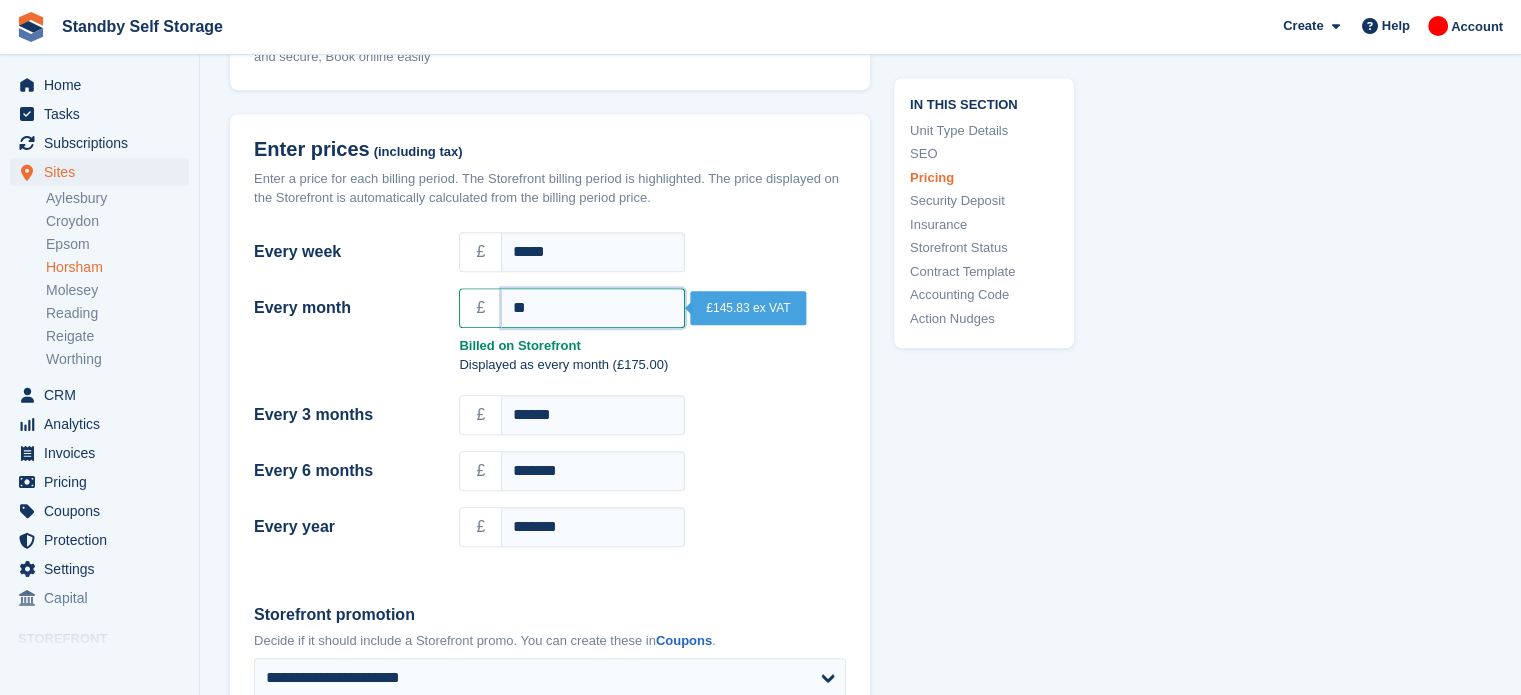 type on "*" 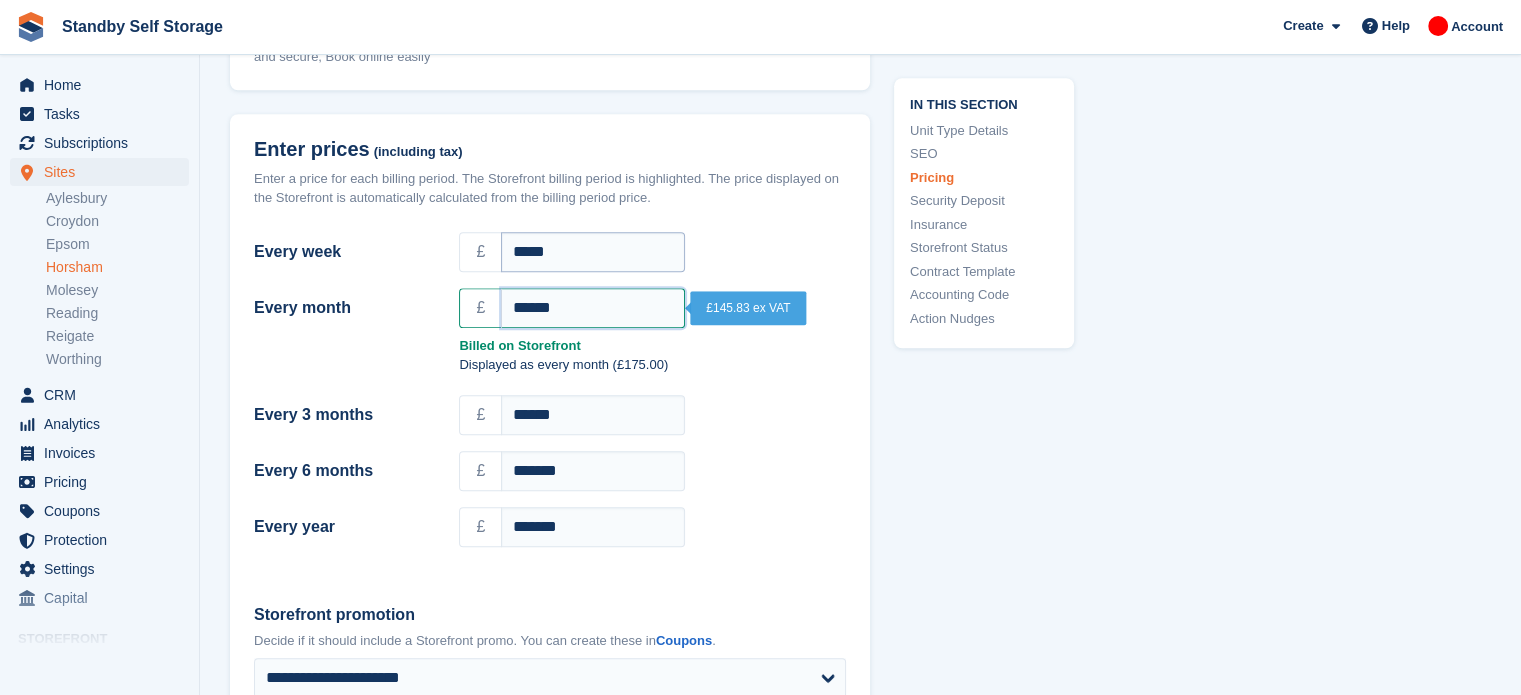 type on "******" 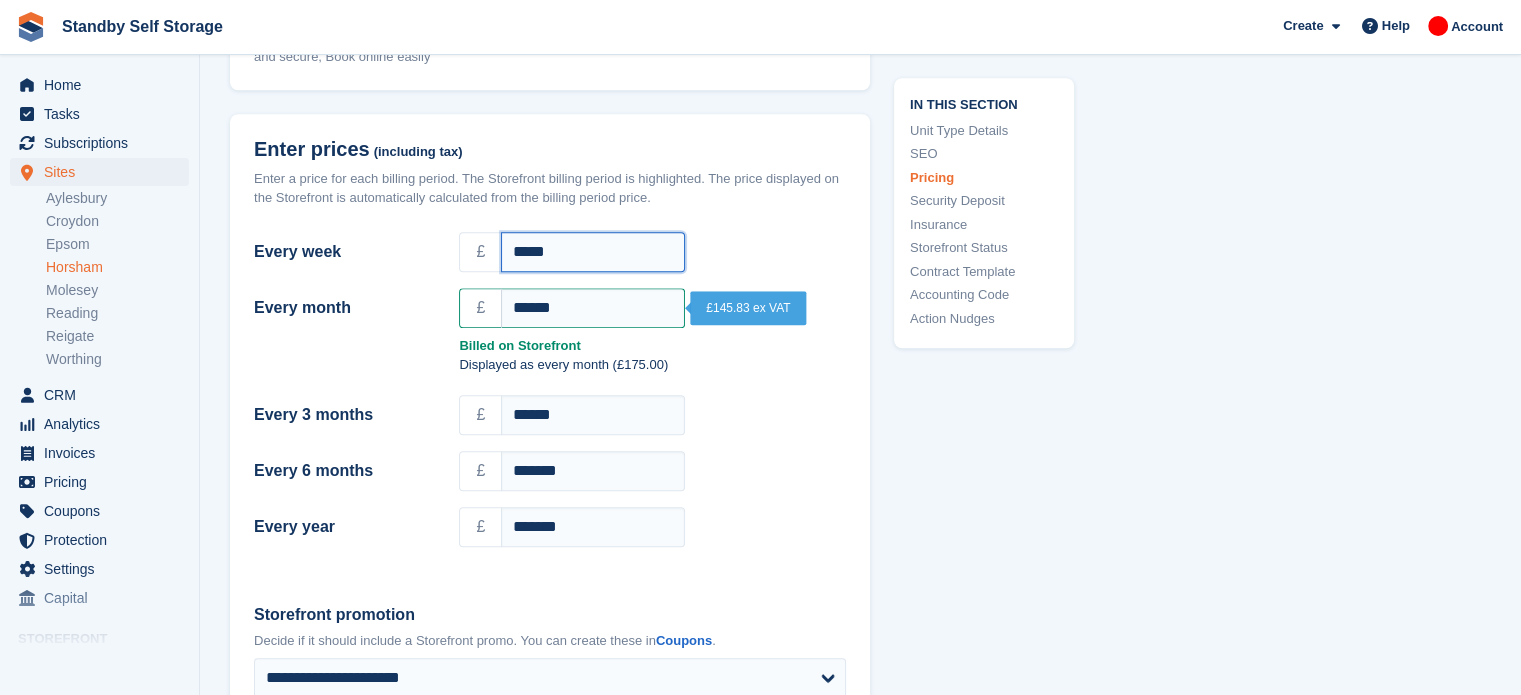 drag, startPoint x: 618, startPoint y: 241, endPoint x: 421, endPoint y: 225, distance: 197.64868 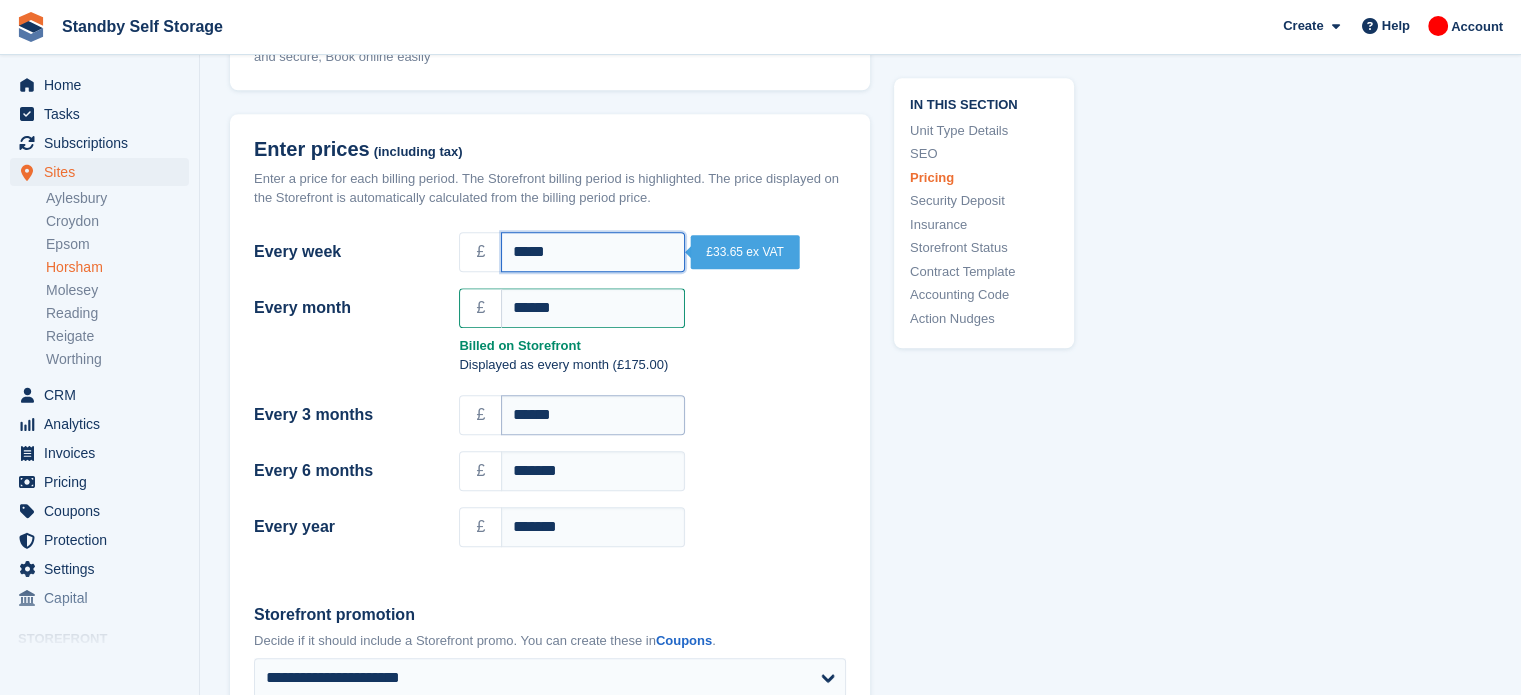 type on "*****" 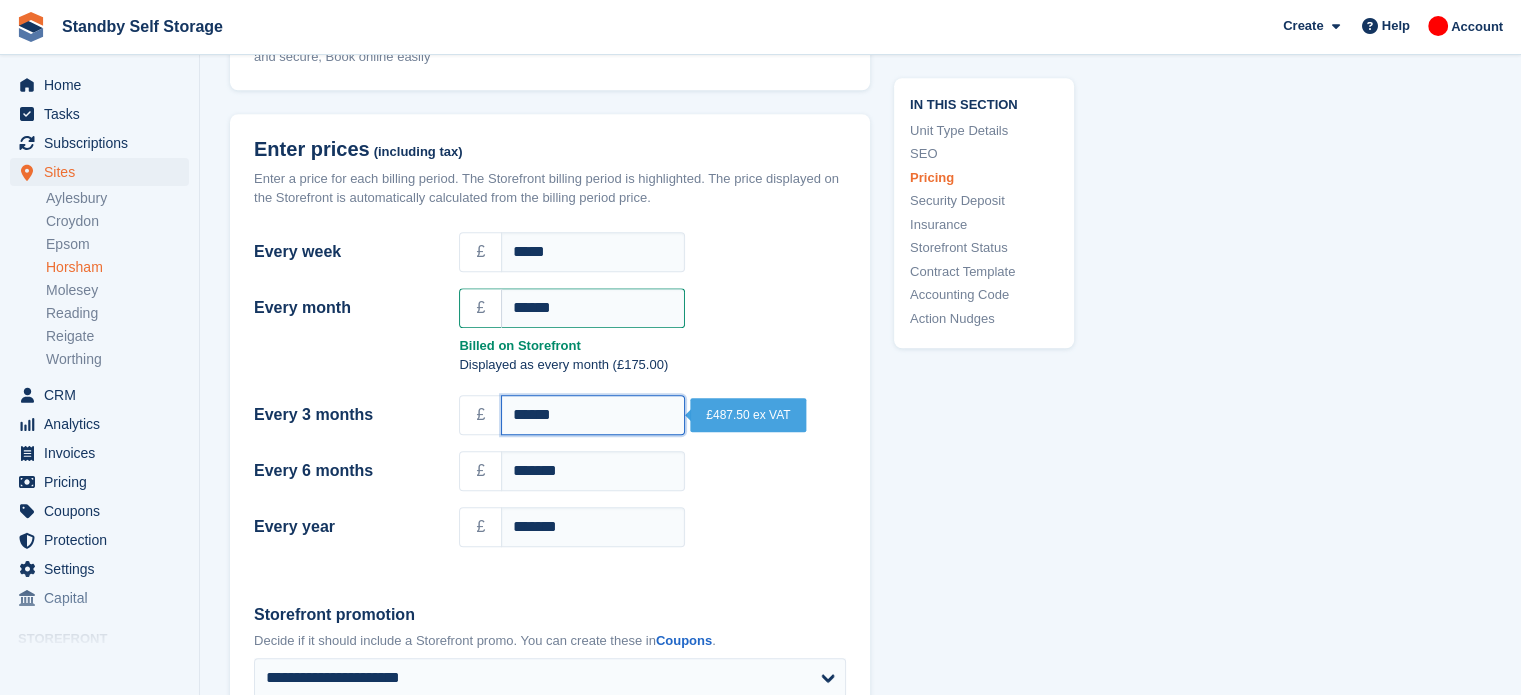 drag, startPoint x: 586, startPoint y: 403, endPoint x: 400, endPoint y: 404, distance: 186.00269 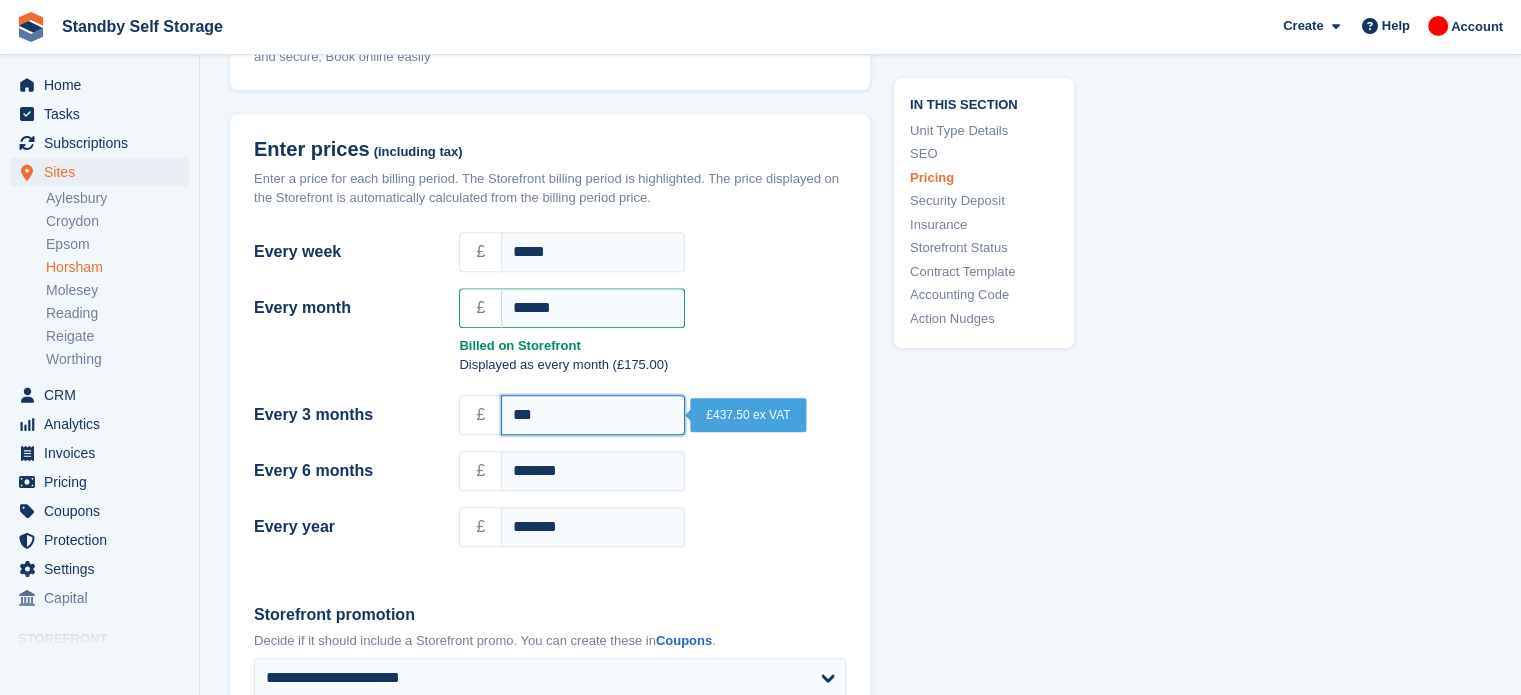 type on "***" 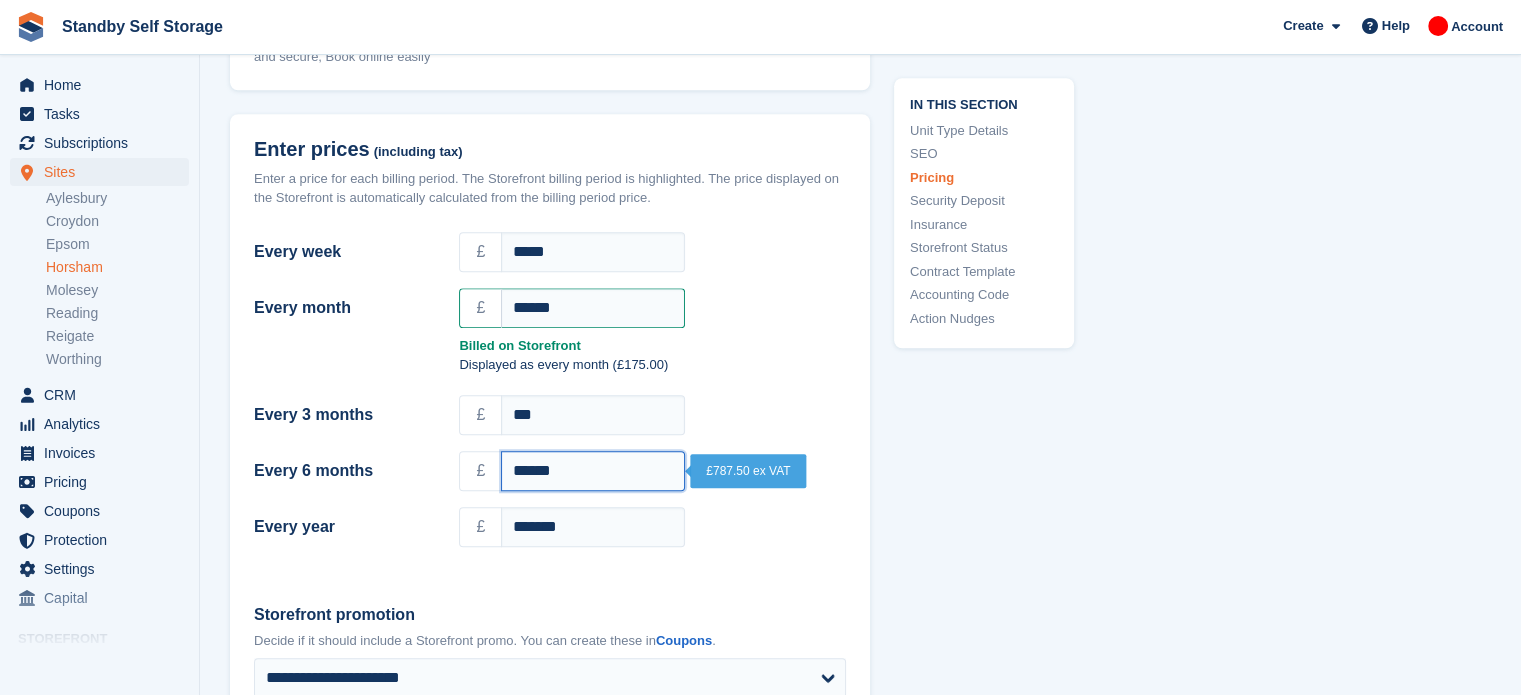 drag, startPoint x: 578, startPoint y: 462, endPoint x: 421, endPoint y: 450, distance: 157.45793 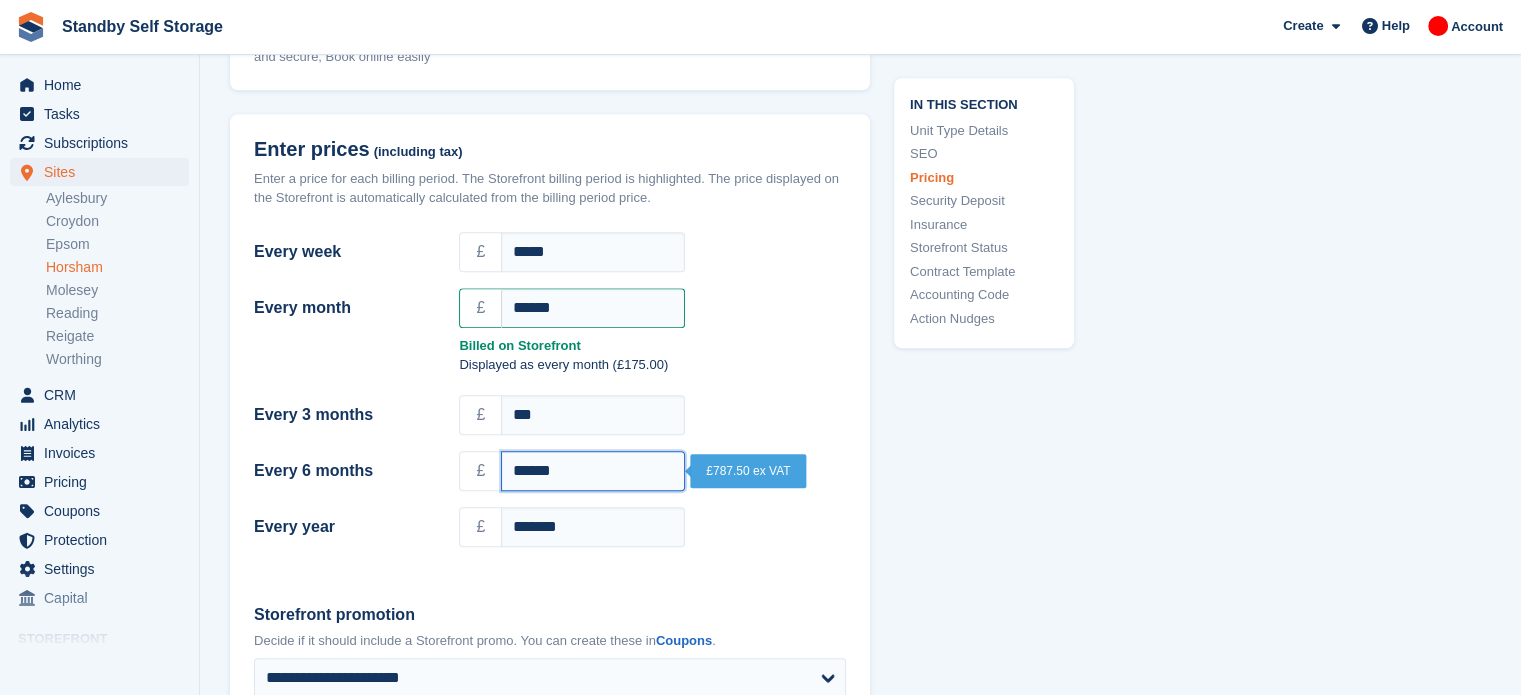type on "******" 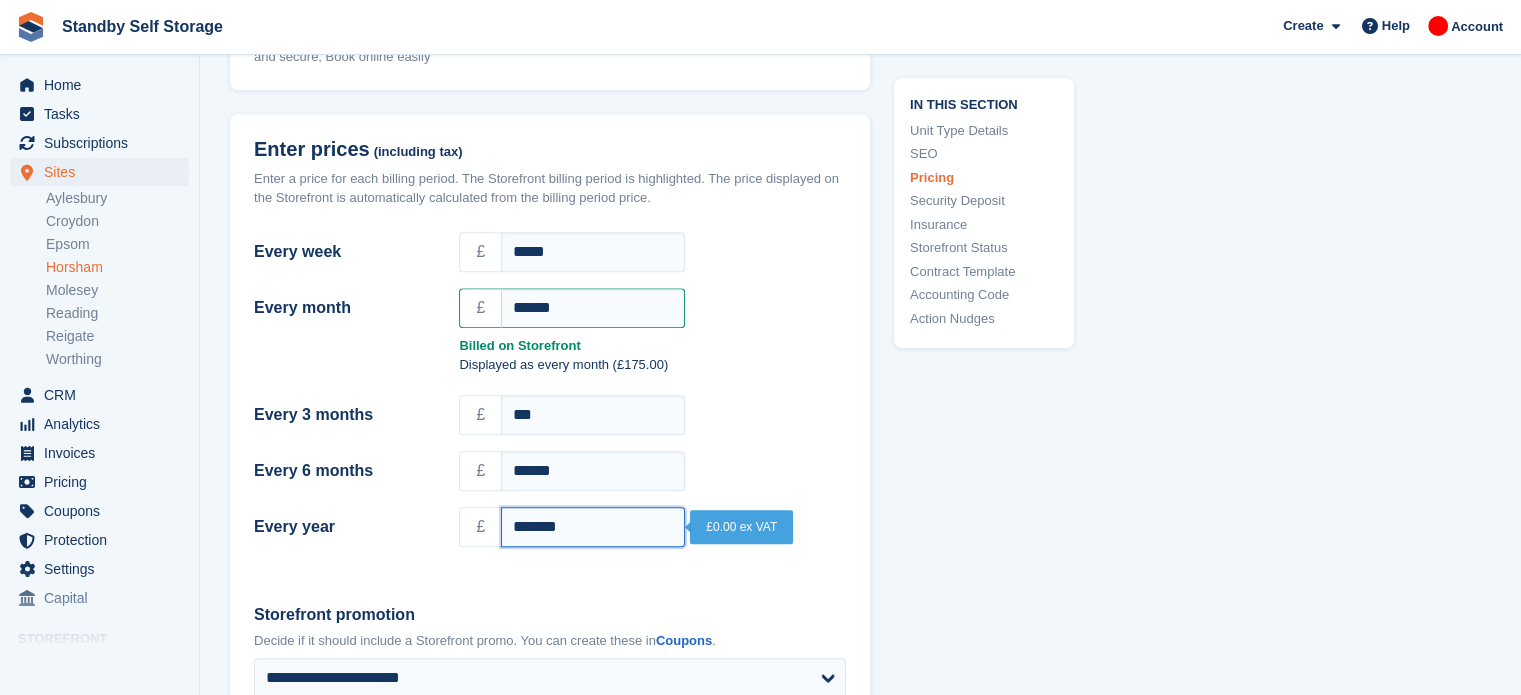 type on "*******" 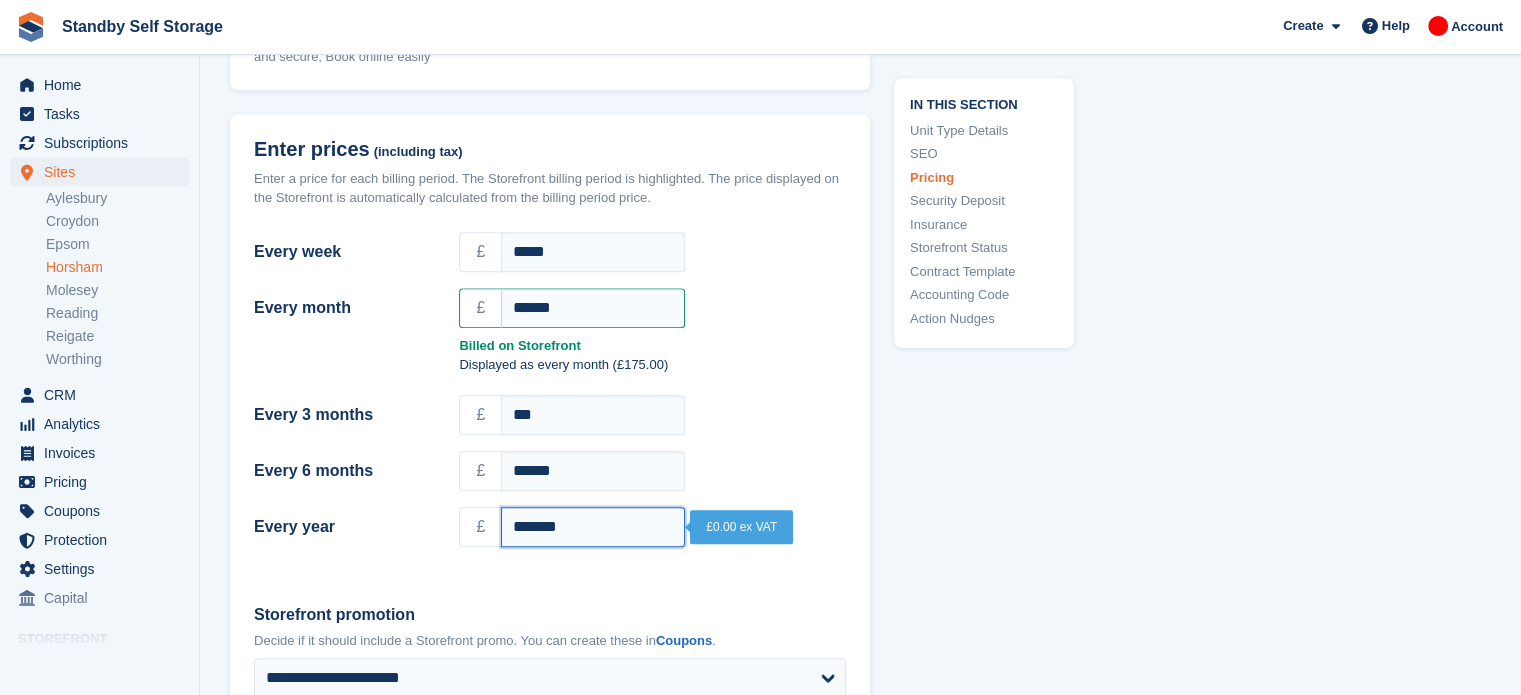 click on "**********" at bounding box center (296, 2635) 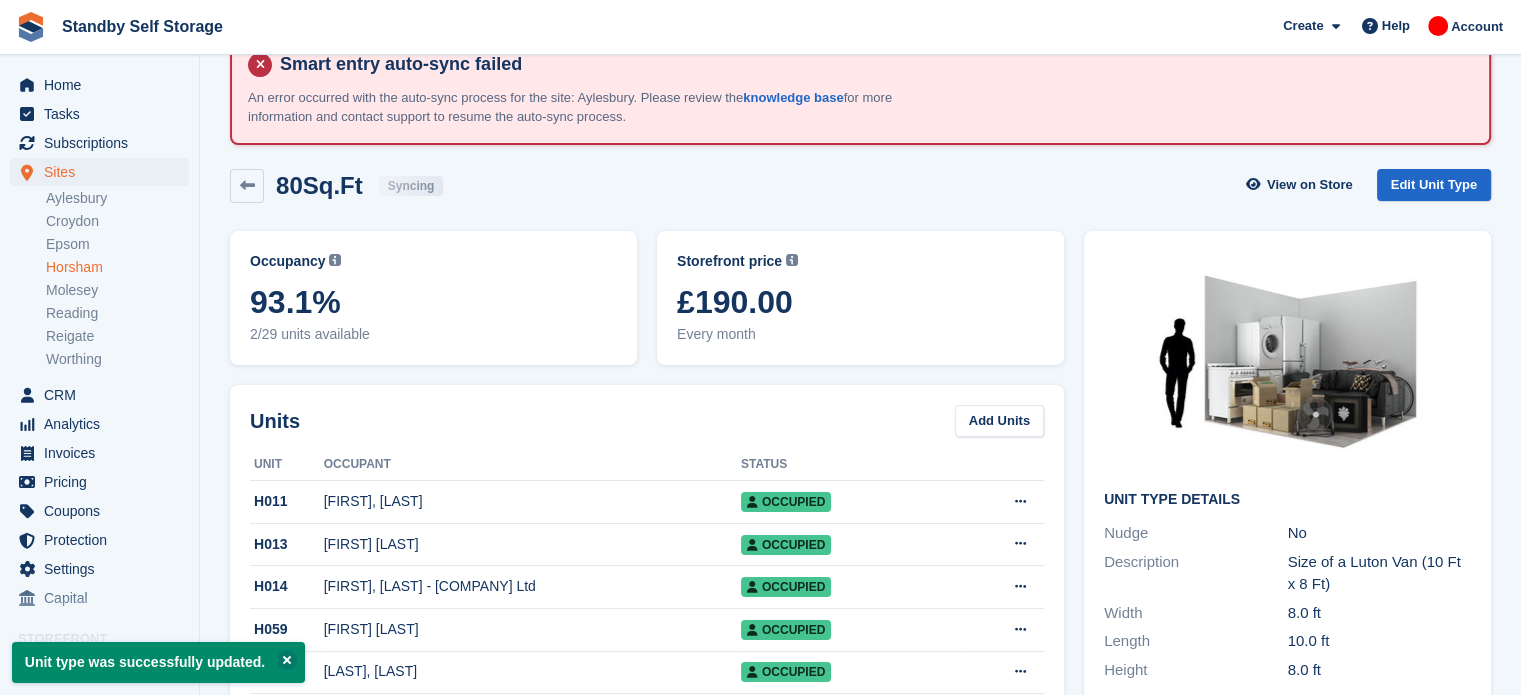 scroll, scrollTop: 0, scrollLeft: 0, axis: both 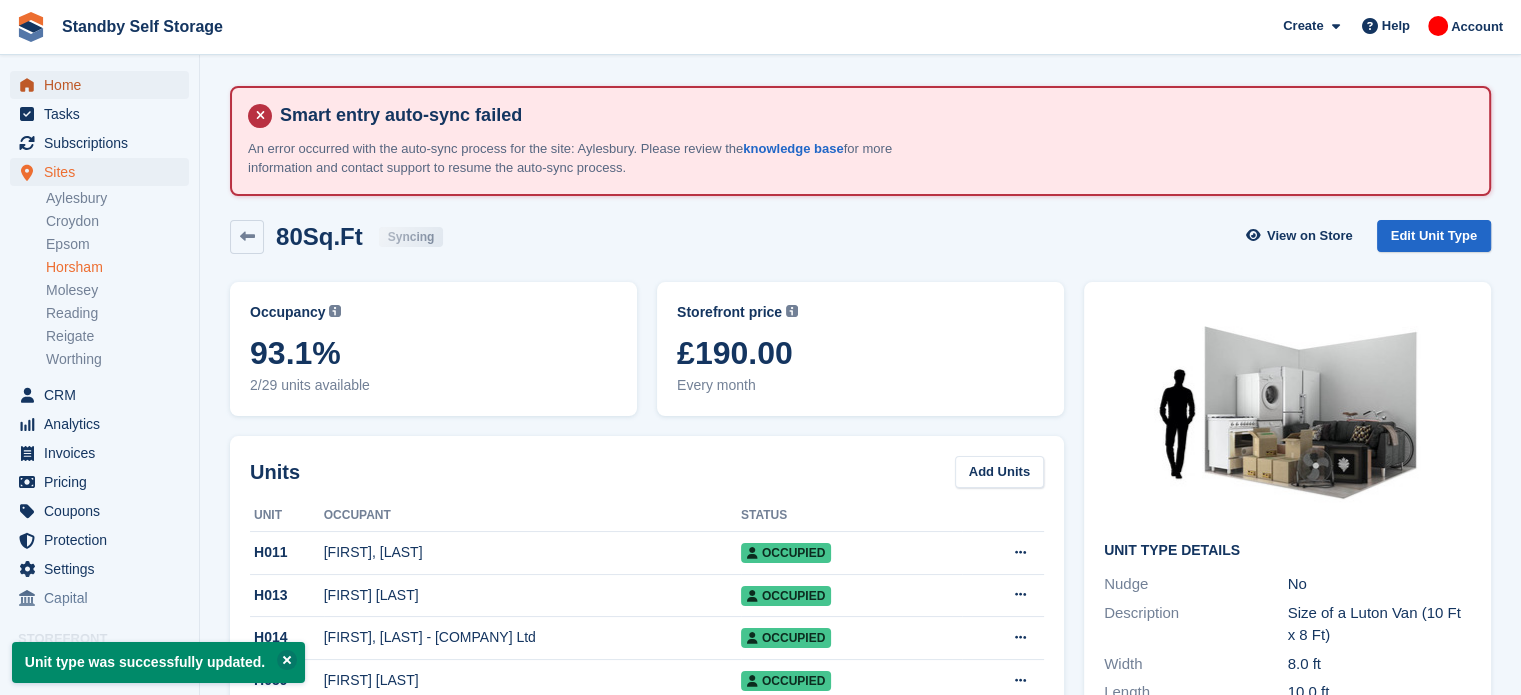 click on "Home" at bounding box center (104, 85) 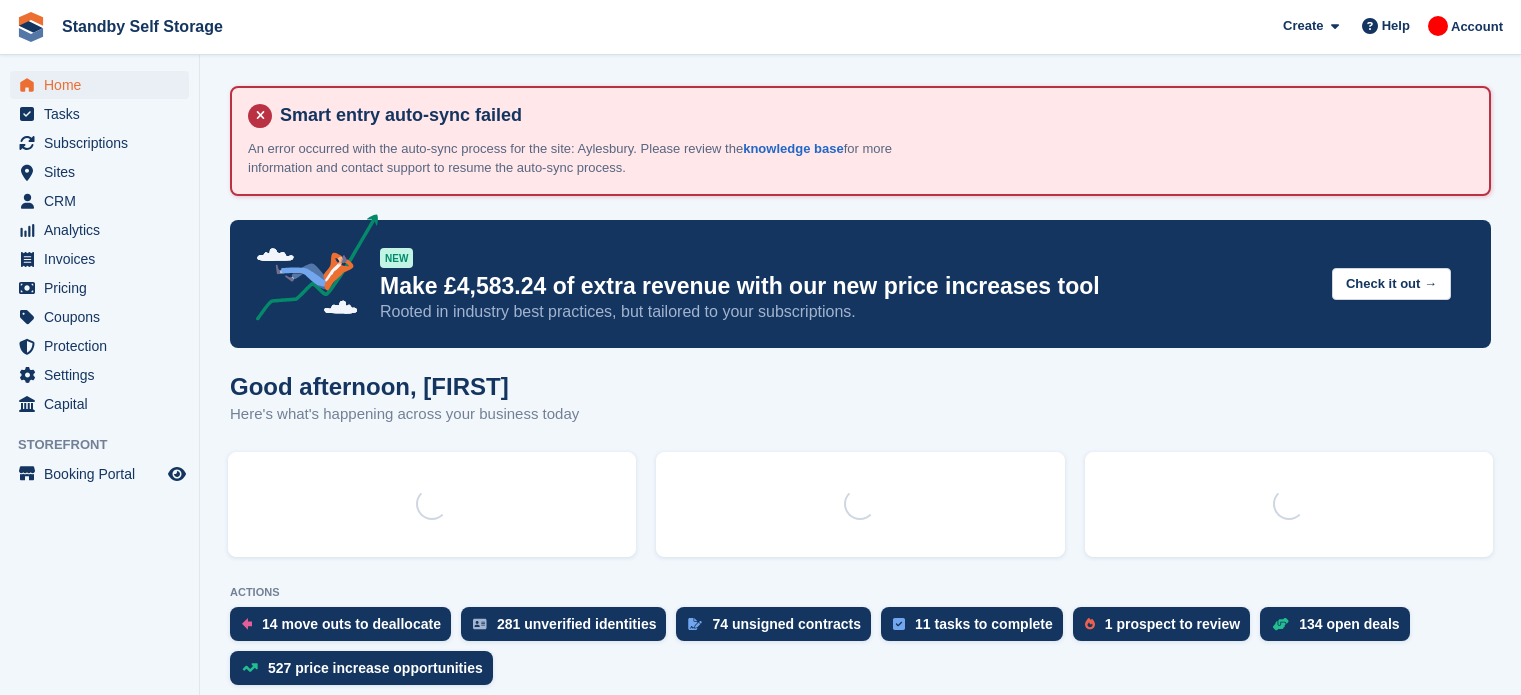 scroll, scrollTop: 0, scrollLeft: 0, axis: both 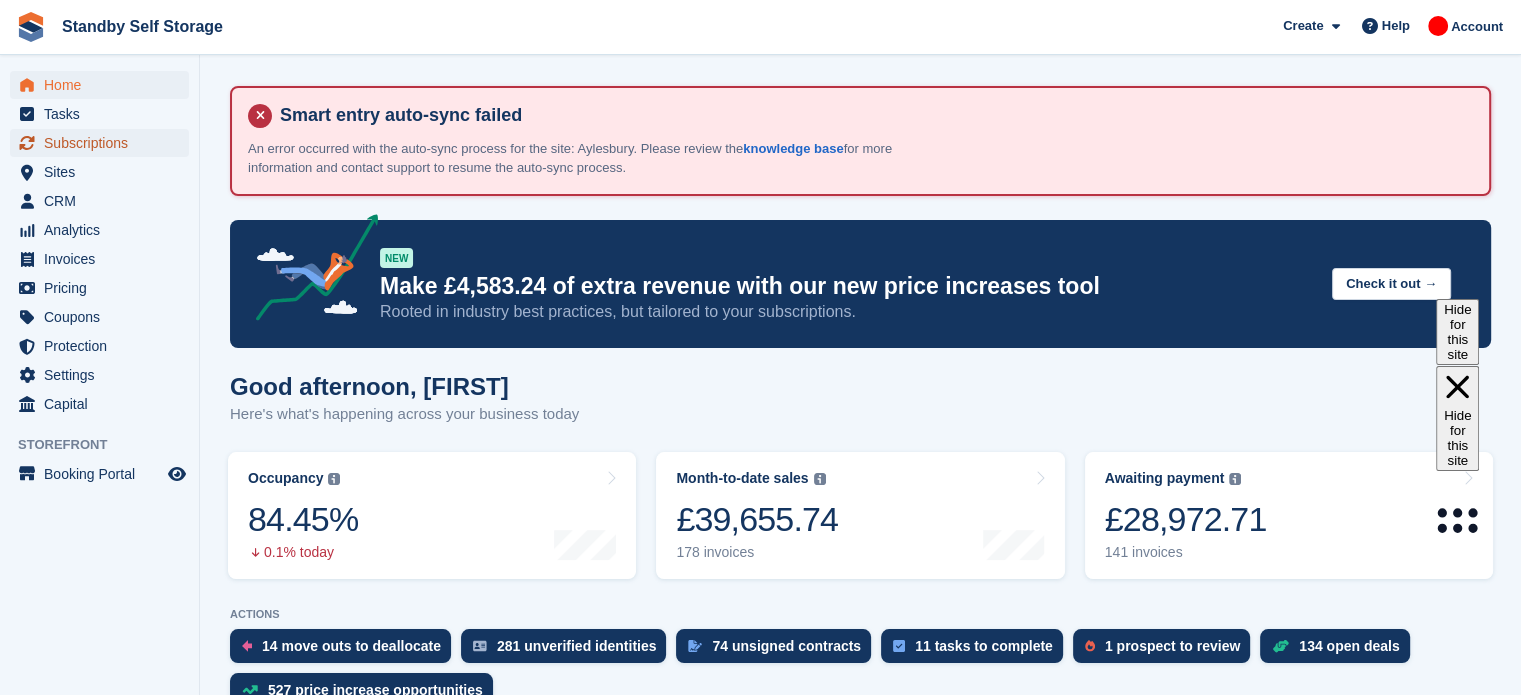 click on "Subscriptions" at bounding box center (104, 143) 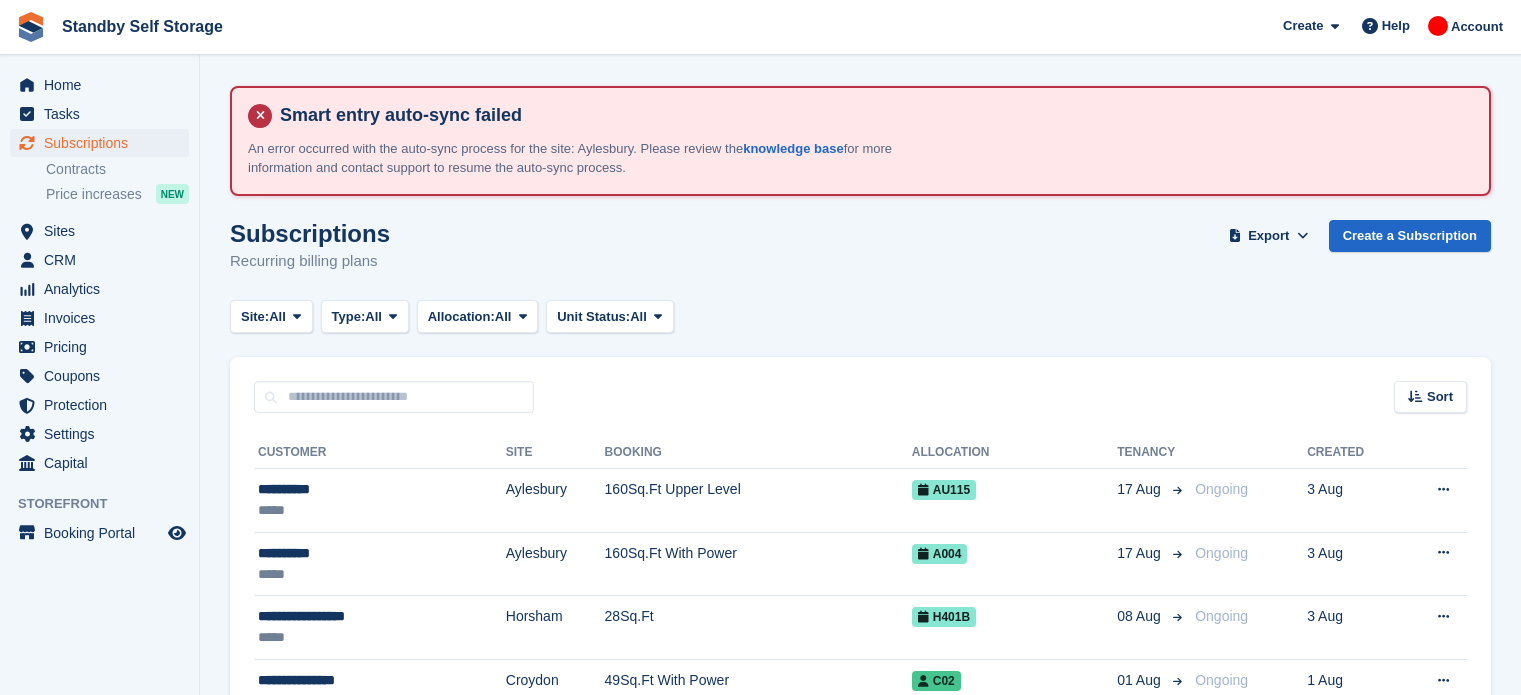 scroll, scrollTop: 0, scrollLeft: 0, axis: both 